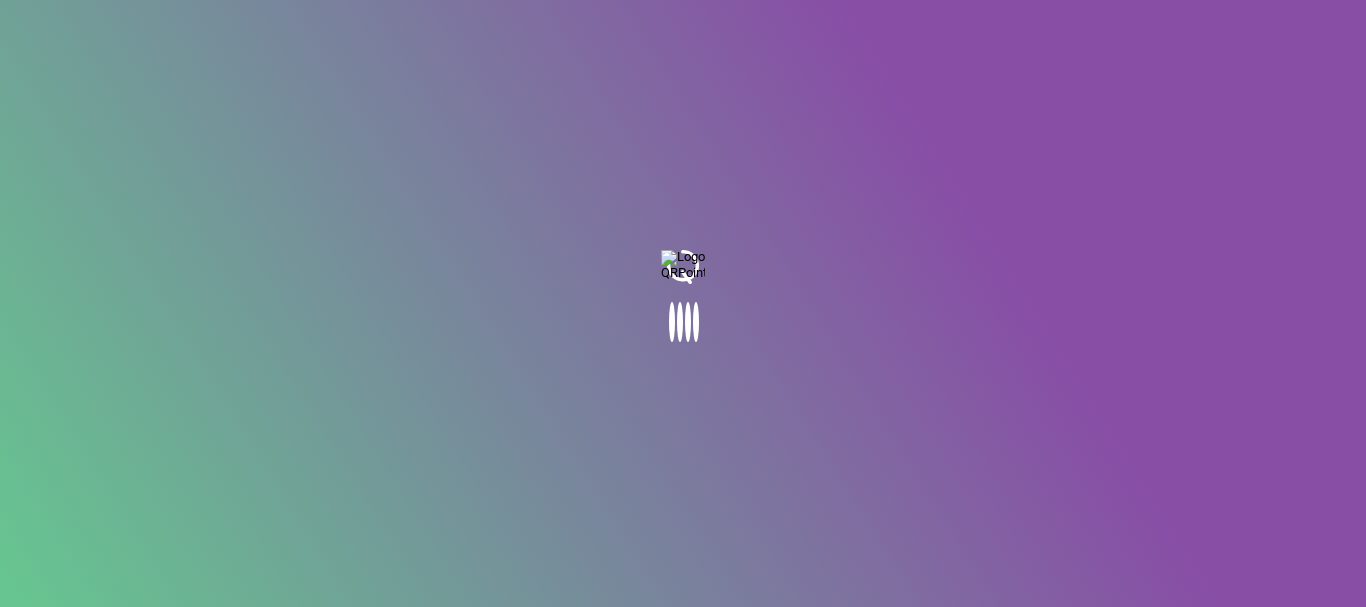 scroll, scrollTop: 0, scrollLeft: 0, axis: both 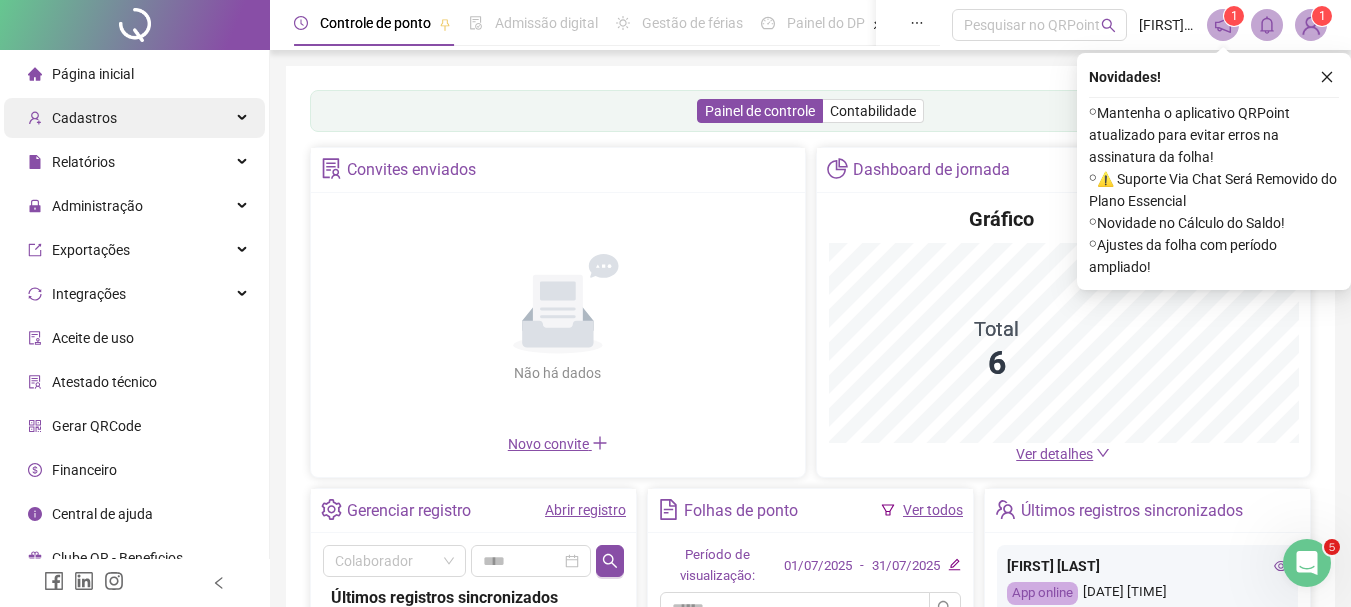 click on "Cadastros" at bounding box center [134, 118] 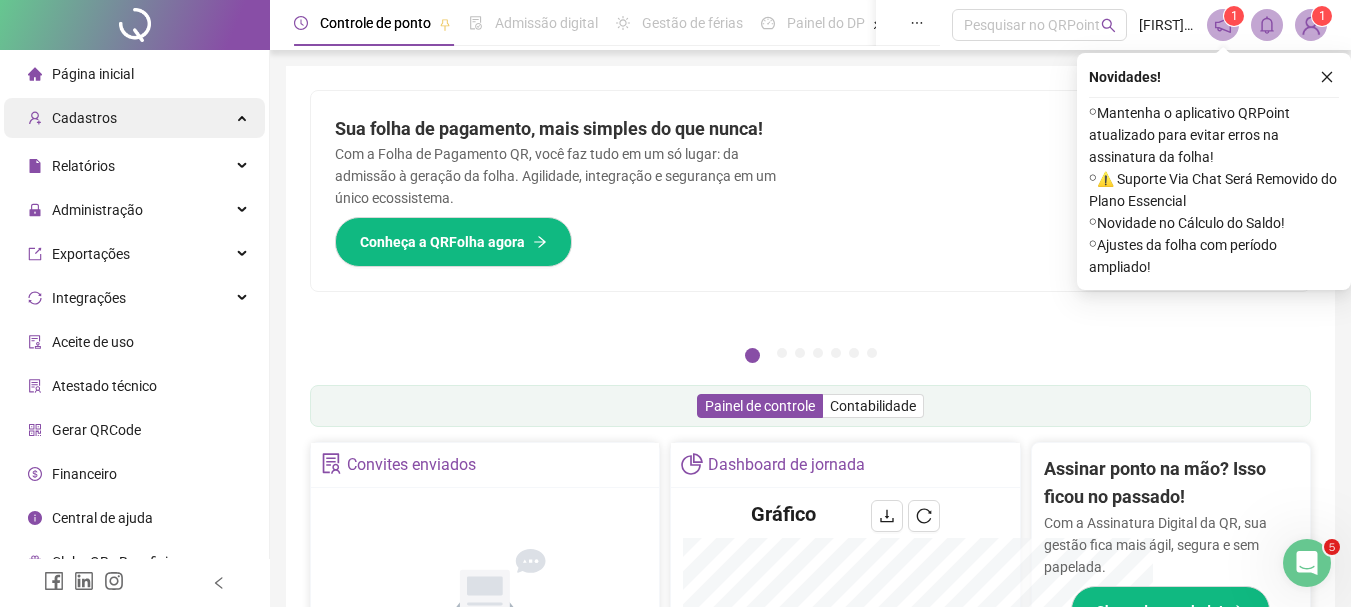 click on "Cadastros" at bounding box center [134, 118] 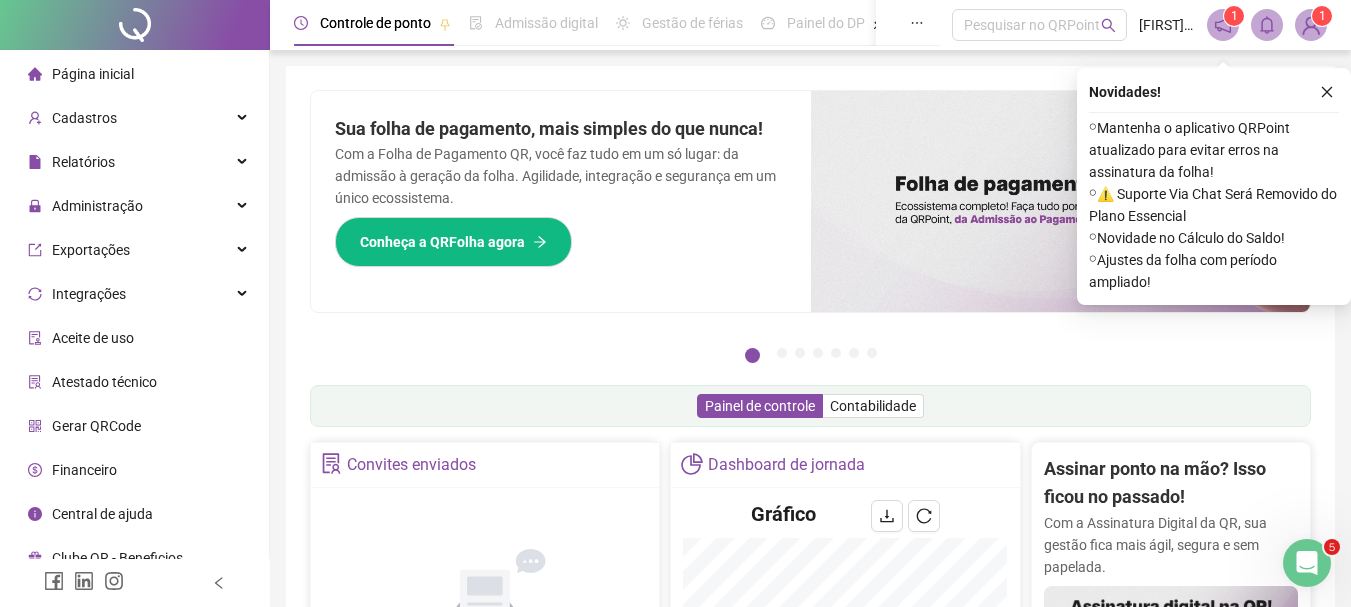scroll, scrollTop: 100, scrollLeft: 0, axis: vertical 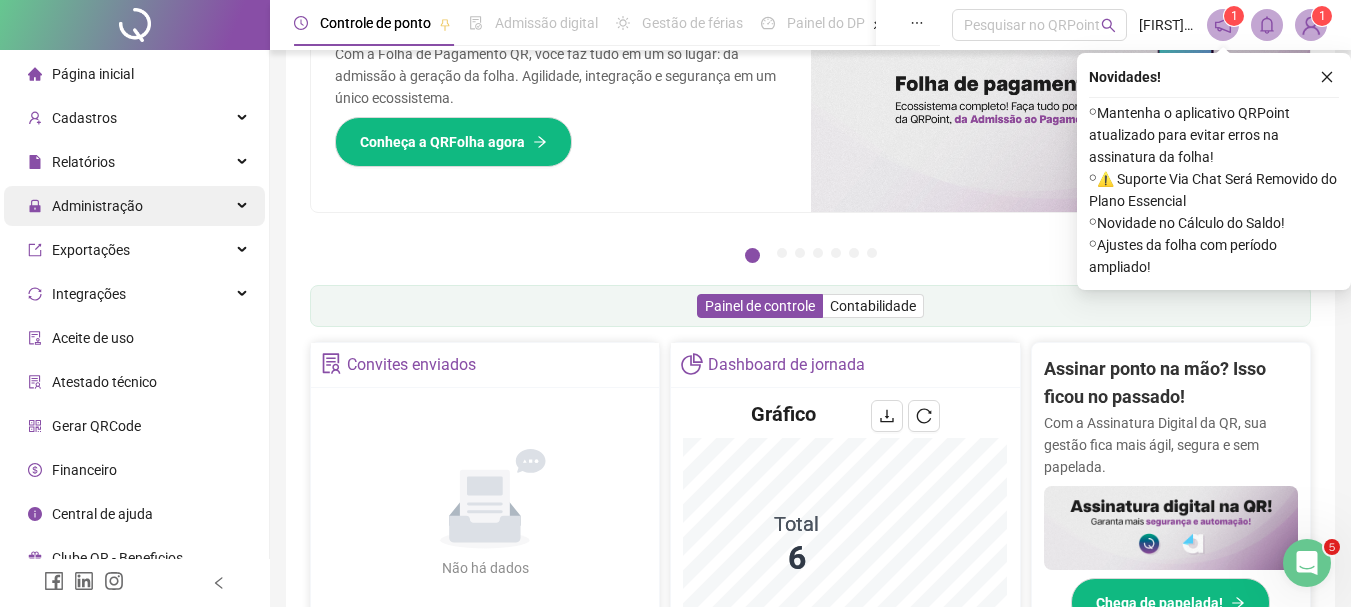 click on "Administração" at bounding box center [97, 206] 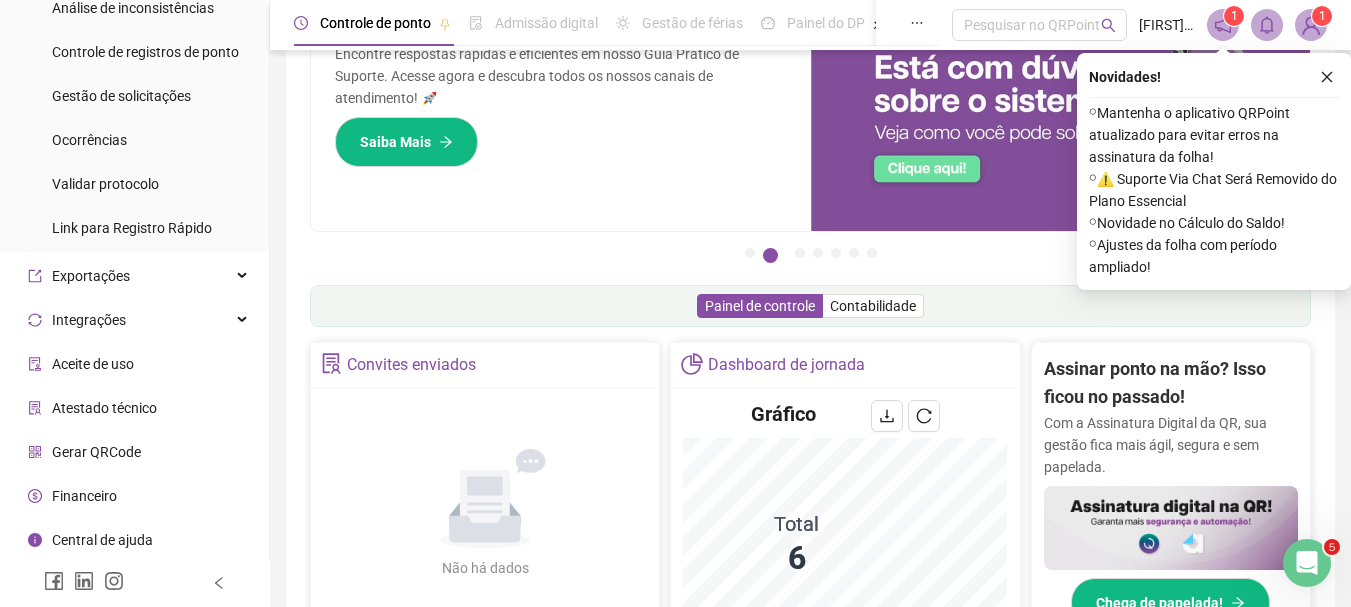 scroll, scrollTop: 335, scrollLeft: 0, axis: vertical 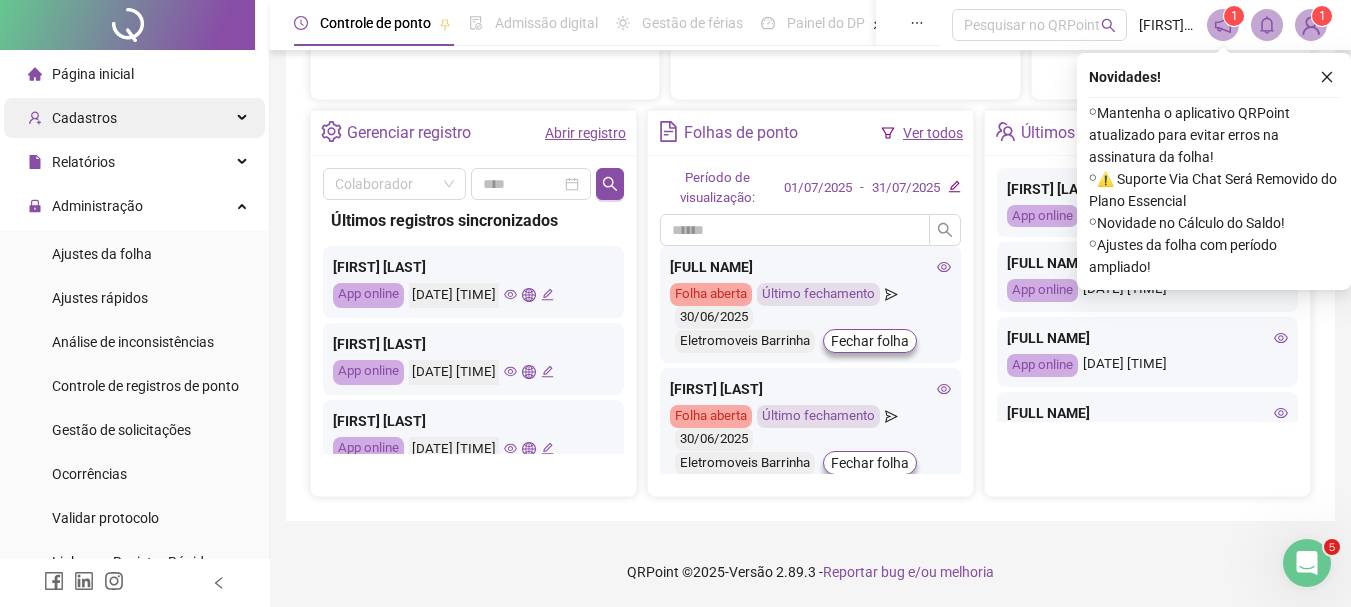 click on "Cadastros" at bounding box center (134, 118) 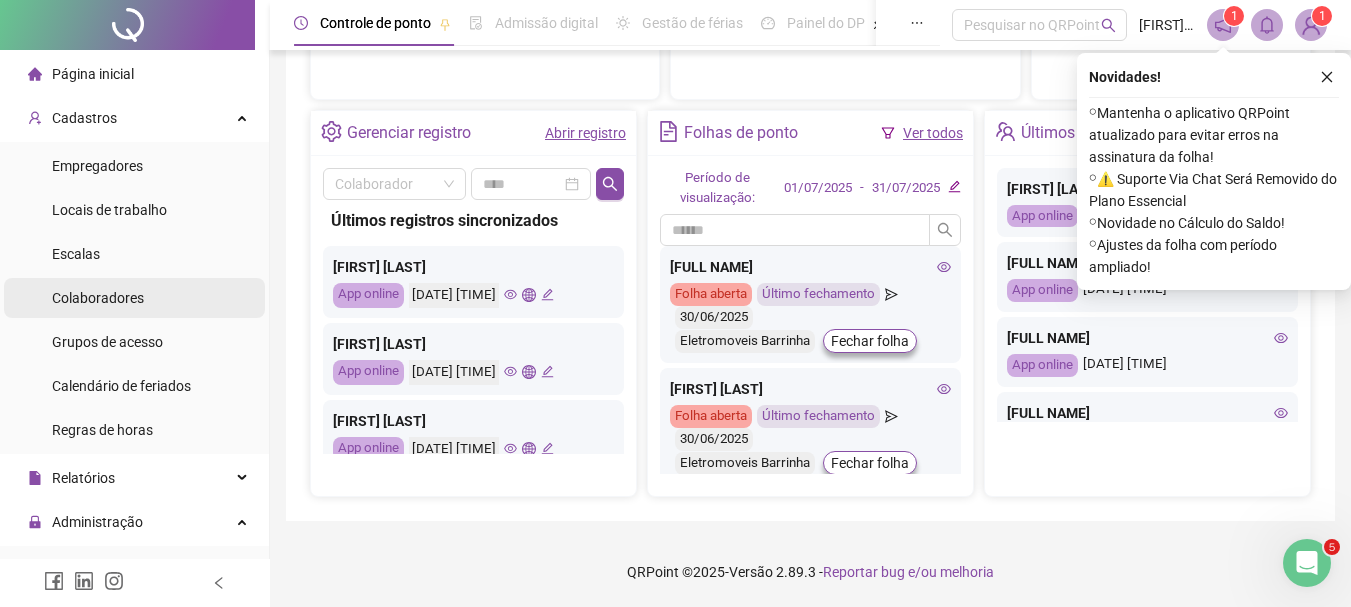 click on "Colaboradores" at bounding box center (98, 298) 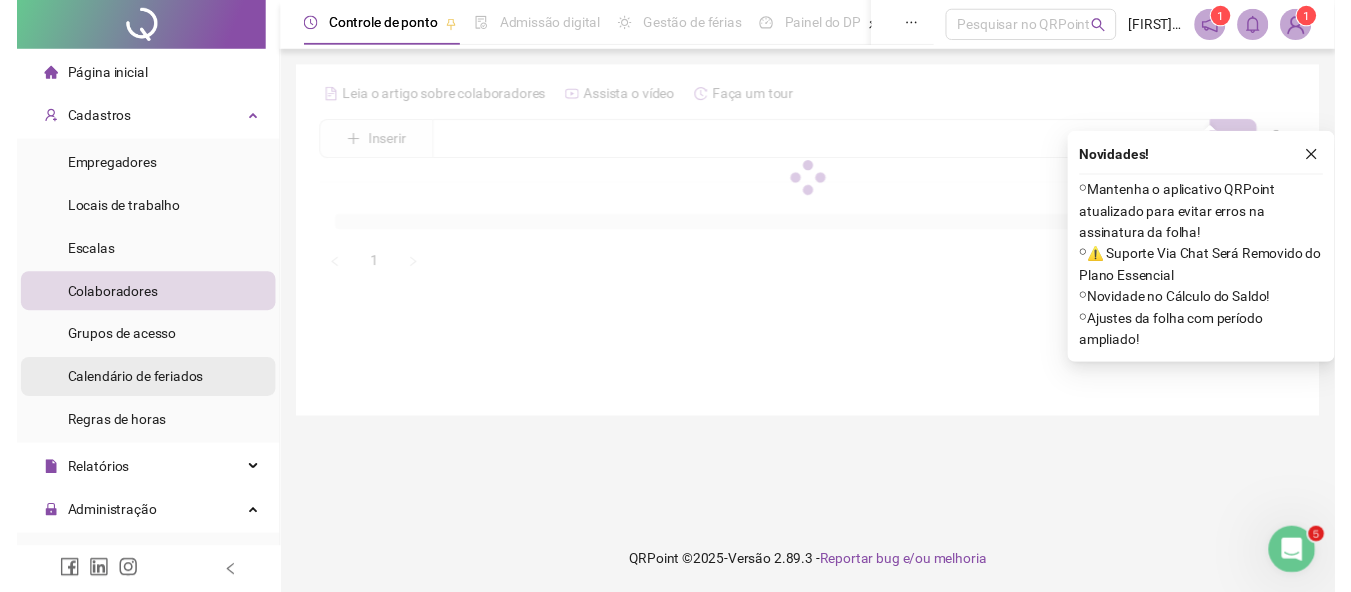 scroll, scrollTop: 0, scrollLeft: 0, axis: both 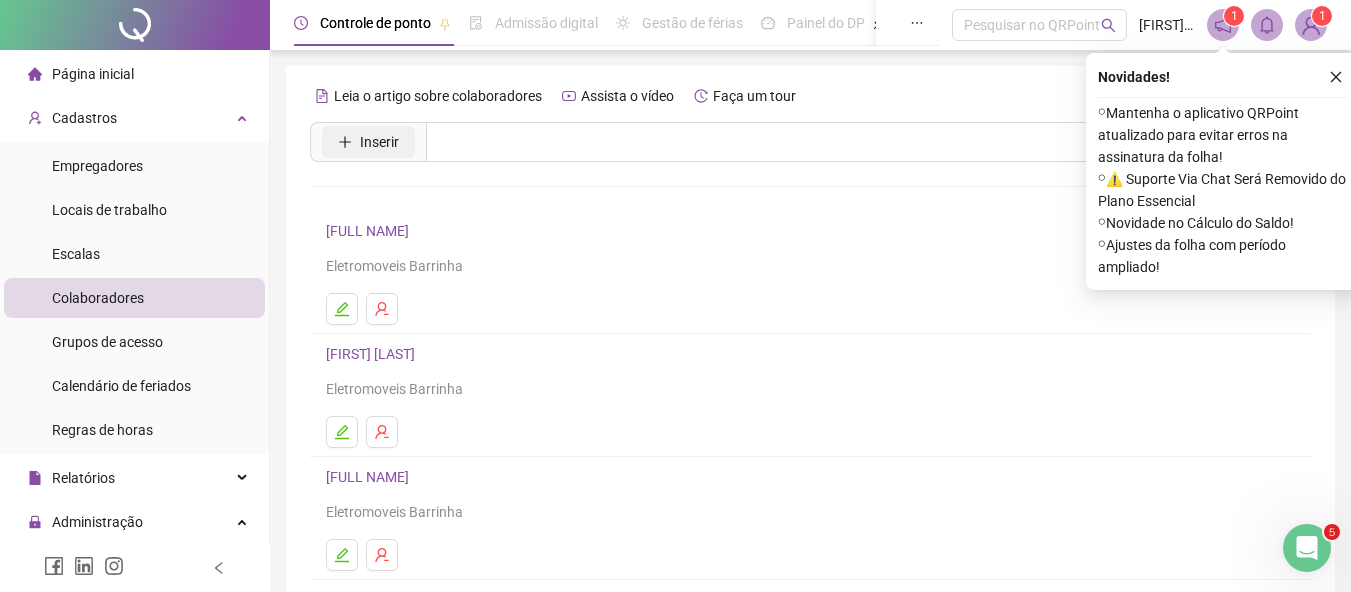 click on "Inserir" at bounding box center (379, 142) 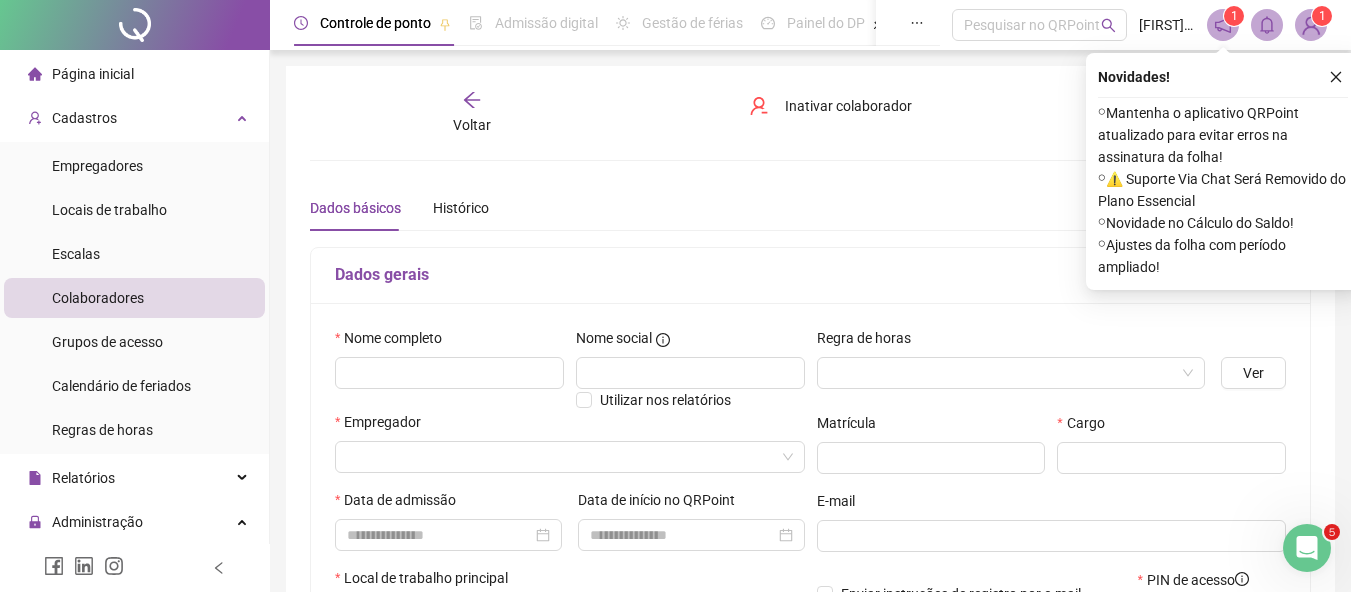 type on "*****" 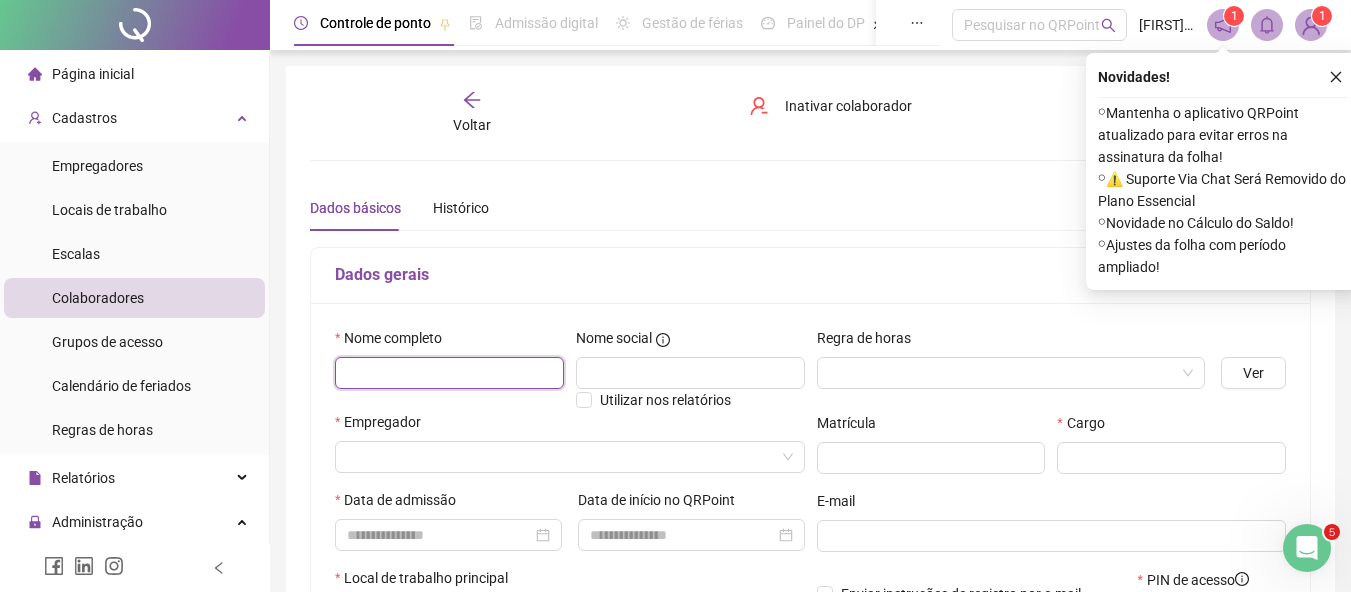 click at bounding box center [449, 373] 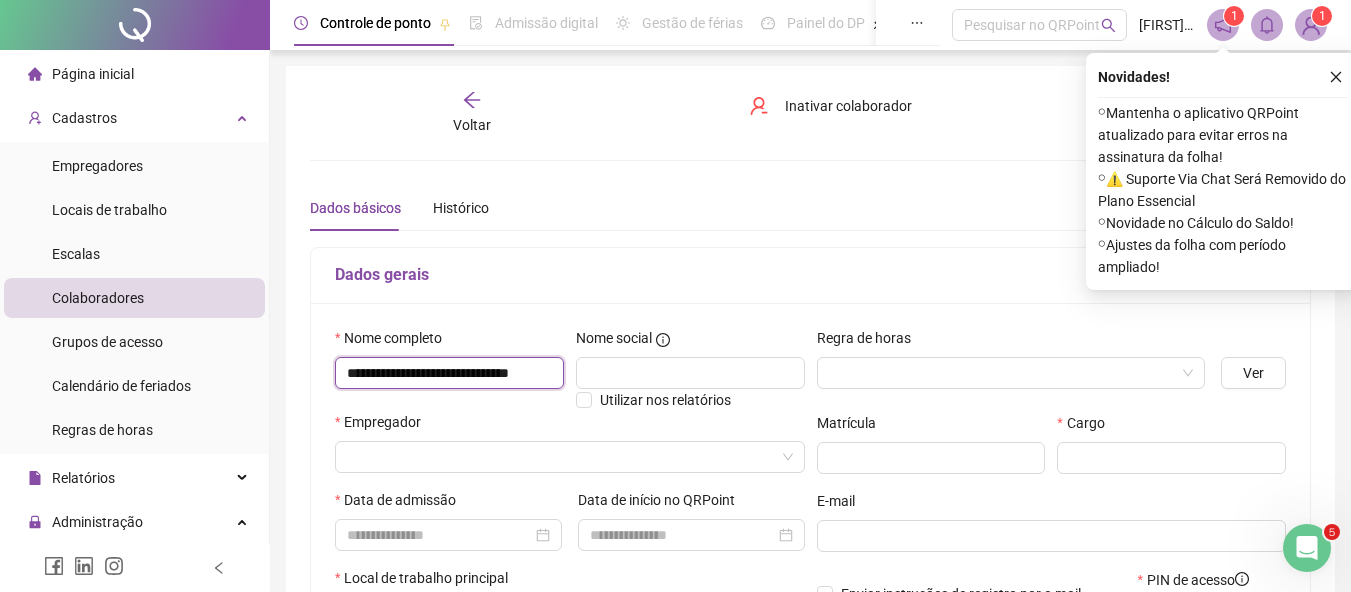 scroll, scrollTop: 0, scrollLeft: 0, axis: both 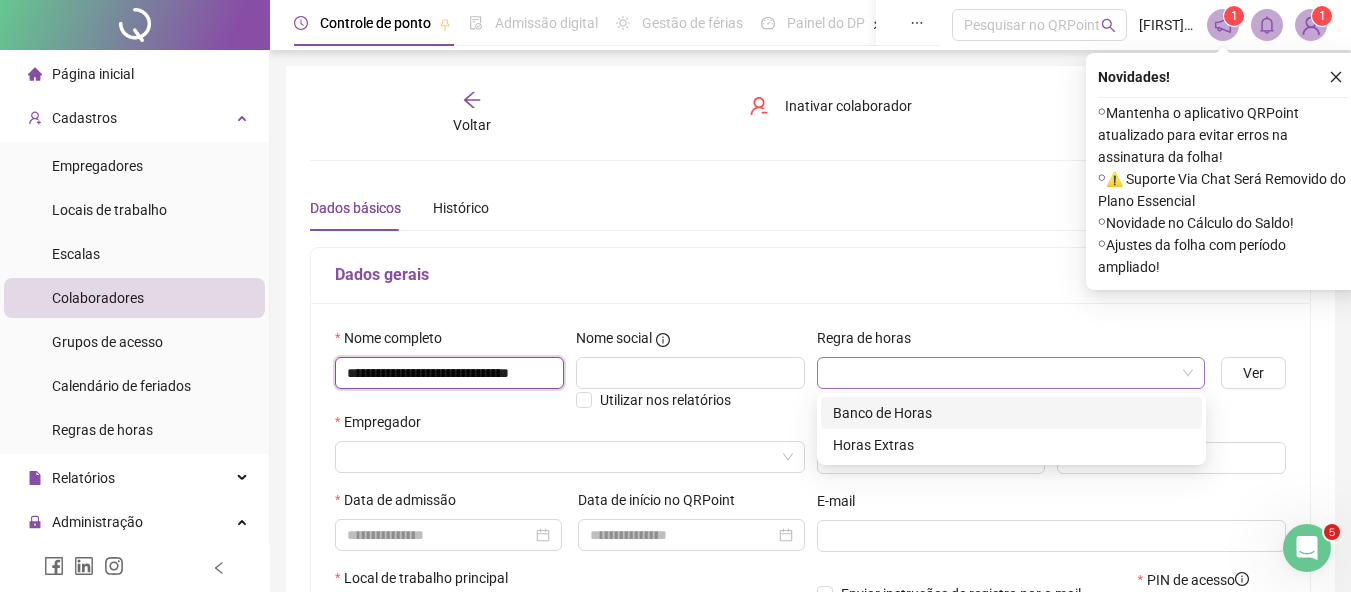 click at bounding box center [1011, 373] 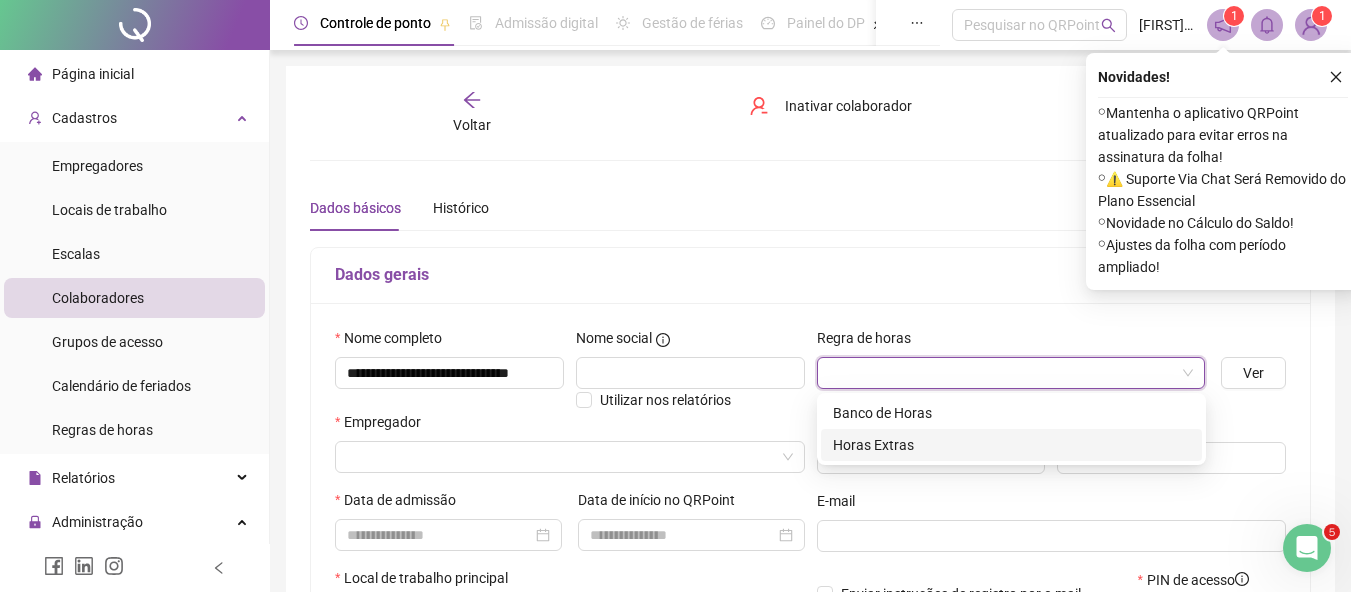 click on "Horas Extras" at bounding box center (1011, 445) 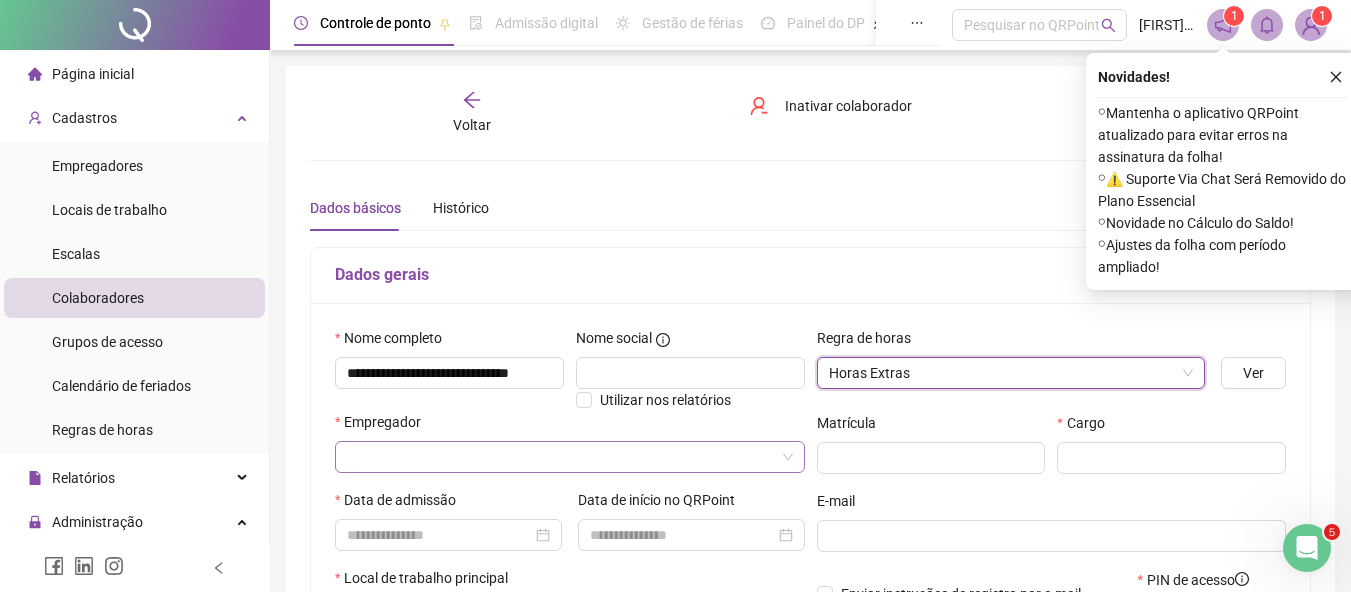 click at bounding box center (561, 457) 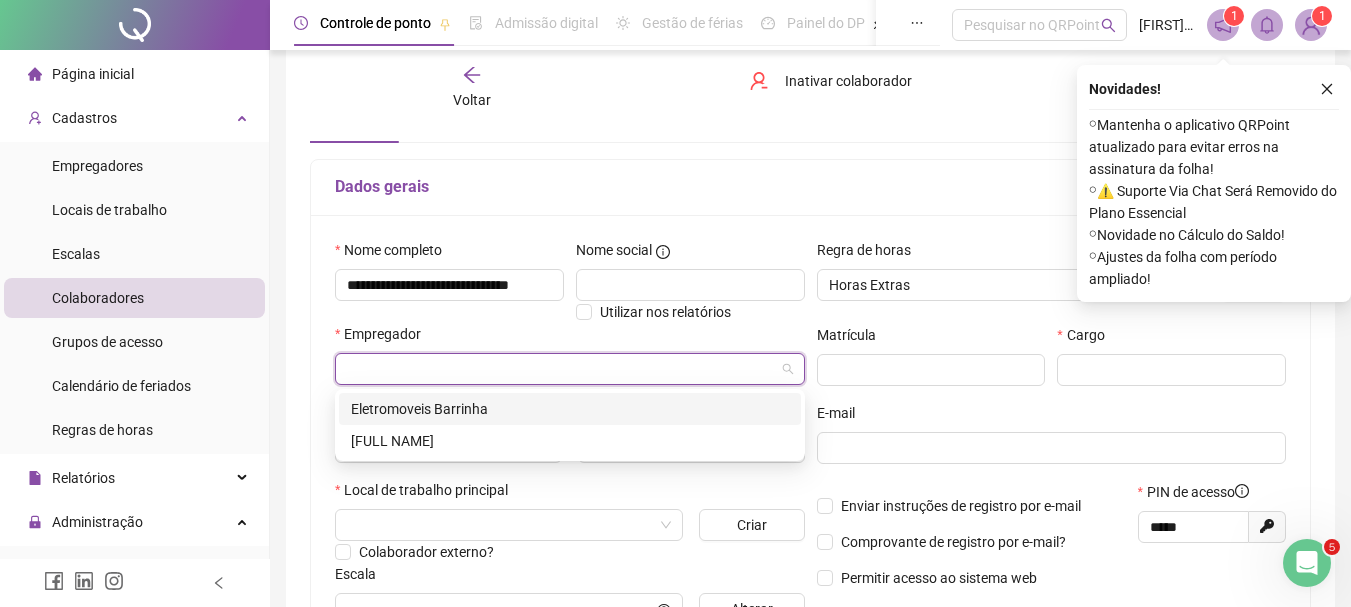 scroll, scrollTop: 100, scrollLeft: 0, axis: vertical 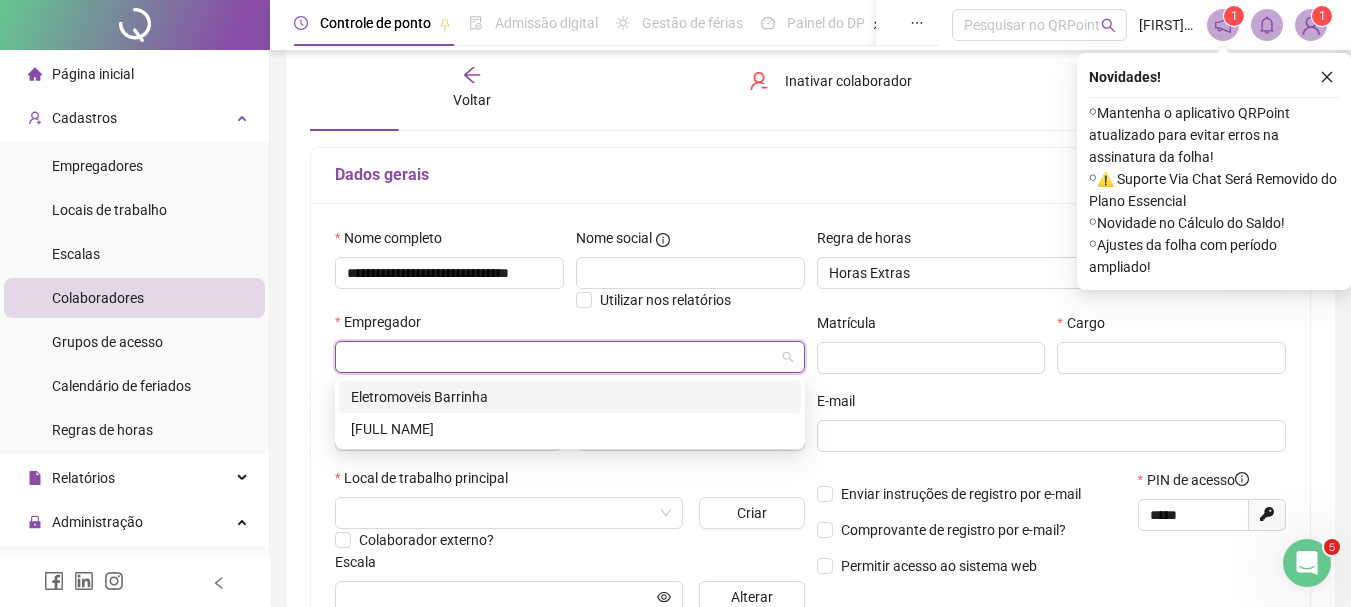 click on "Eletromoveis Barrinha" at bounding box center (570, 397) 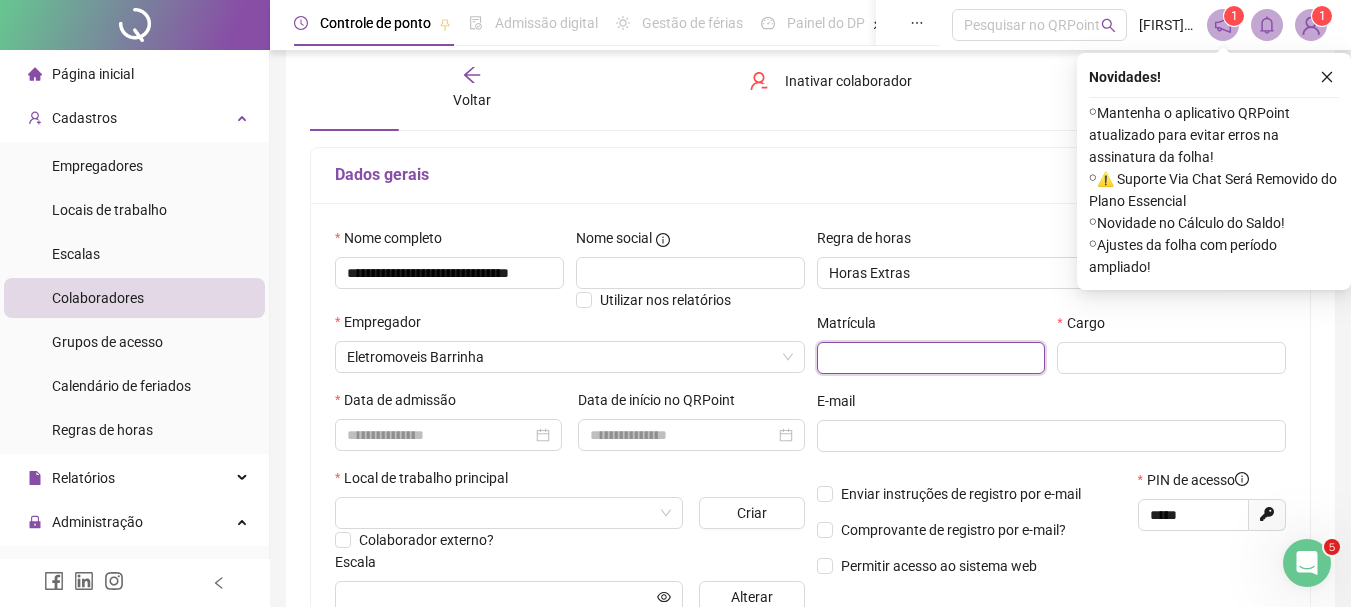 click at bounding box center [931, 358] 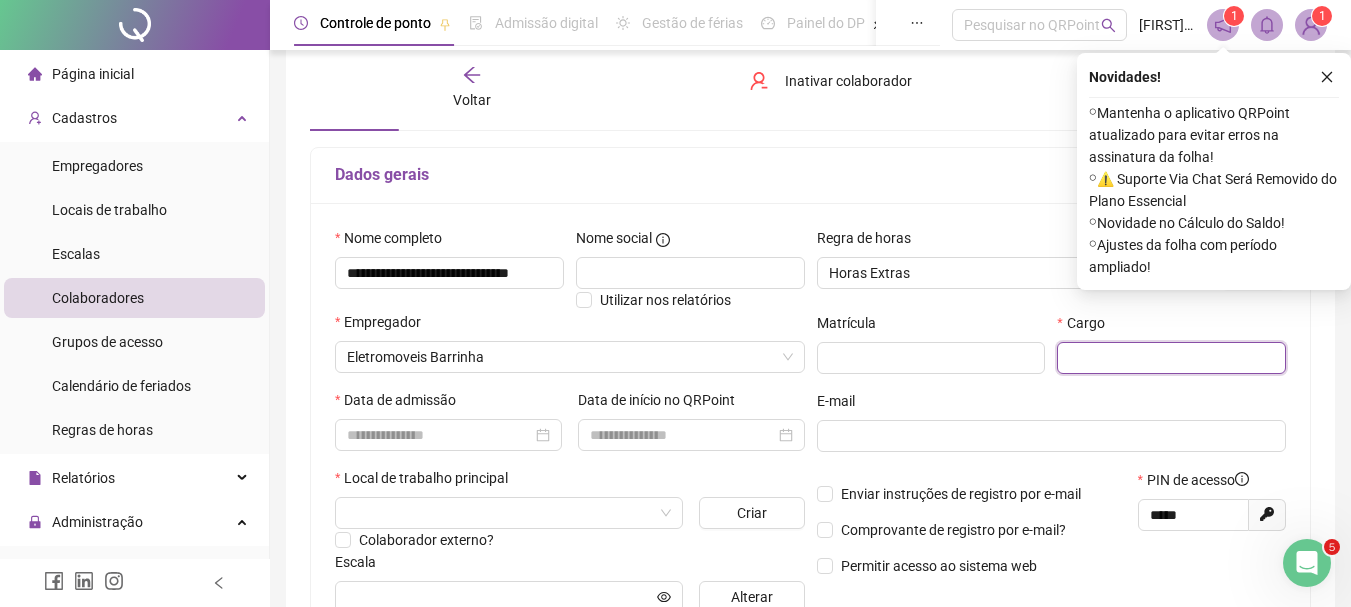 click at bounding box center (1171, 358) 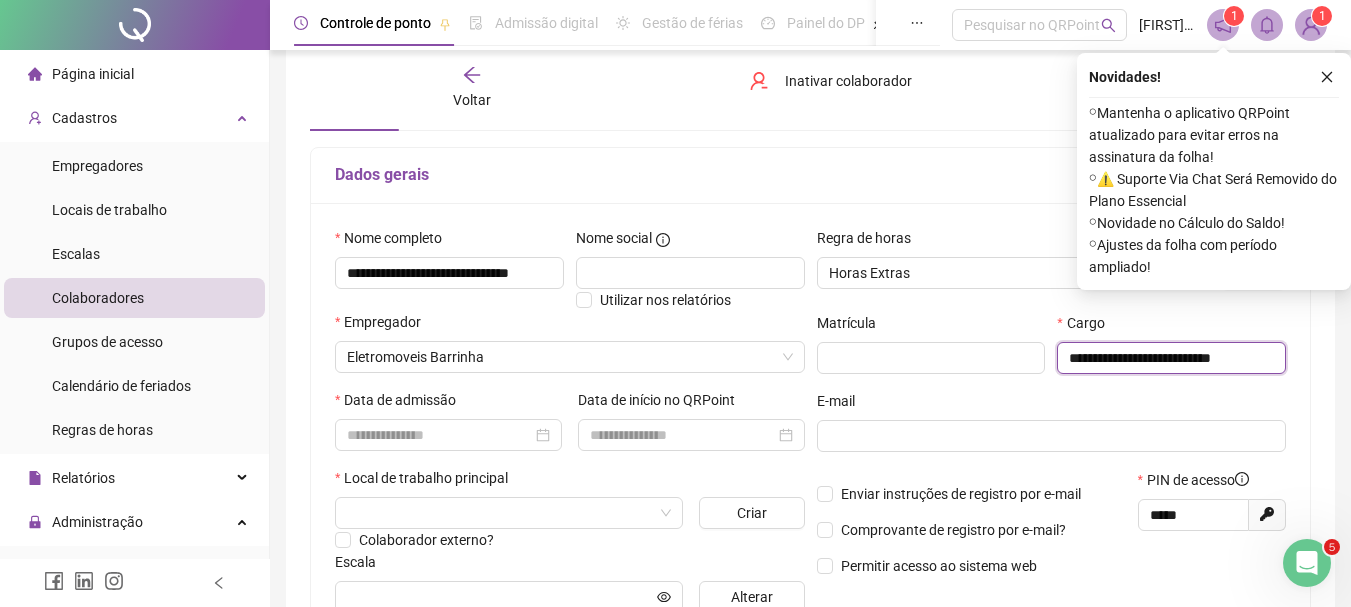 scroll, scrollTop: 0, scrollLeft: 15, axis: horizontal 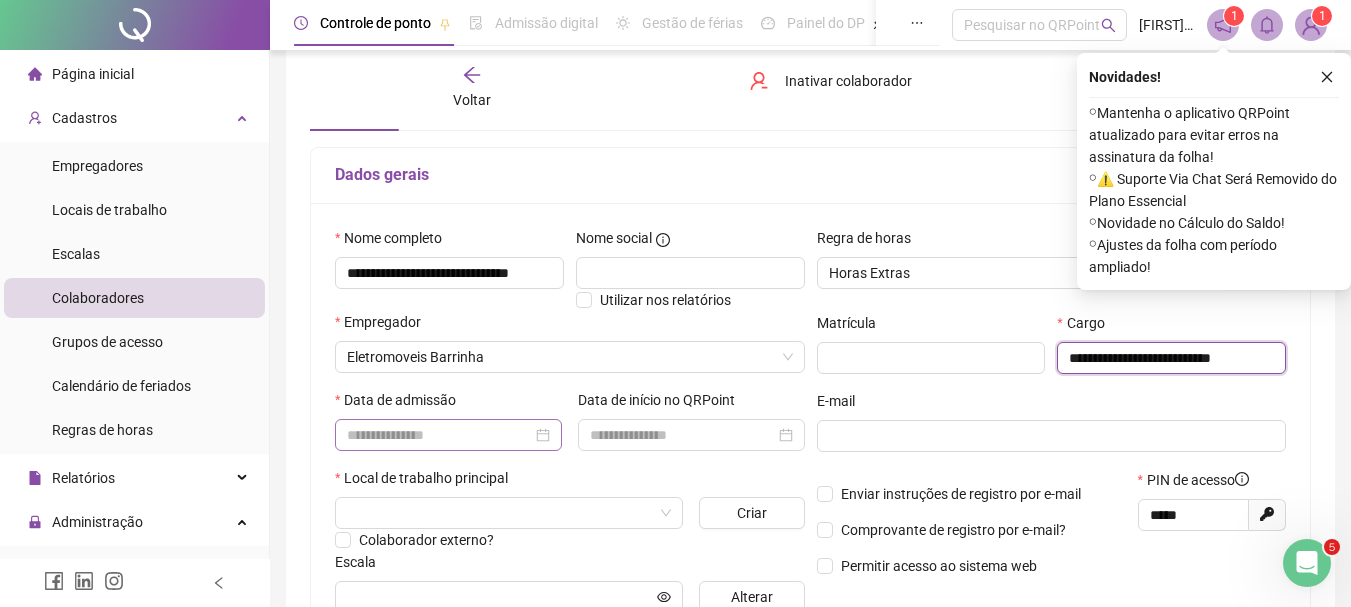 type on "**********" 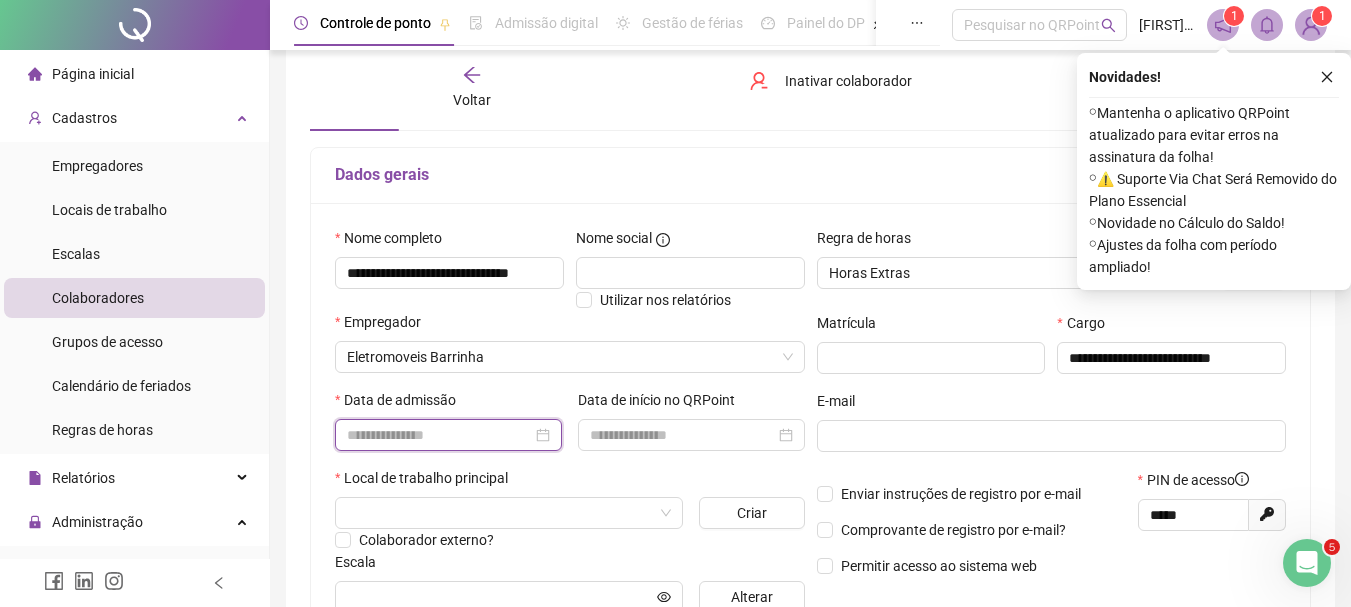 click at bounding box center [439, 435] 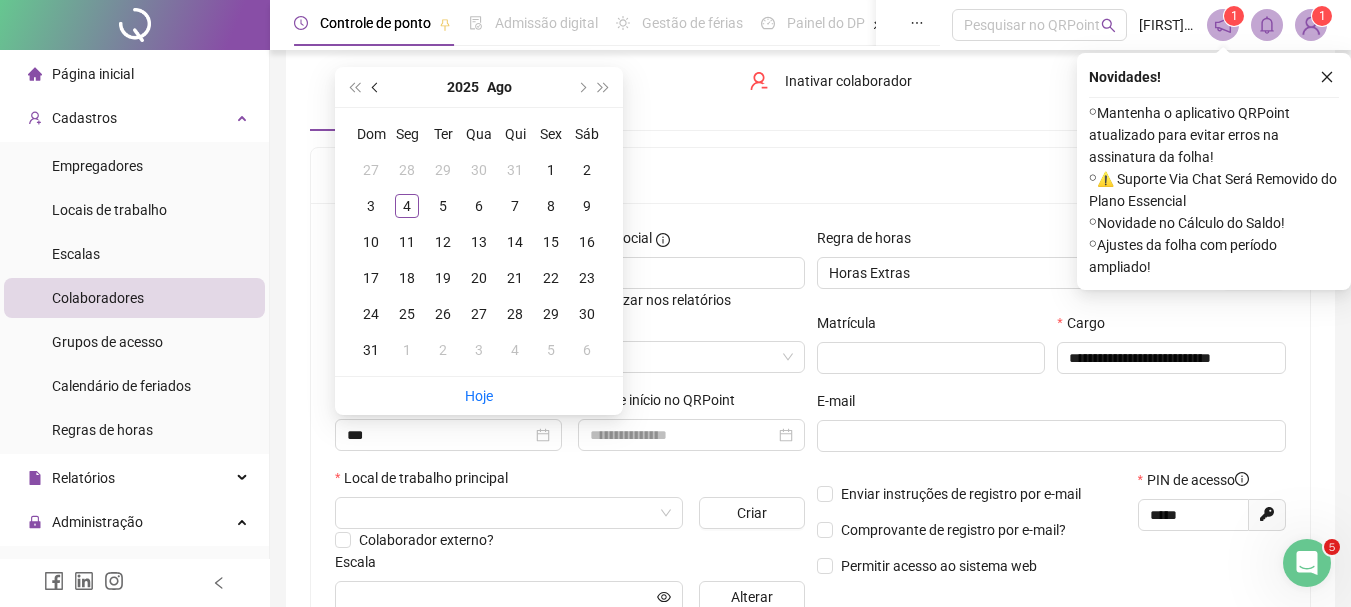 click at bounding box center [376, 87] 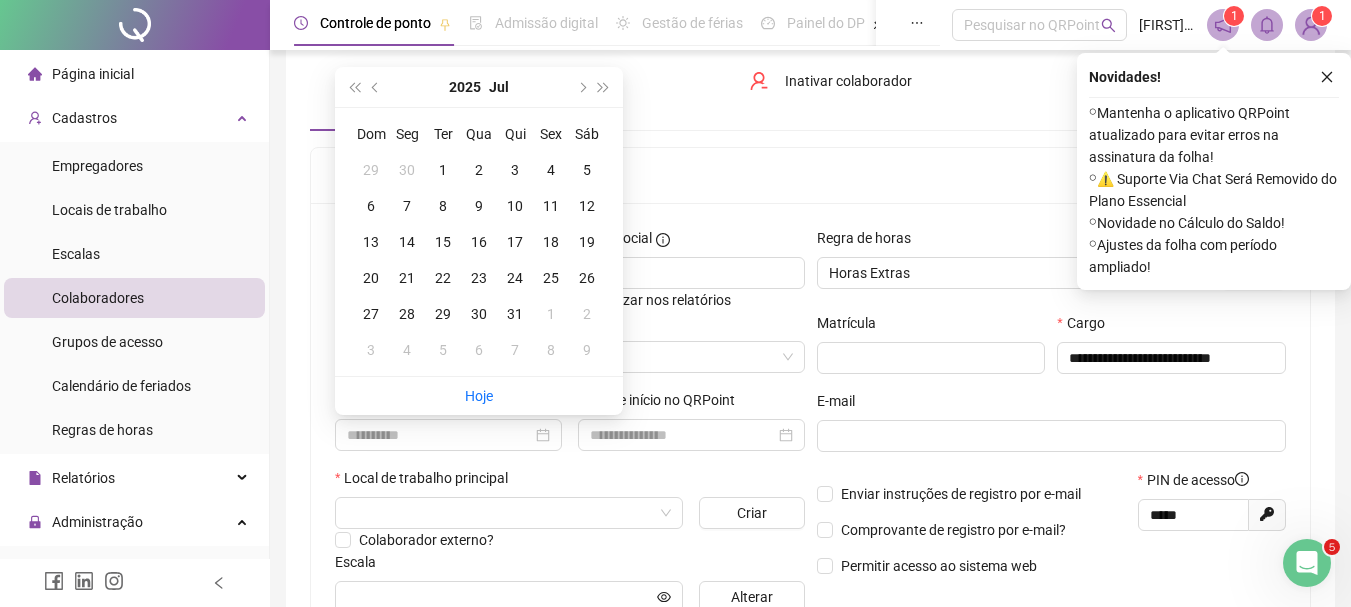 type on "**********" 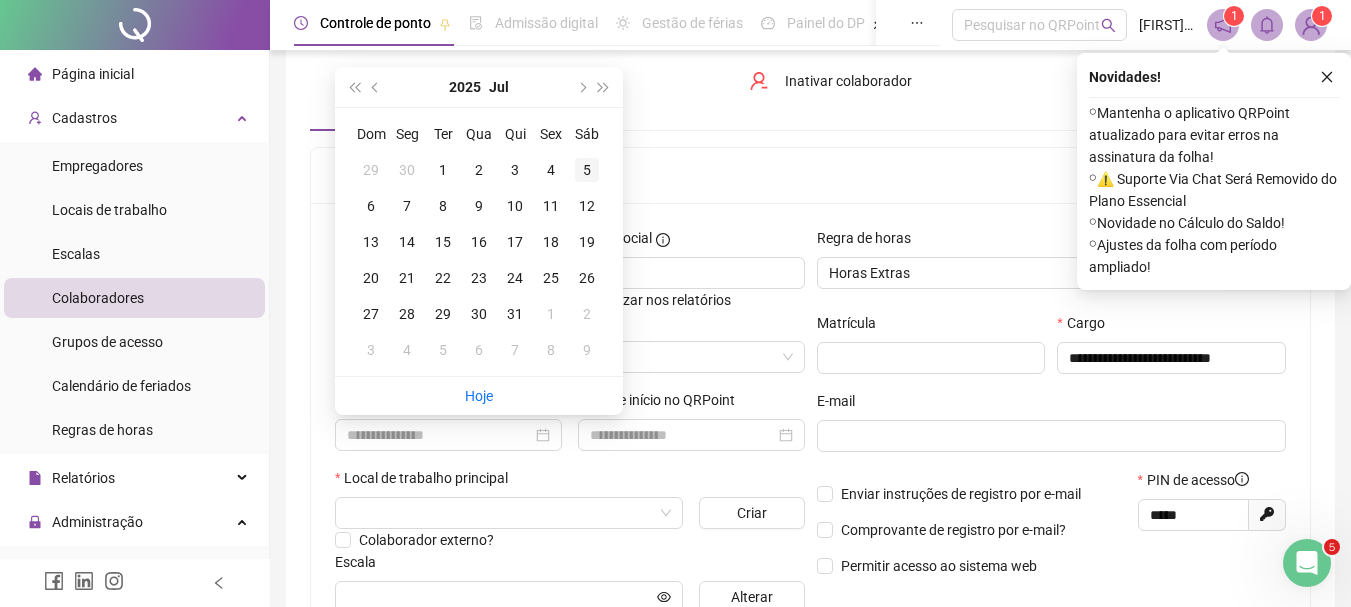type on "**********" 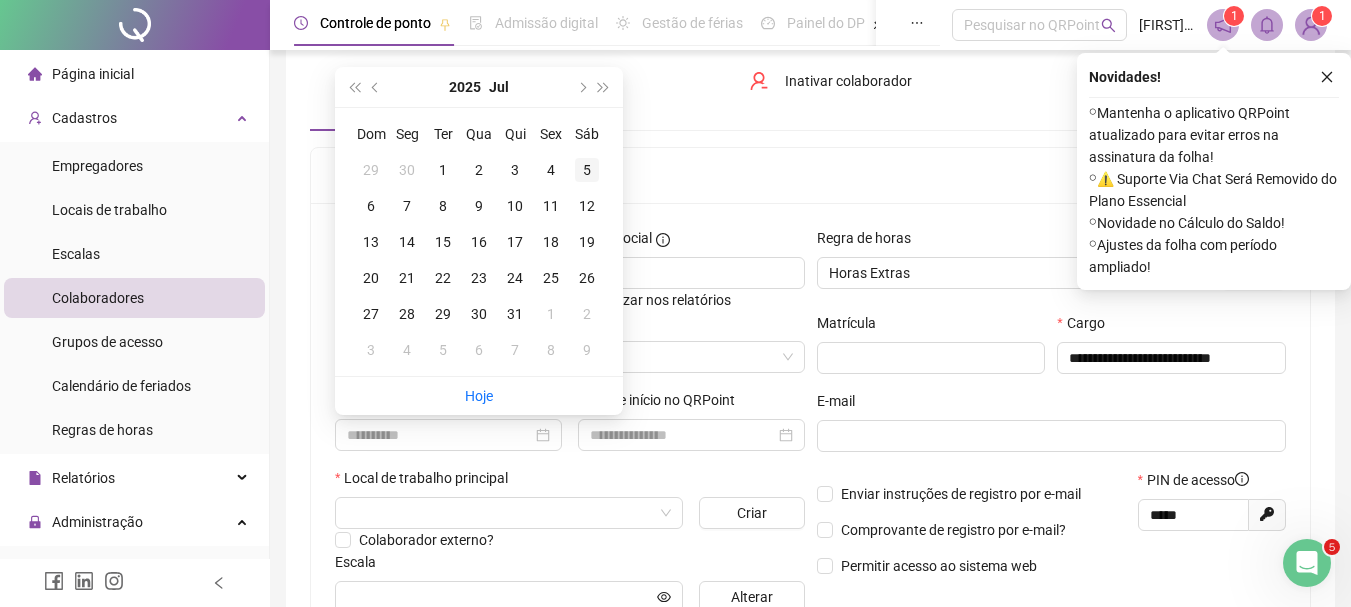 click on "5" at bounding box center [587, 170] 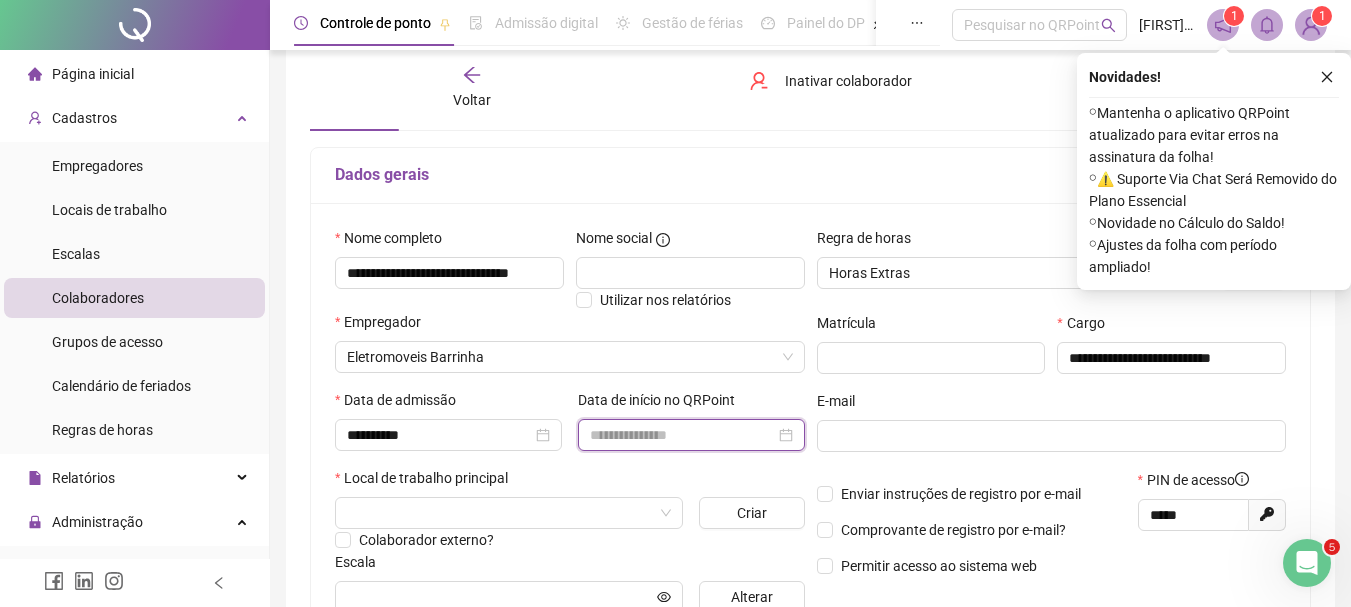click at bounding box center (682, 435) 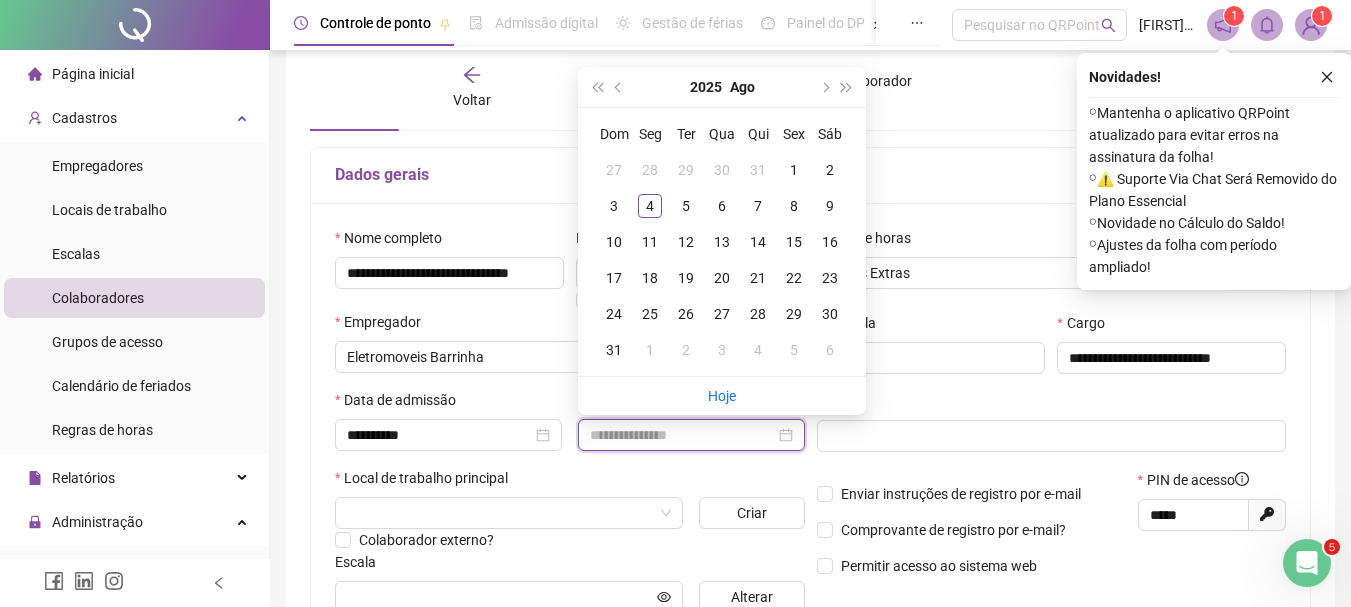 click at bounding box center [682, 435] 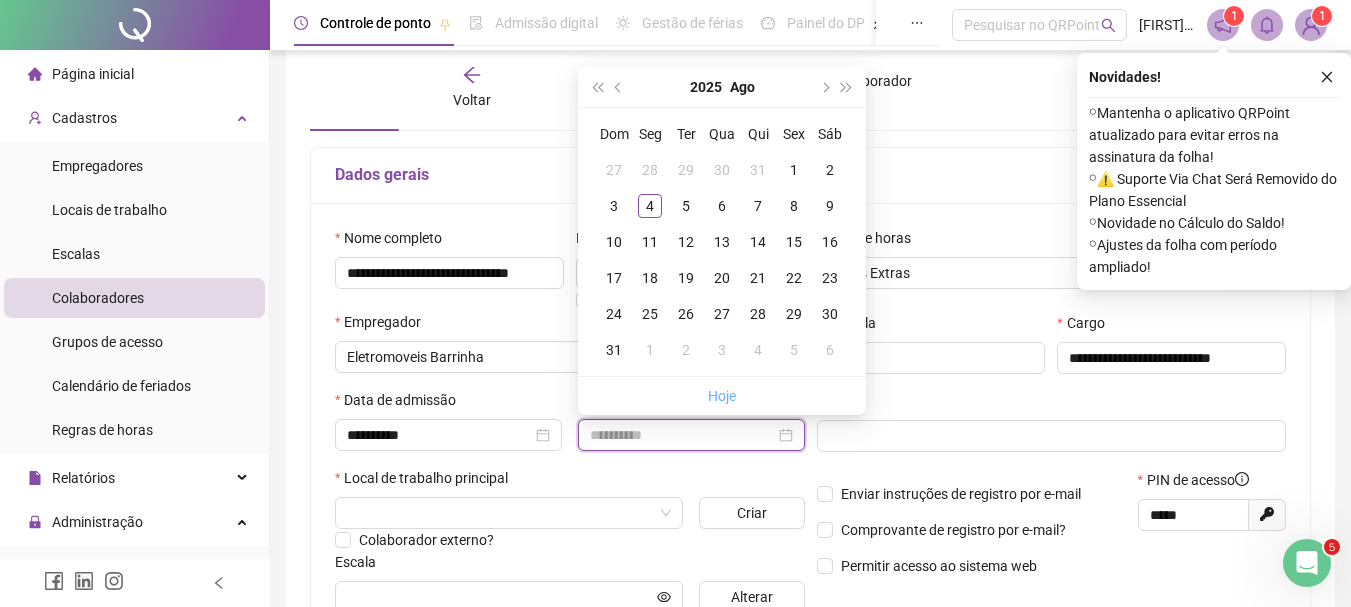 type on "**********" 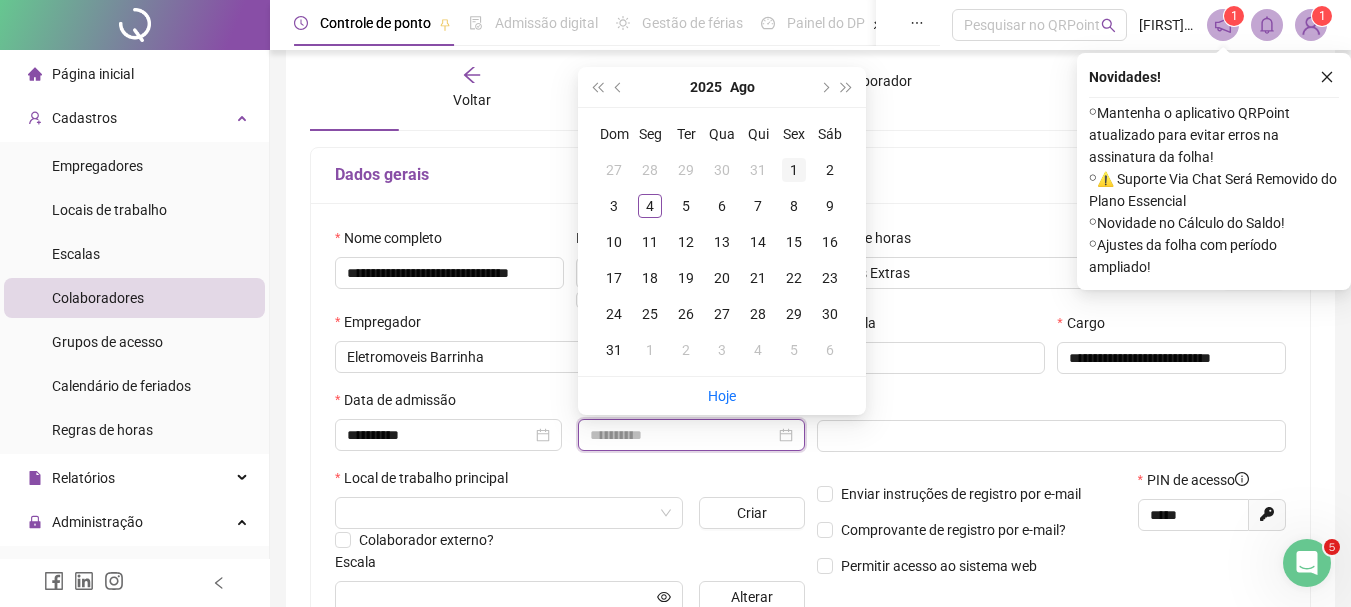 type on "**********" 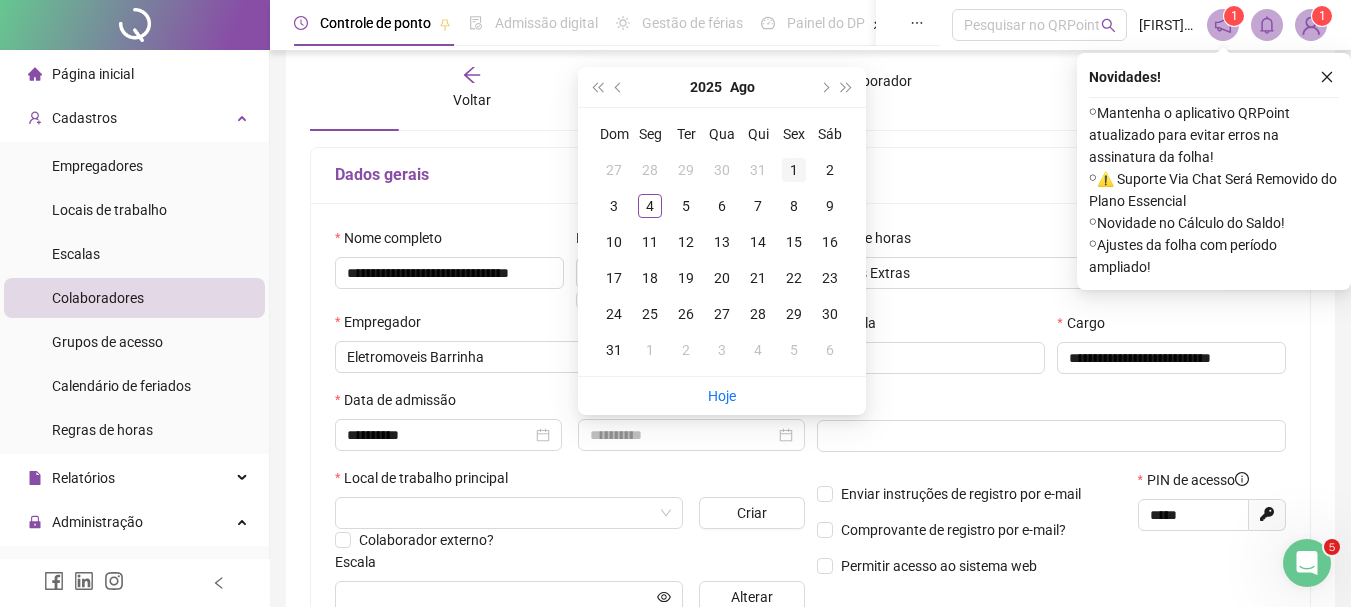 click on "1" at bounding box center [794, 170] 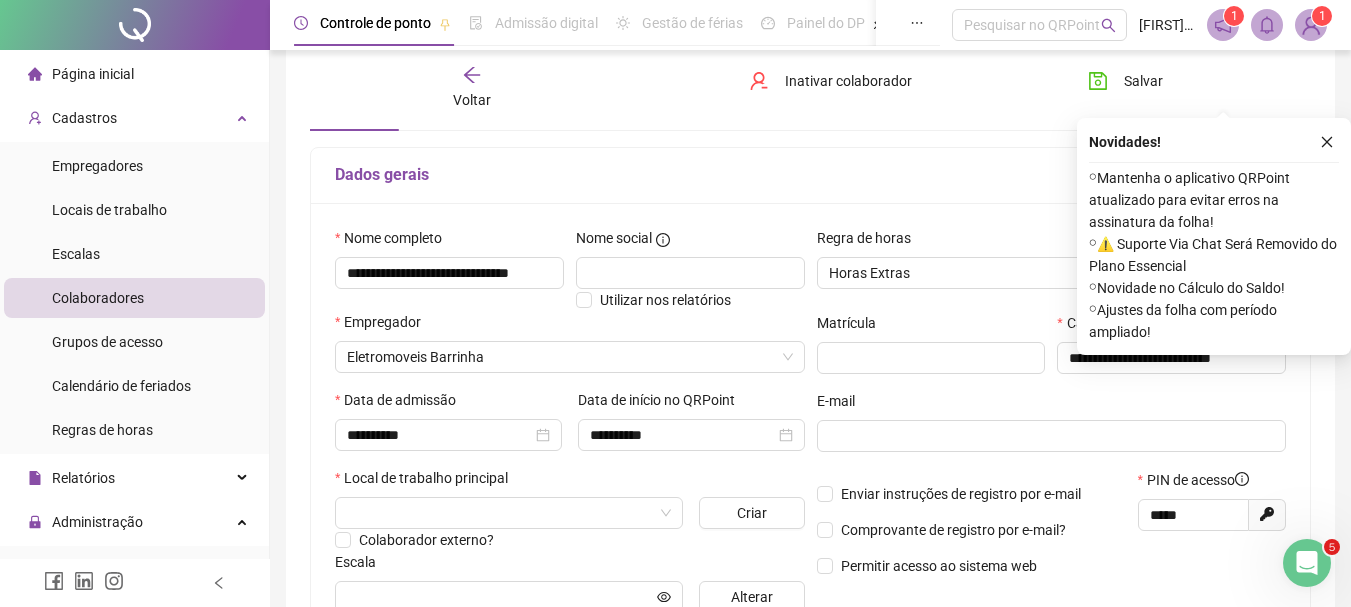 scroll, scrollTop: 200, scrollLeft: 0, axis: vertical 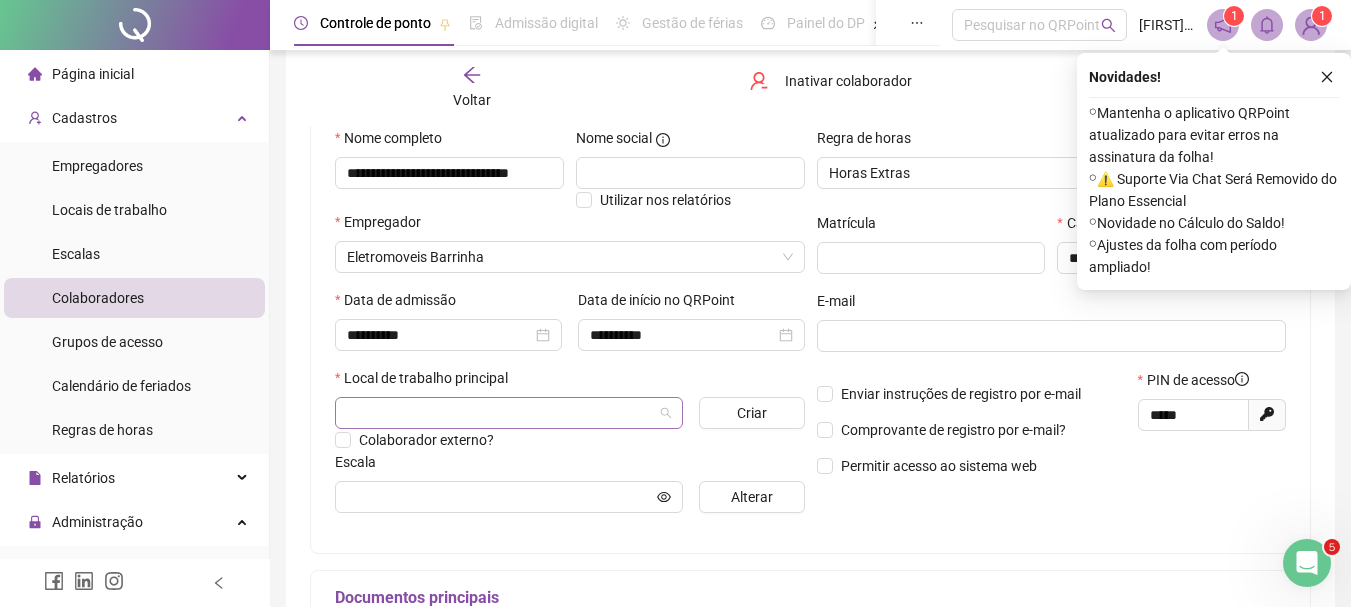 click at bounding box center [500, 413] 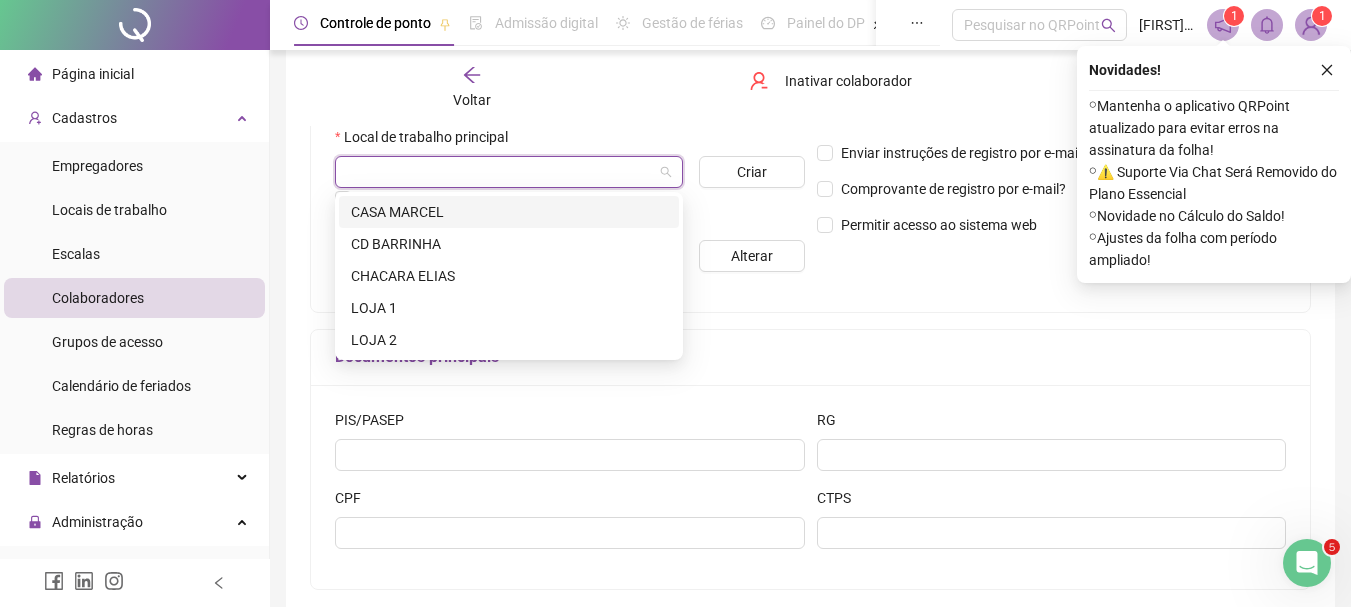 scroll, scrollTop: 434, scrollLeft: 0, axis: vertical 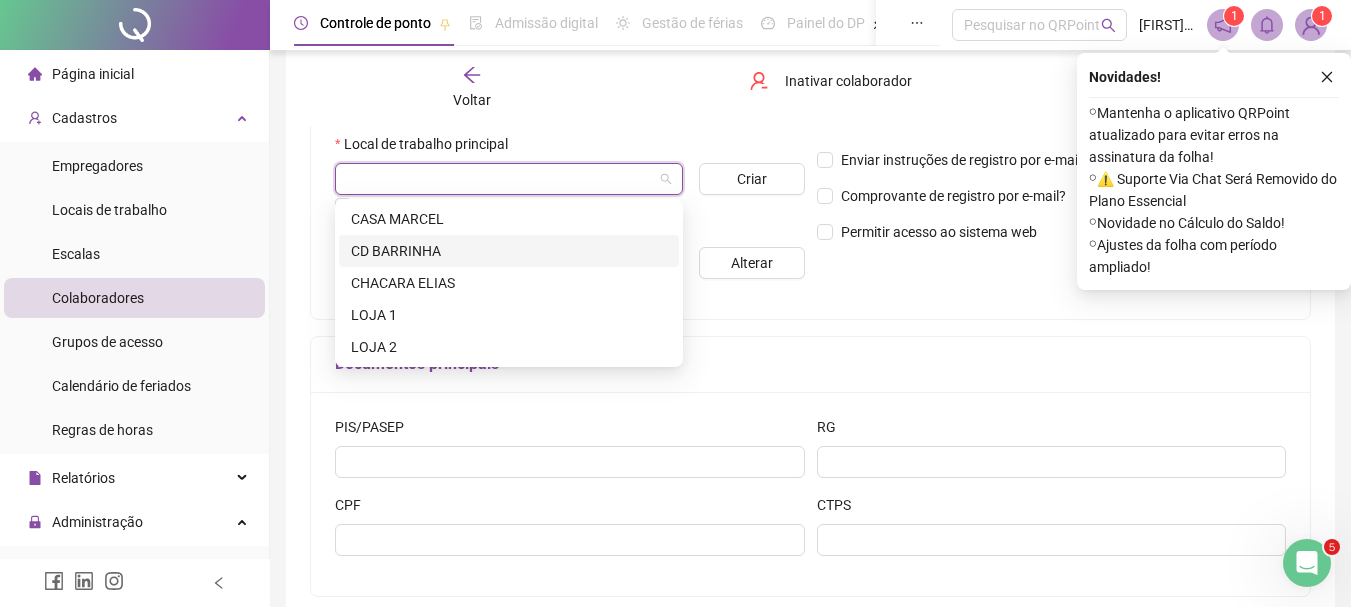 click on "CD BARRINHA" at bounding box center (509, 251) 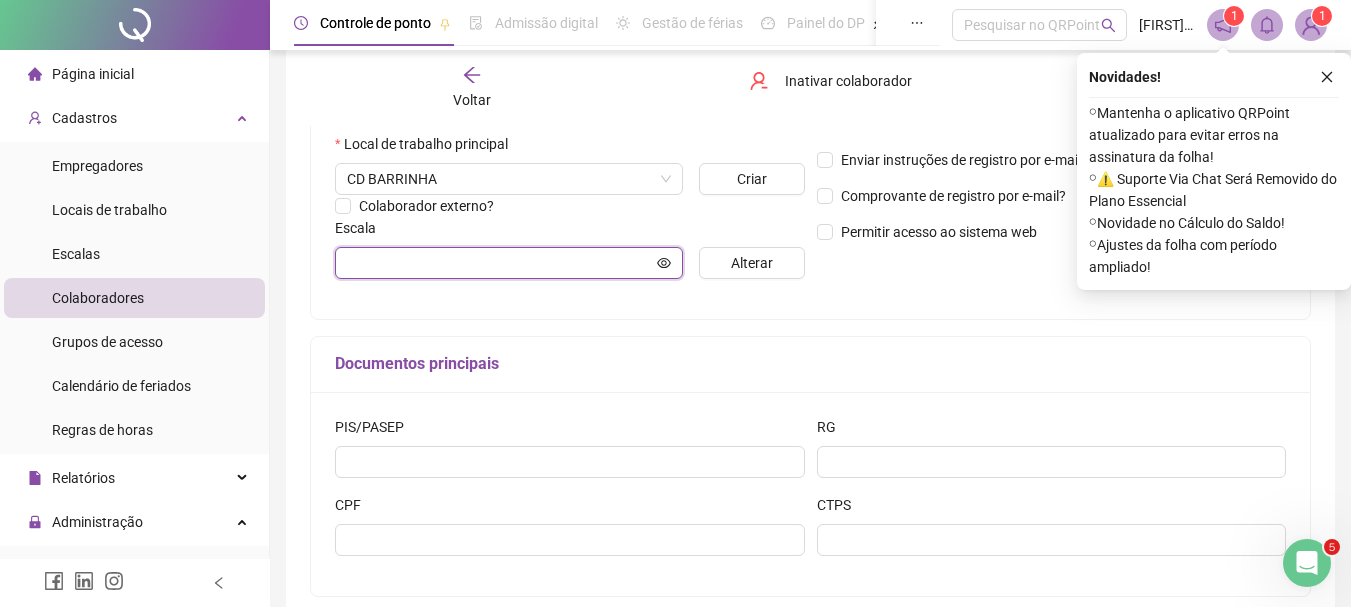 click 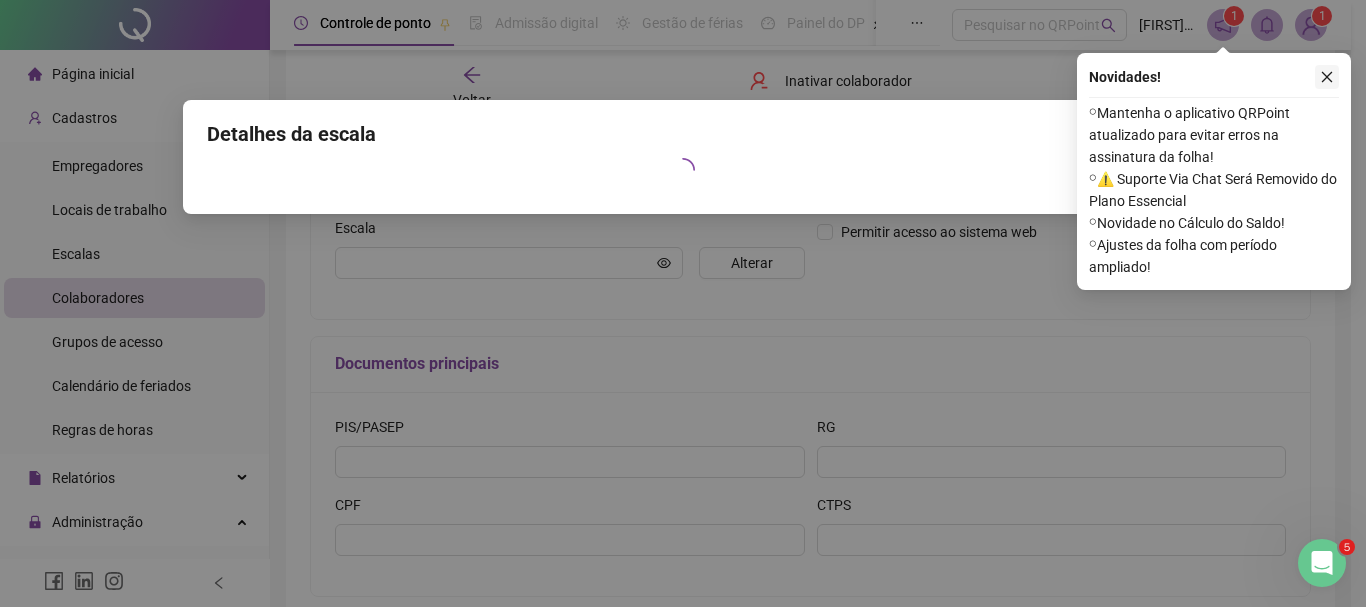 click 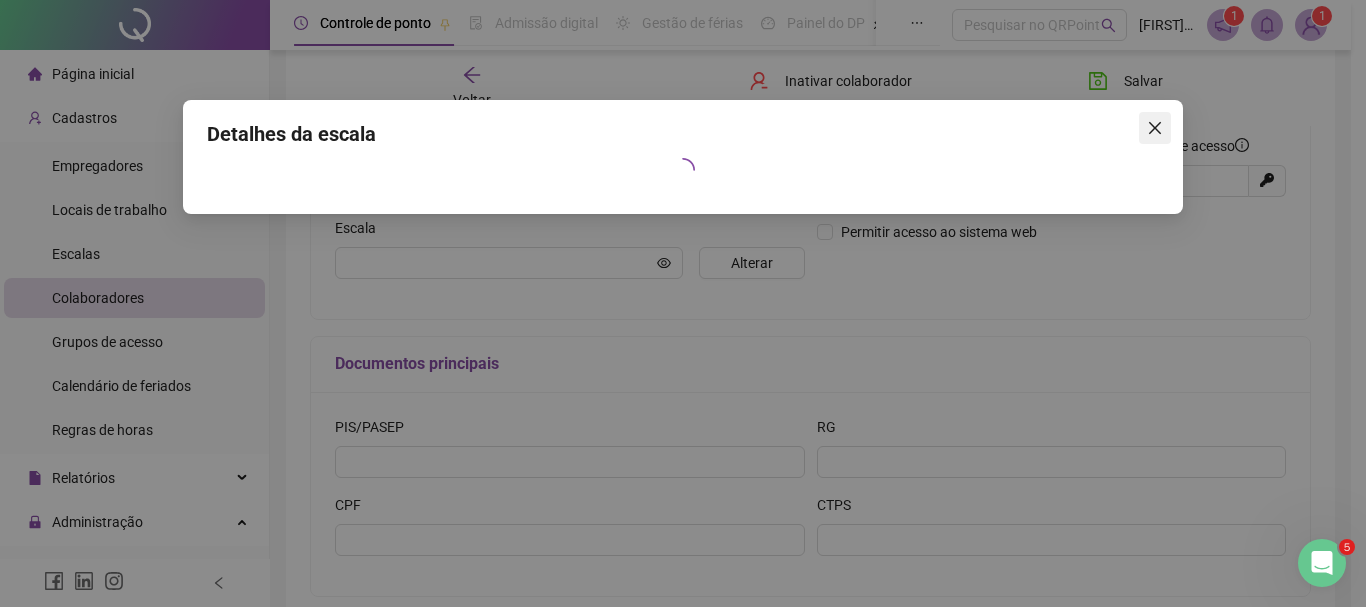 click 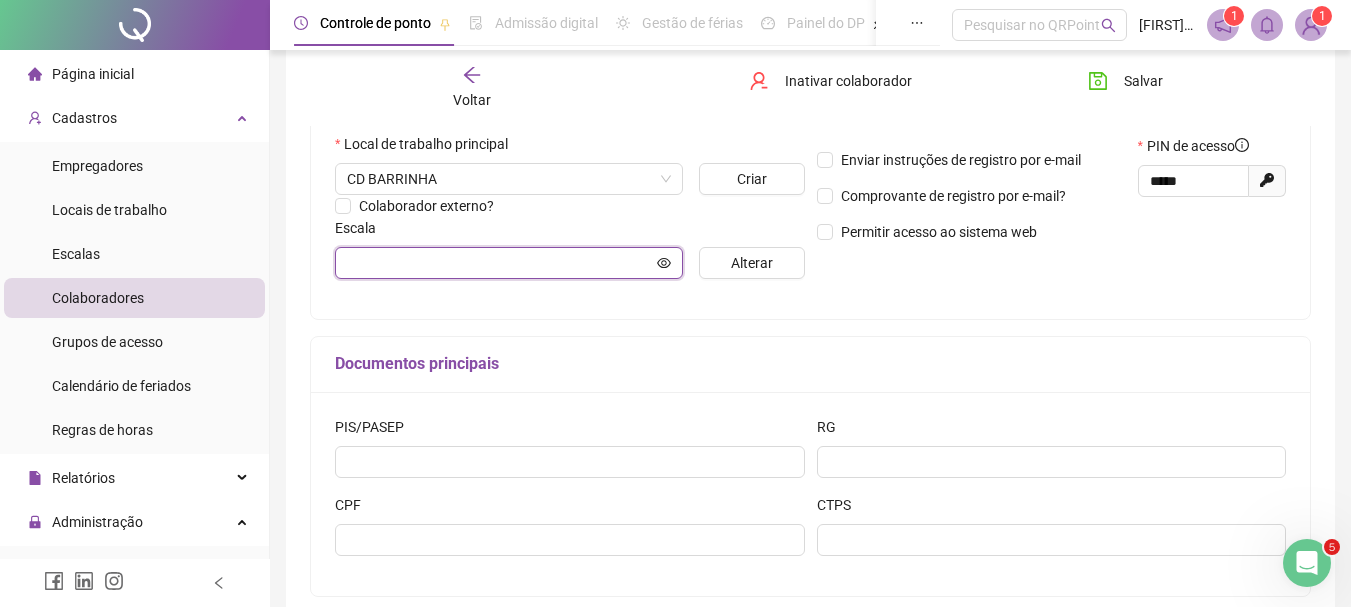 click at bounding box center [500, 263] 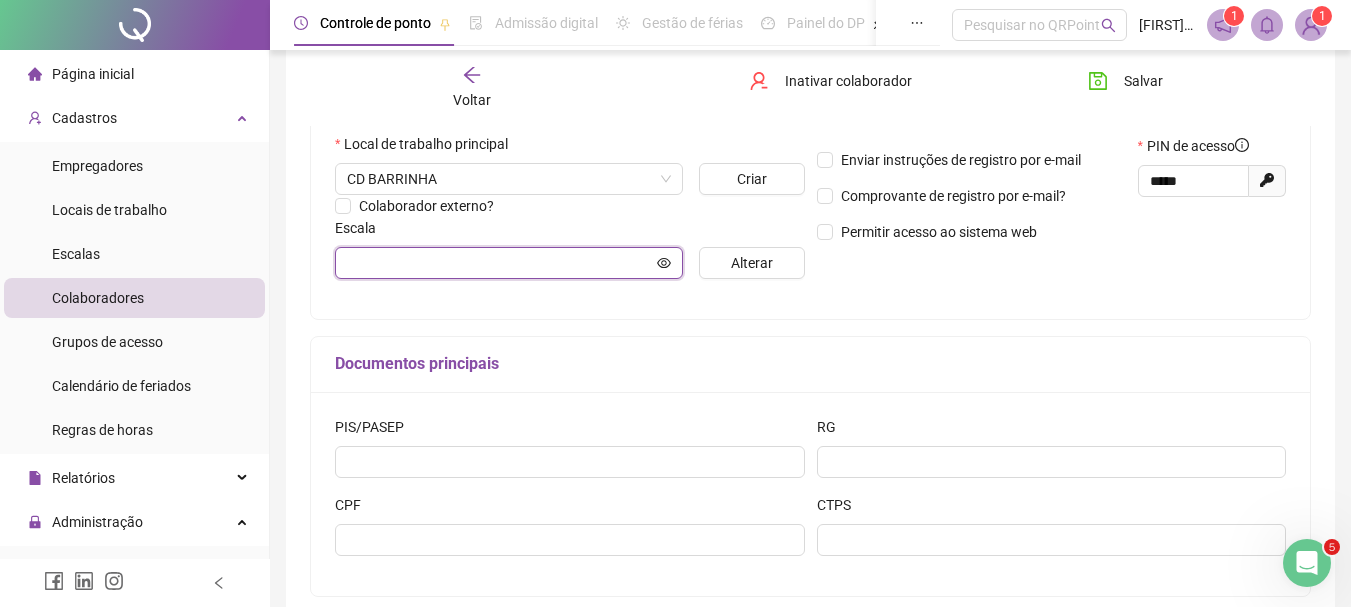 click 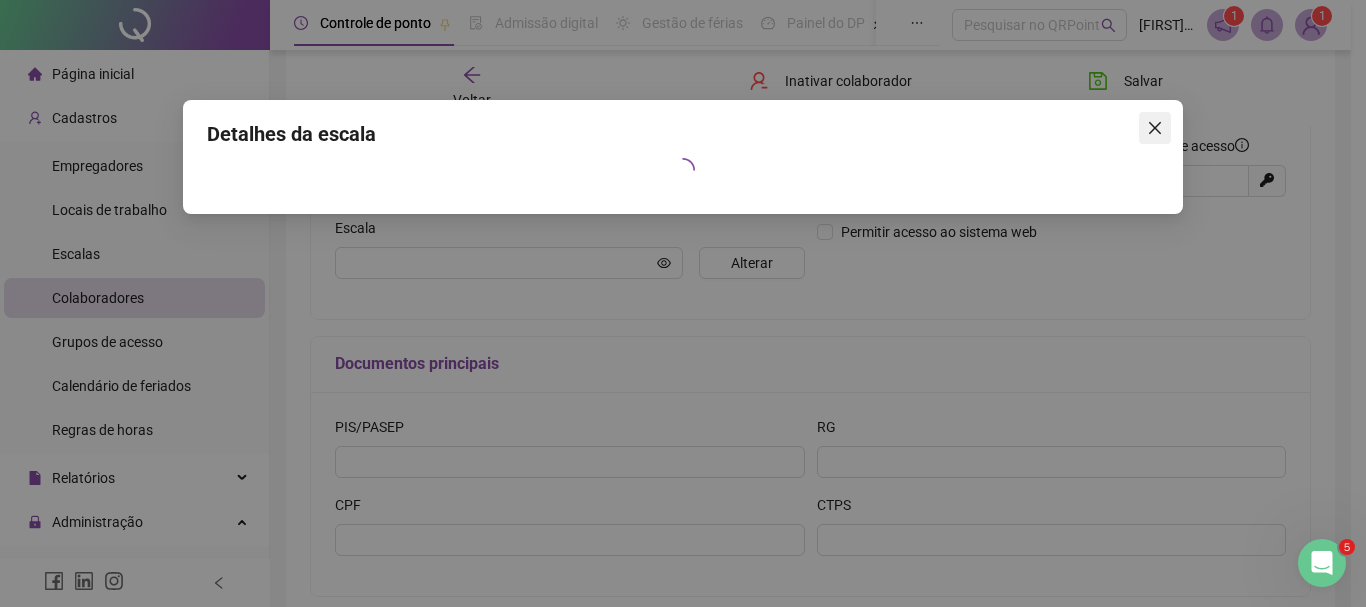 click at bounding box center [1155, 128] 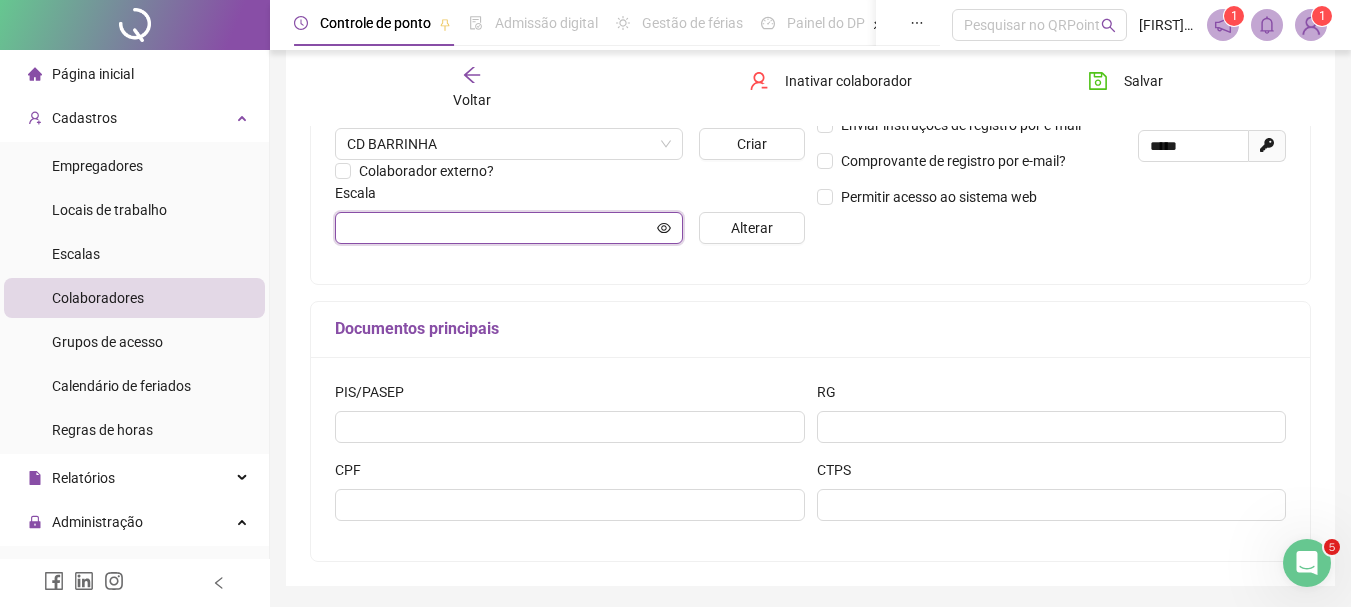 scroll, scrollTop: 434, scrollLeft: 0, axis: vertical 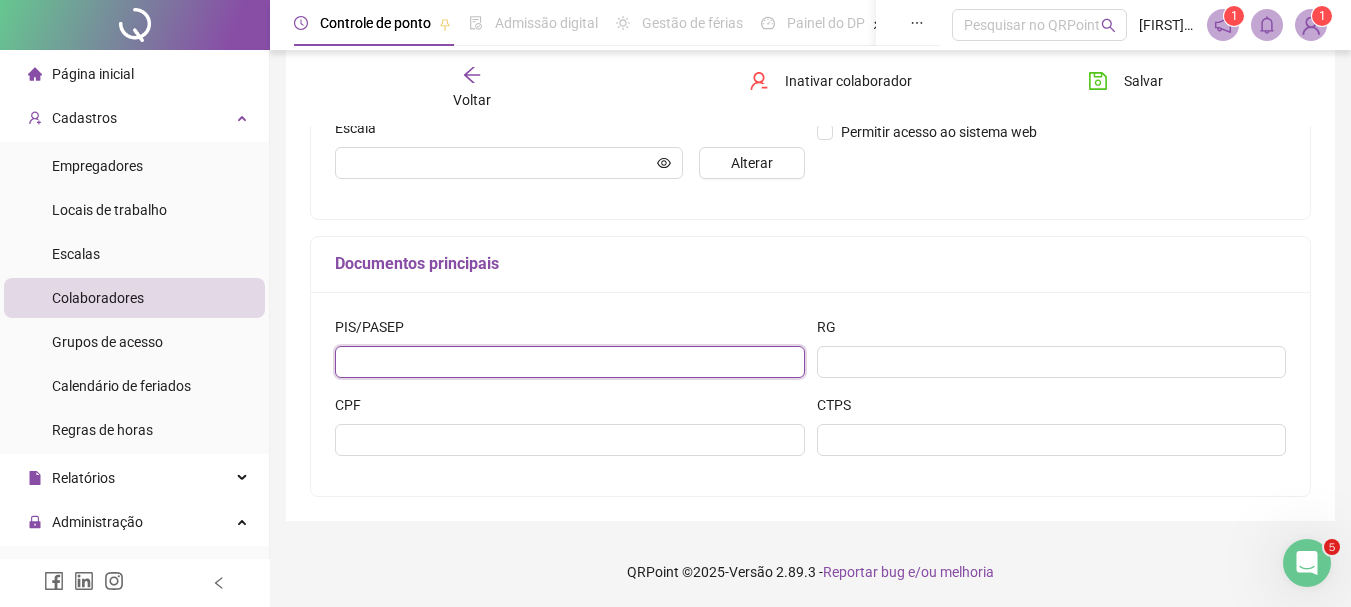 click at bounding box center (570, 362) 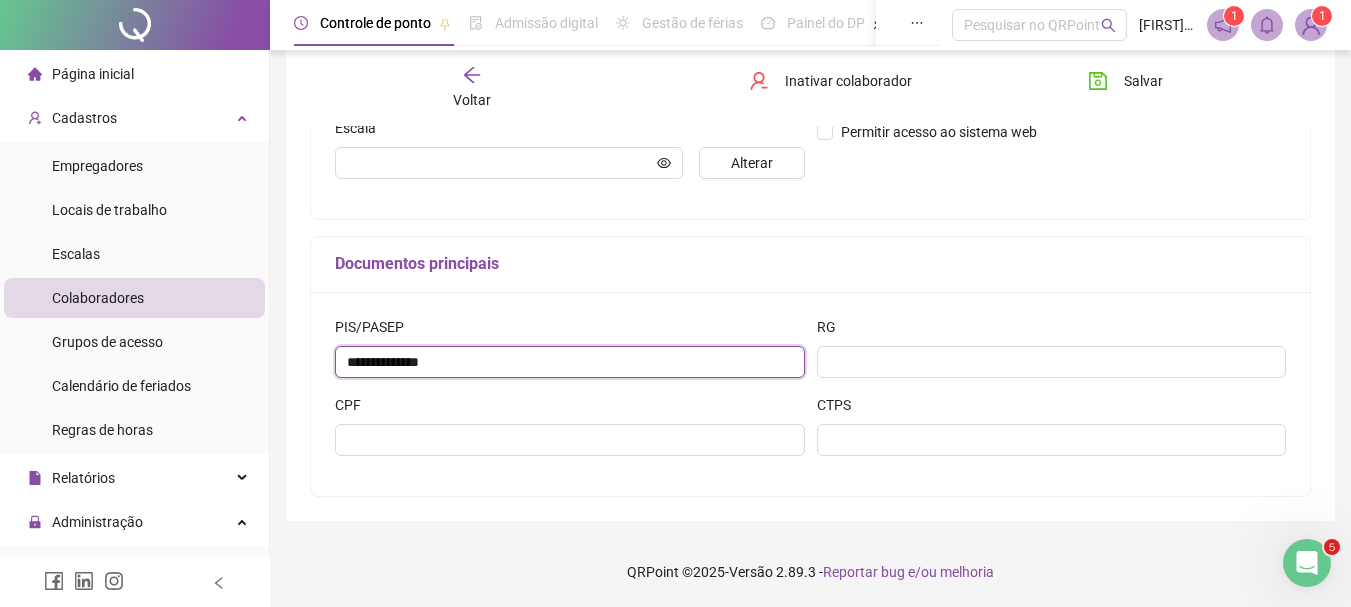 type on "**********" 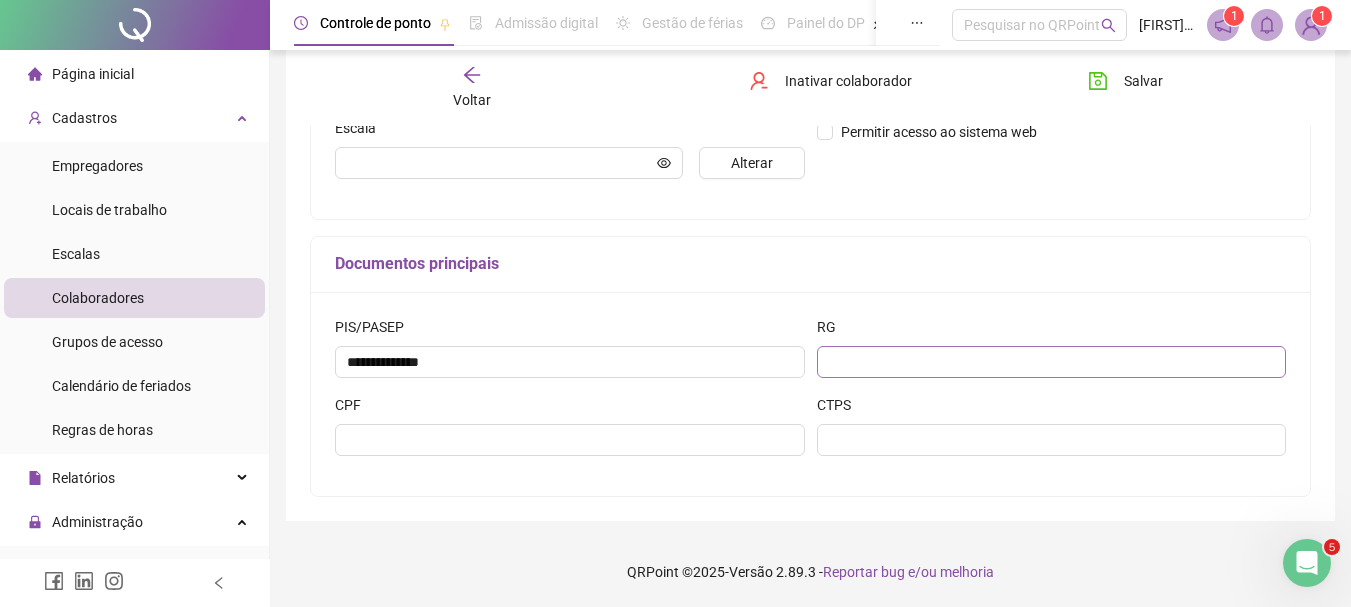 drag, startPoint x: 878, startPoint y: 343, endPoint x: 872, endPoint y: 354, distance: 12.529964 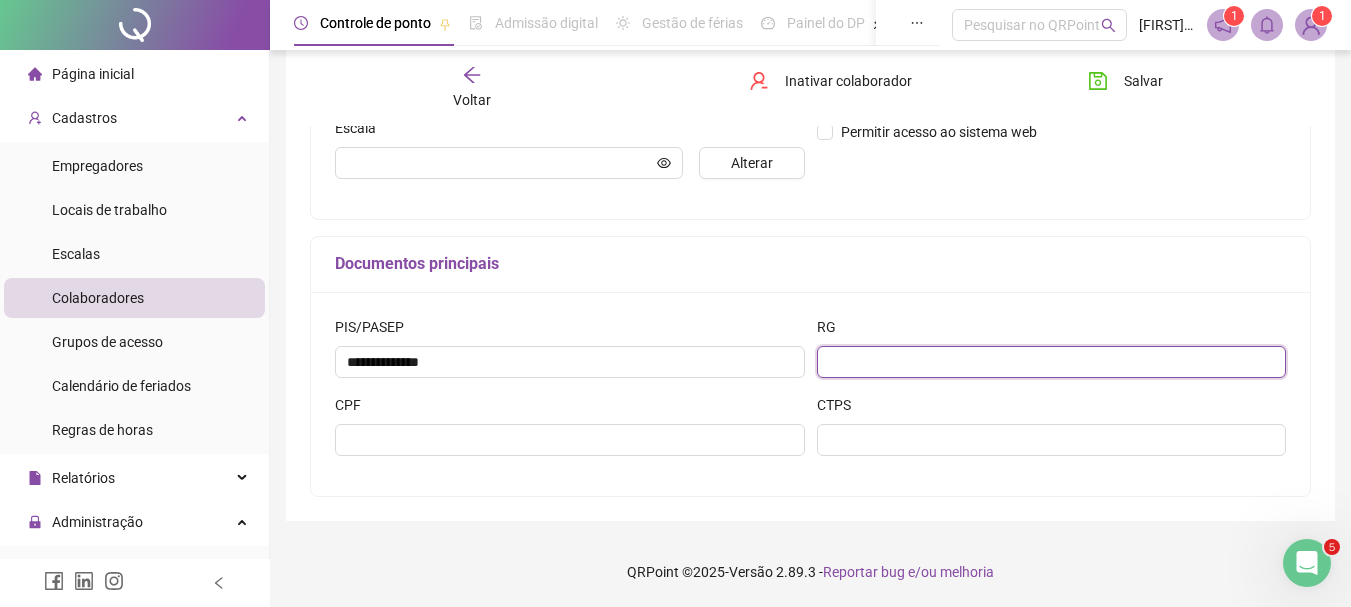 click at bounding box center (1052, 362) 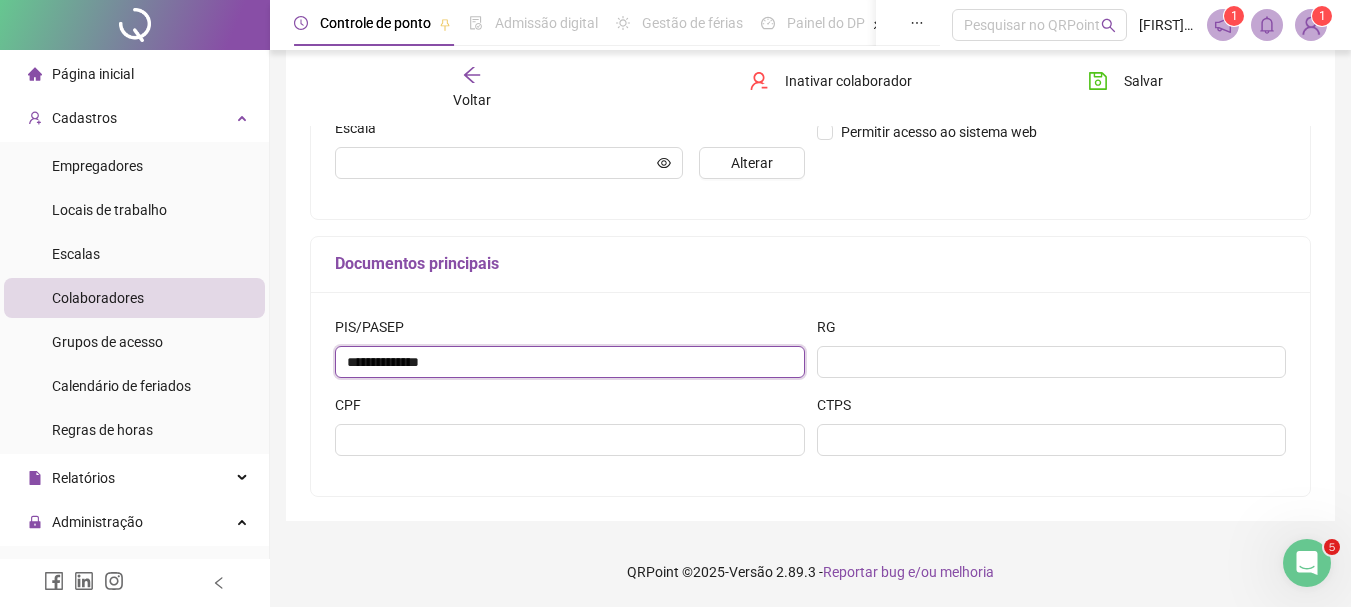 drag, startPoint x: 469, startPoint y: 366, endPoint x: 294, endPoint y: 371, distance: 175.07141 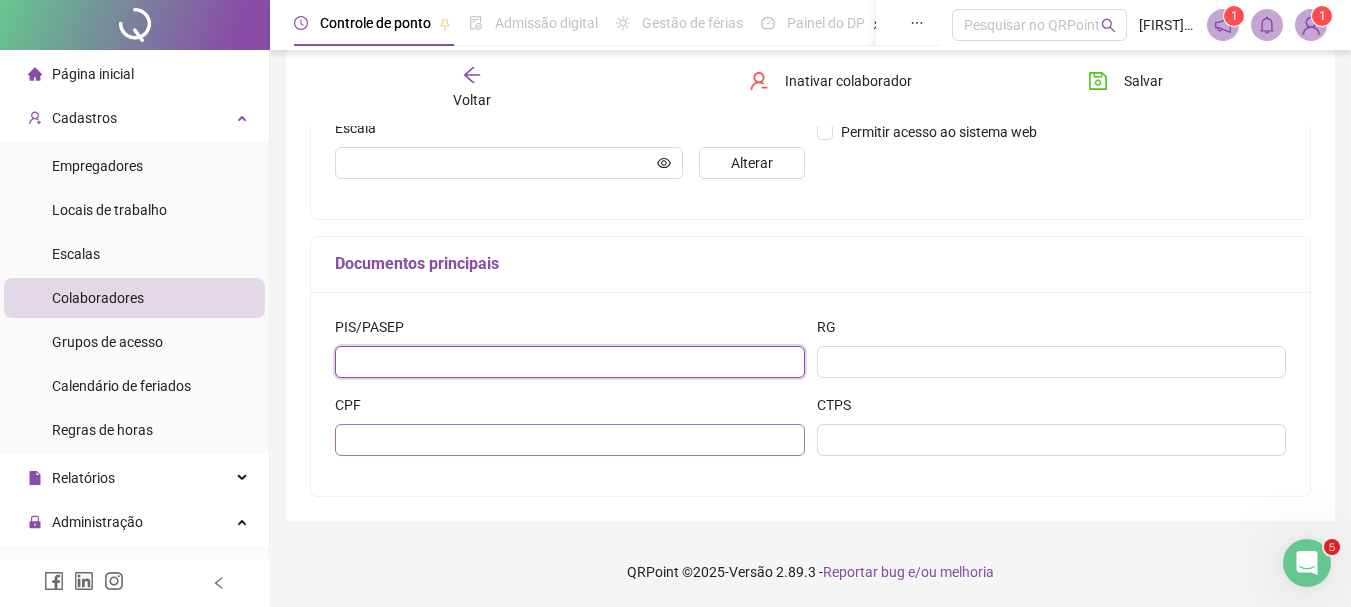 type 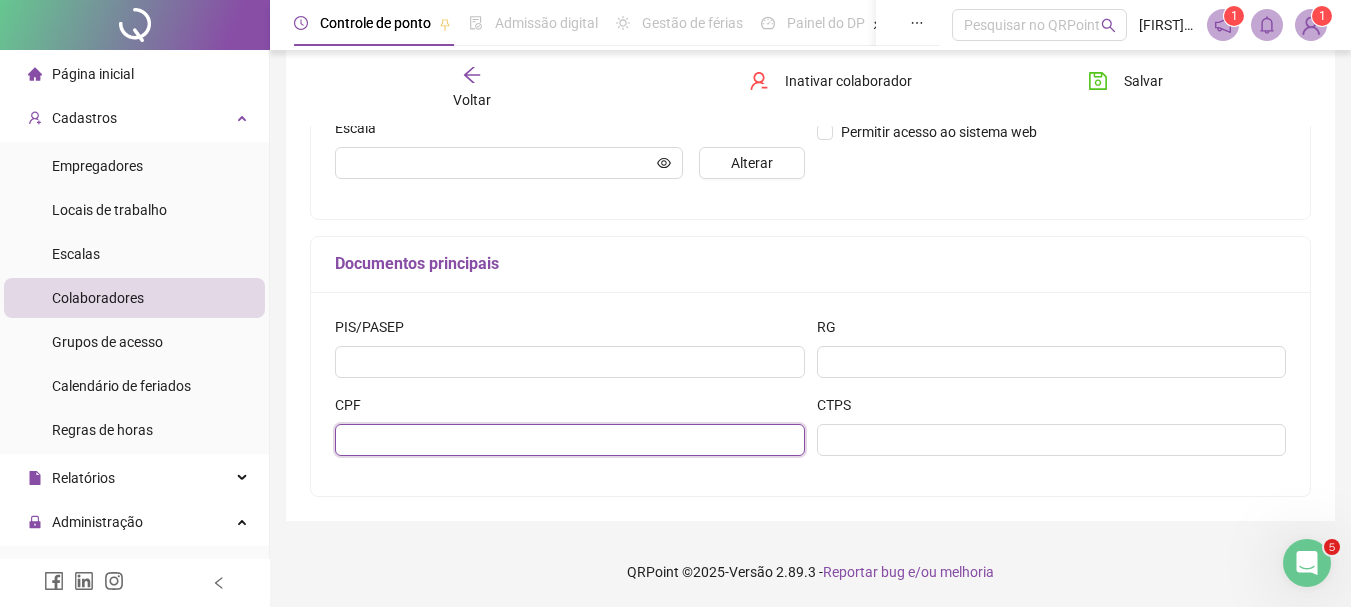 click at bounding box center (570, 440) 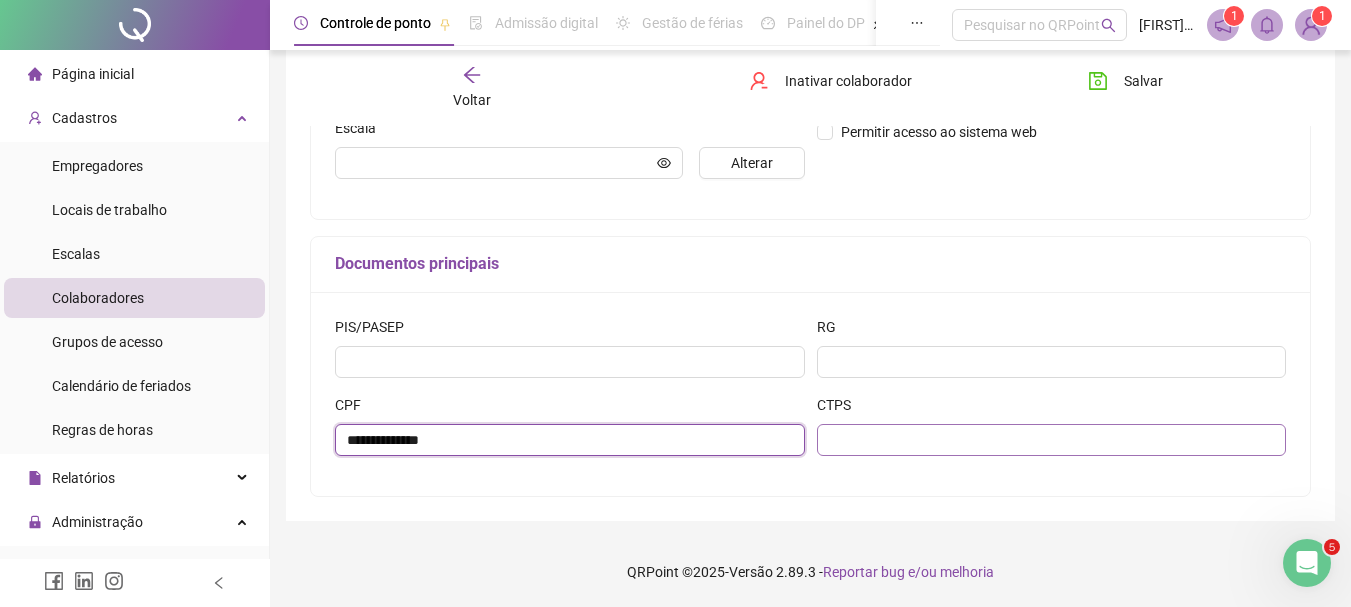 type on "**********" 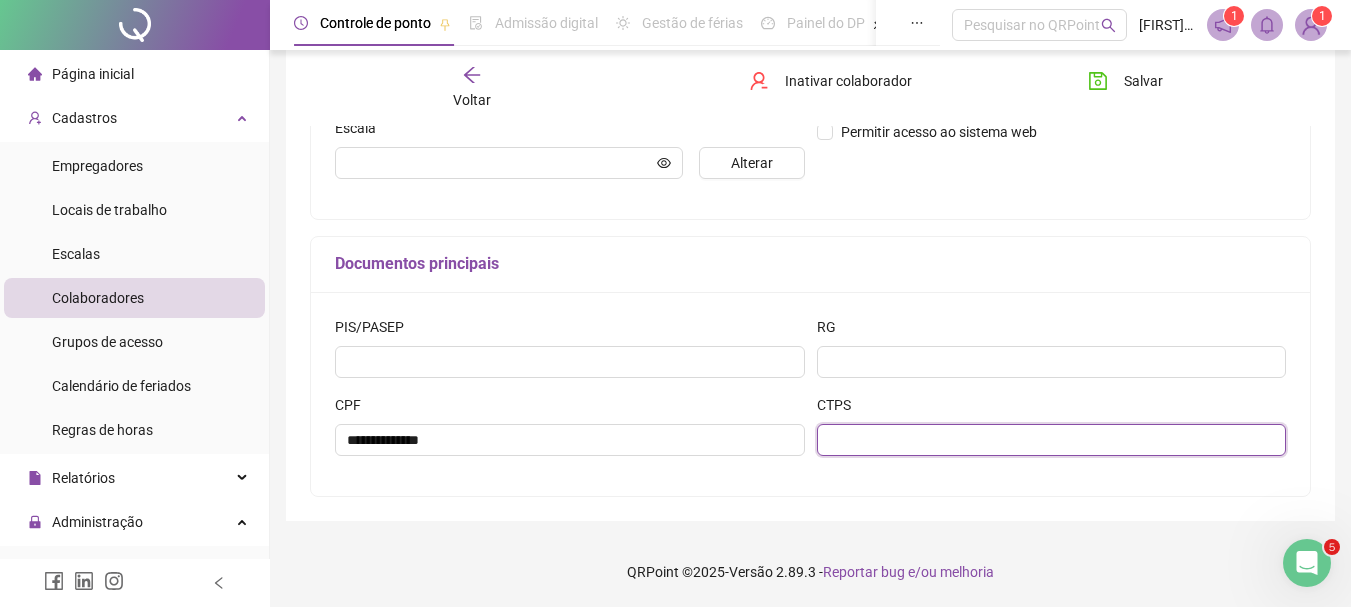 click at bounding box center (1052, 440) 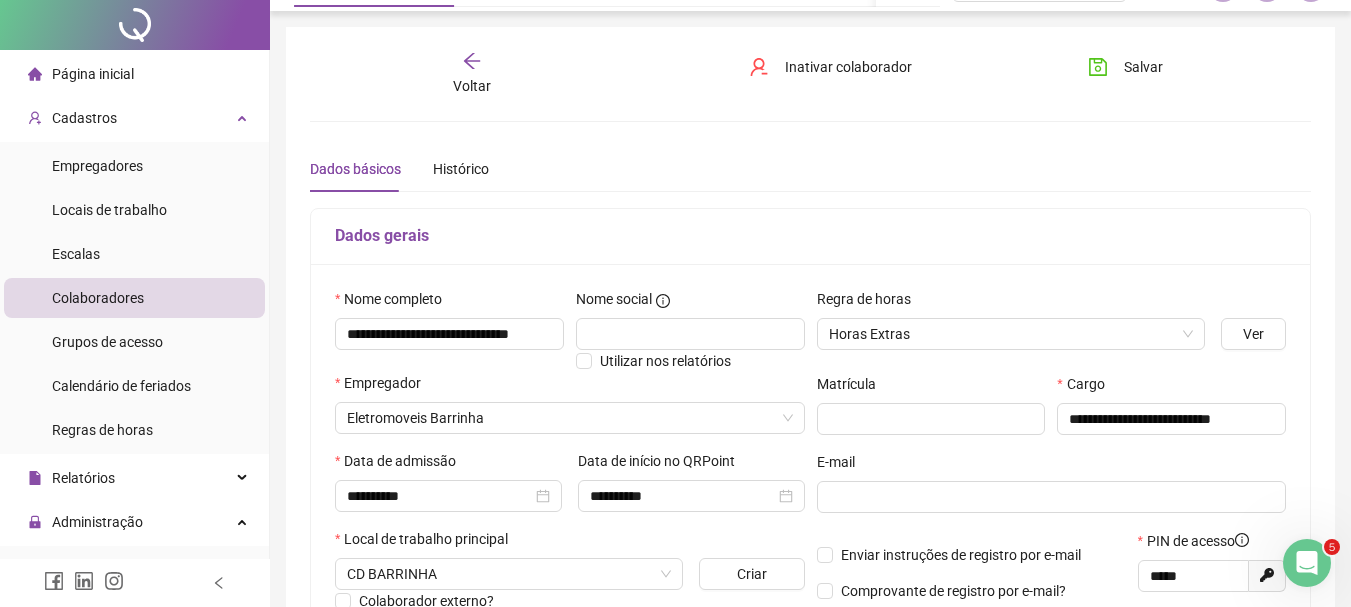 scroll, scrollTop: 0, scrollLeft: 0, axis: both 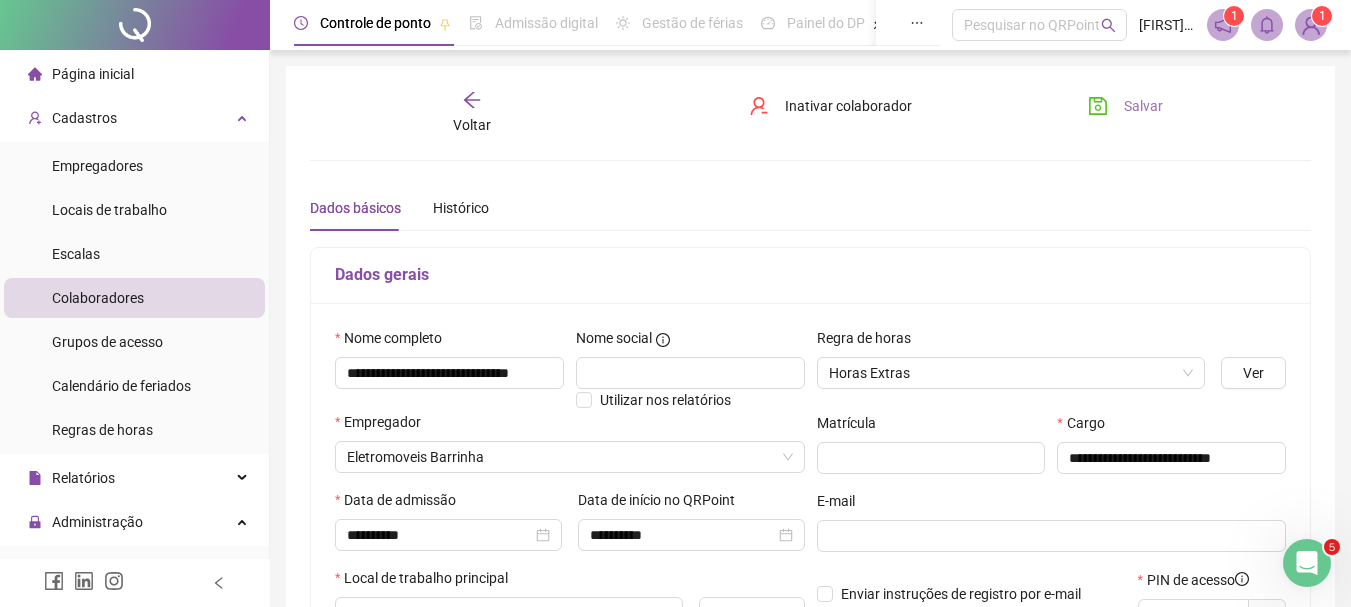 click on "Salvar" at bounding box center (1143, 106) 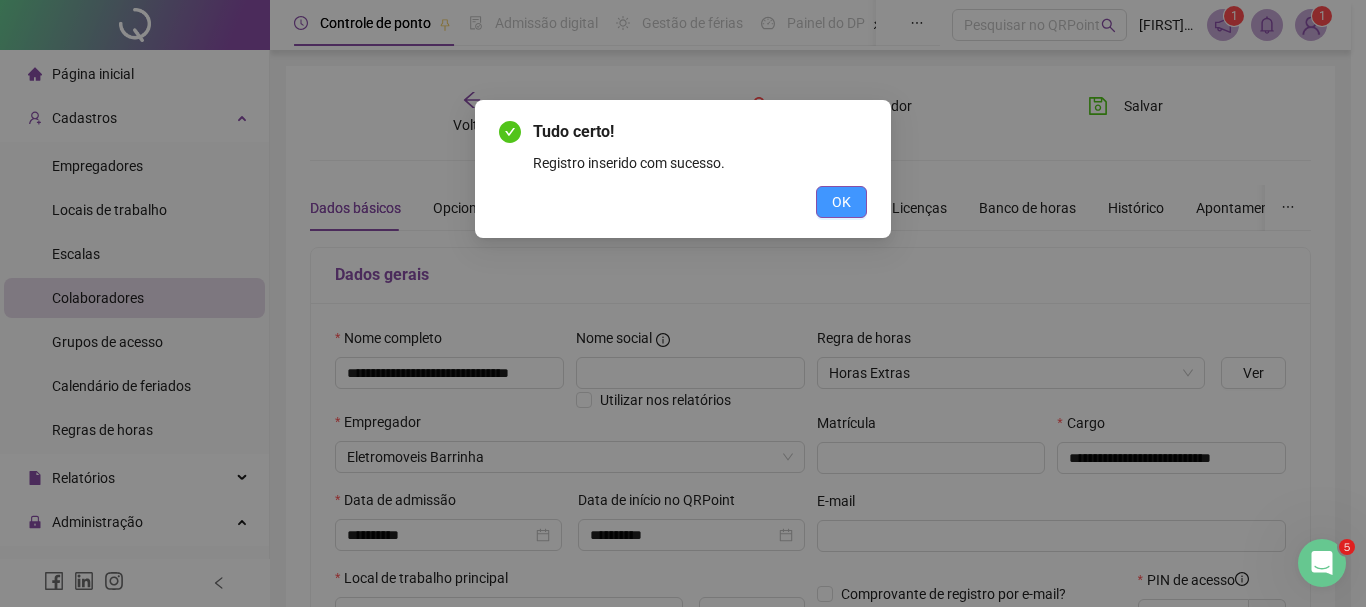 click on "OK" at bounding box center (841, 202) 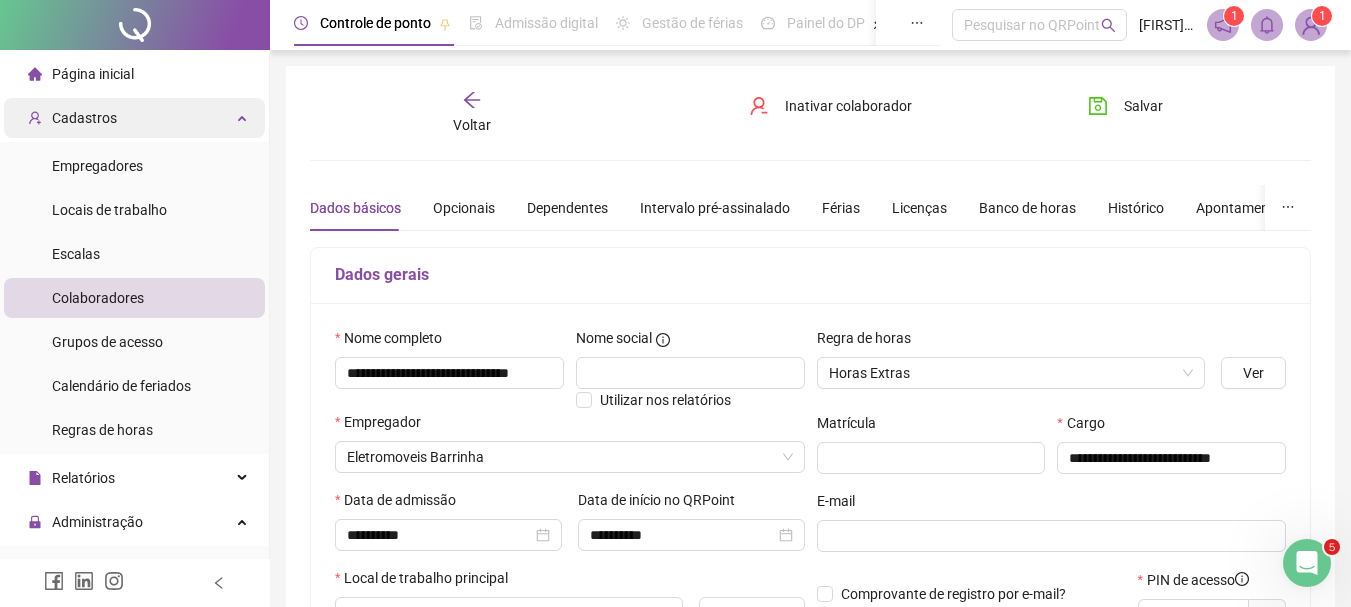 type 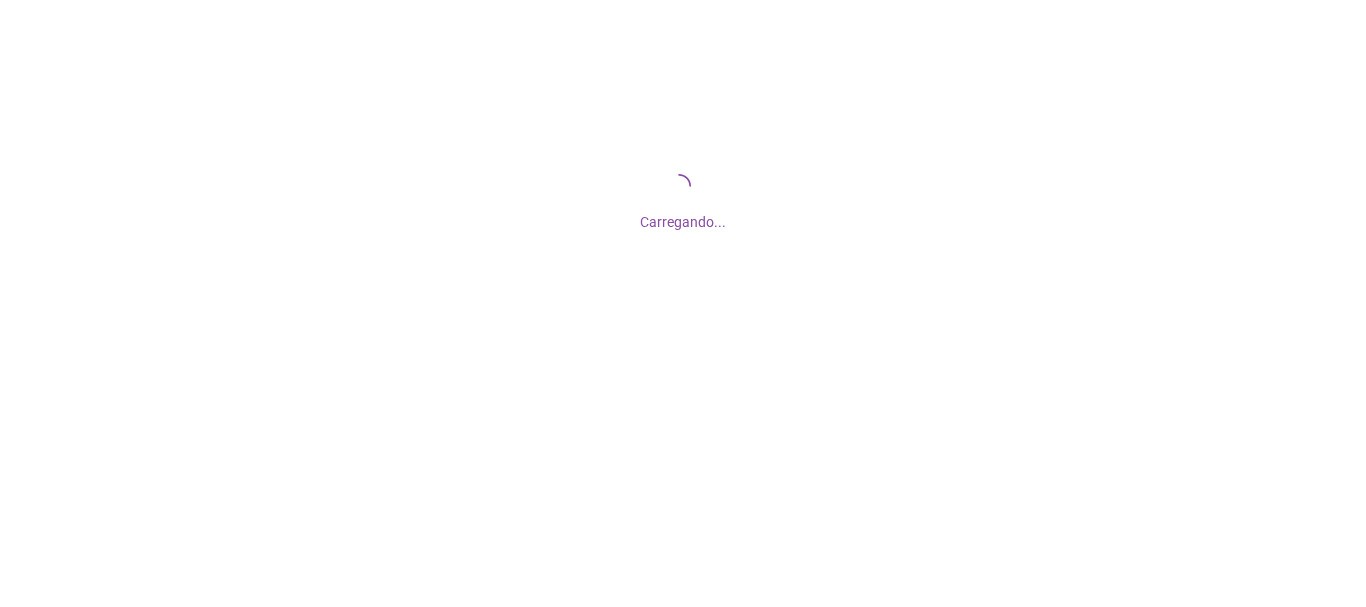scroll, scrollTop: 0, scrollLeft: 0, axis: both 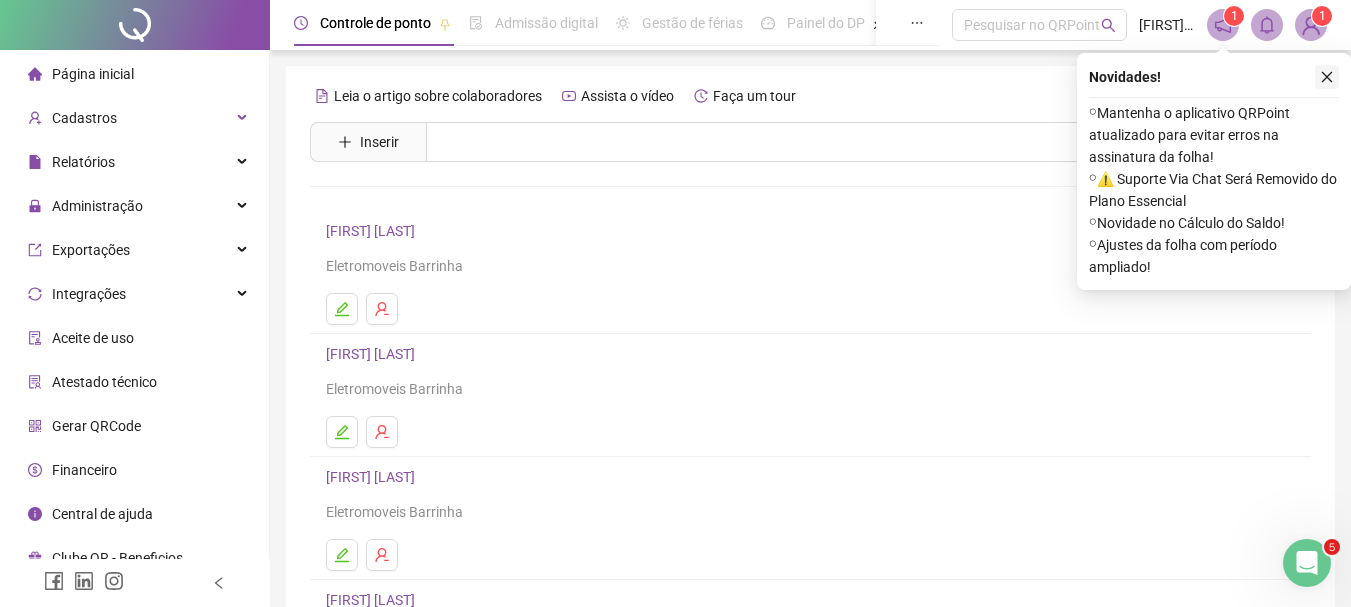 click 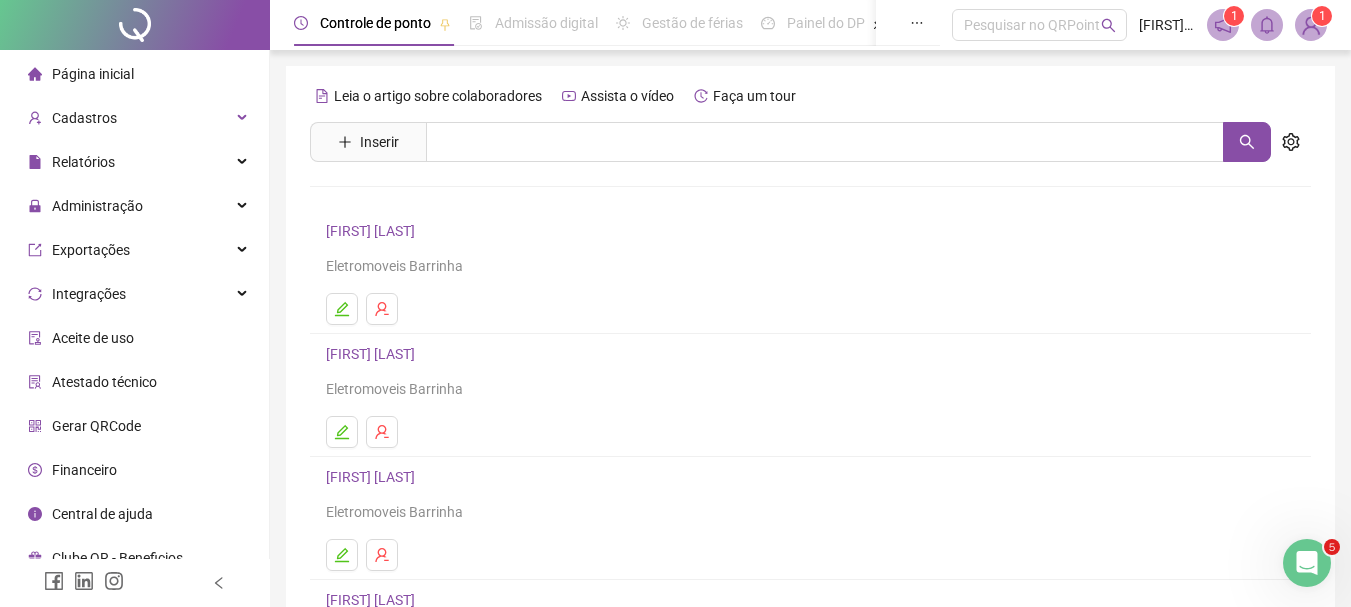 click on "Página inicial" at bounding box center (134, 74) 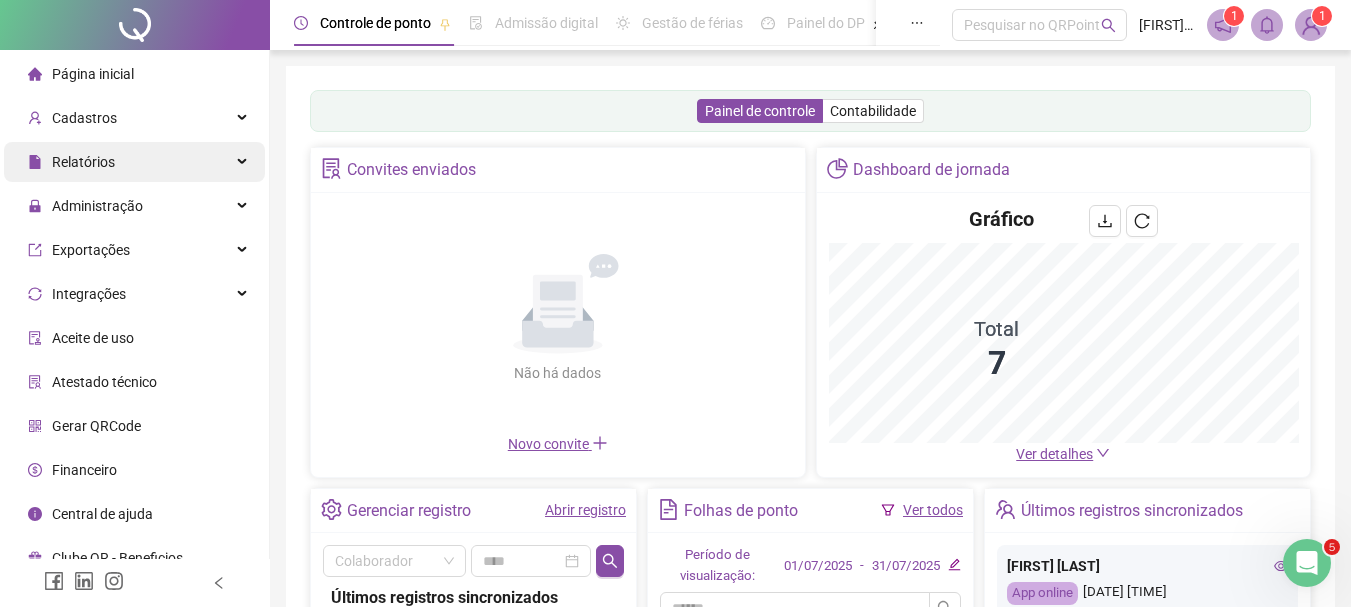 click on "Relatórios" at bounding box center [134, 162] 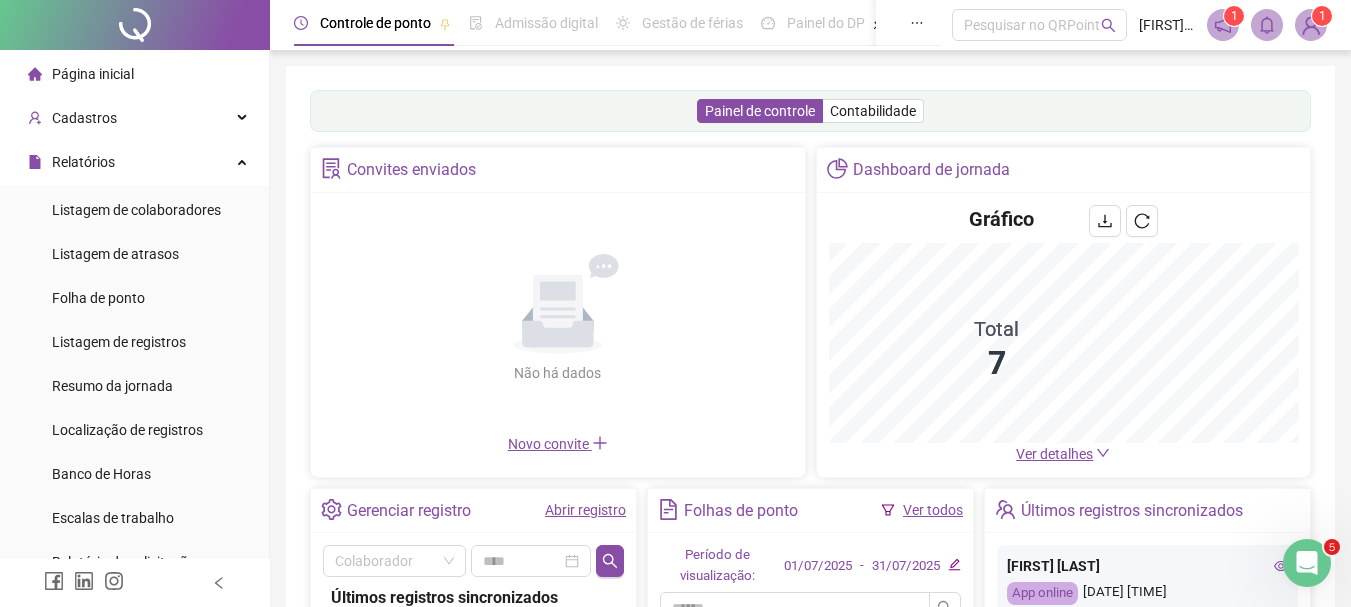 click on "Página inicial Cadastros Relatórios Listagem de colaboradores Listagem de atrasos Folha de ponto Listagem de registros Resumo da jornada Localização de registros Banco de Horas Escalas de trabalho Relatório de solicitações Administração Exportações Integrações Aceite de uso Atestado técnico Gerar QRCode Financeiro Central de ajuda Clube QR - Beneficios" at bounding box center [135, 518] 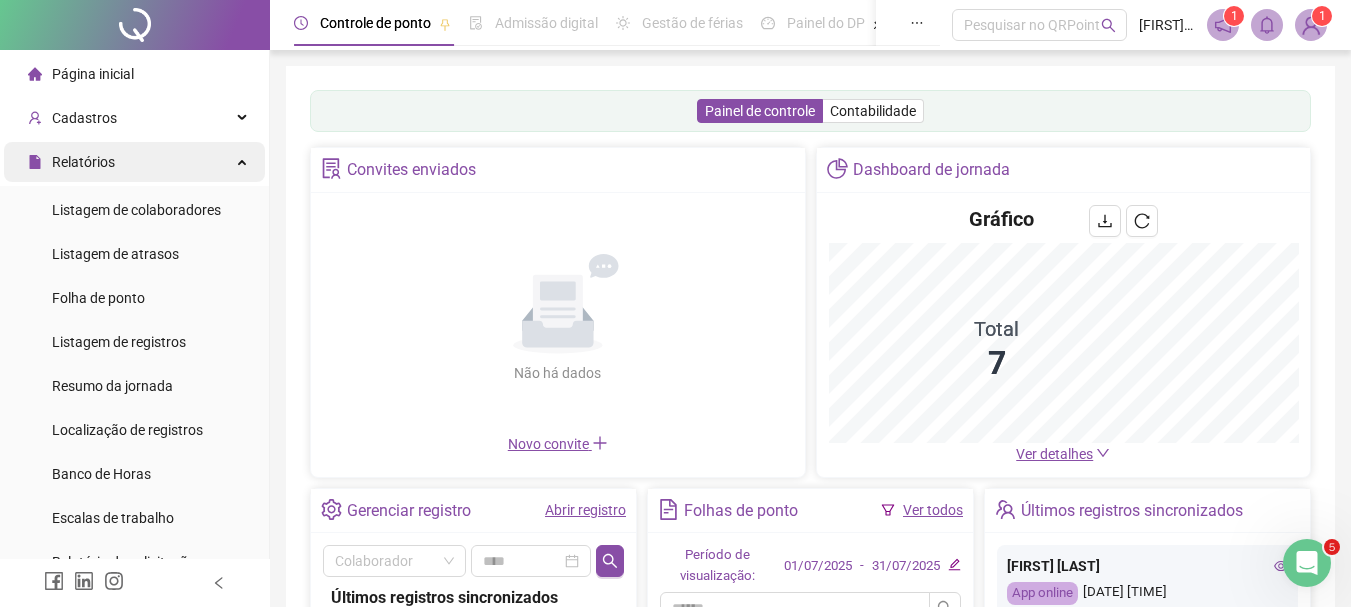 click on "Relatórios" at bounding box center (134, 162) 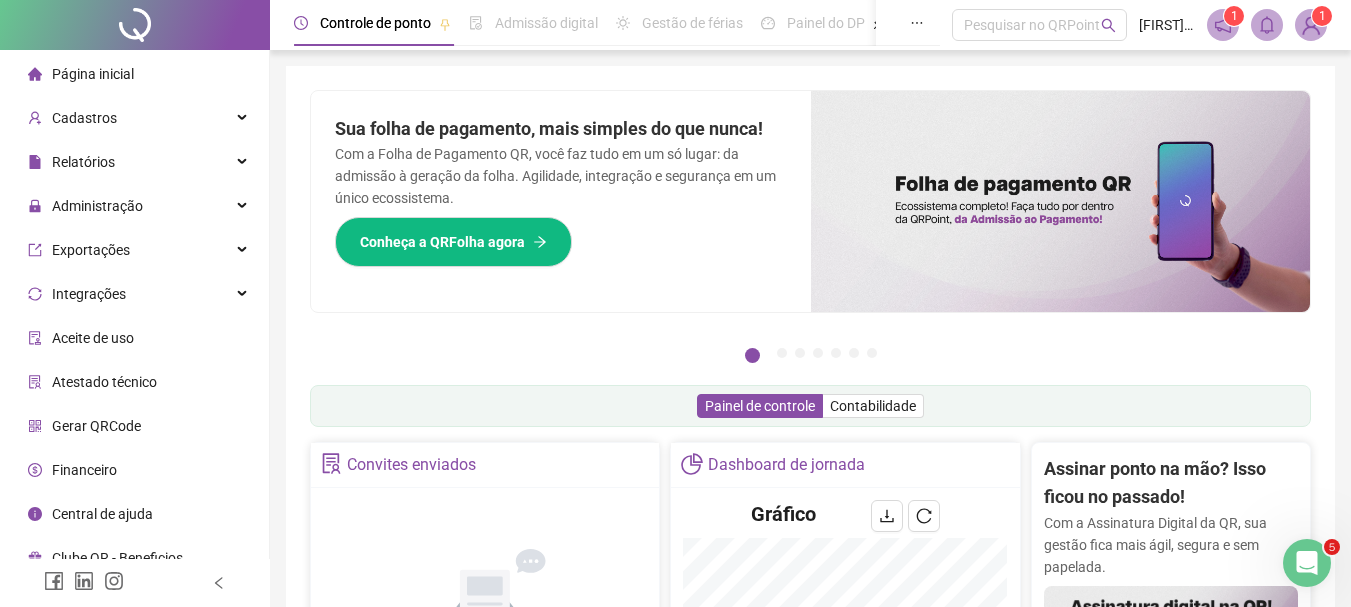 click on "Página inicial" at bounding box center (134, 74) 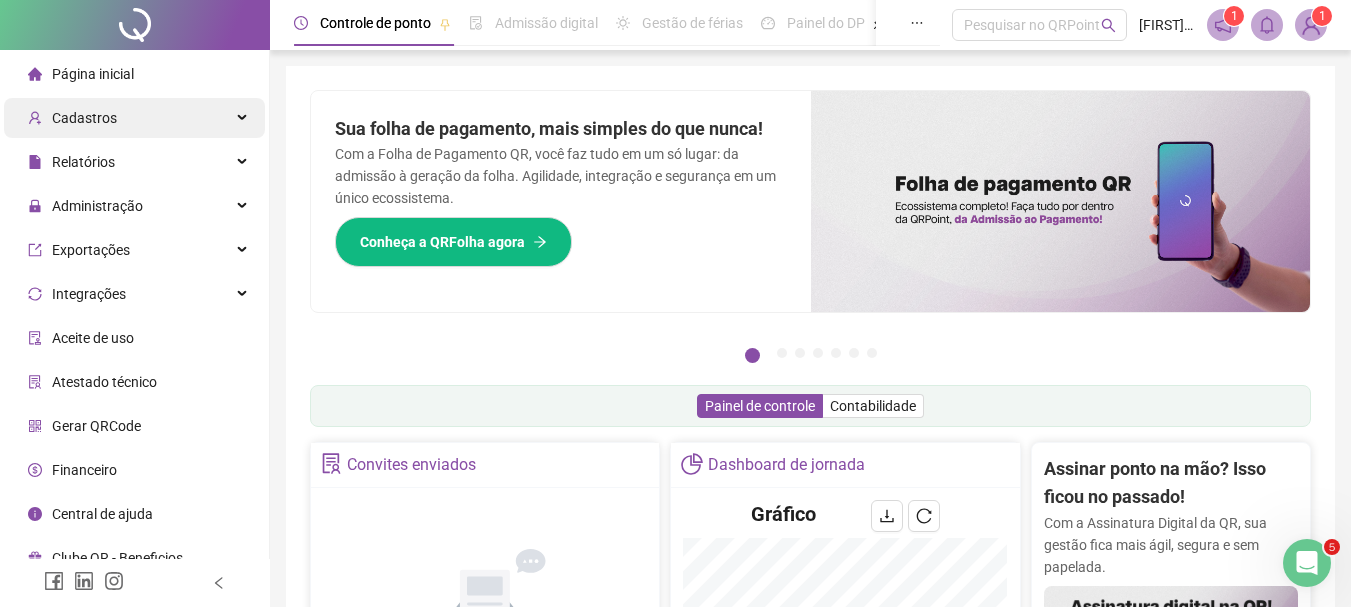 click on "Cadastros" at bounding box center [134, 118] 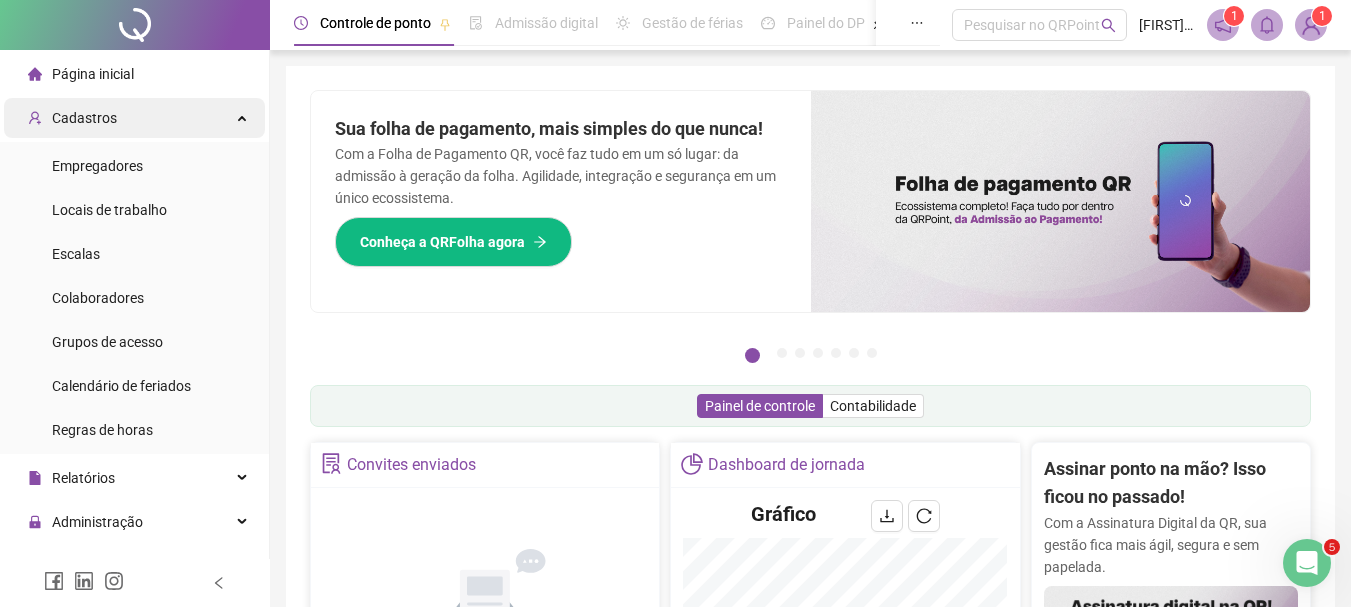 click on "Cadastros" at bounding box center (134, 118) 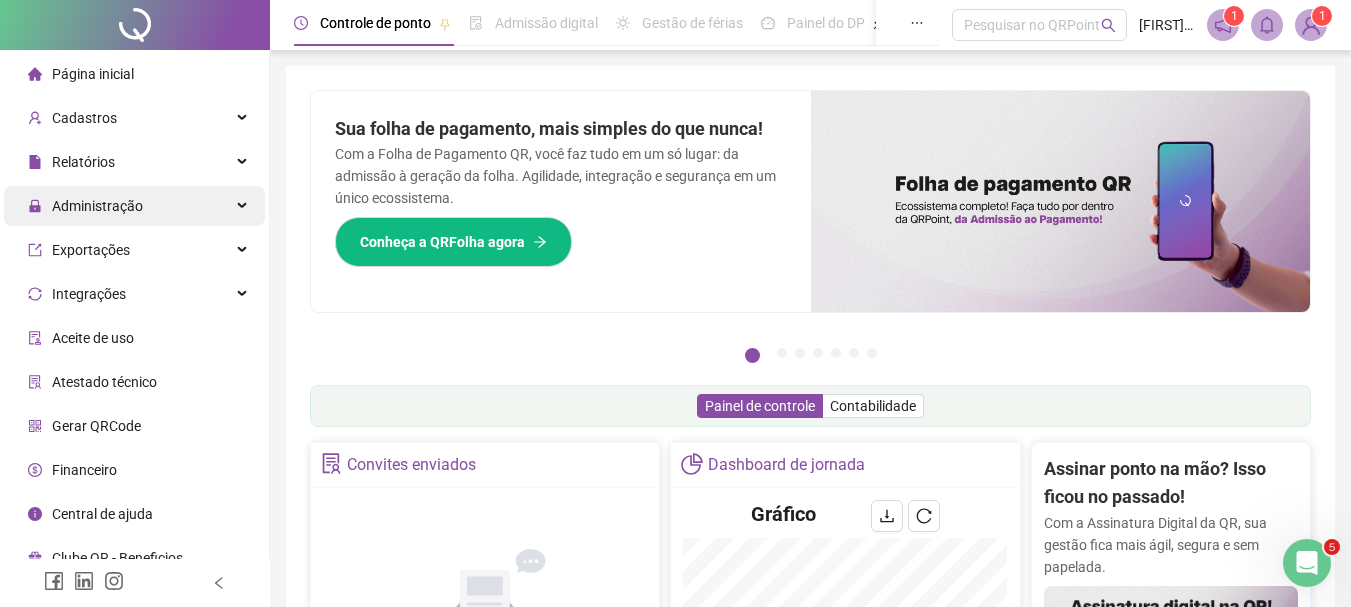 click on "Administração" at bounding box center [97, 206] 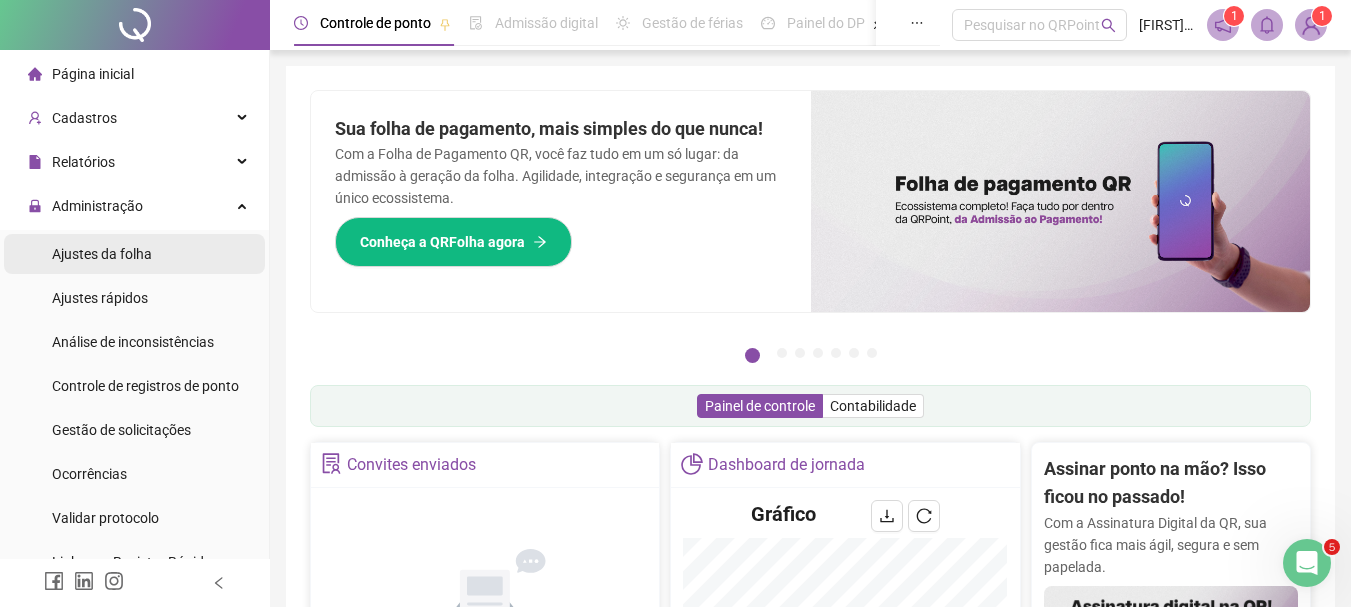 click on "Ajustes da folha" at bounding box center (134, 254) 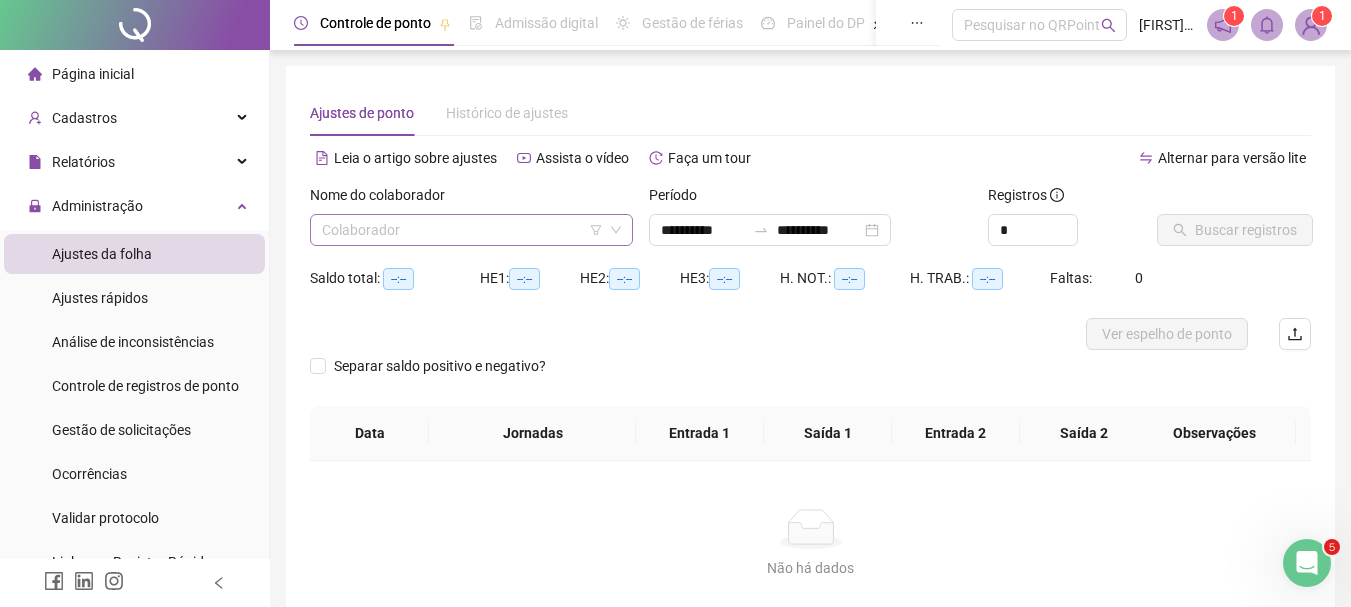 click at bounding box center (462, 230) 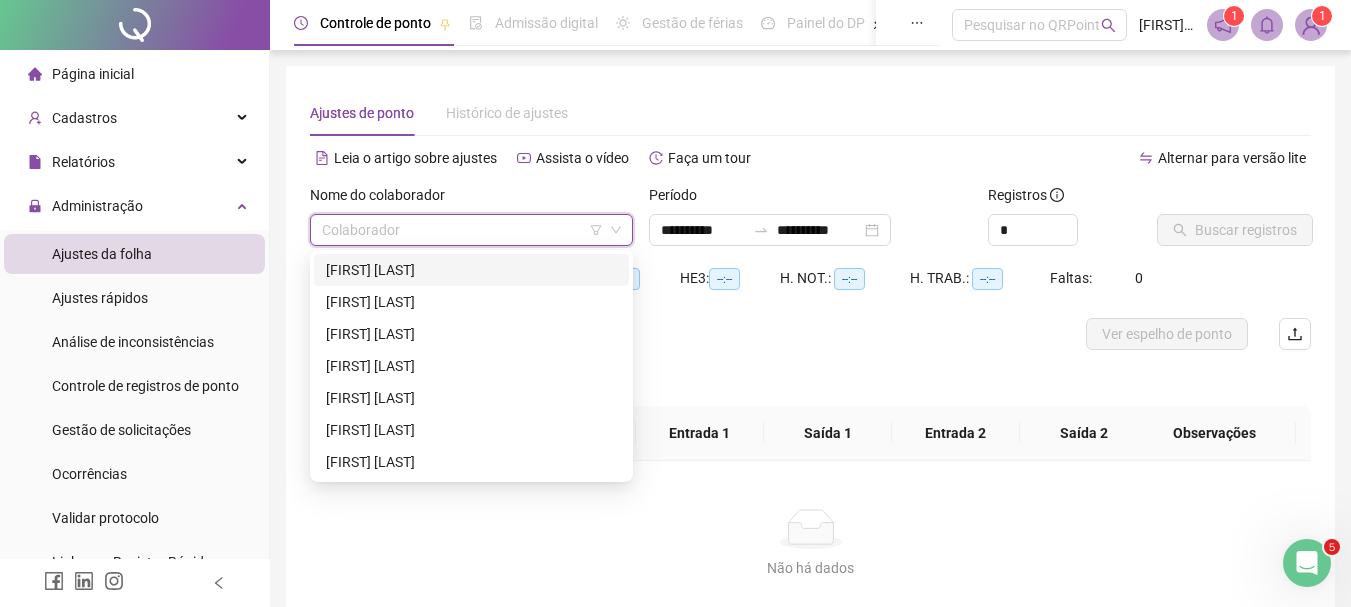 click on "[FIRST] [LAST]" at bounding box center (471, 270) 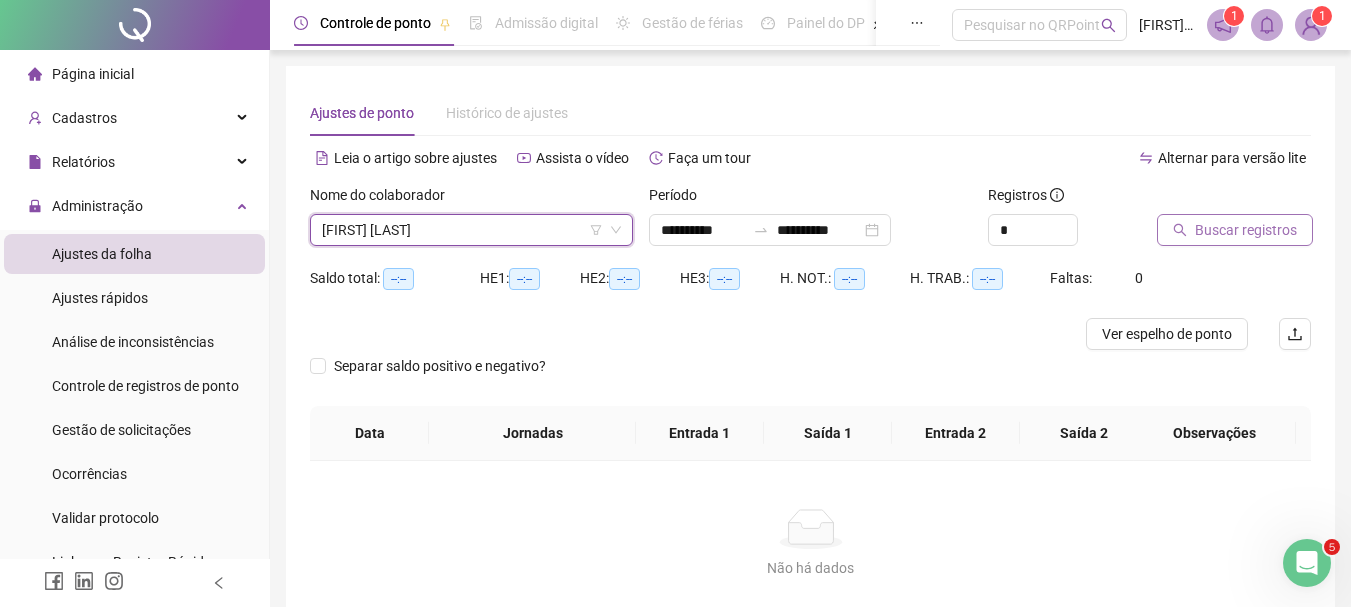 click 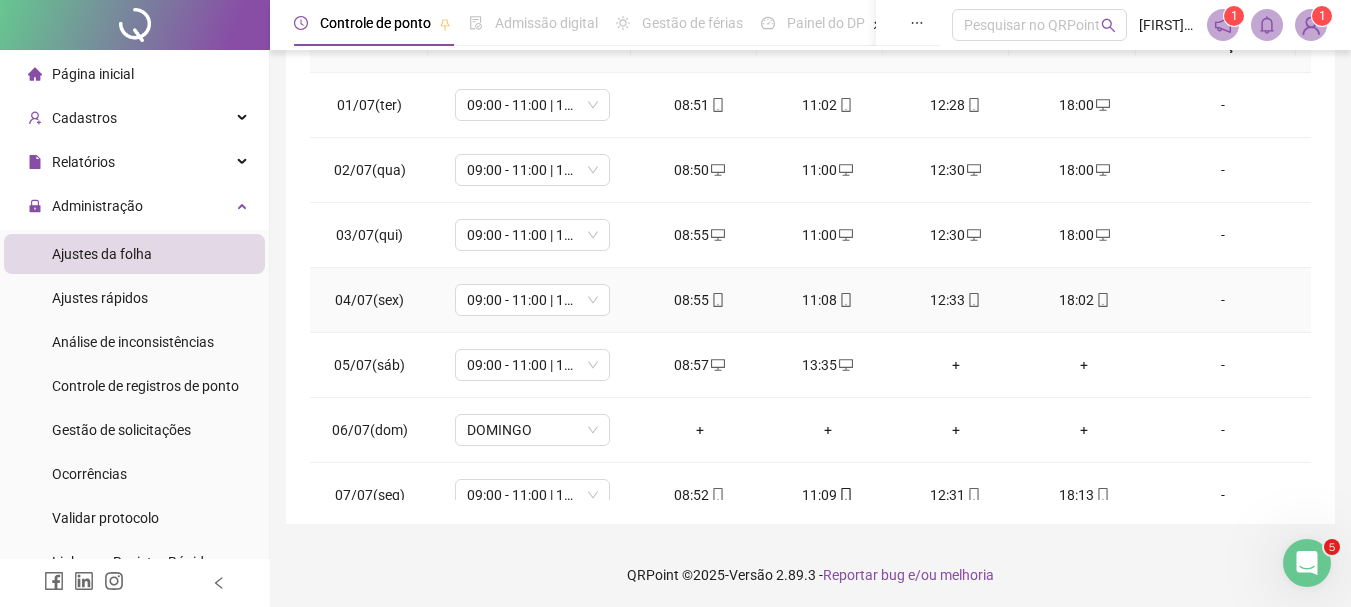 scroll, scrollTop: 391, scrollLeft: 0, axis: vertical 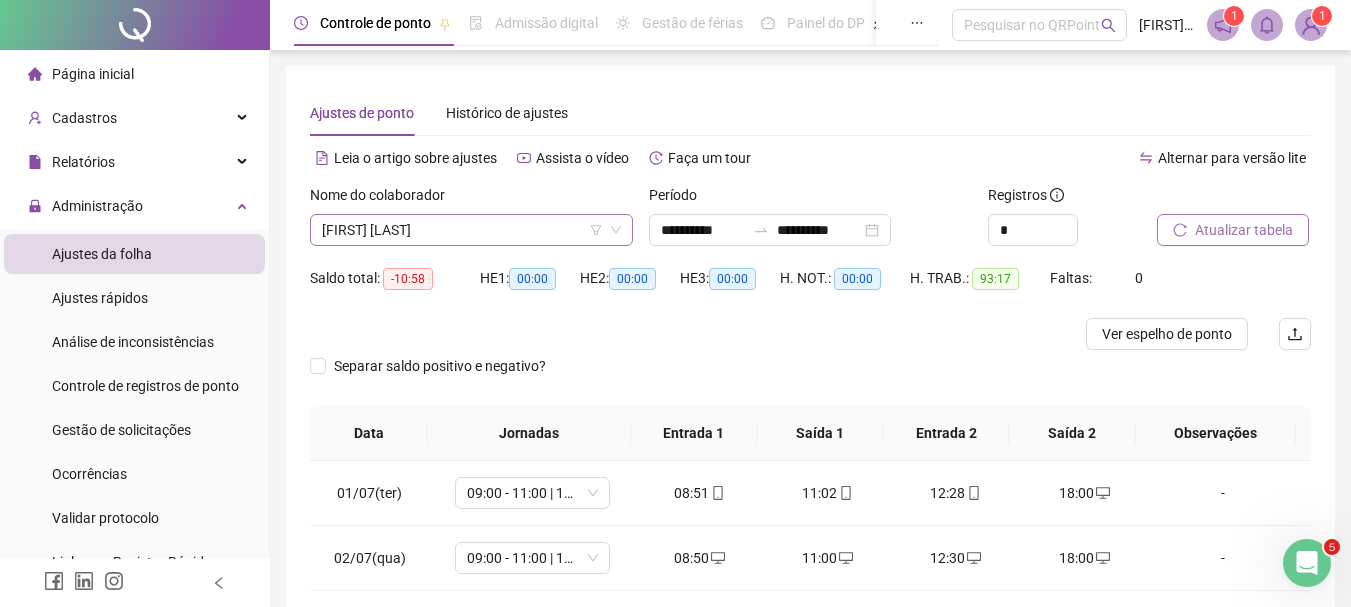 click on "[FIRST] [LAST]" at bounding box center (471, 230) 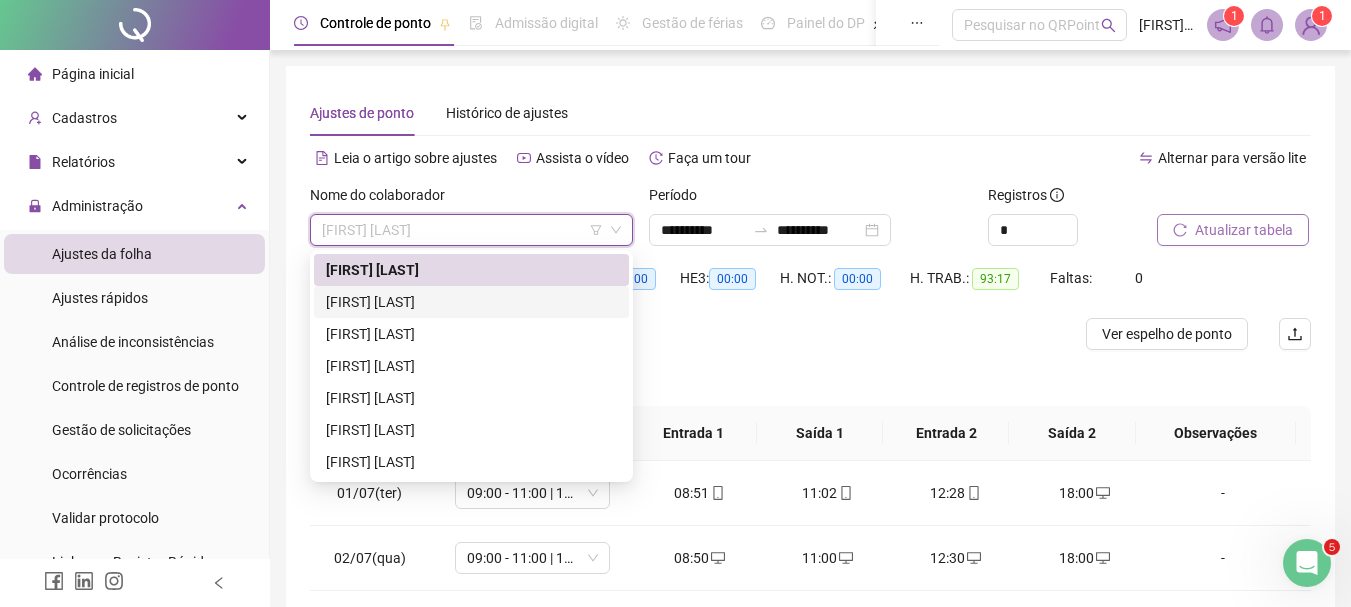 click on "[FIRST] [LAST]" at bounding box center [471, 302] 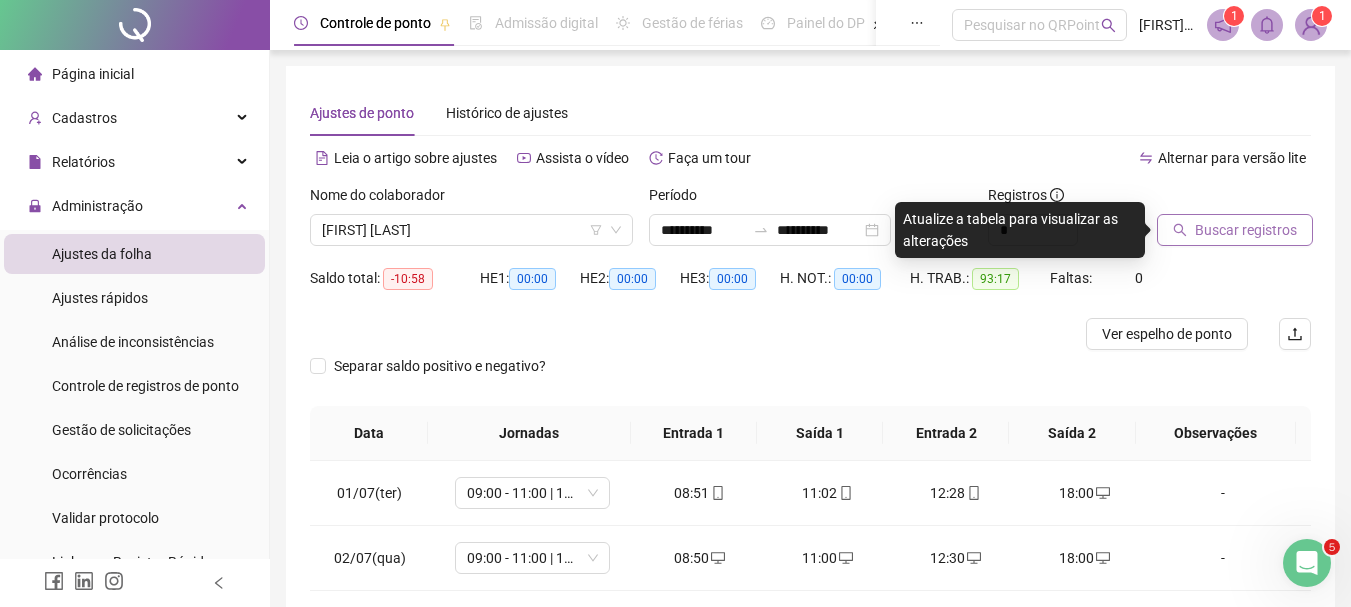 click on "Buscar registros" at bounding box center [1246, 230] 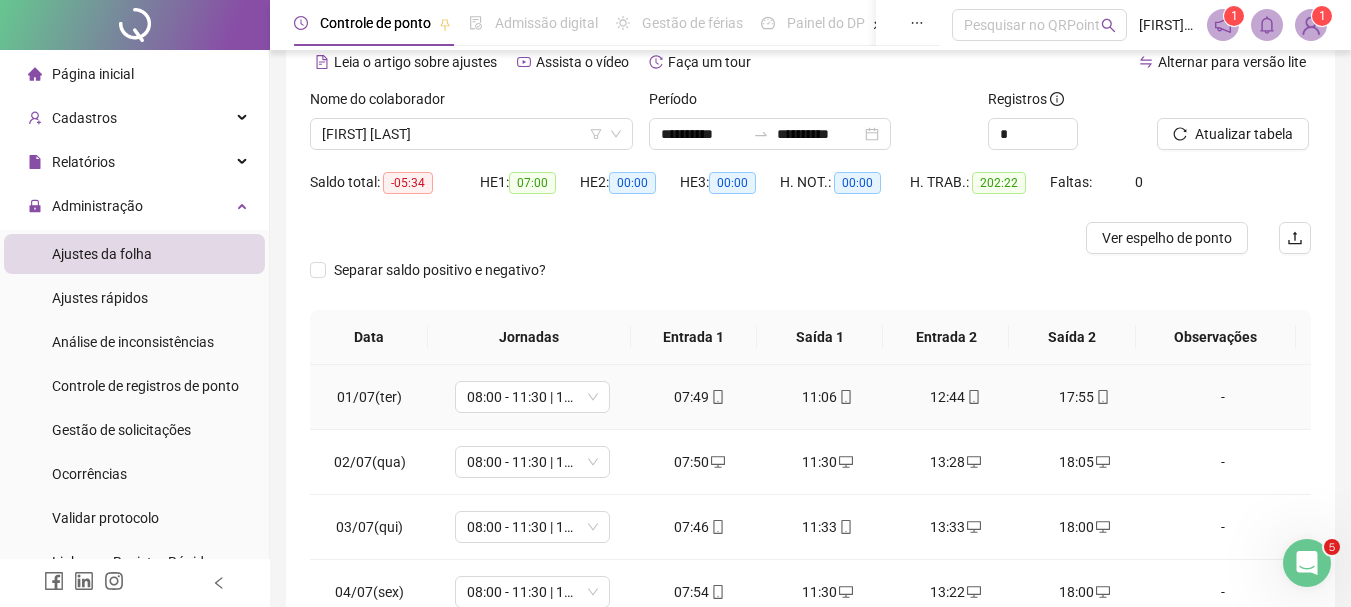 scroll, scrollTop: 200, scrollLeft: 0, axis: vertical 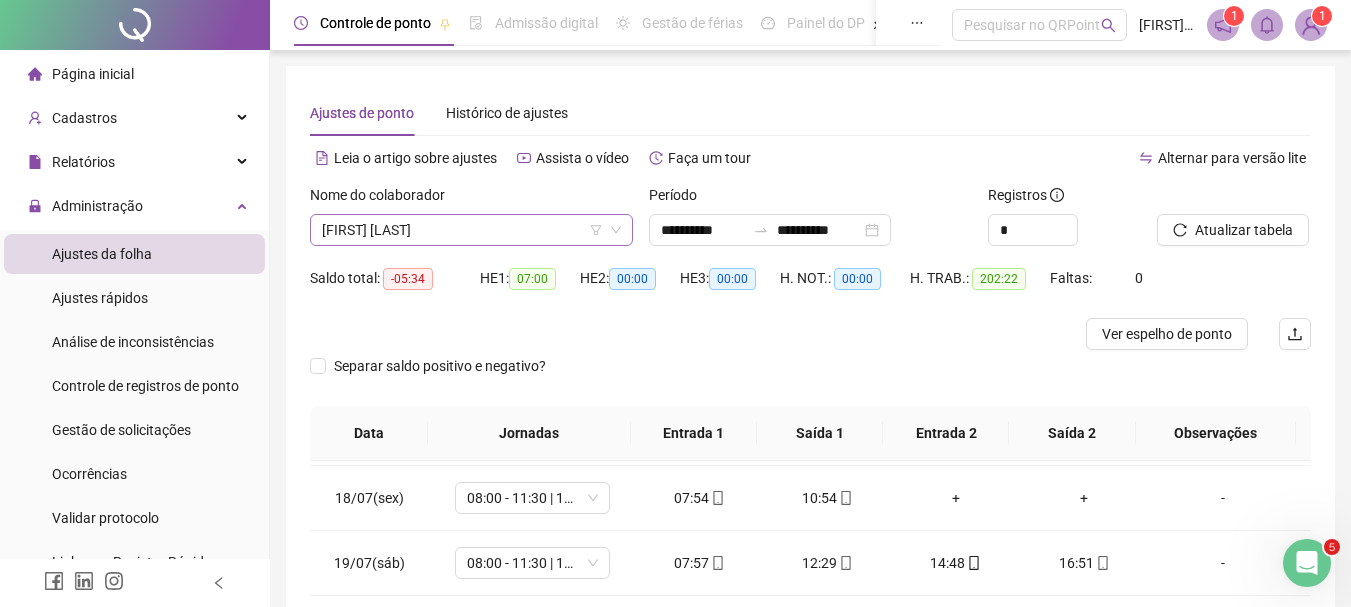 click on "[FIRST] [LAST]" at bounding box center (471, 230) 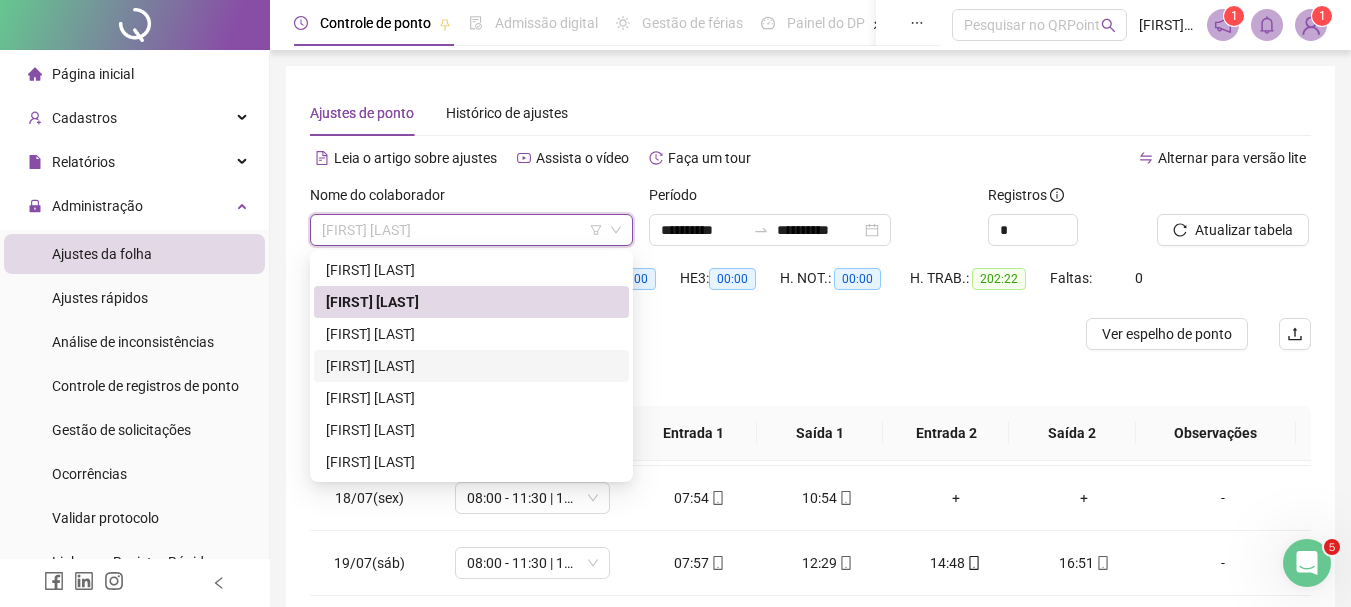 click on "[FIRST] [LAST]" at bounding box center [471, 366] 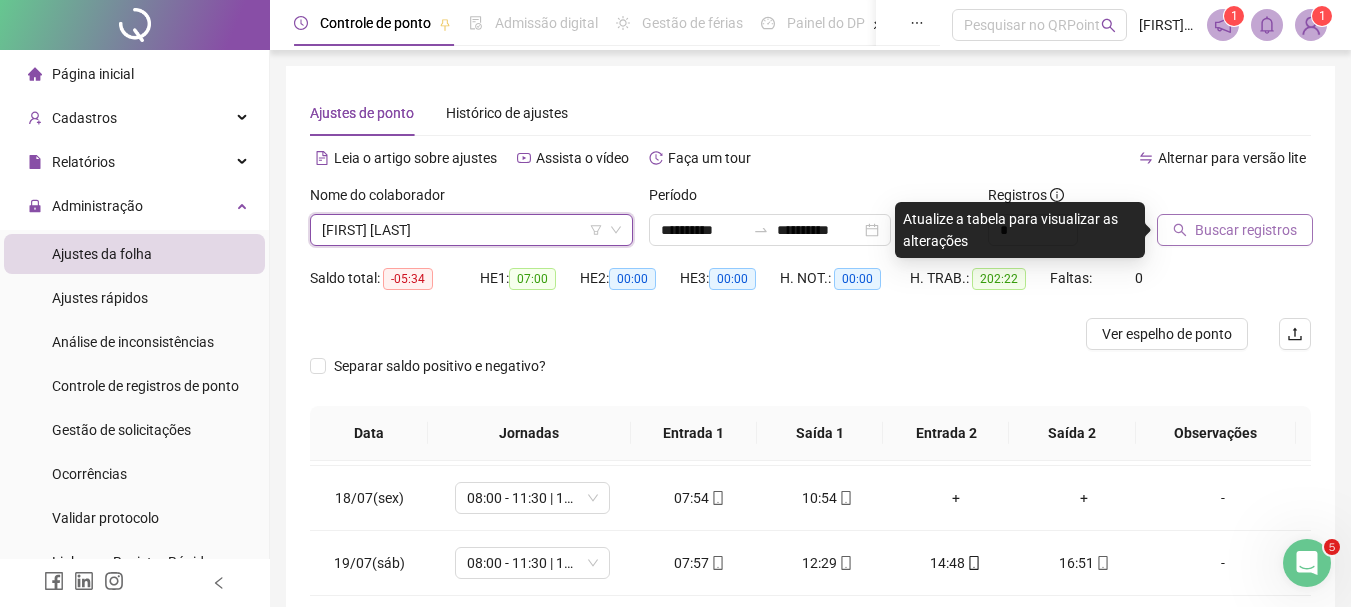 click on "Buscar registros" at bounding box center (1246, 230) 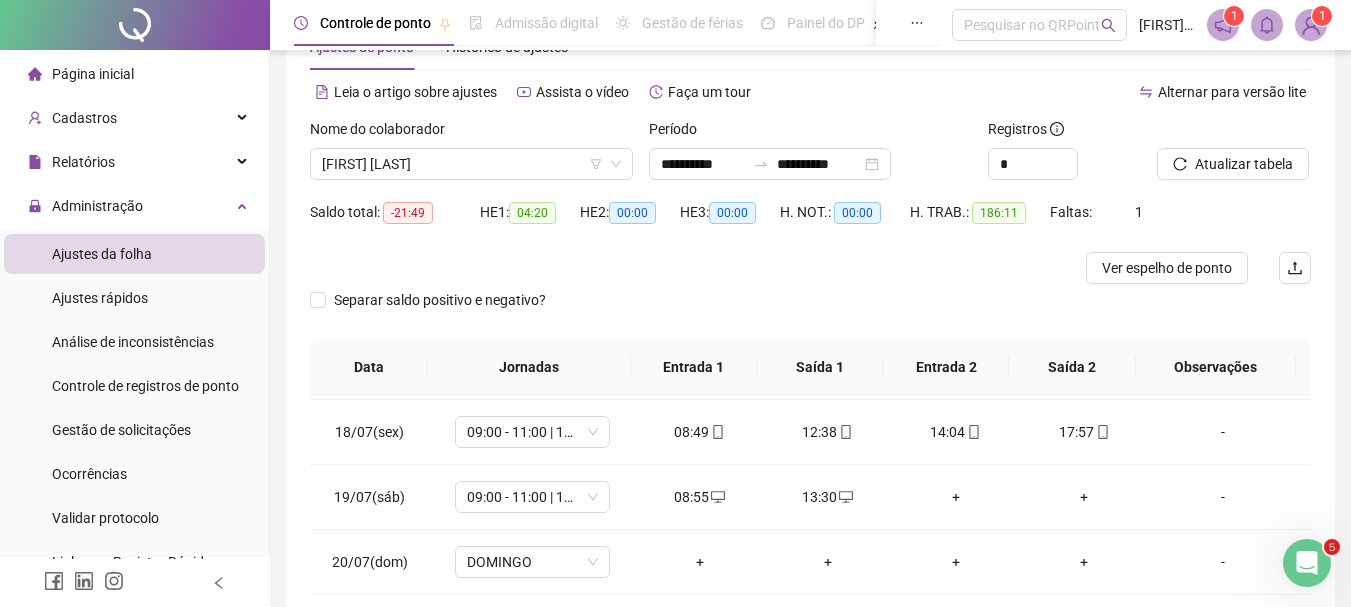 scroll, scrollTop: 200, scrollLeft: 0, axis: vertical 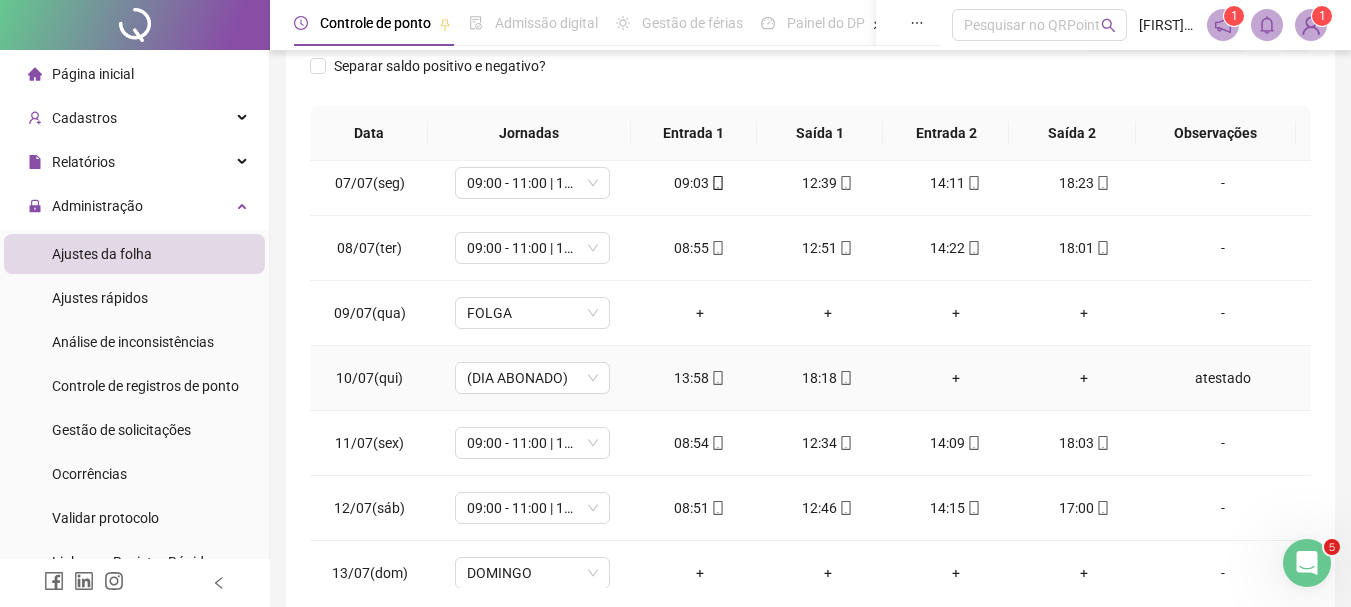 click on "atestado" at bounding box center [1223, 378] 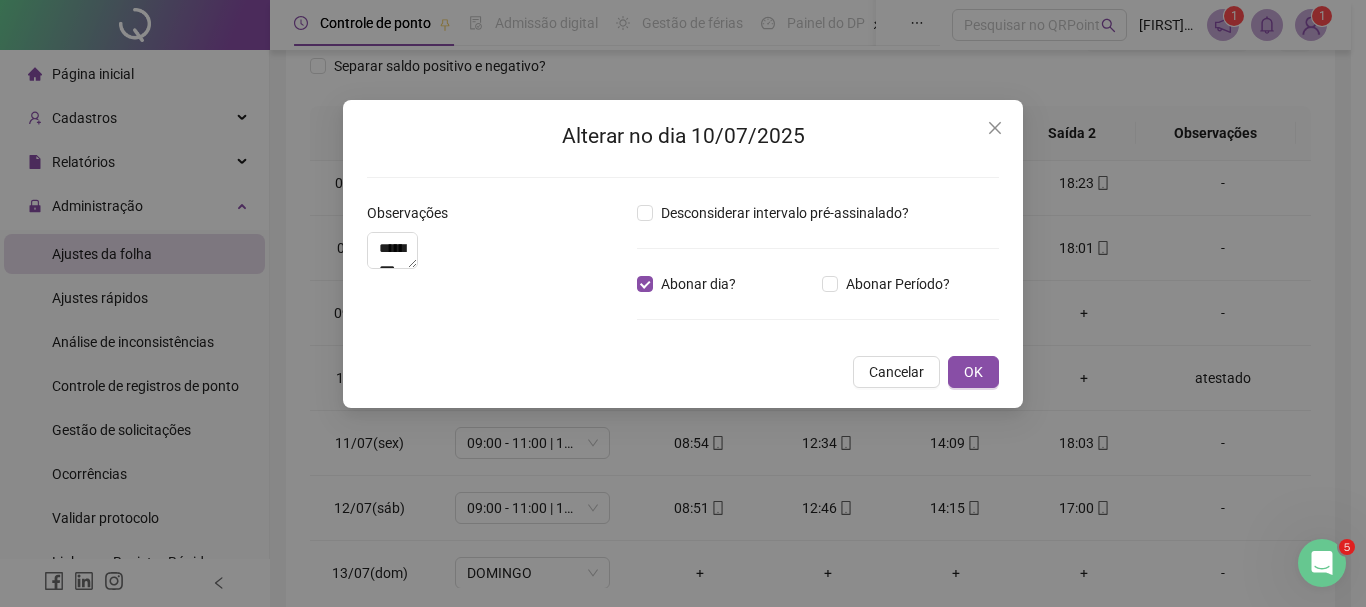 type on "********" 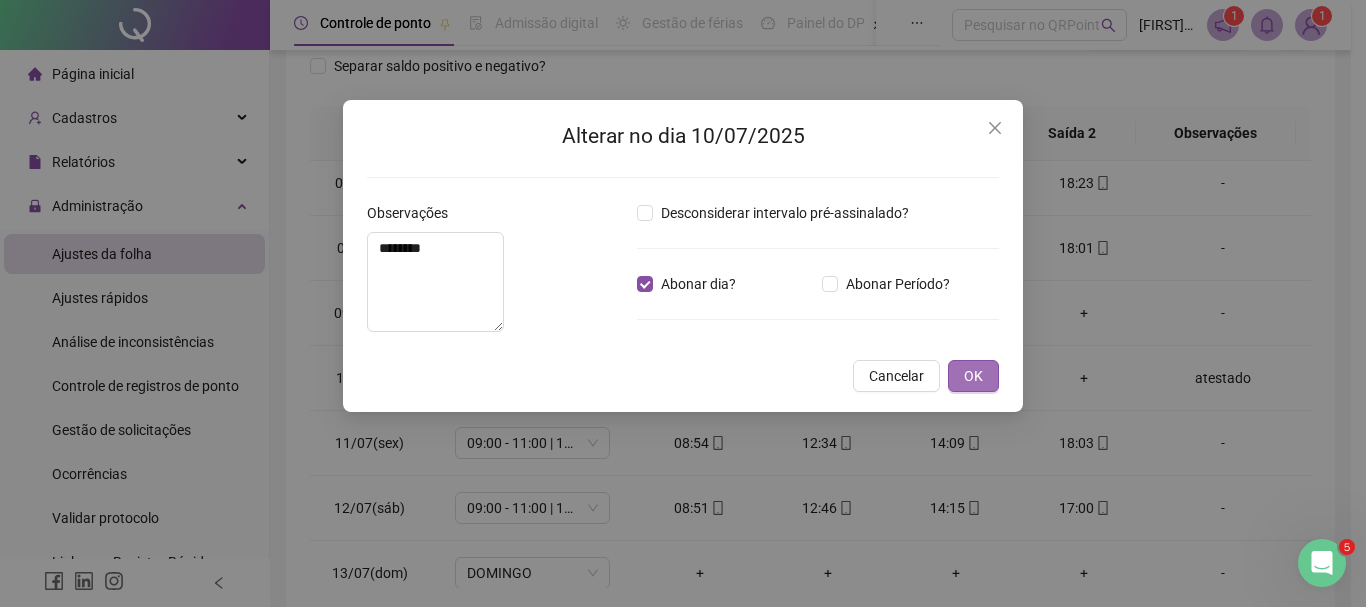 click on "OK" at bounding box center [973, 376] 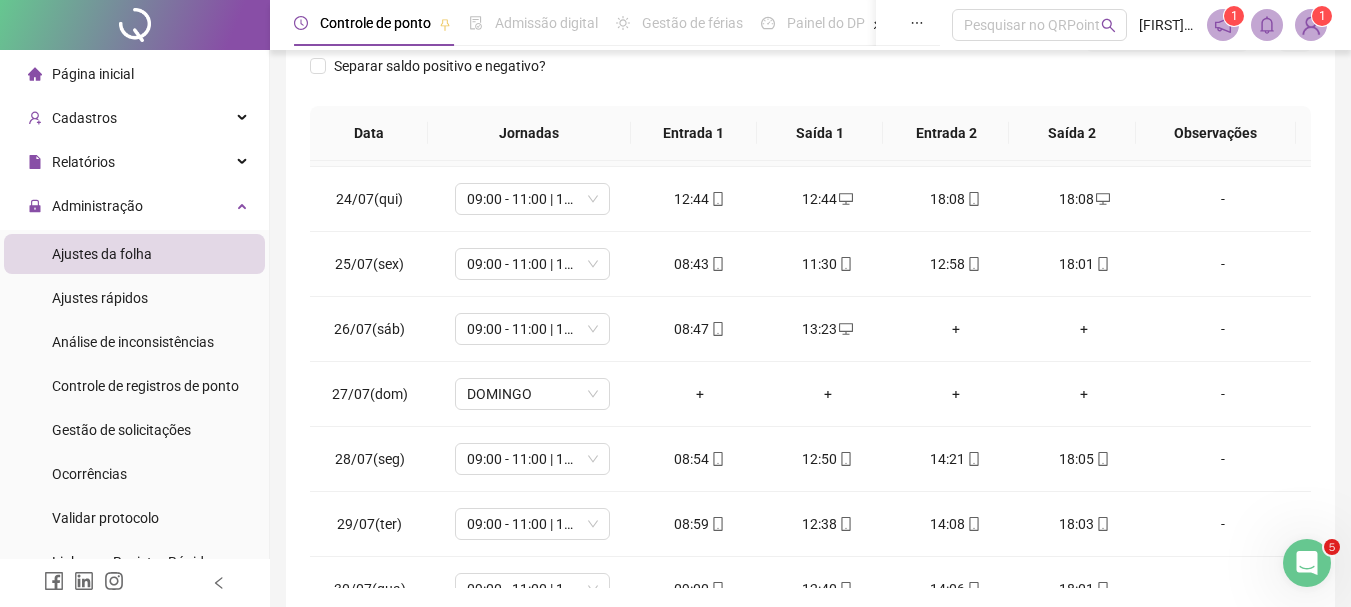 scroll, scrollTop: 1588, scrollLeft: 0, axis: vertical 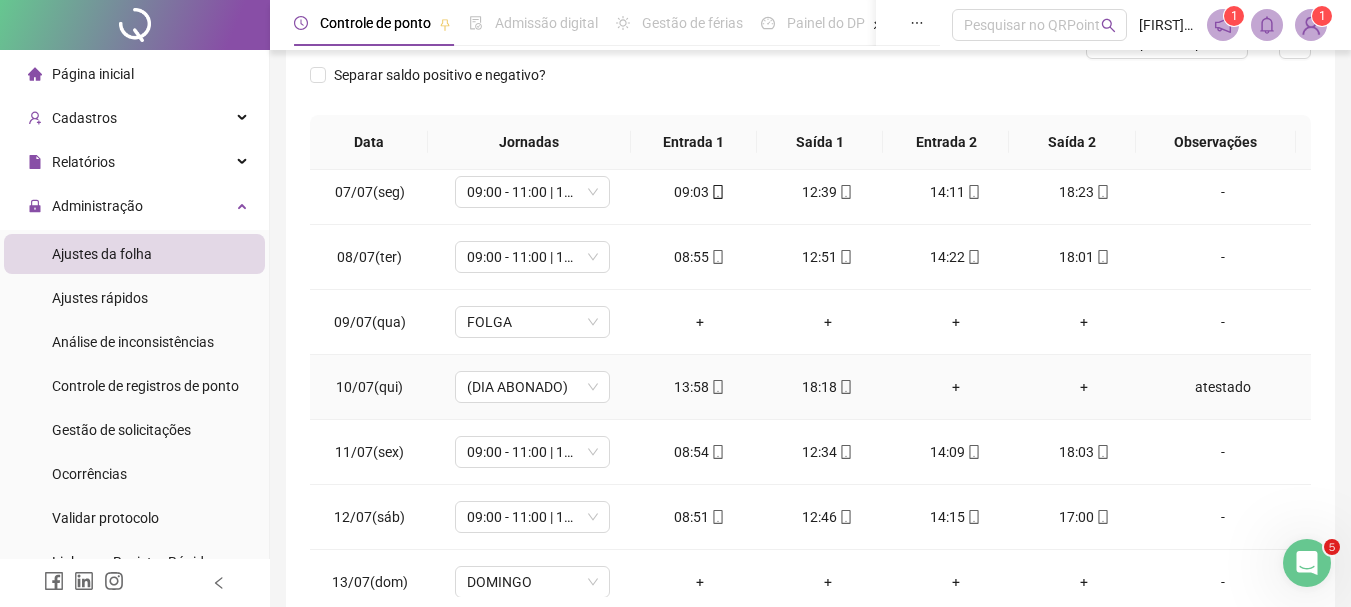click on "atestado" at bounding box center (1223, 387) 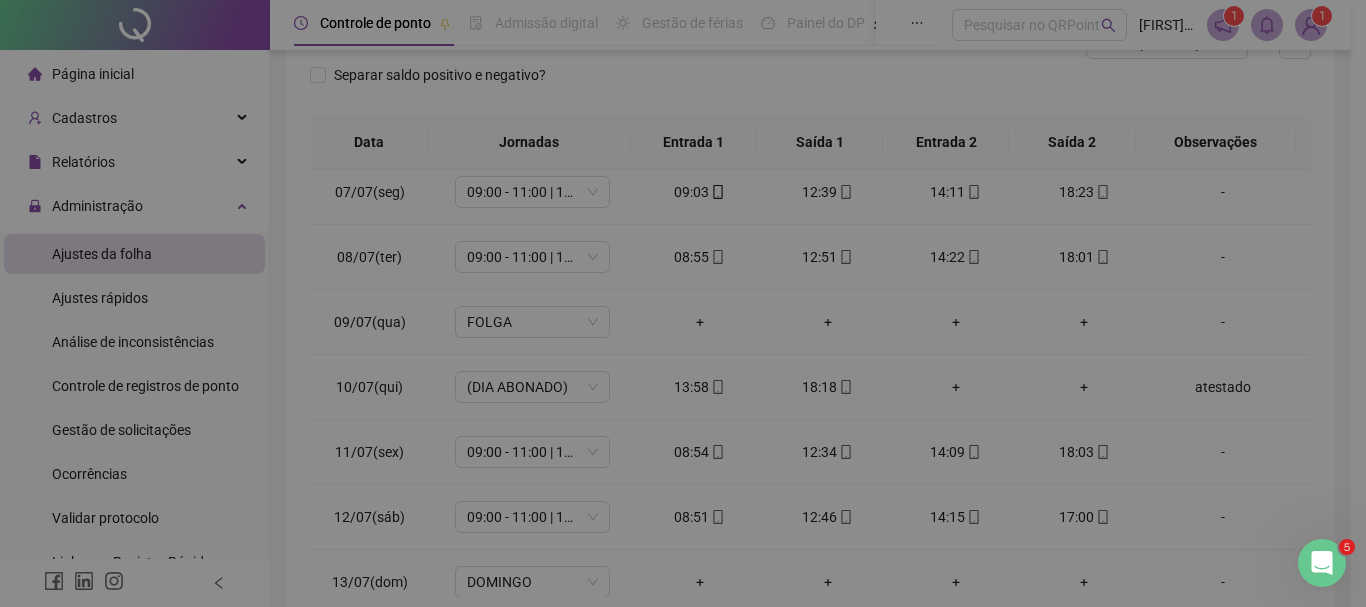 type on "********" 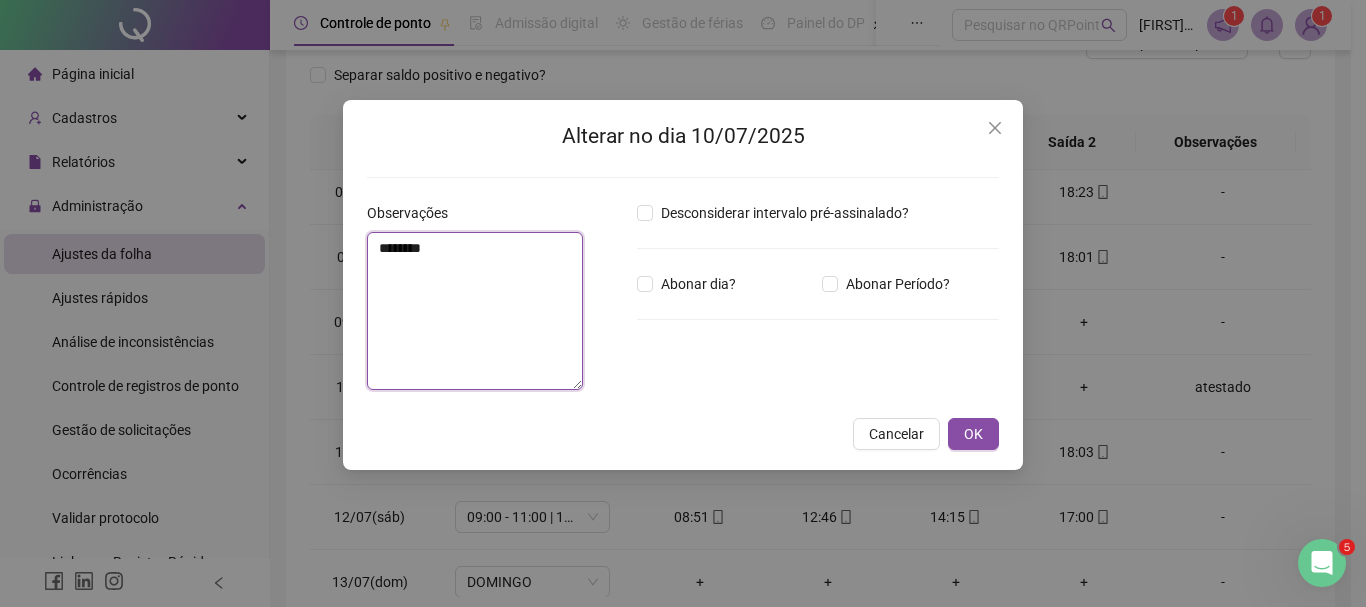 drag, startPoint x: 534, startPoint y: 270, endPoint x: 63, endPoint y: 173, distance: 480.8846 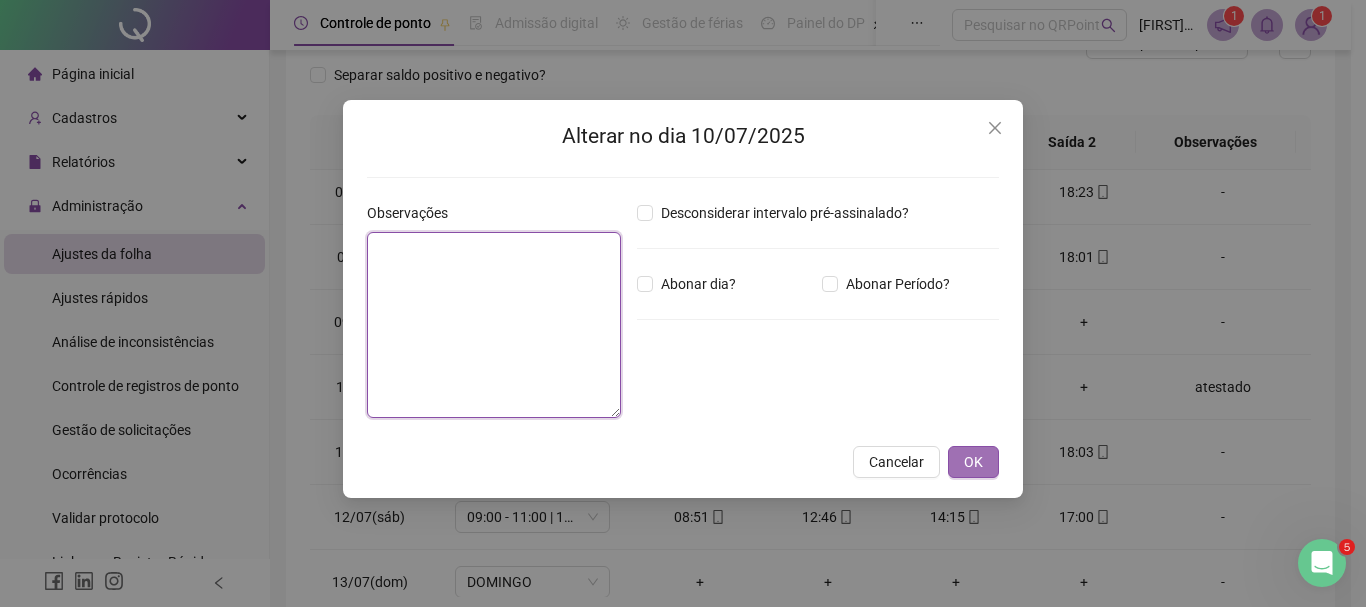 type 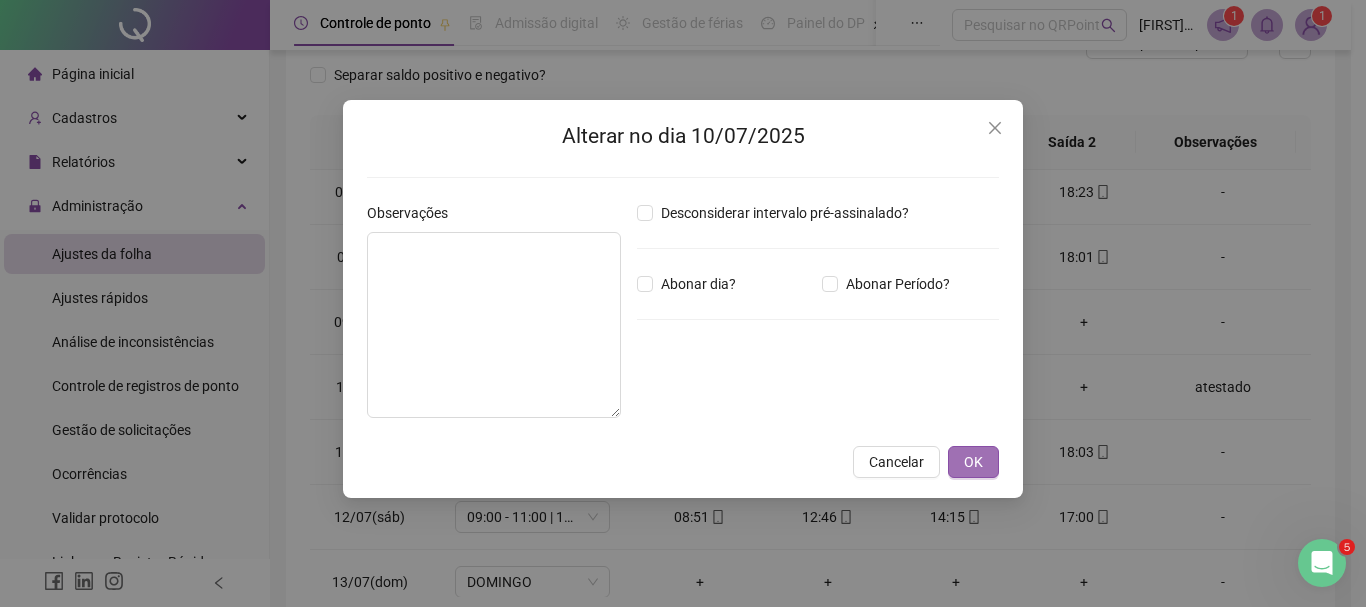 click on "OK" at bounding box center (973, 462) 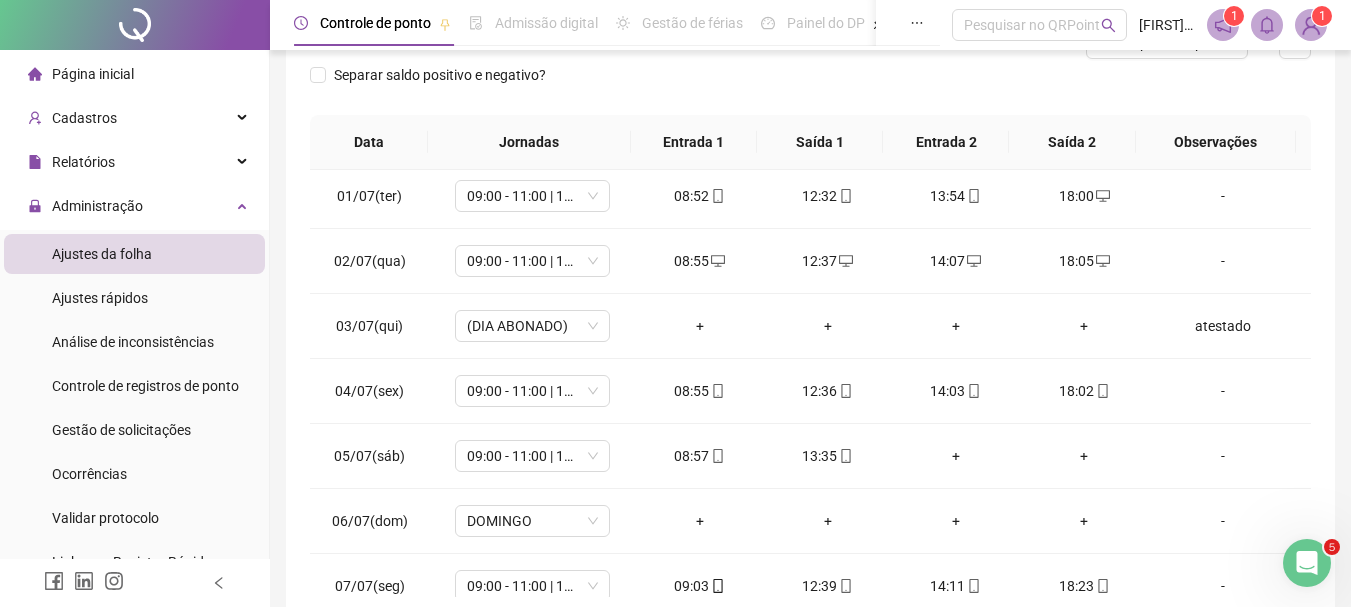 scroll, scrollTop: 0, scrollLeft: 0, axis: both 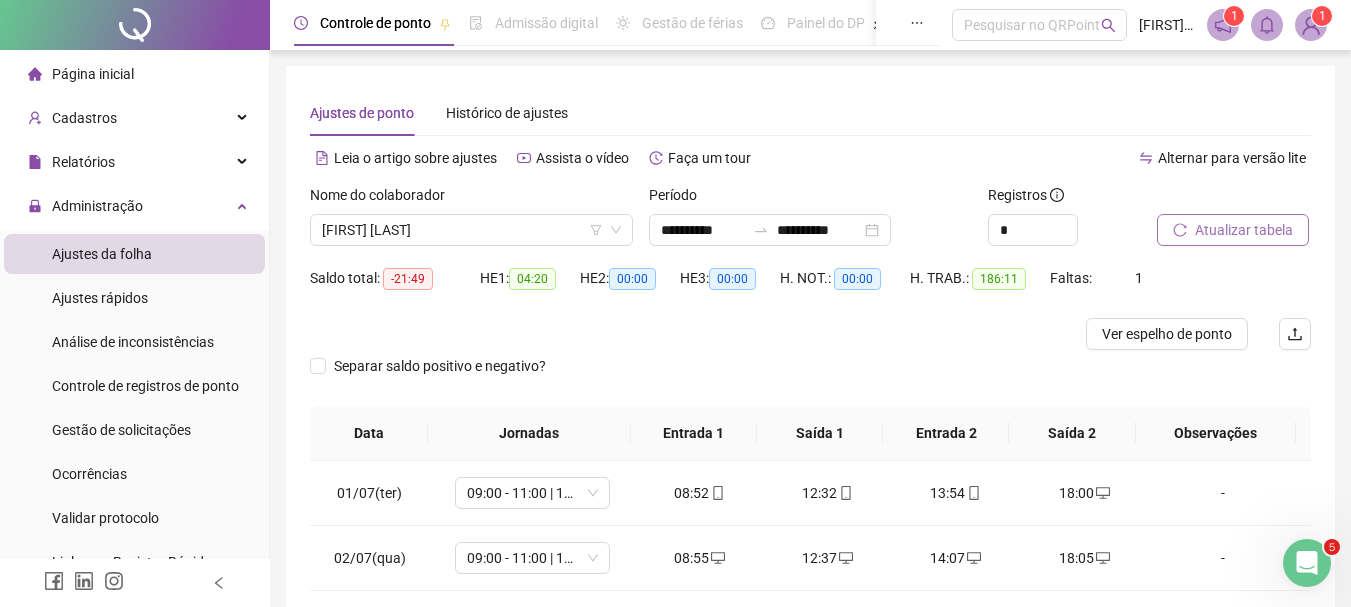 click on "Atualizar tabela" at bounding box center [1244, 230] 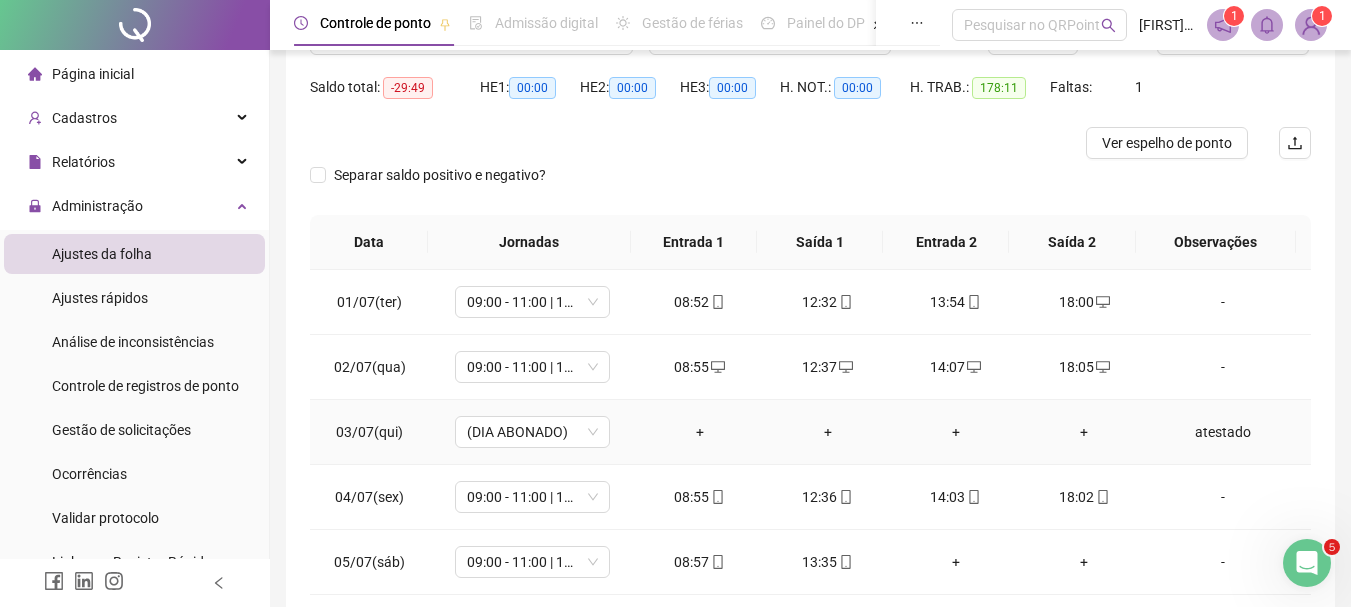 scroll, scrollTop: 200, scrollLeft: 0, axis: vertical 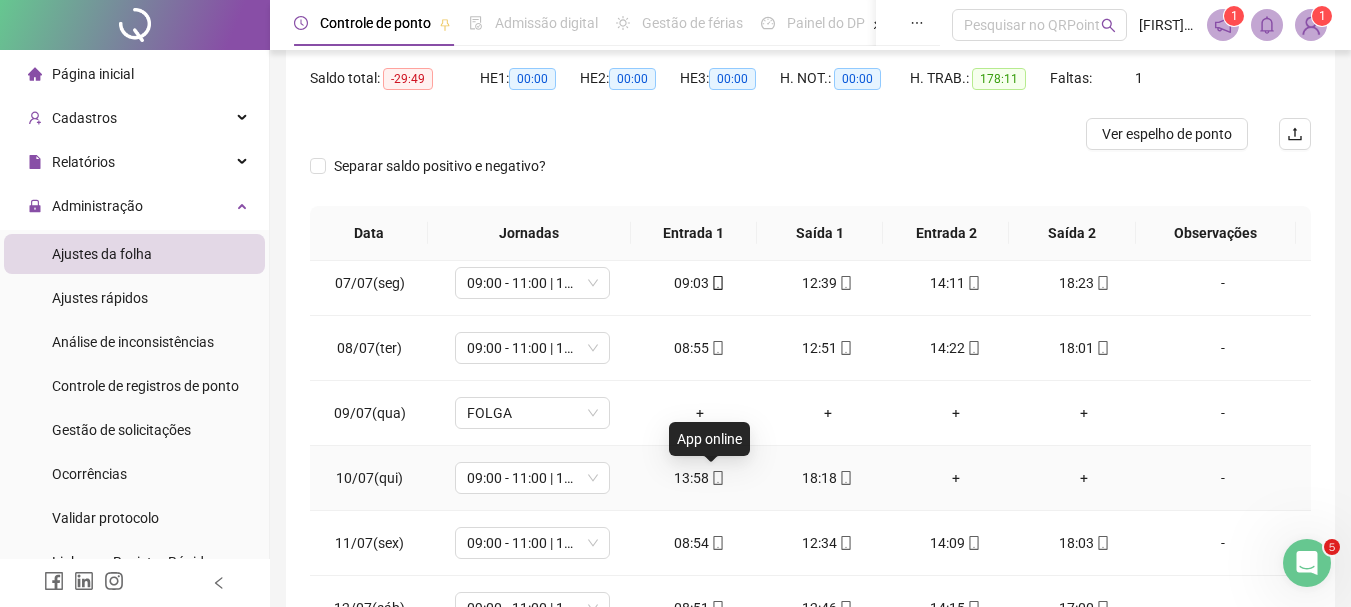 click 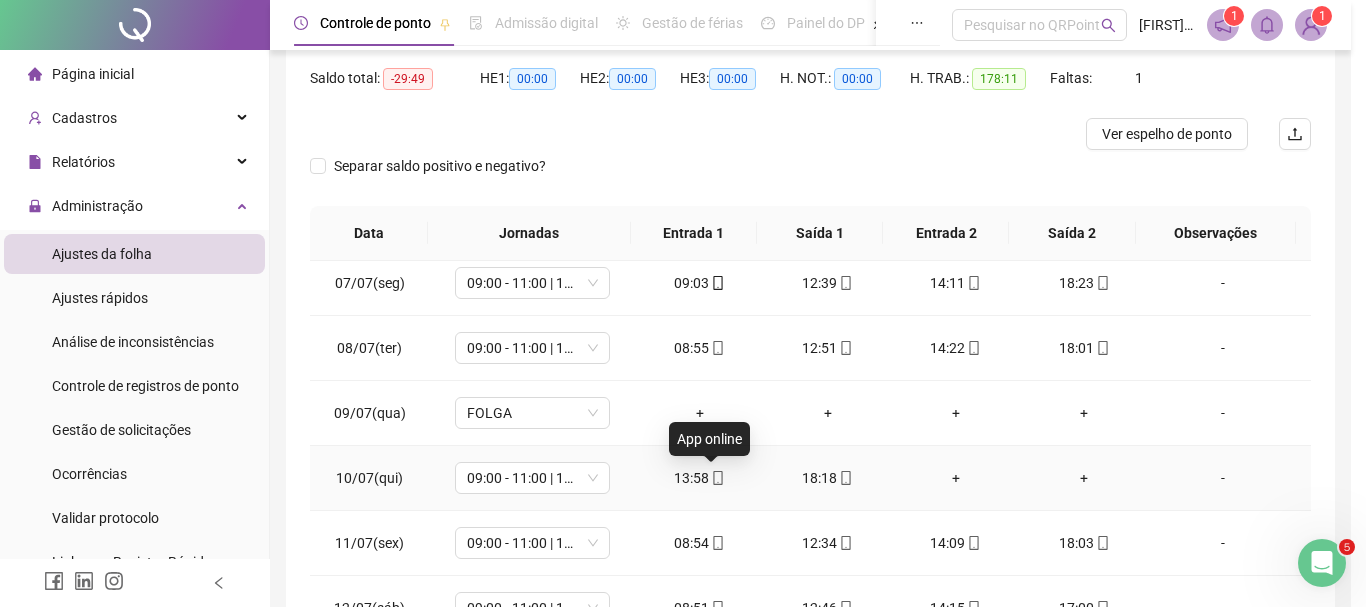 type on "**********" 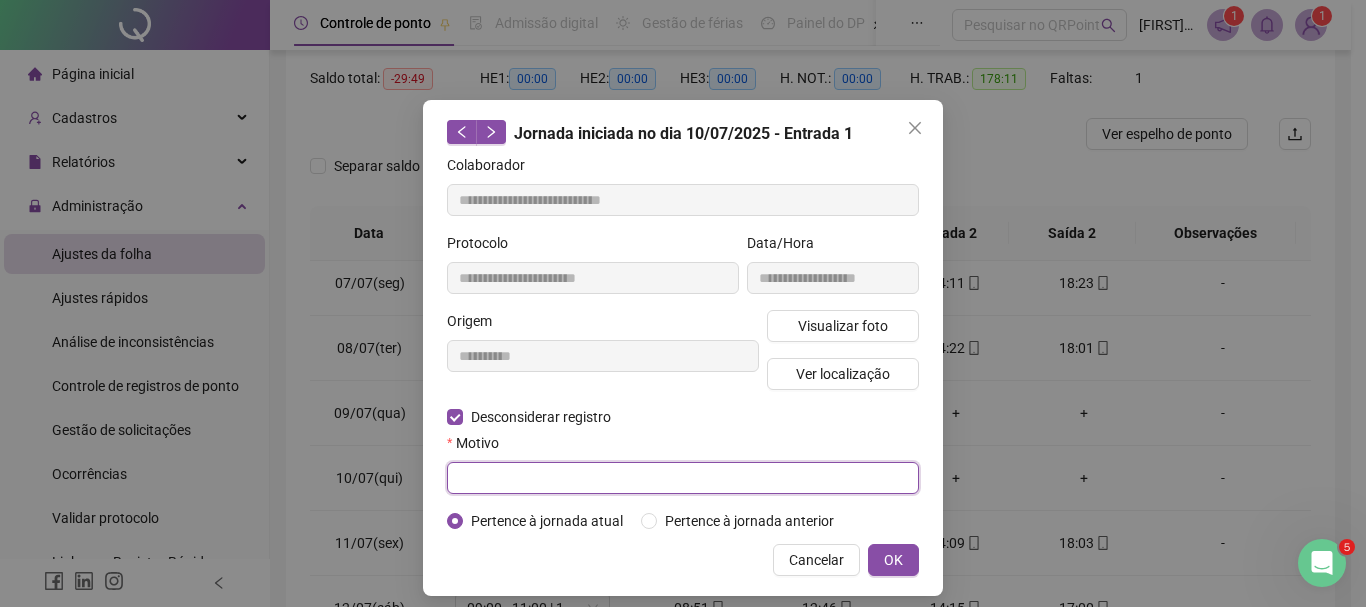 click at bounding box center (683, 478) 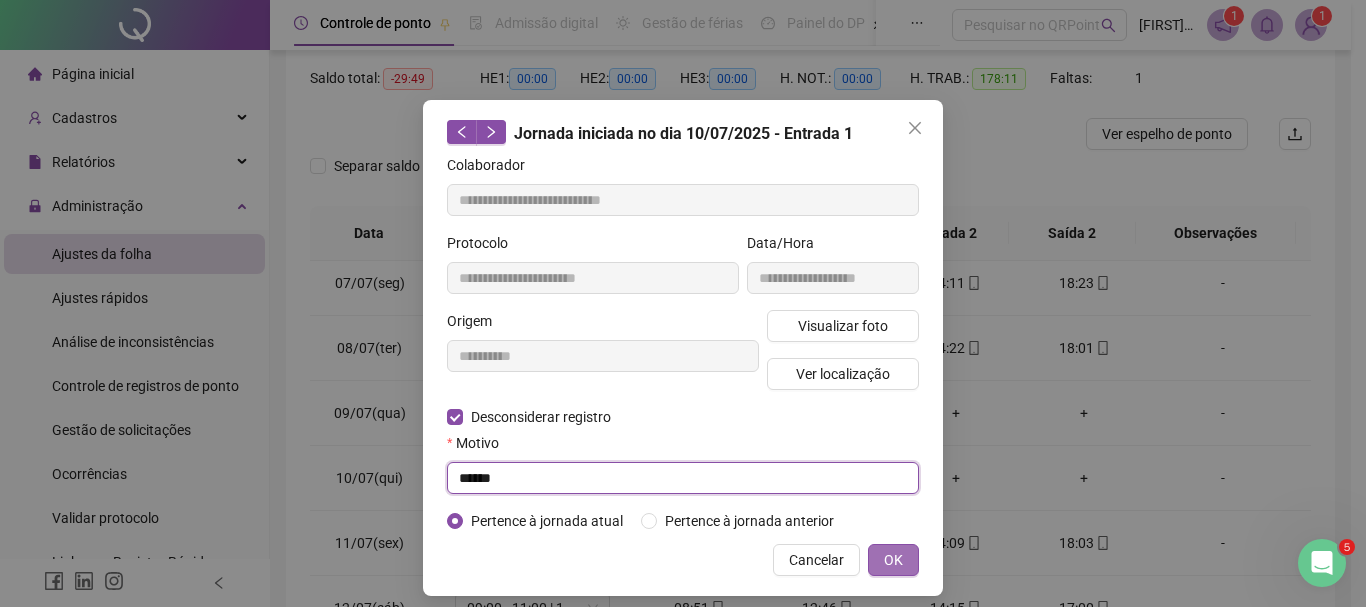 type on "******" 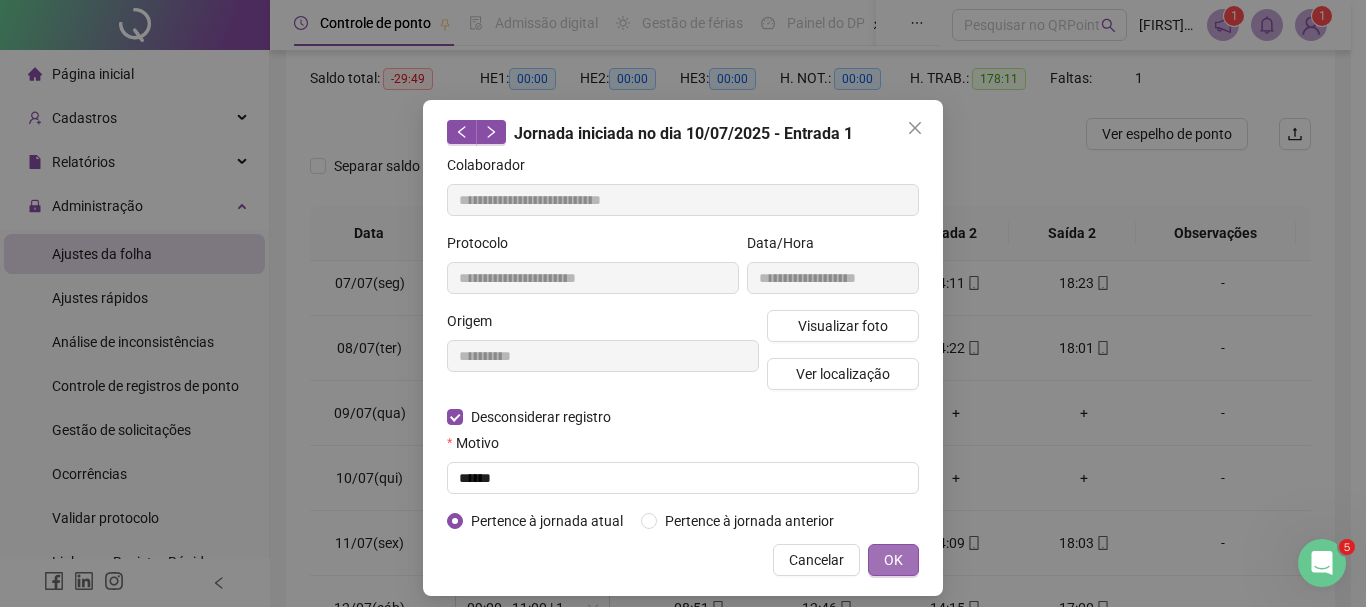 click on "OK" at bounding box center [893, 560] 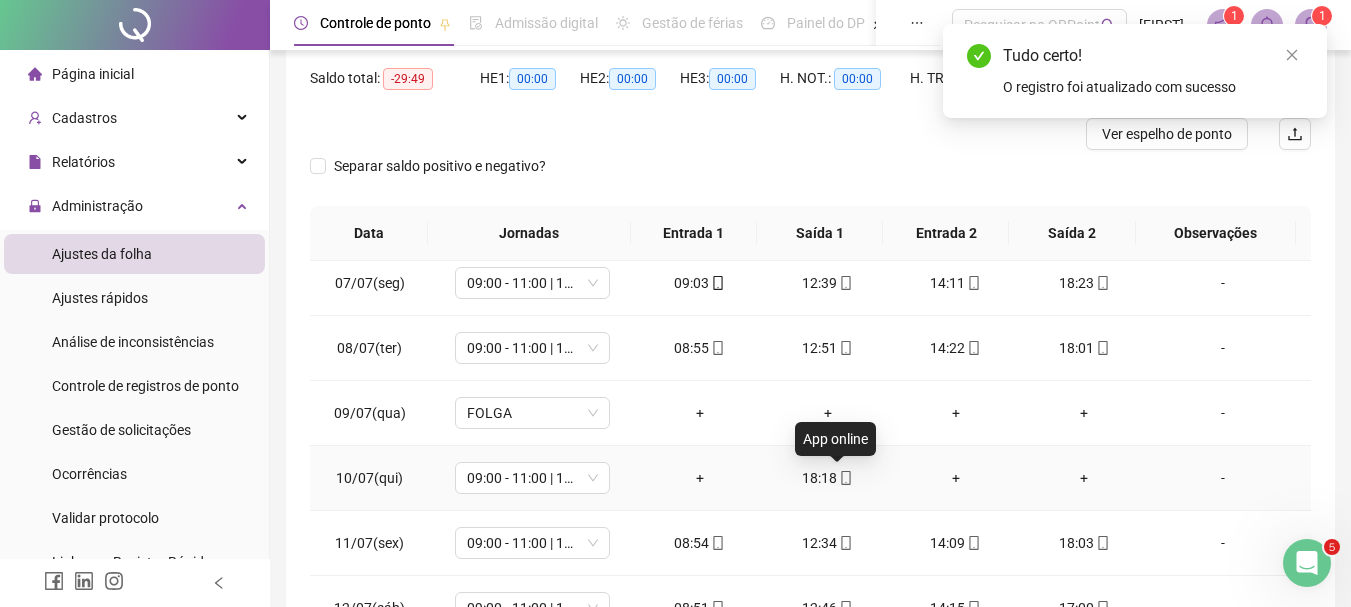 click at bounding box center [845, 478] 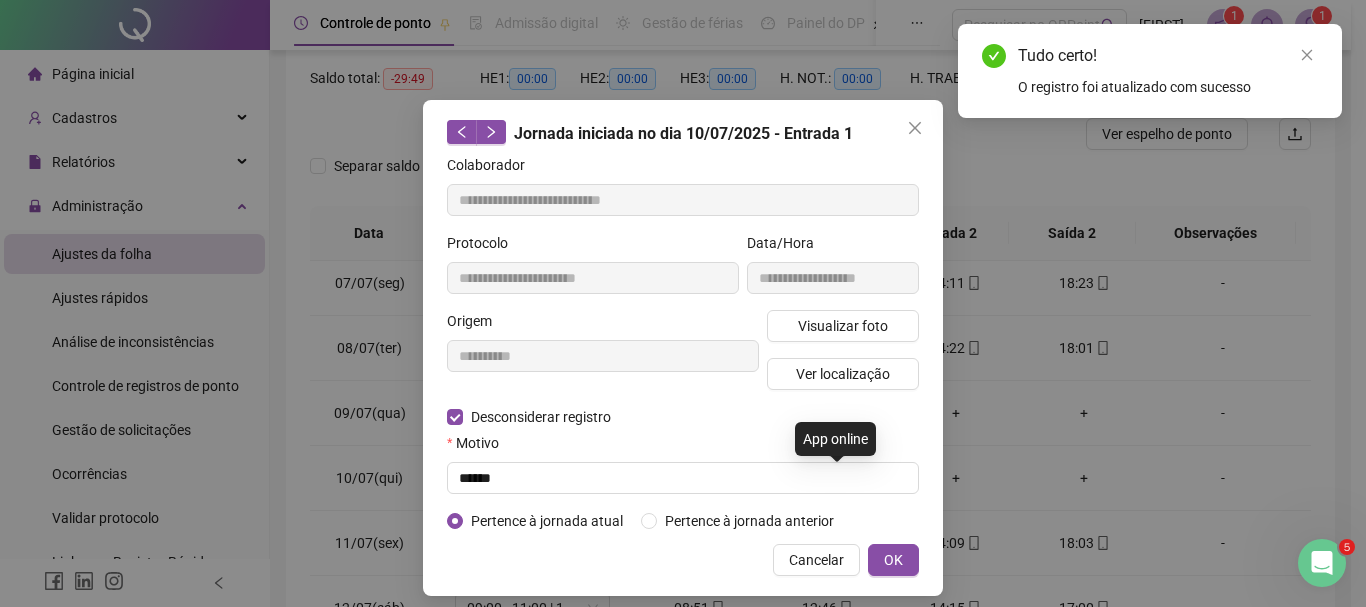type on "**********" 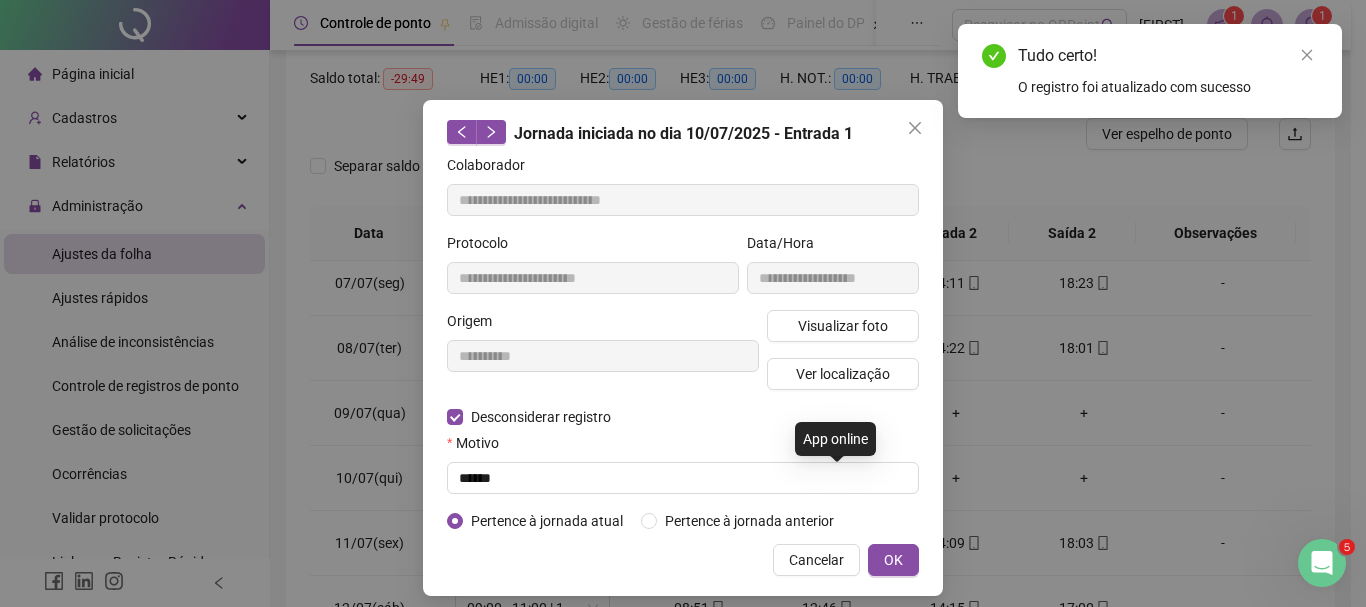 type on "**********" 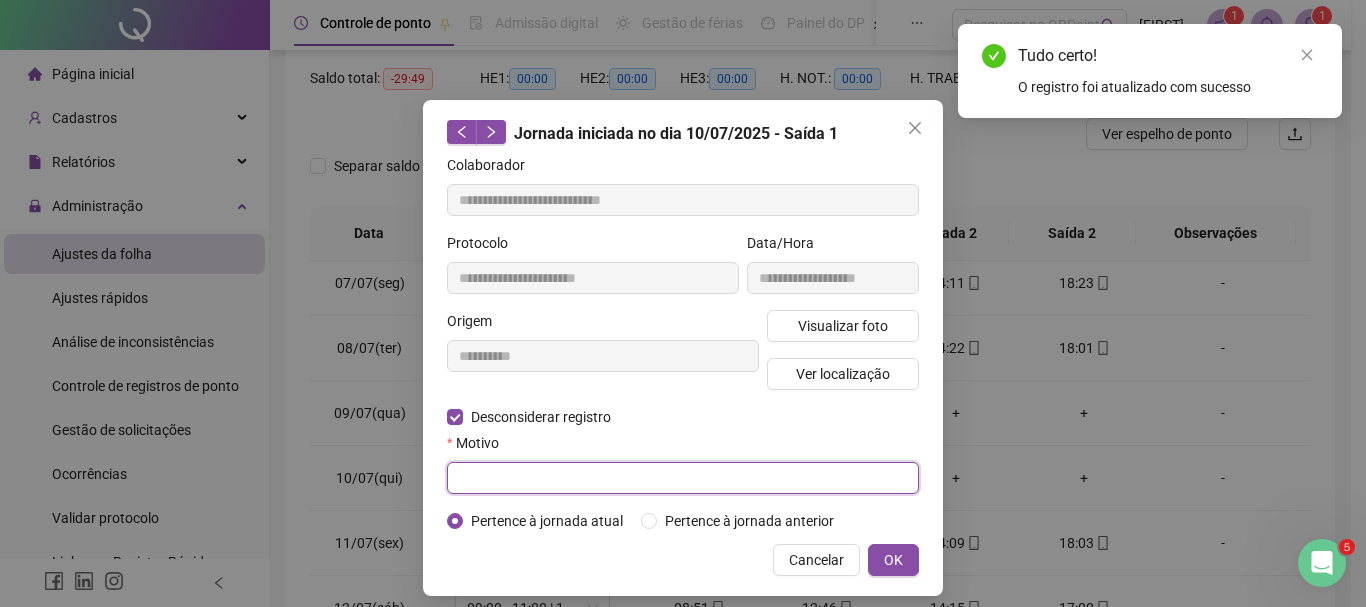click at bounding box center (683, 478) 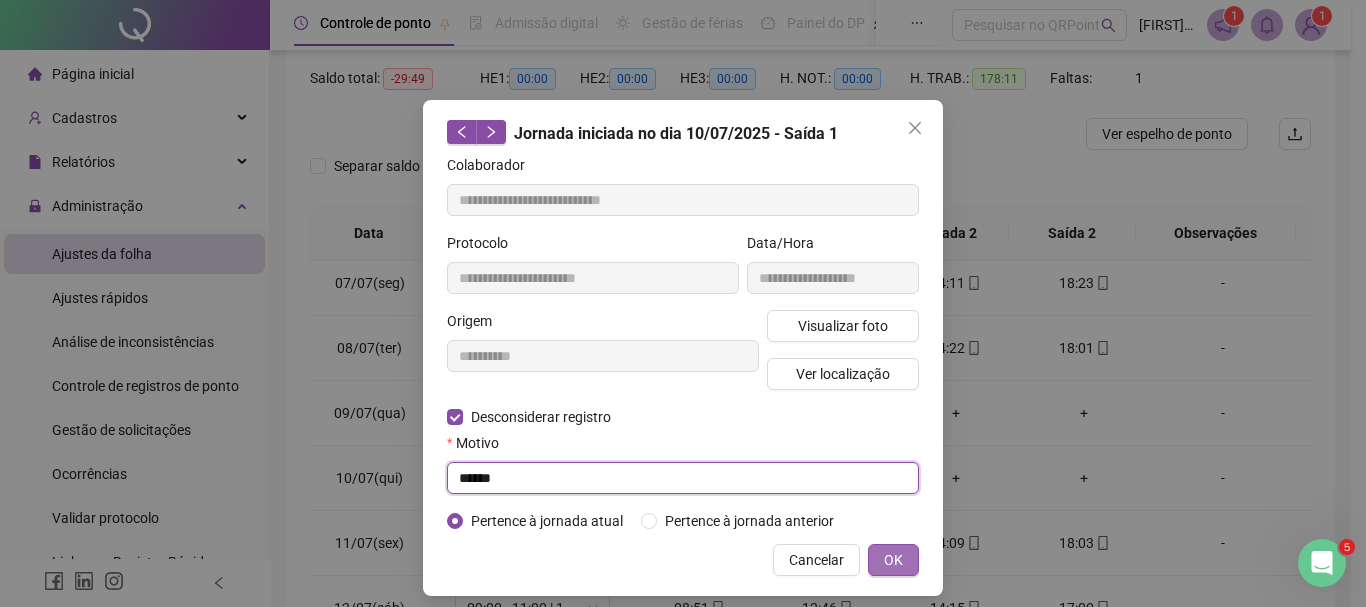 type on "******" 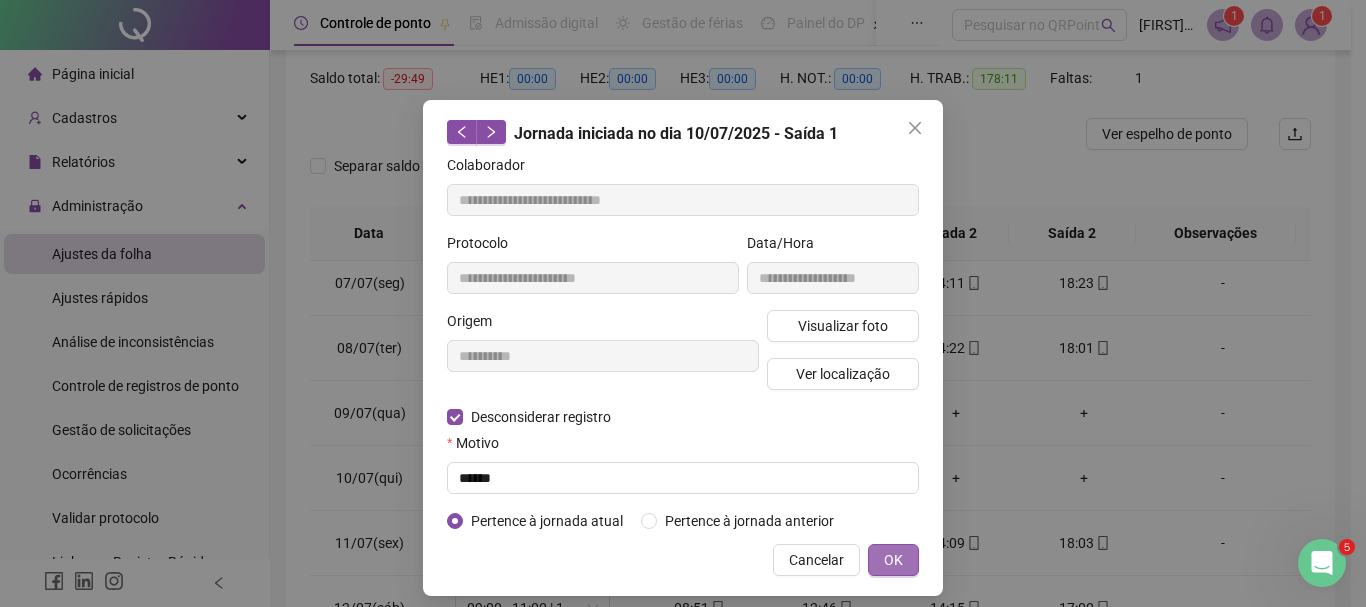 click on "OK" at bounding box center (893, 560) 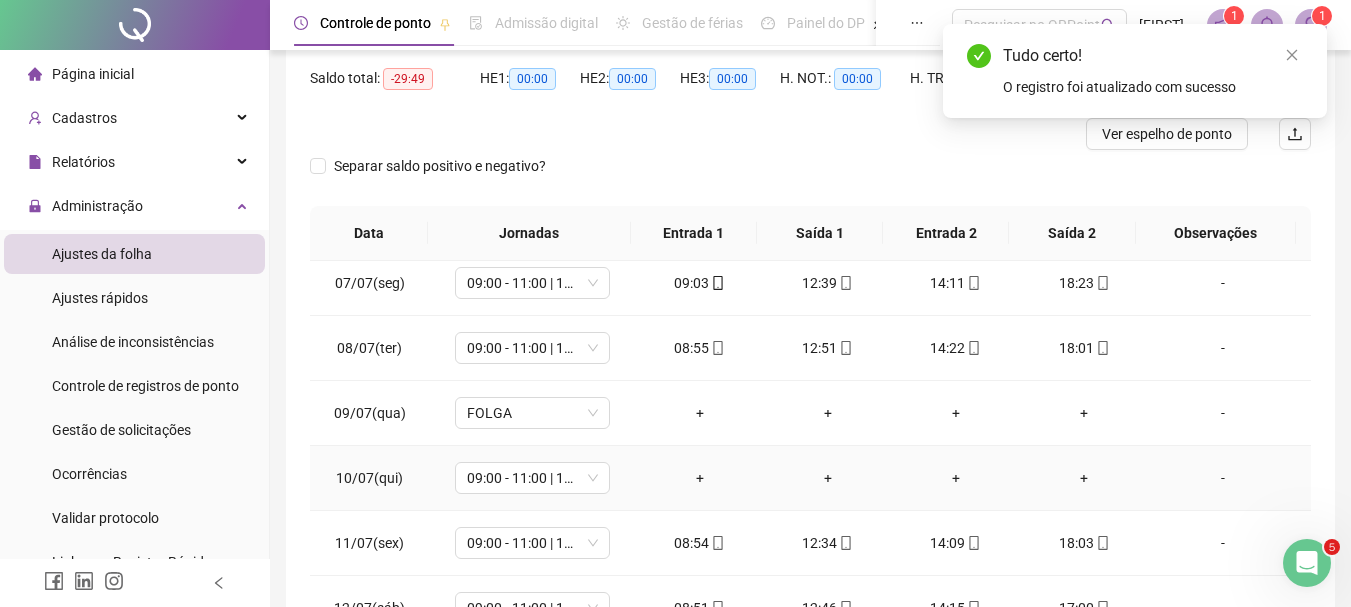 scroll, scrollTop: 0, scrollLeft: 0, axis: both 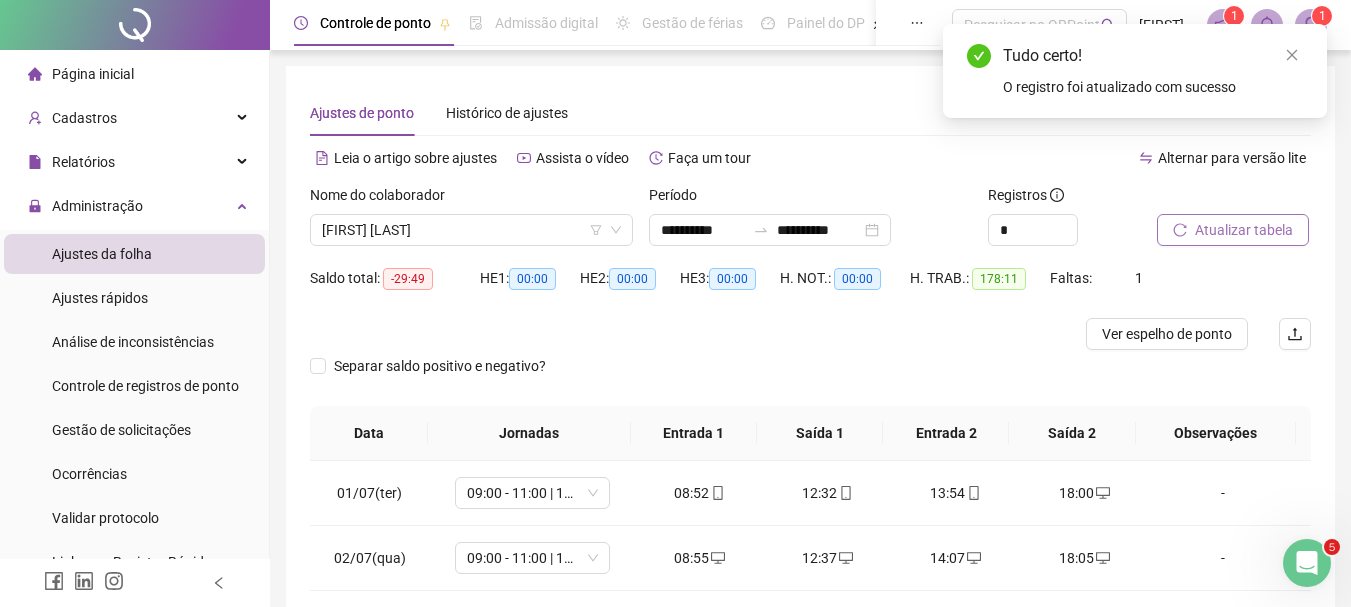 click on "Atualizar tabela" at bounding box center [1244, 230] 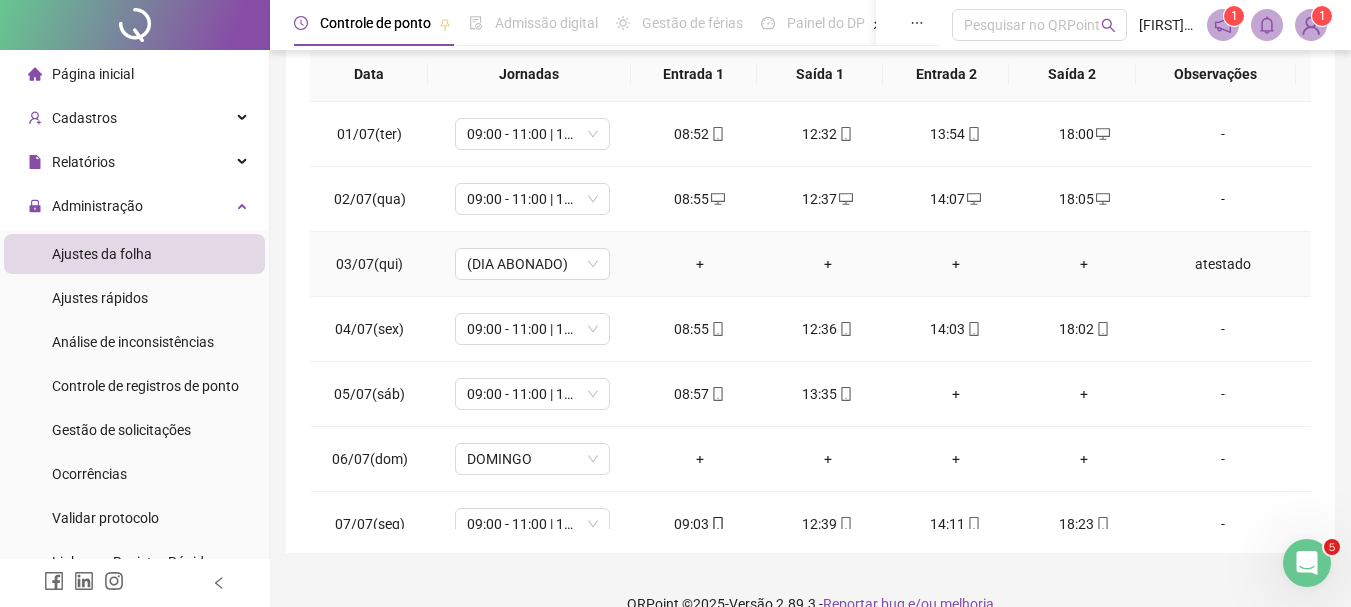 scroll, scrollTop: 391, scrollLeft: 0, axis: vertical 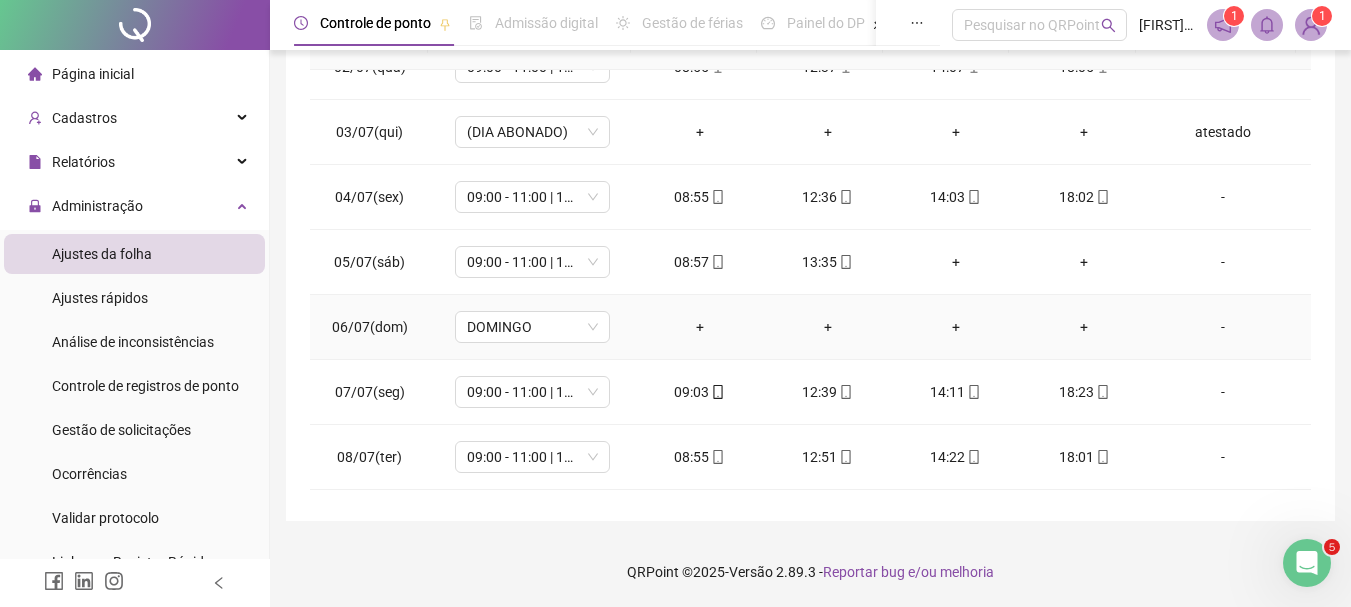 click on "+" at bounding box center (700, 327) 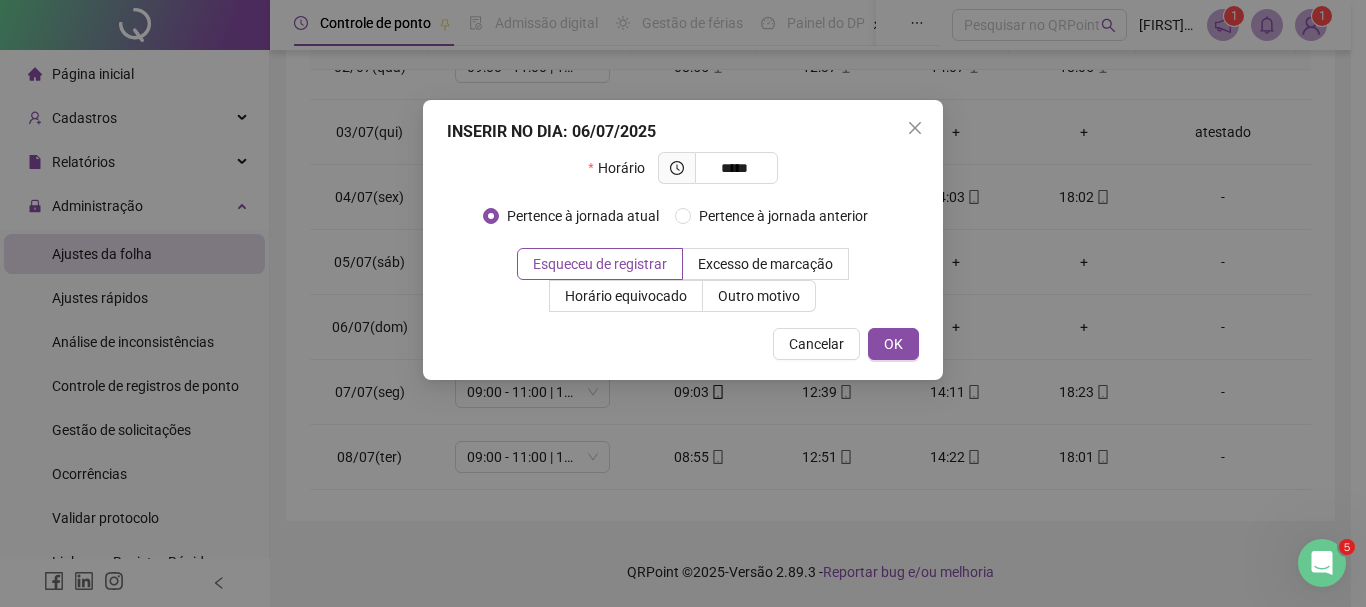 type on "*****" 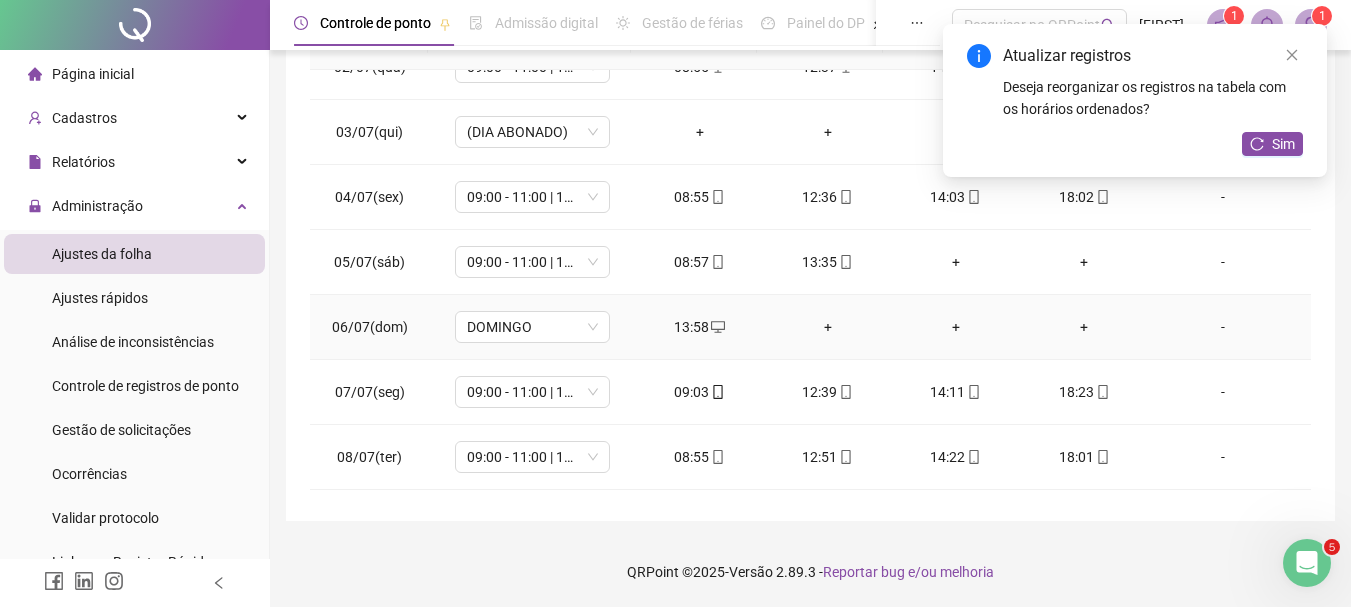 click on "+" at bounding box center [828, 327] 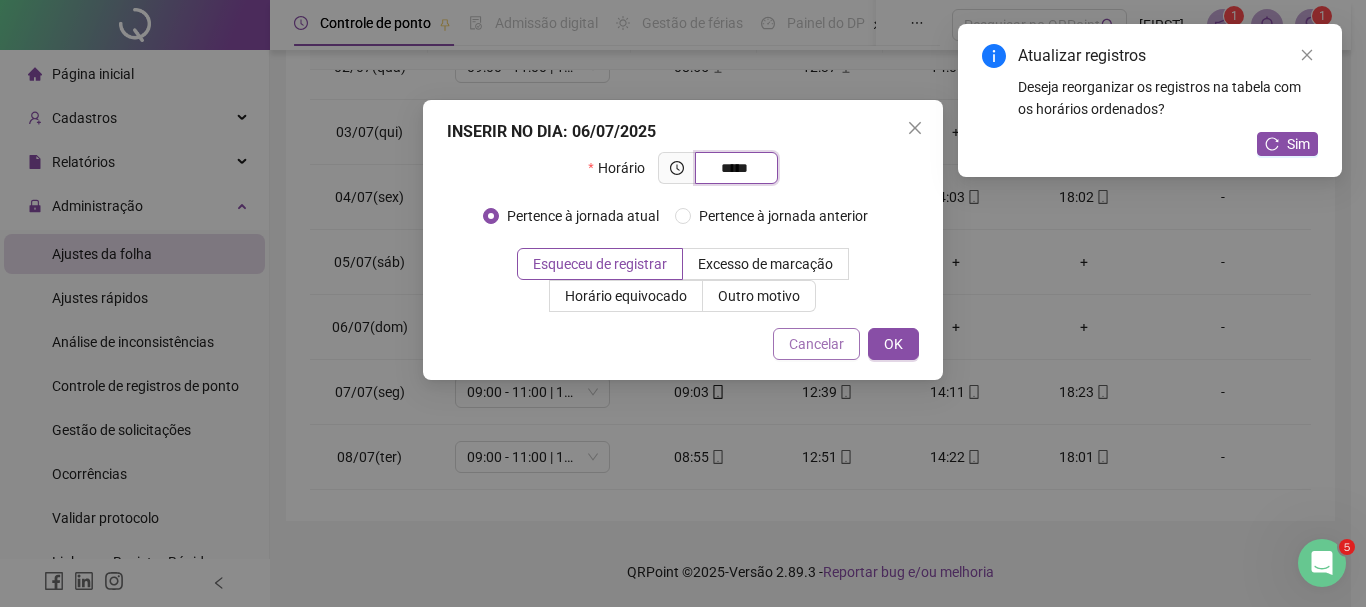 type on "*****" 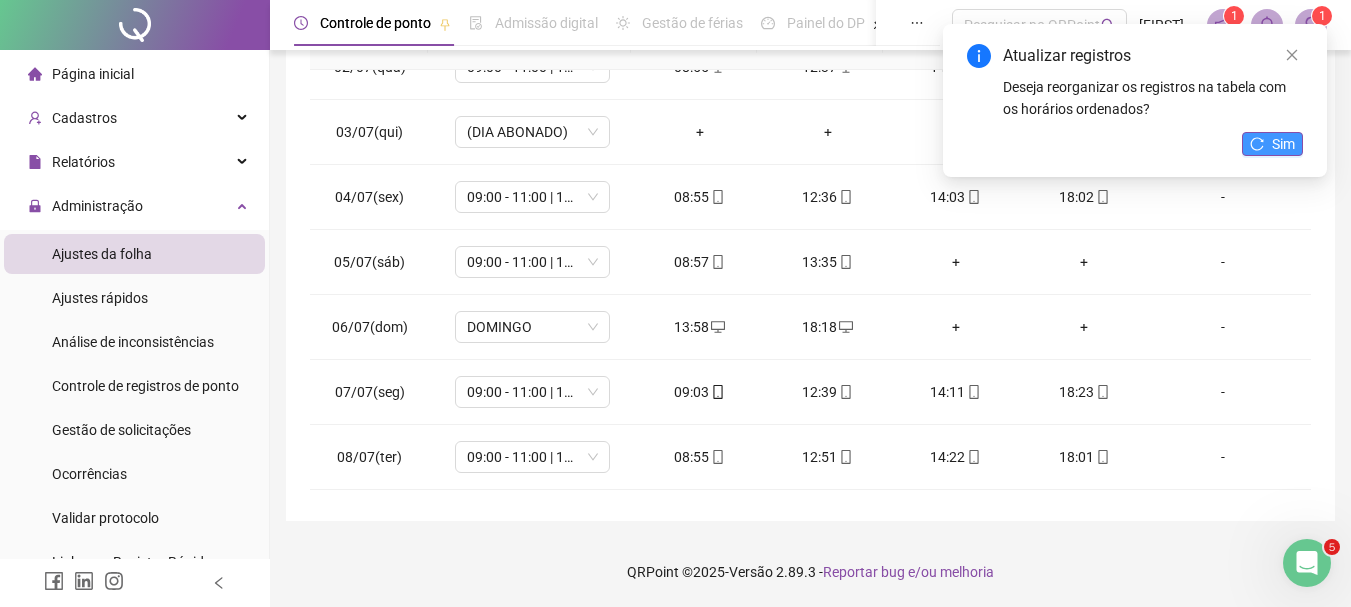 click on "Sim" at bounding box center [1283, 144] 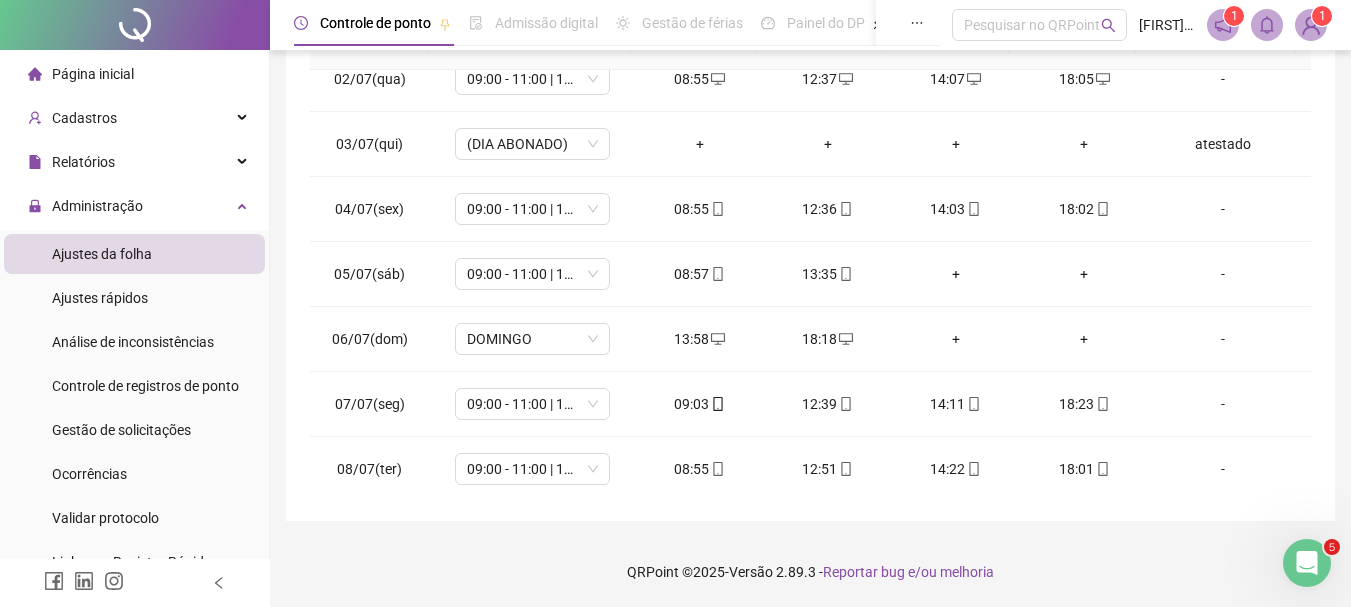 scroll, scrollTop: 0, scrollLeft: 0, axis: both 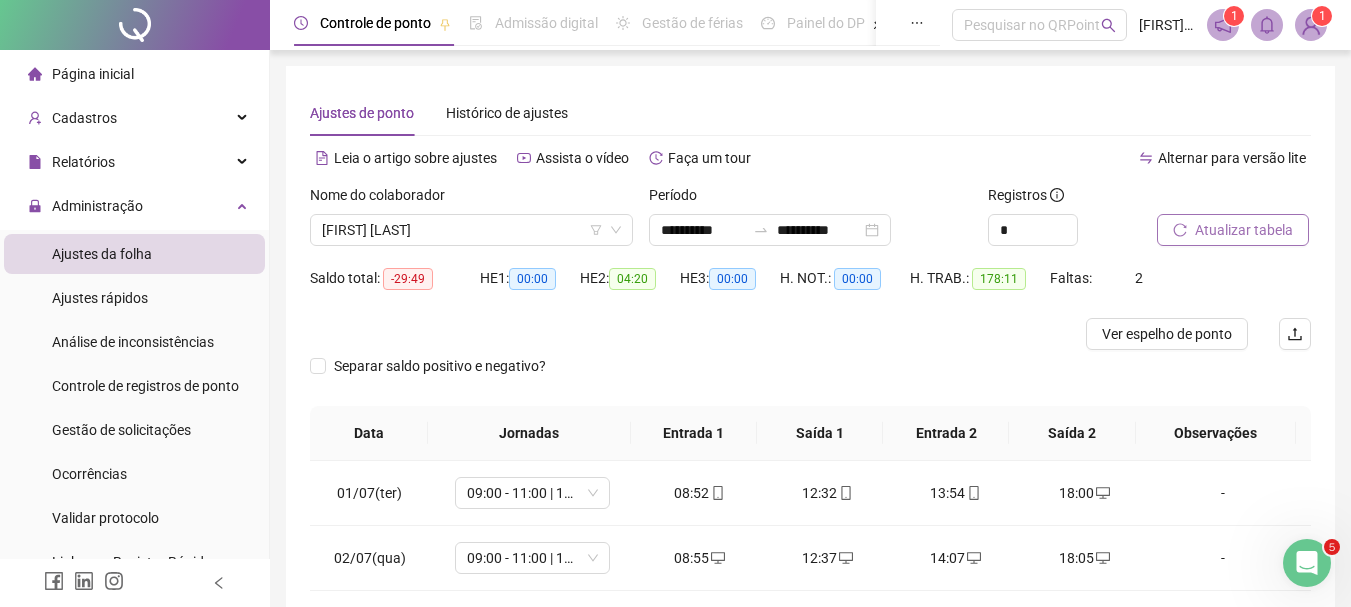 click on "Atualizar tabela" at bounding box center [1244, 230] 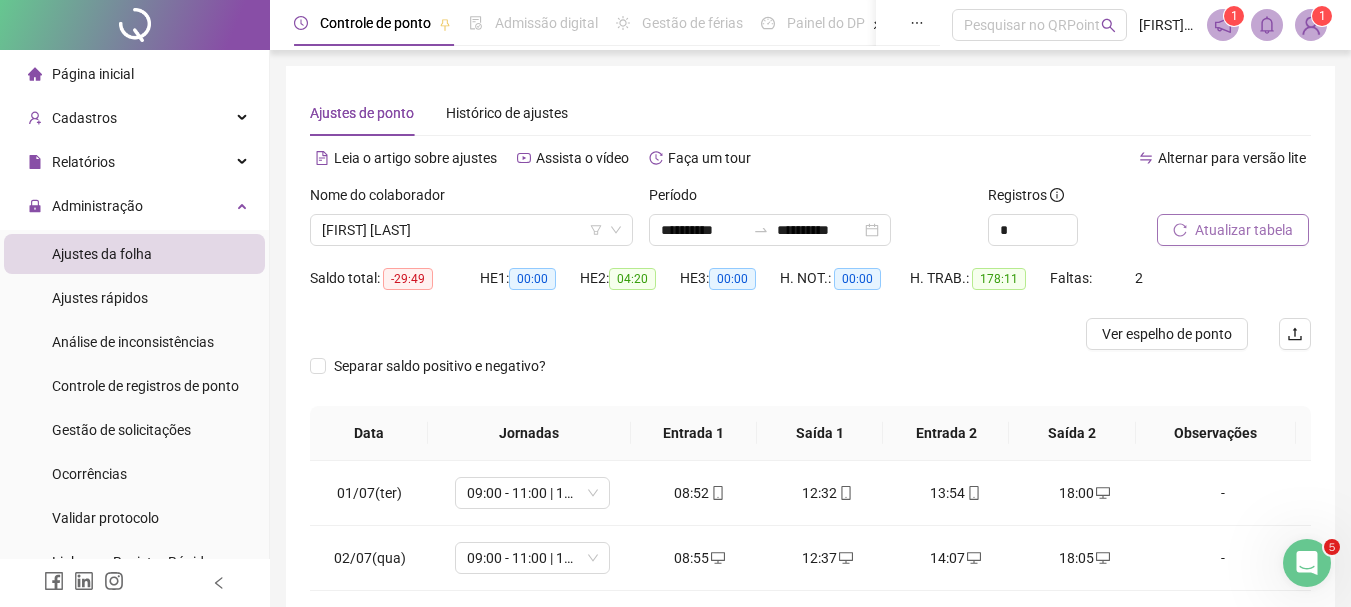 click on "Atualizar tabela" at bounding box center [1244, 230] 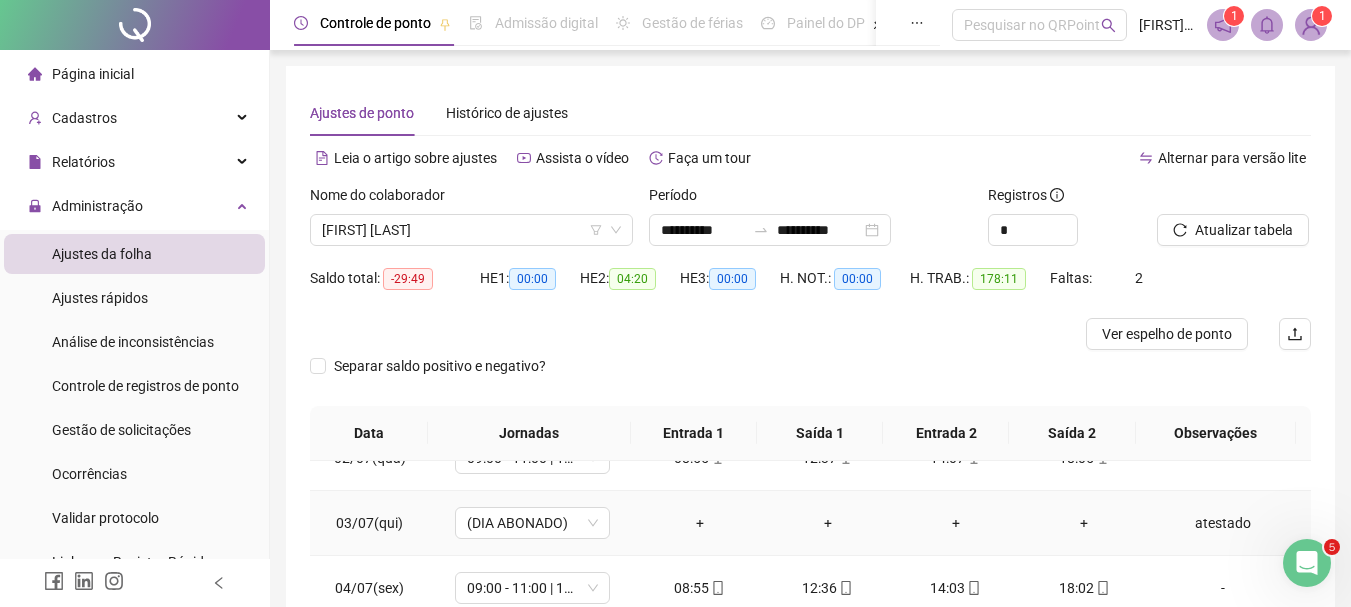 scroll, scrollTop: 0, scrollLeft: 0, axis: both 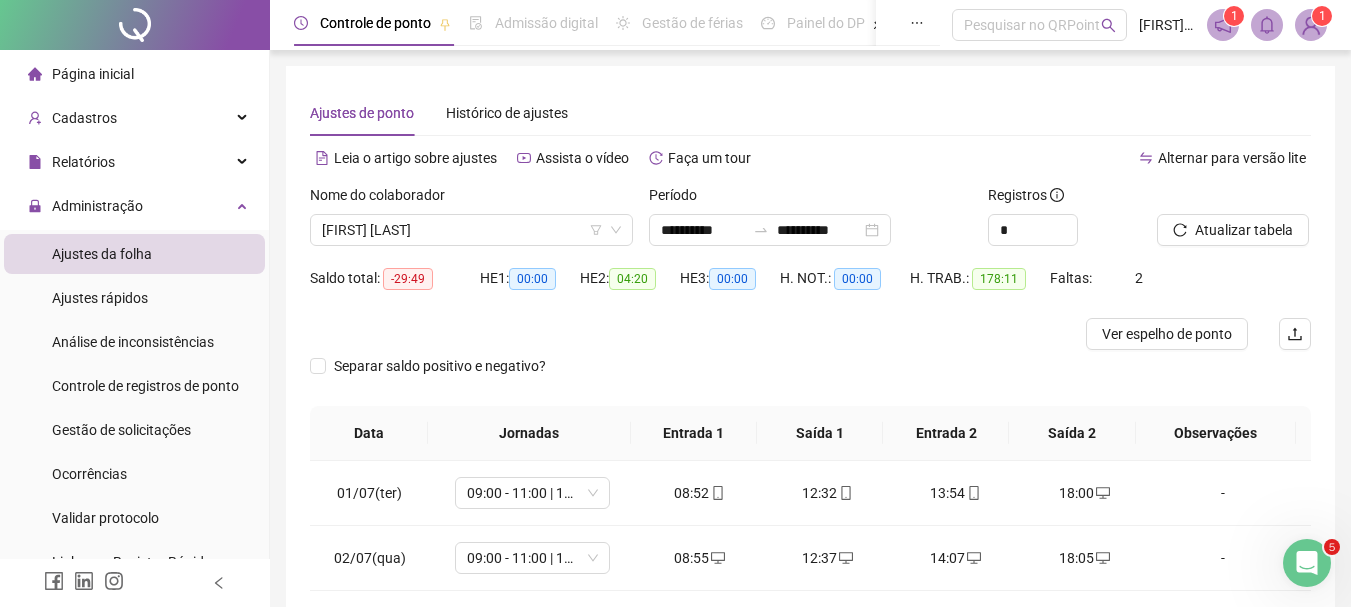 click 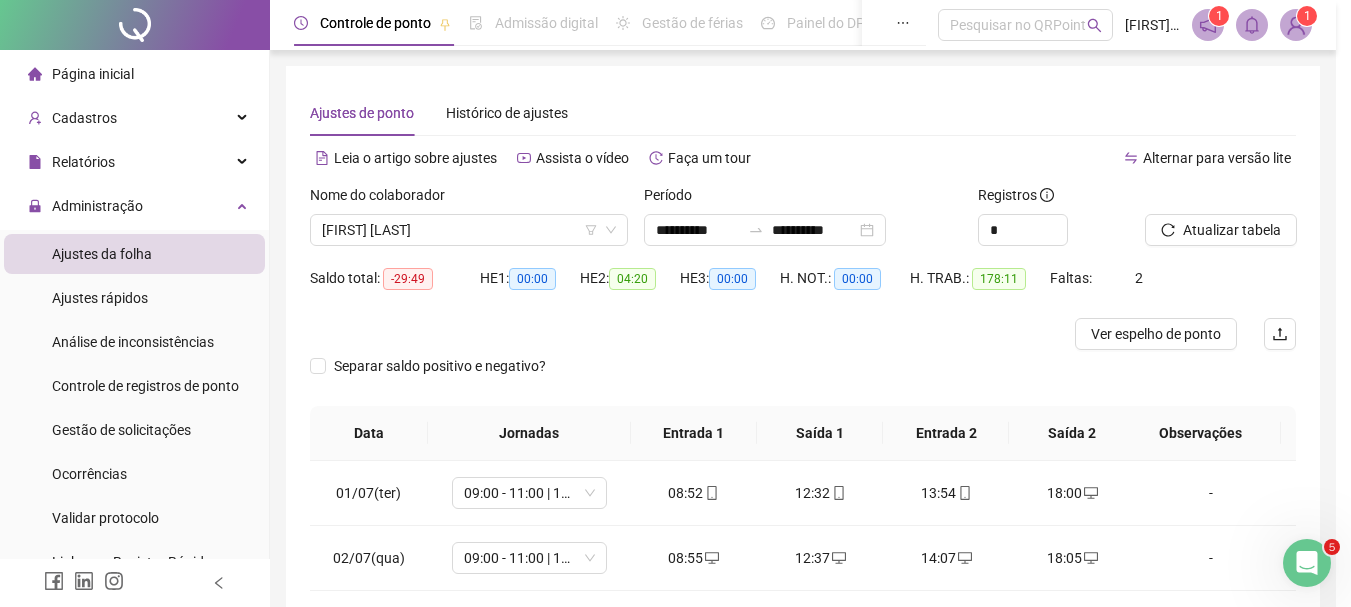 click on "Atualizando tabela Atualizando e reorganizando os registros... OK" at bounding box center [675, 303] 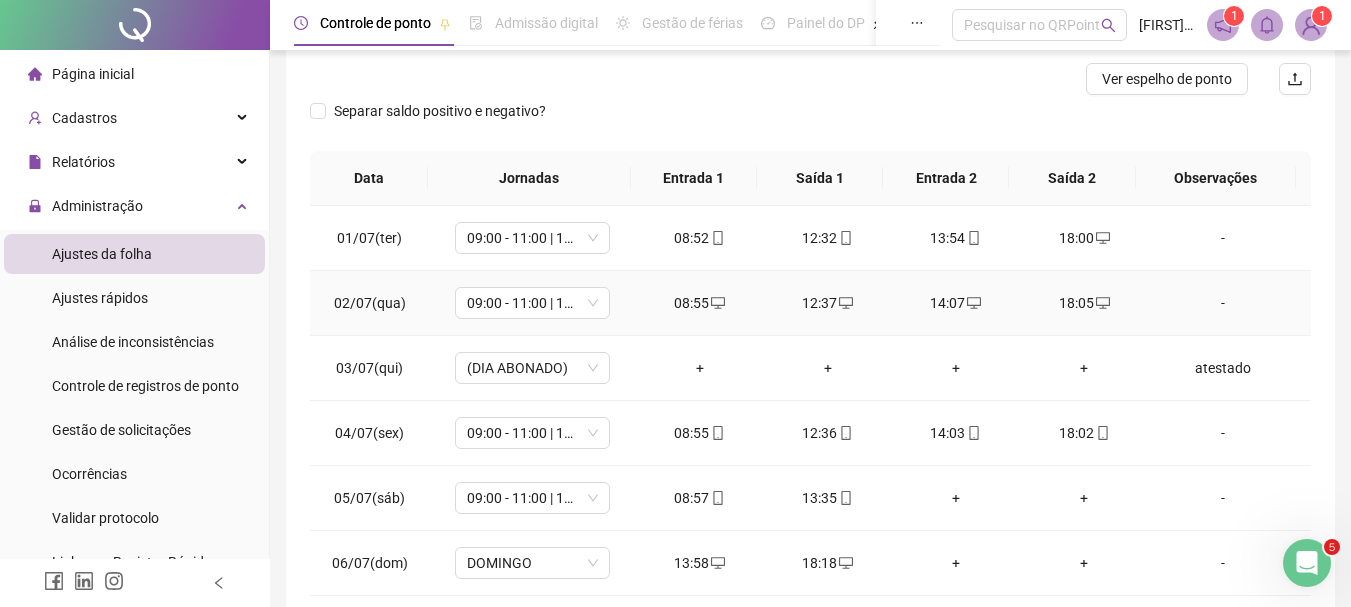 scroll, scrollTop: 391, scrollLeft: 0, axis: vertical 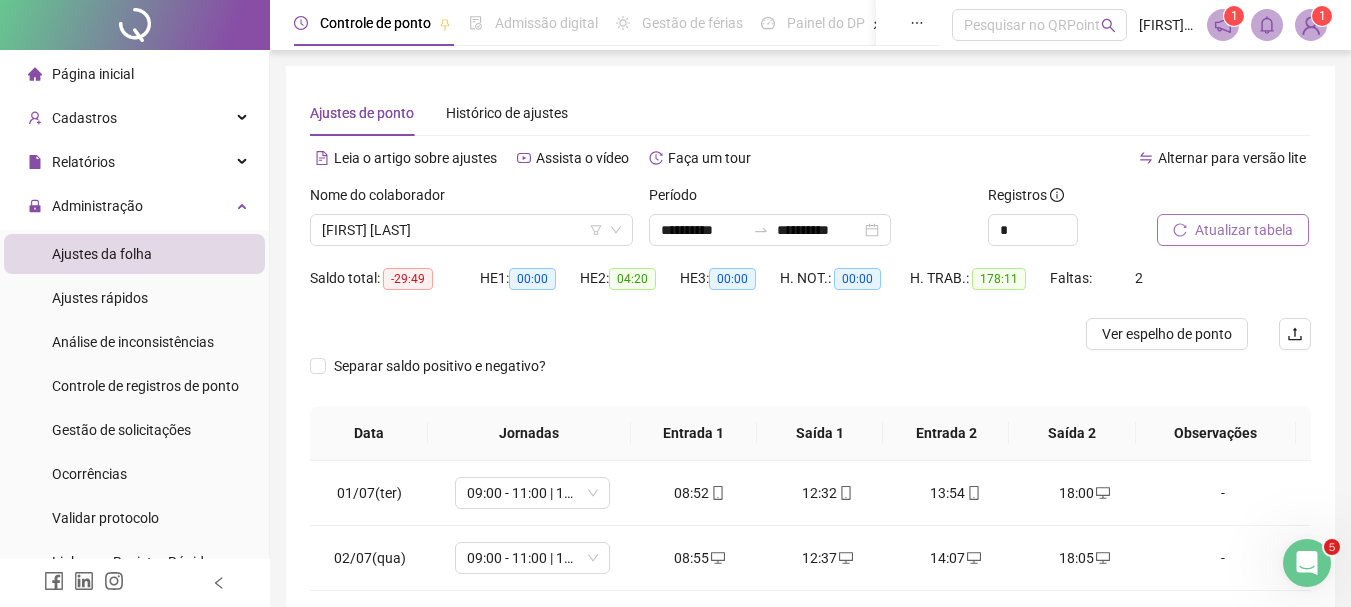 click on "Atualizar tabela" at bounding box center [1244, 230] 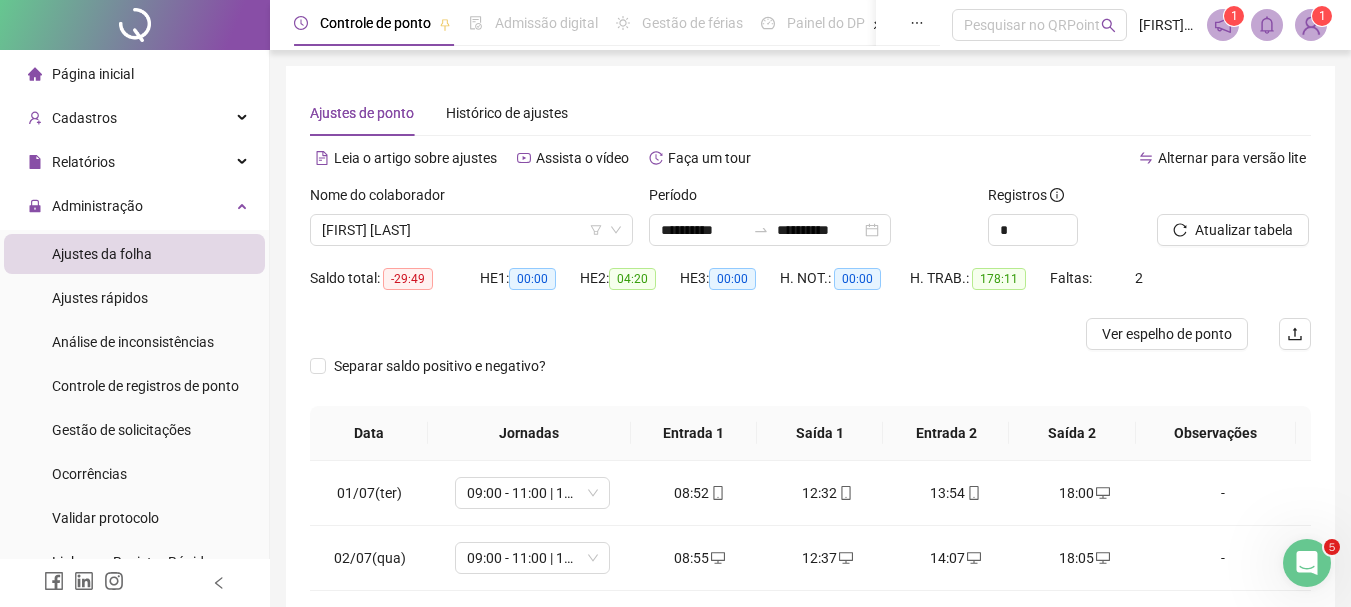 scroll, scrollTop: 200, scrollLeft: 0, axis: vertical 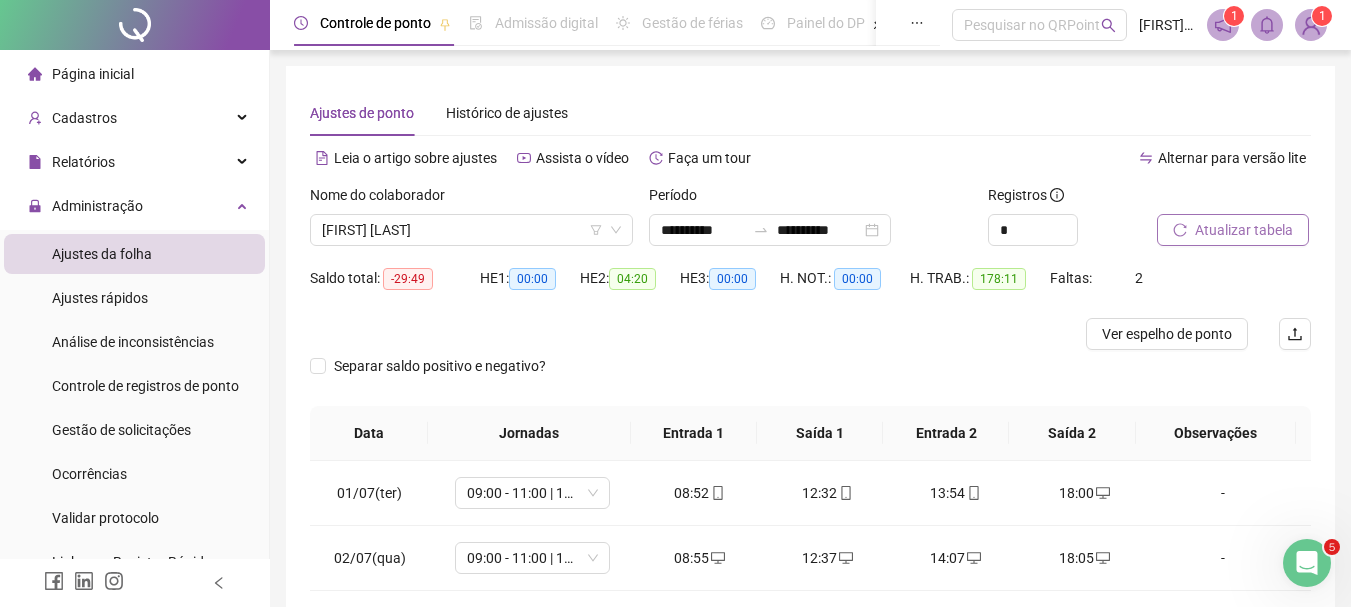 click on "Atualizar tabela" at bounding box center [1244, 230] 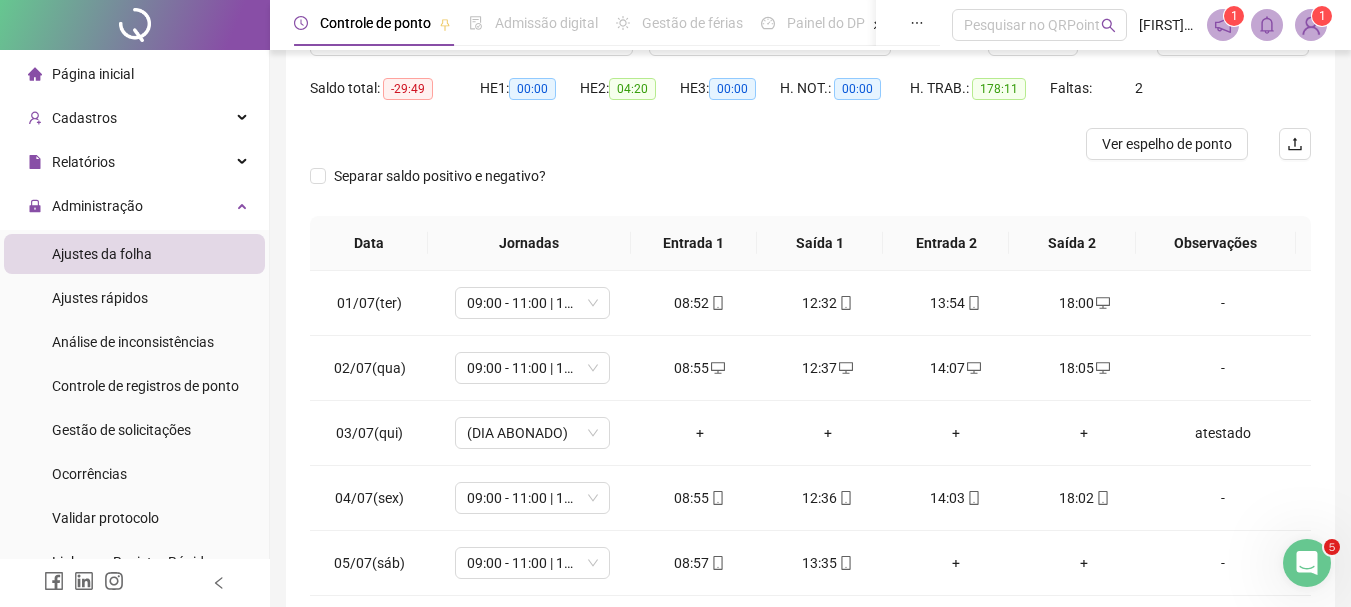 scroll, scrollTop: 200, scrollLeft: 0, axis: vertical 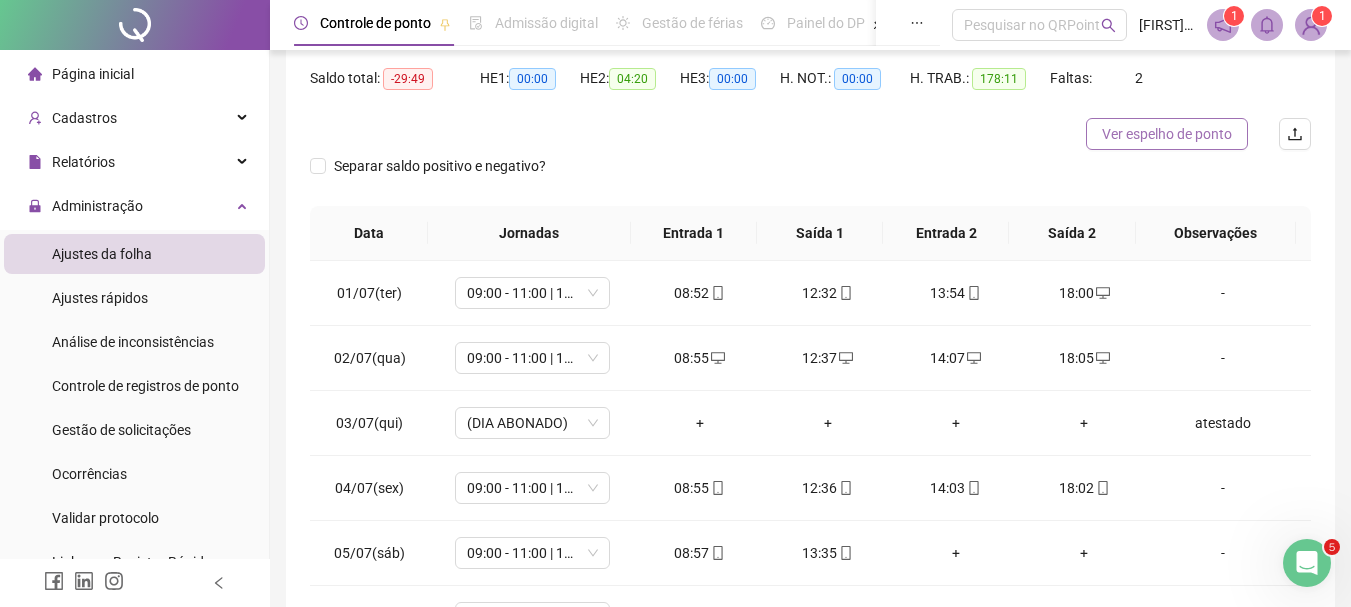 click on "Ver espelho de ponto" at bounding box center (1167, 134) 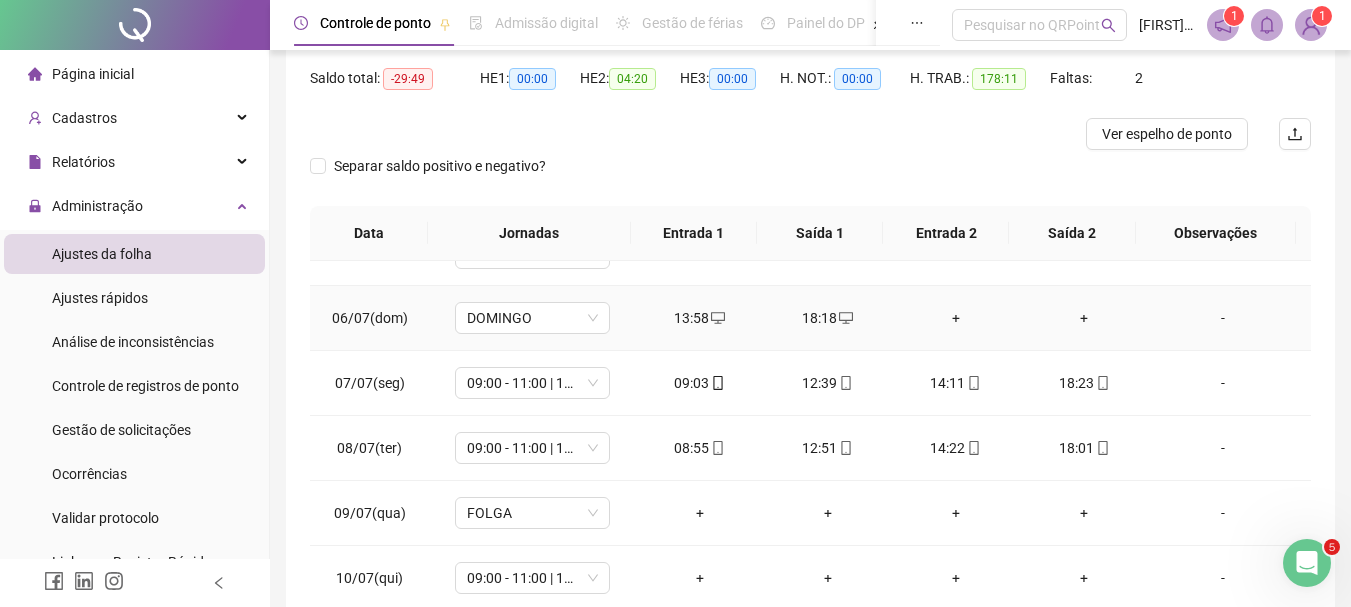 scroll, scrollTop: 0, scrollLeft: 0, axis: both 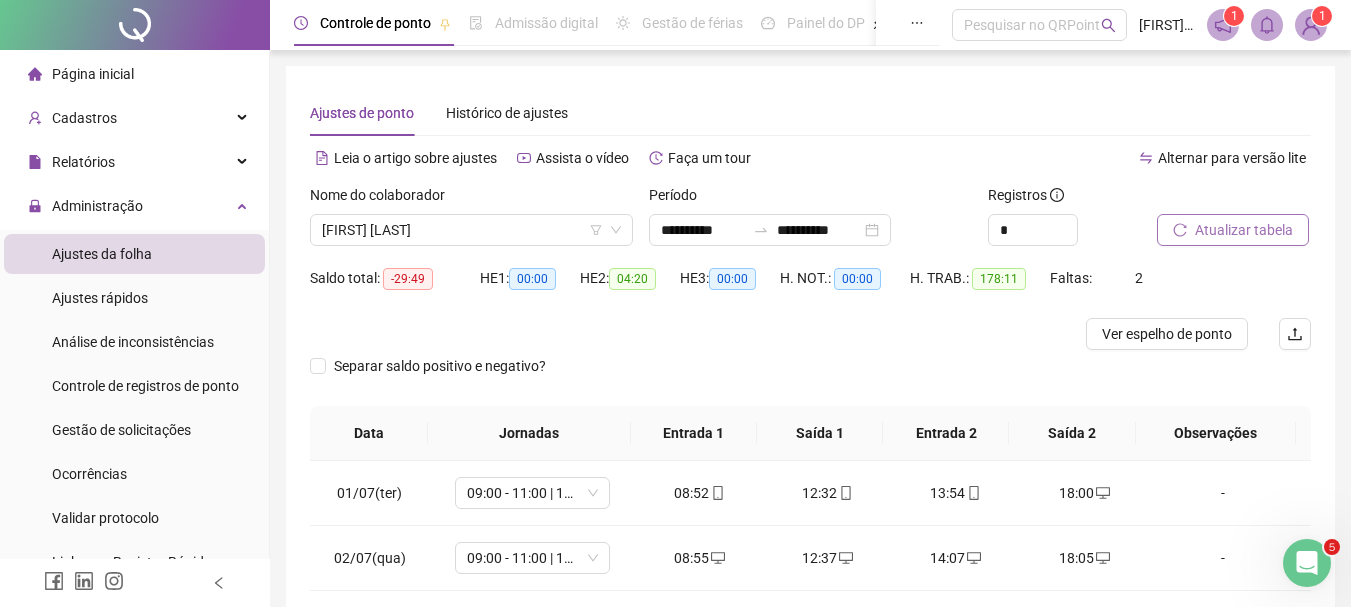 click on "Atualizar tabela" at bounding box center [1244, 230] 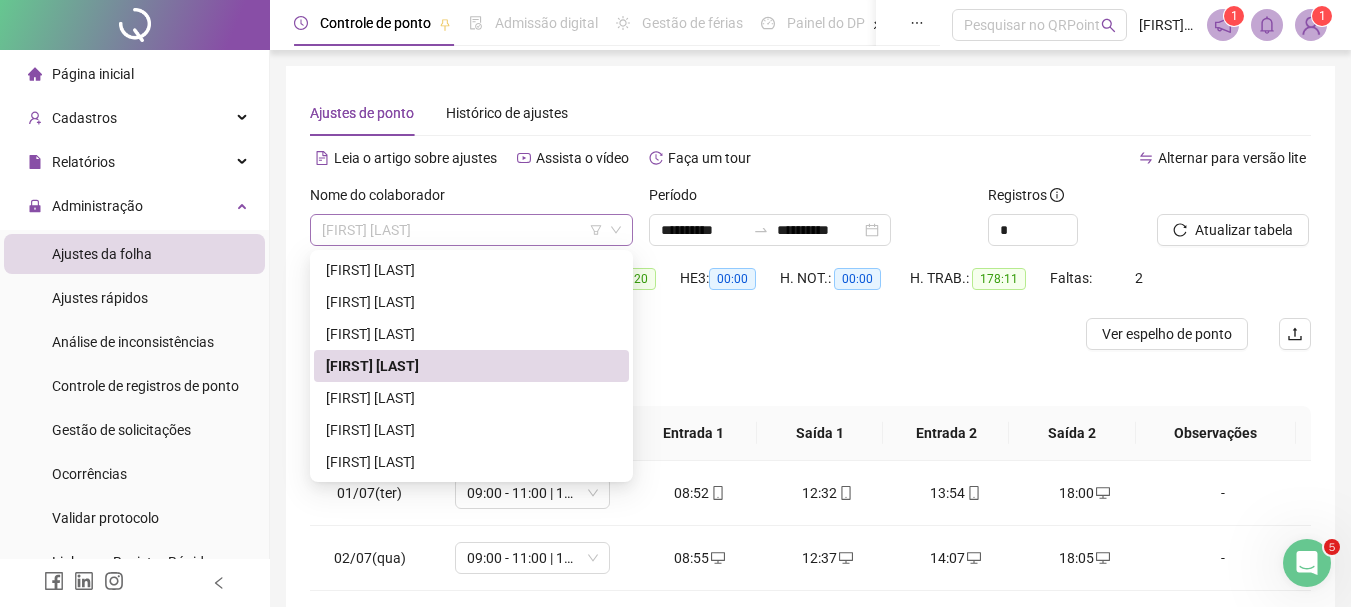 click on "[FIRST] [LAST]" at bounding box center [471, 230] 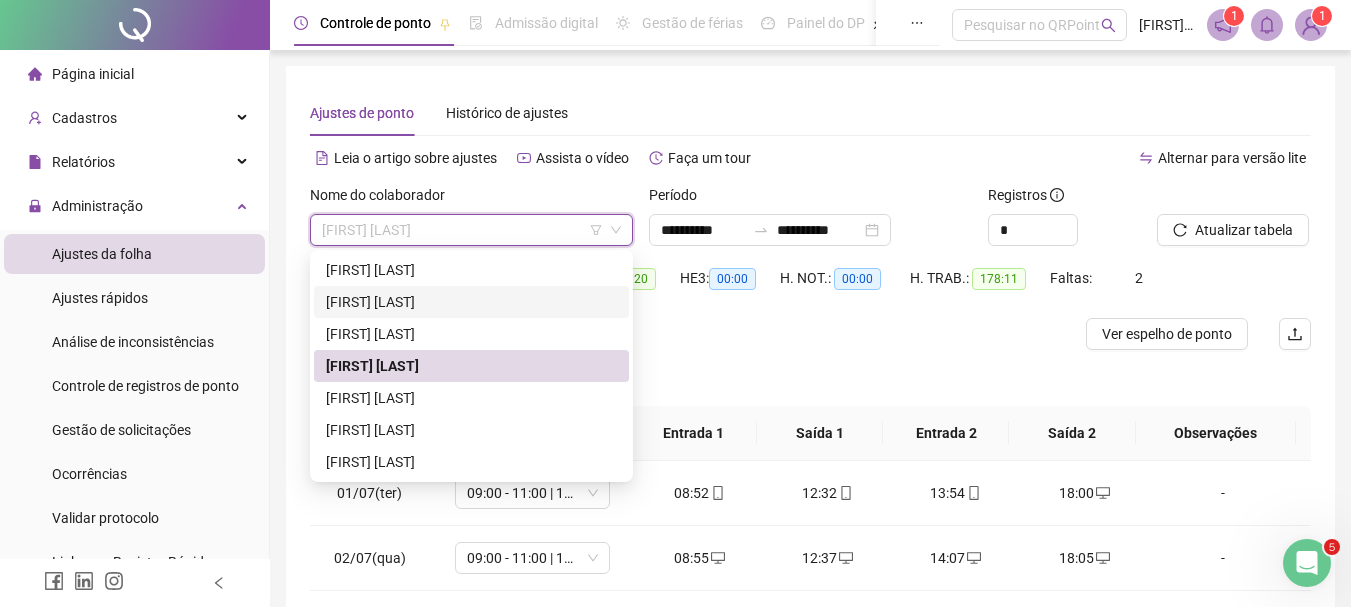 click on "[FIRST] [LAST]" at bounding box center [471, 302] 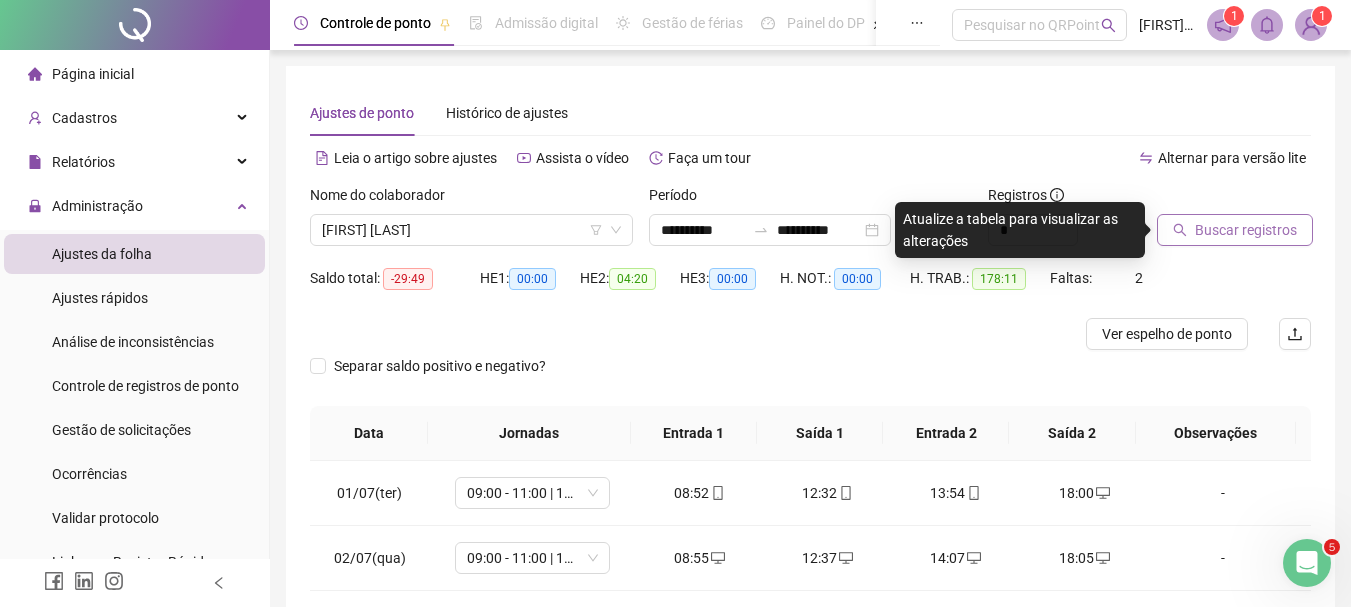 click on "Buscar registros" at bounding box center (1246, 230) 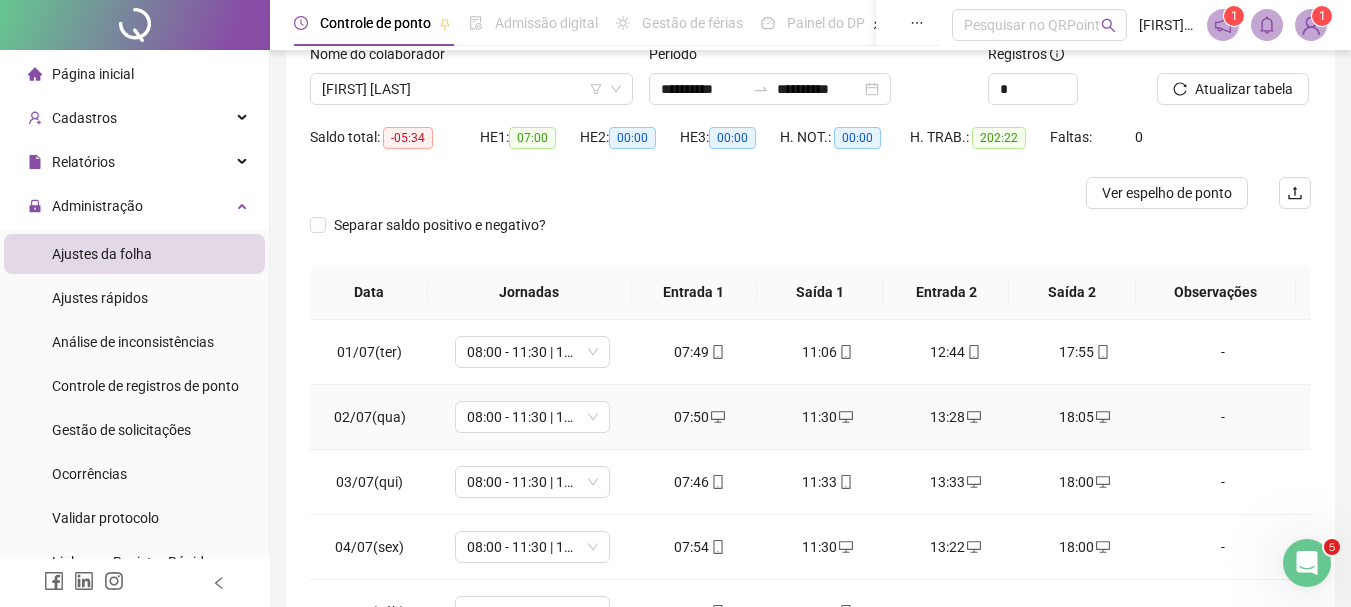 scroll, scrollTop: 200, scrollLeft: 0, axis: vertical 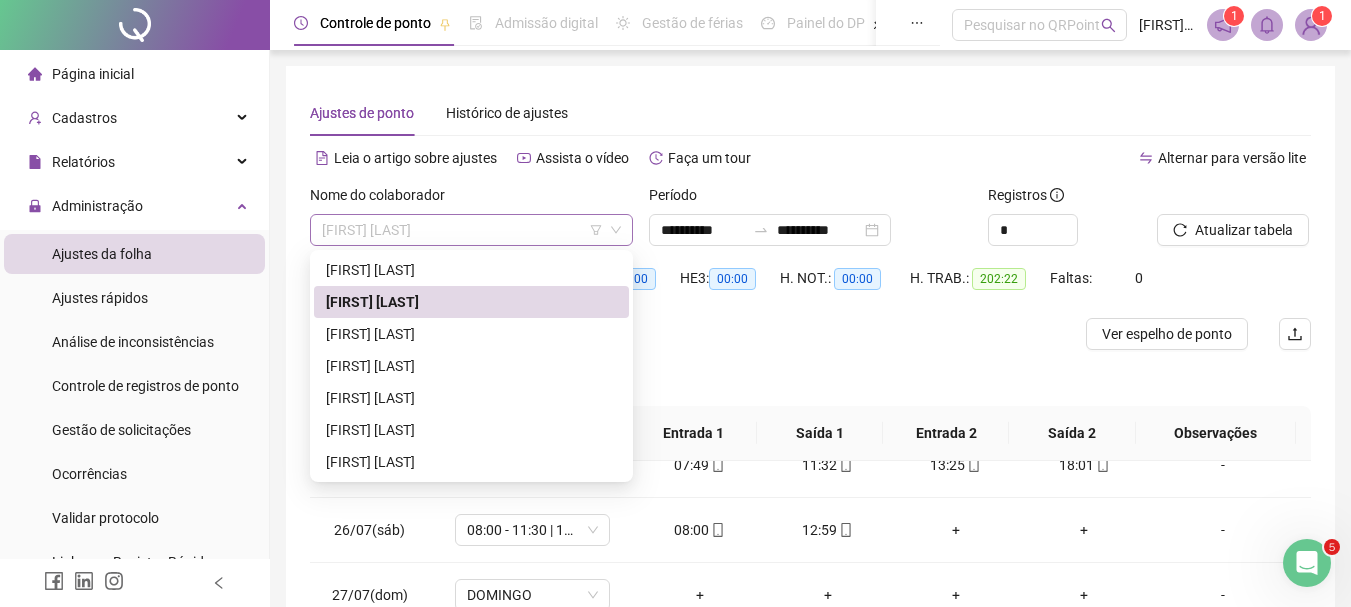 click on "[FIRST] [LAST]" at bounding box center [471, 230] 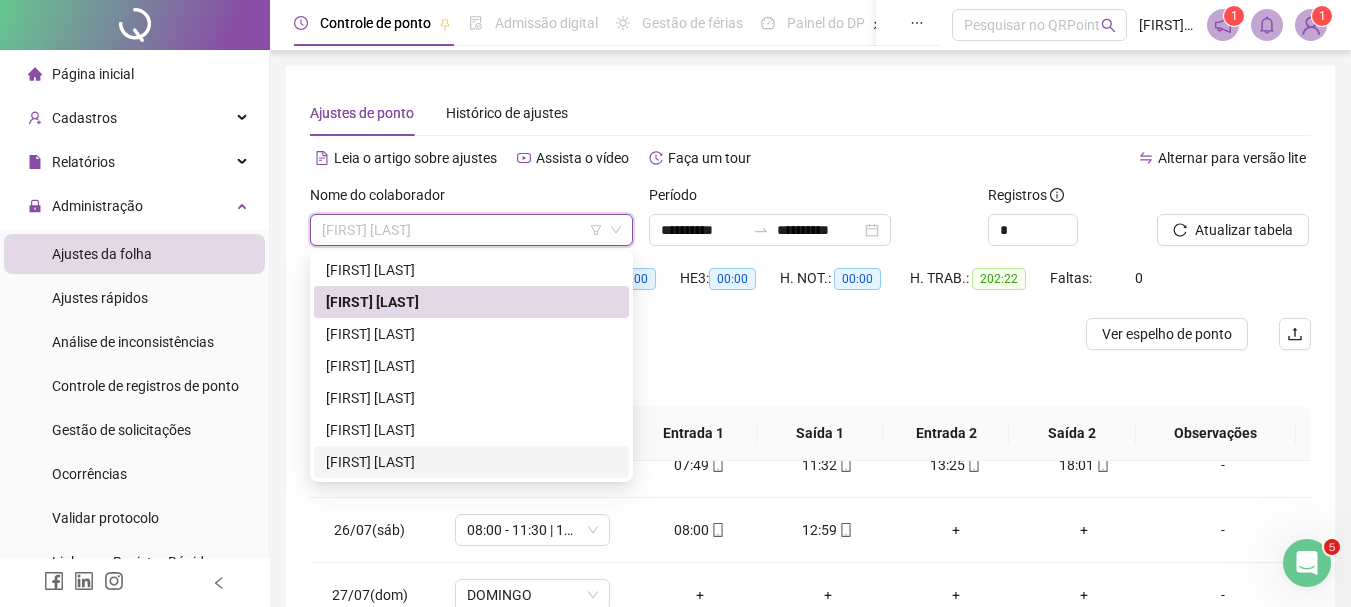 click on "[FIRST] [LAST]" at bounding box center [471, 462] 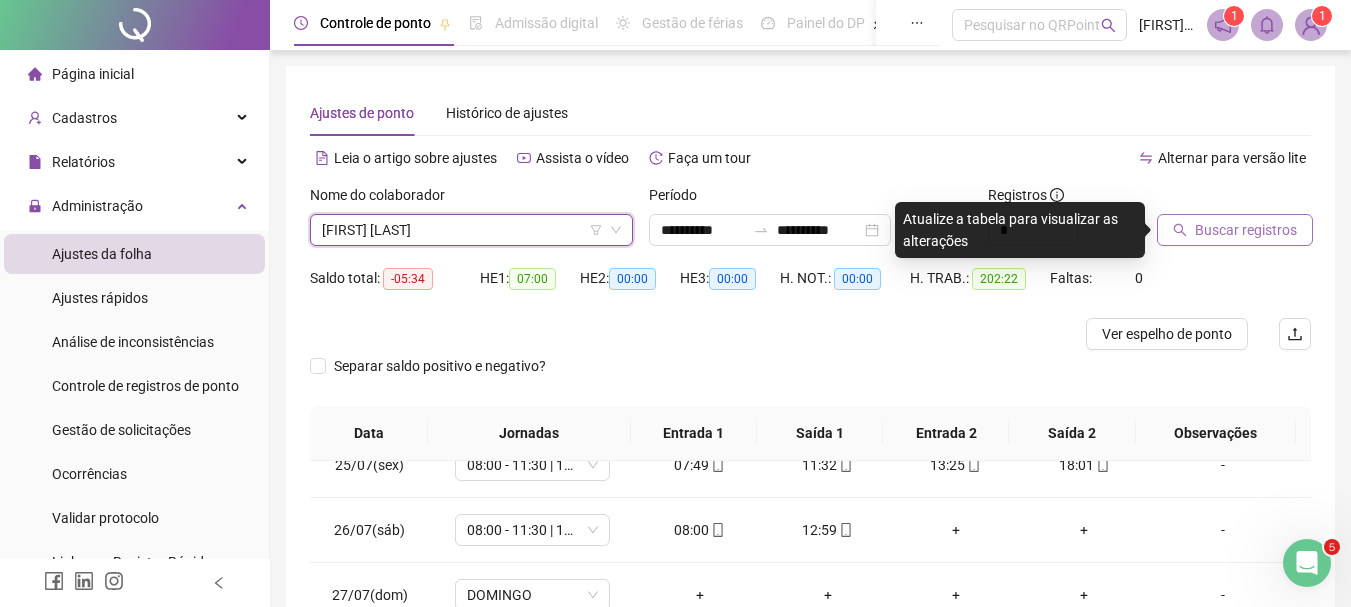 click on "Buscar registros" at bounding box center [1246, 230] 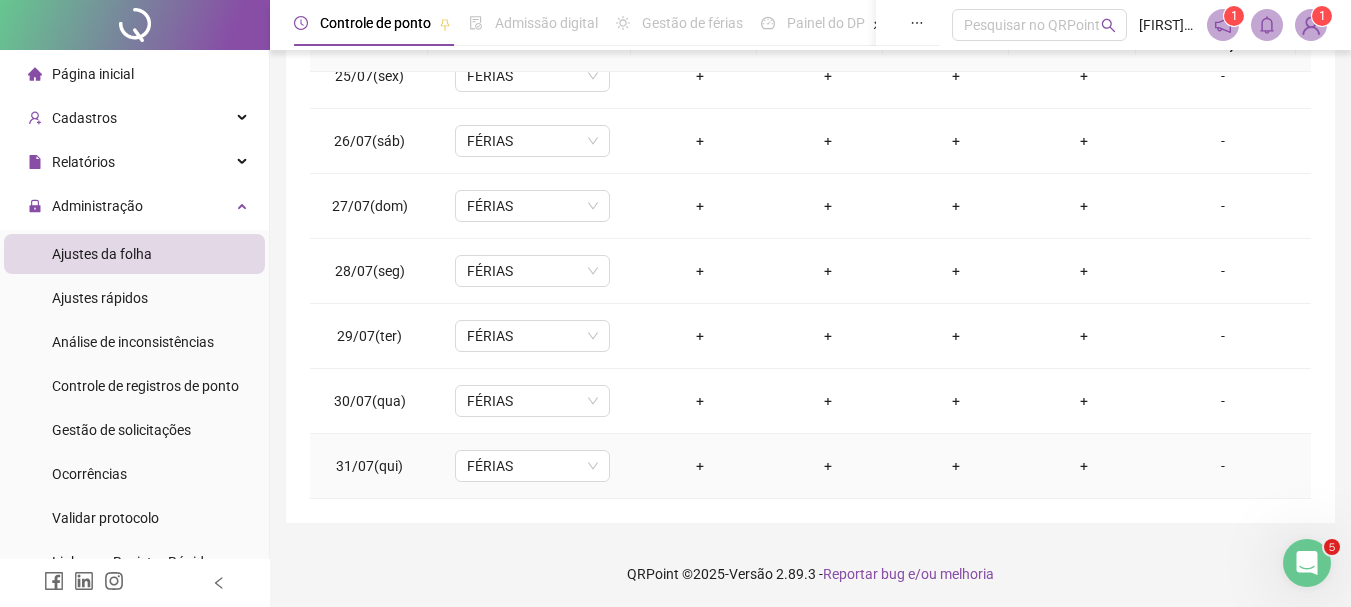 scroll, scrollTop: 391, scrollLeft: 0, axis: vertical 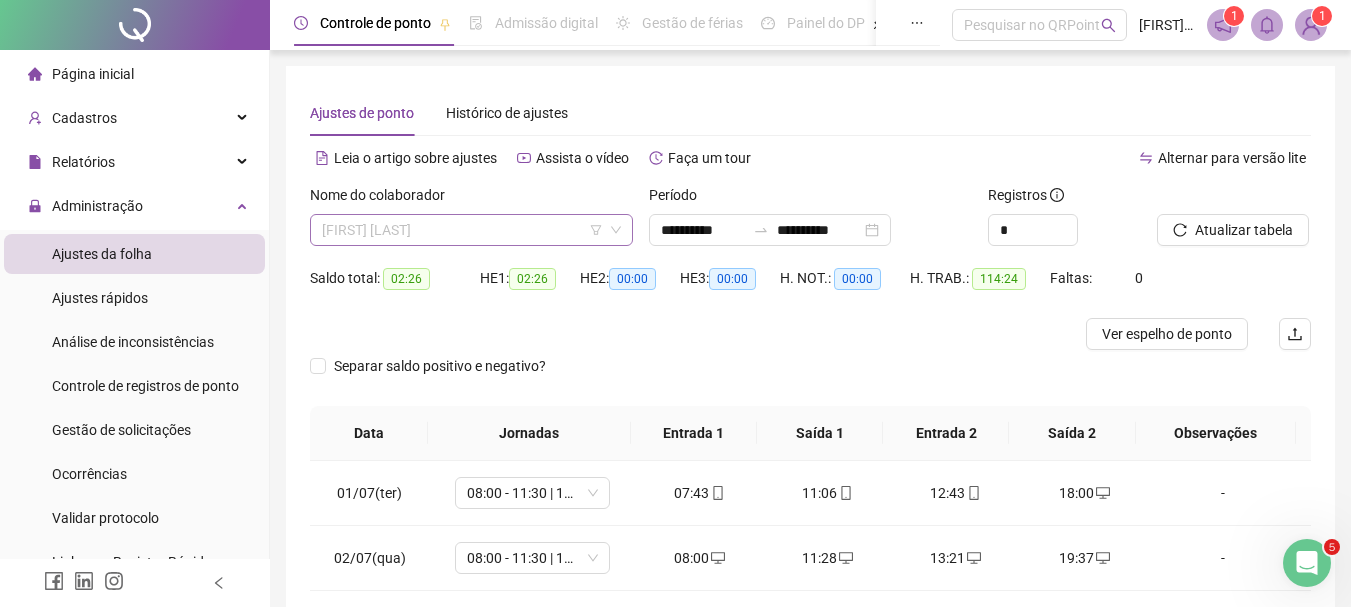 click on "[FIRST] [LAST]" at bounding box center [471, 230] 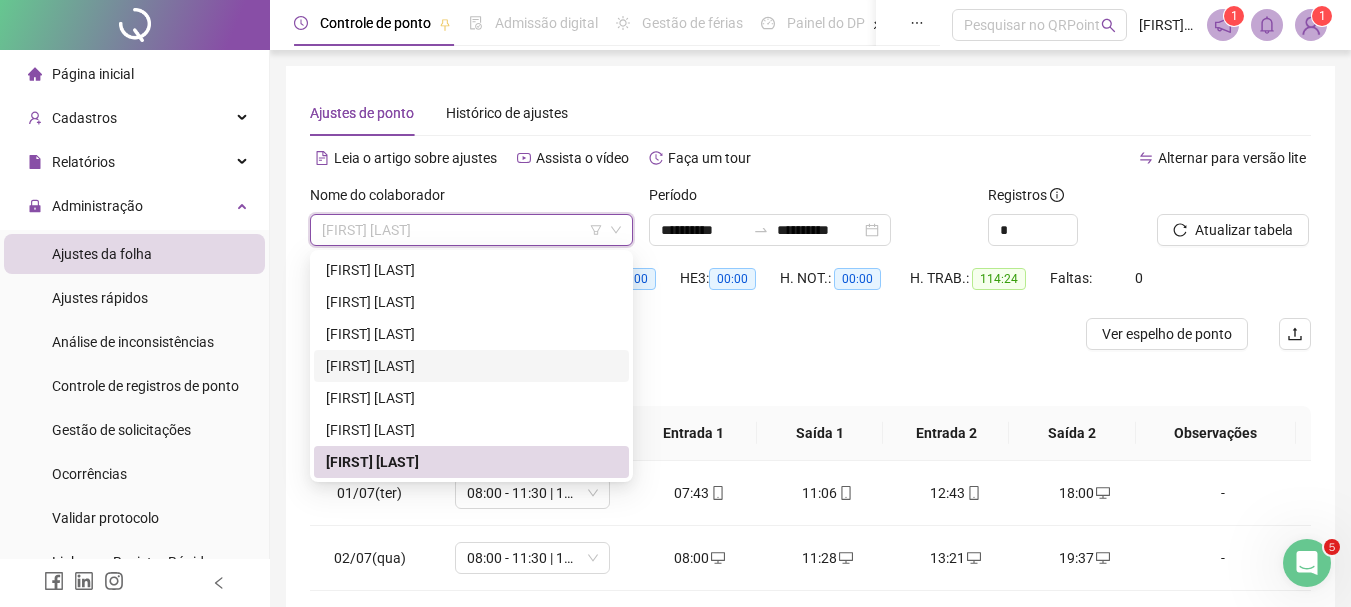 drag, startPoint x: 443, startPoint y: 365, endPoint x: 453, endPoint y: 367, distance: 10.198039 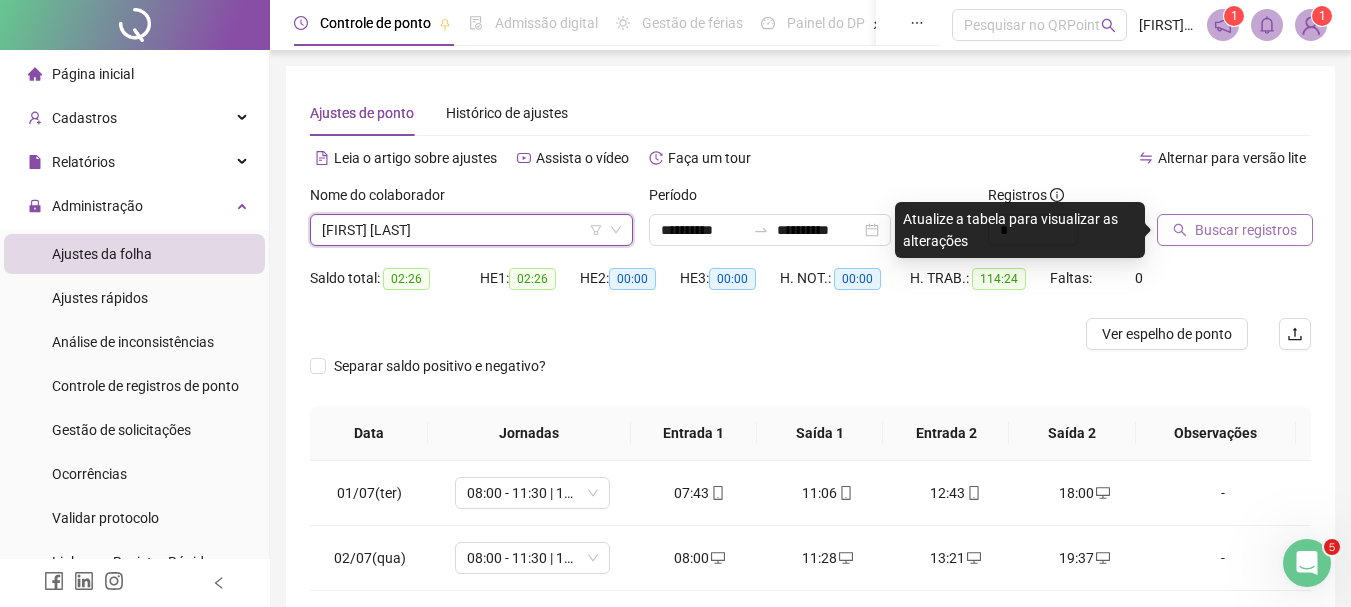 click on "Buscar registros" at bounding box center [1246, 230] 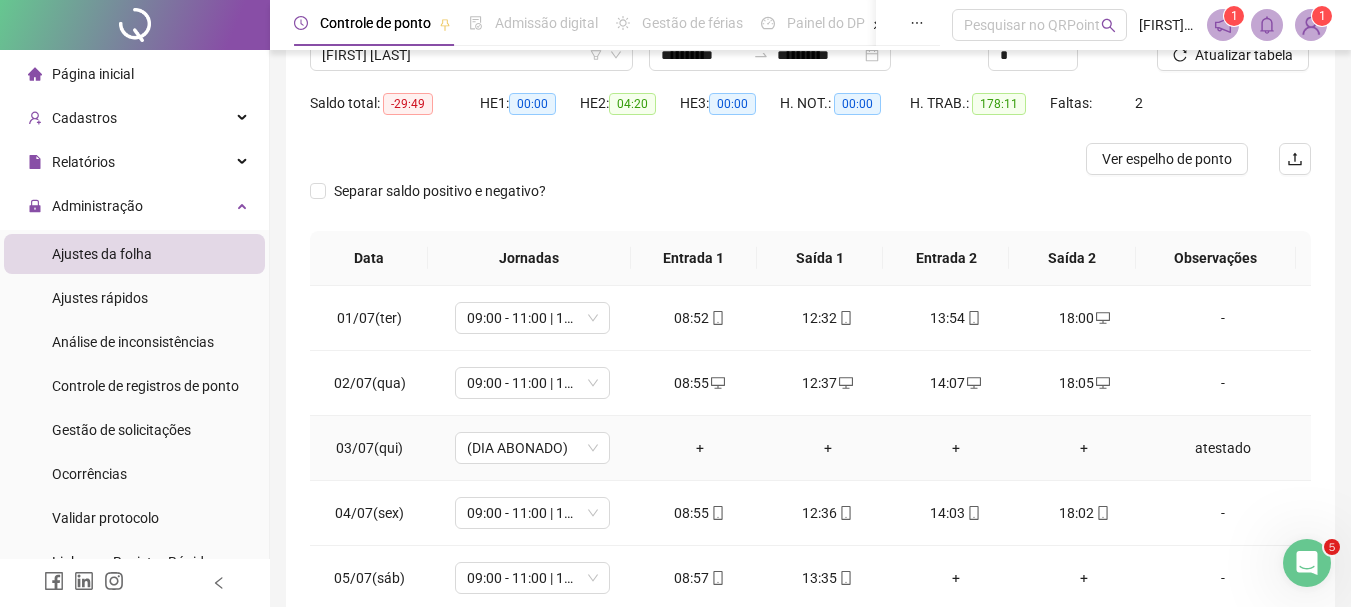 scroll, scrollTop: 200, scrollLeft: 0, axis: vertical 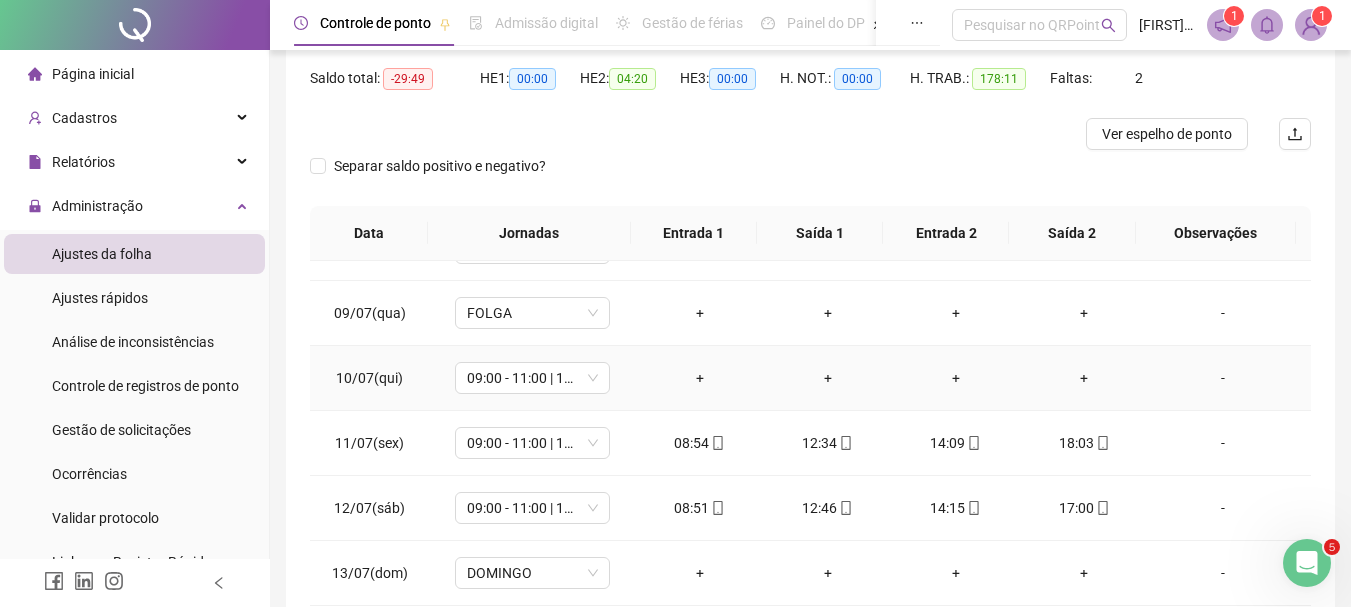 click on "+" at bounding box center [700, 378] 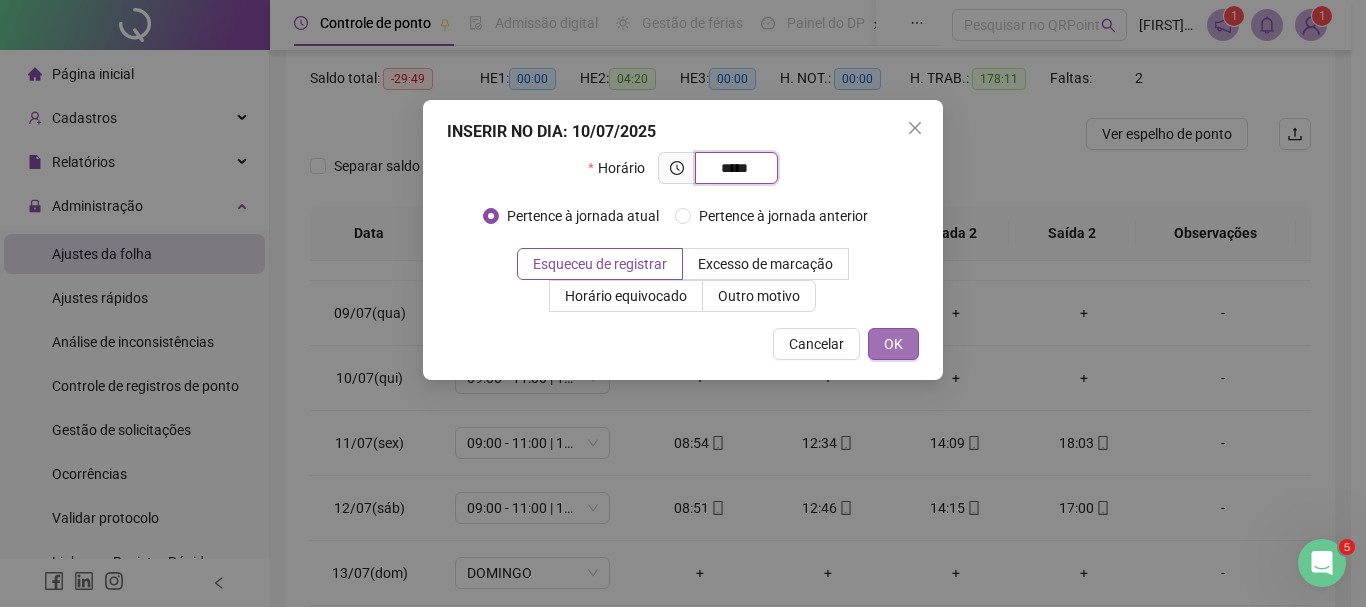 type on "*****" 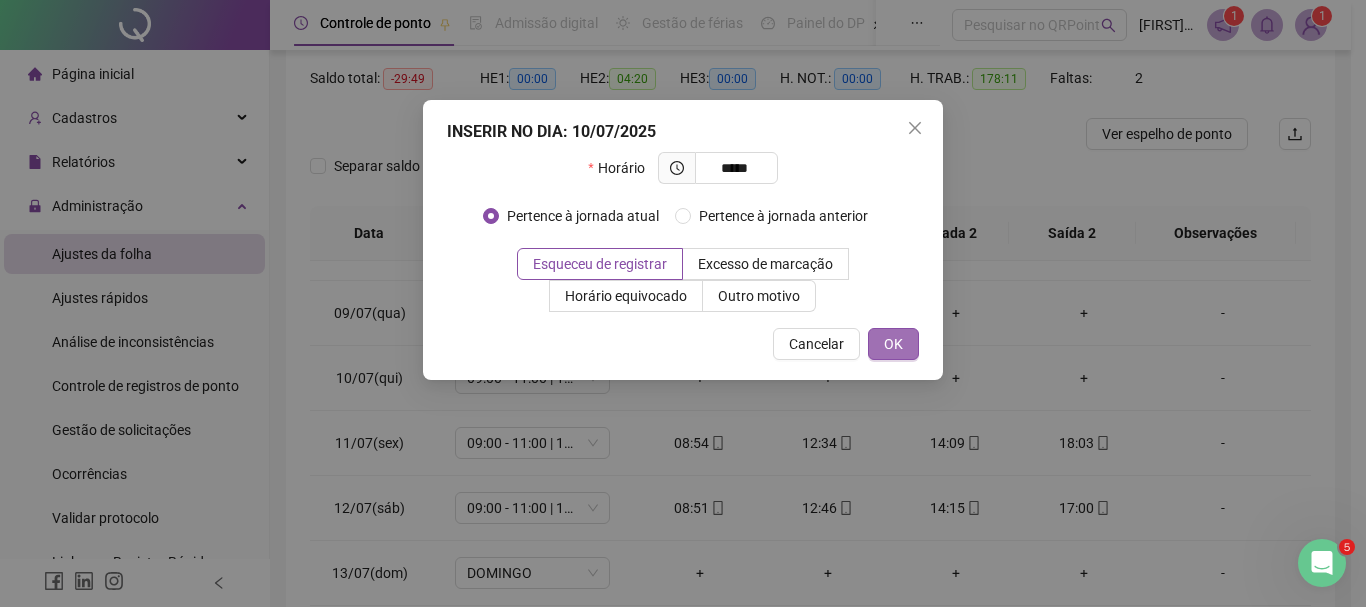 click on "OK" at bounding box center [893, 344] 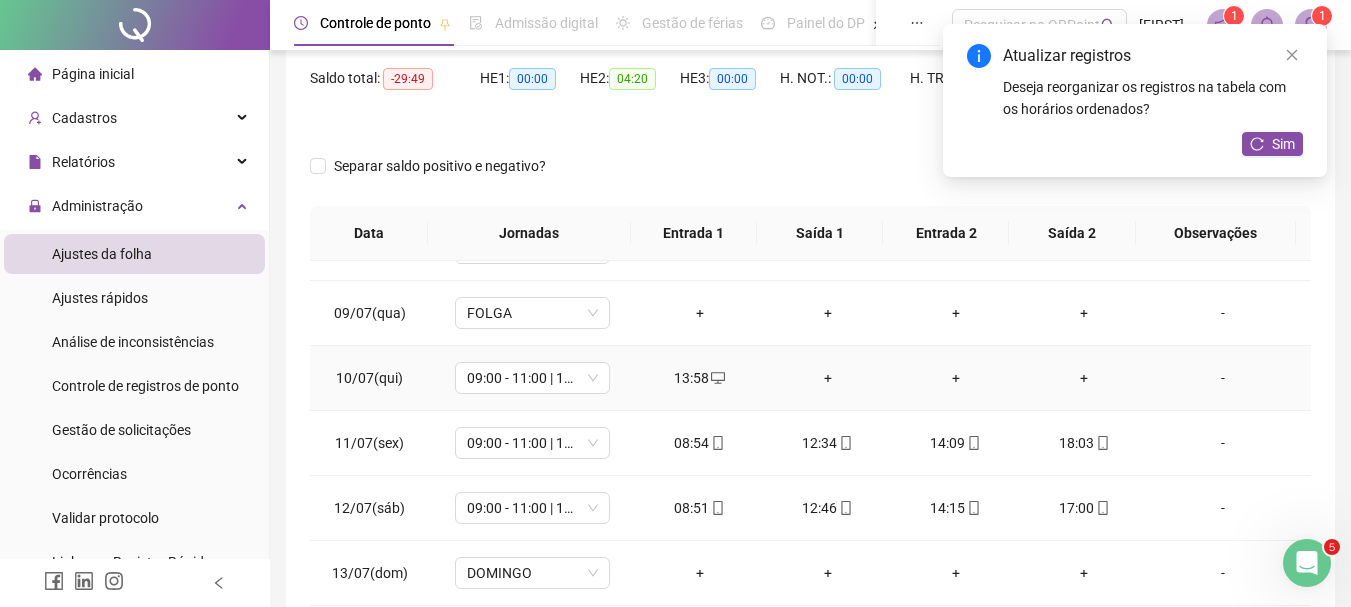 click on "+" at bounding box center [828, 378] 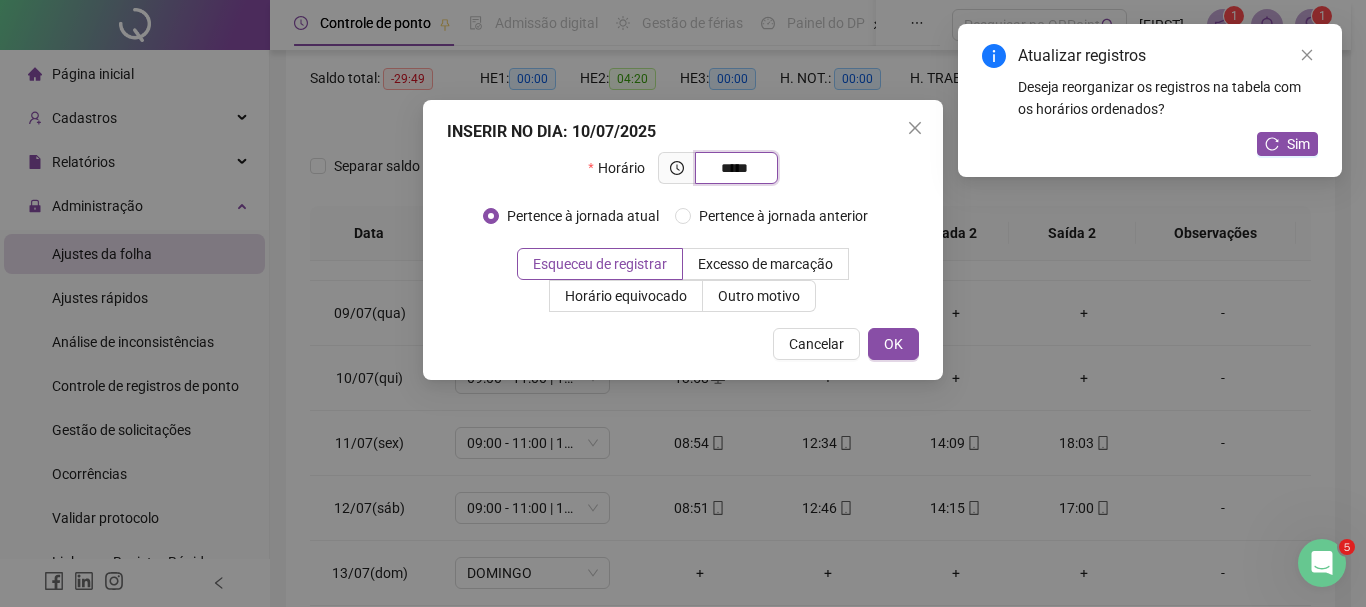 type on "*****" 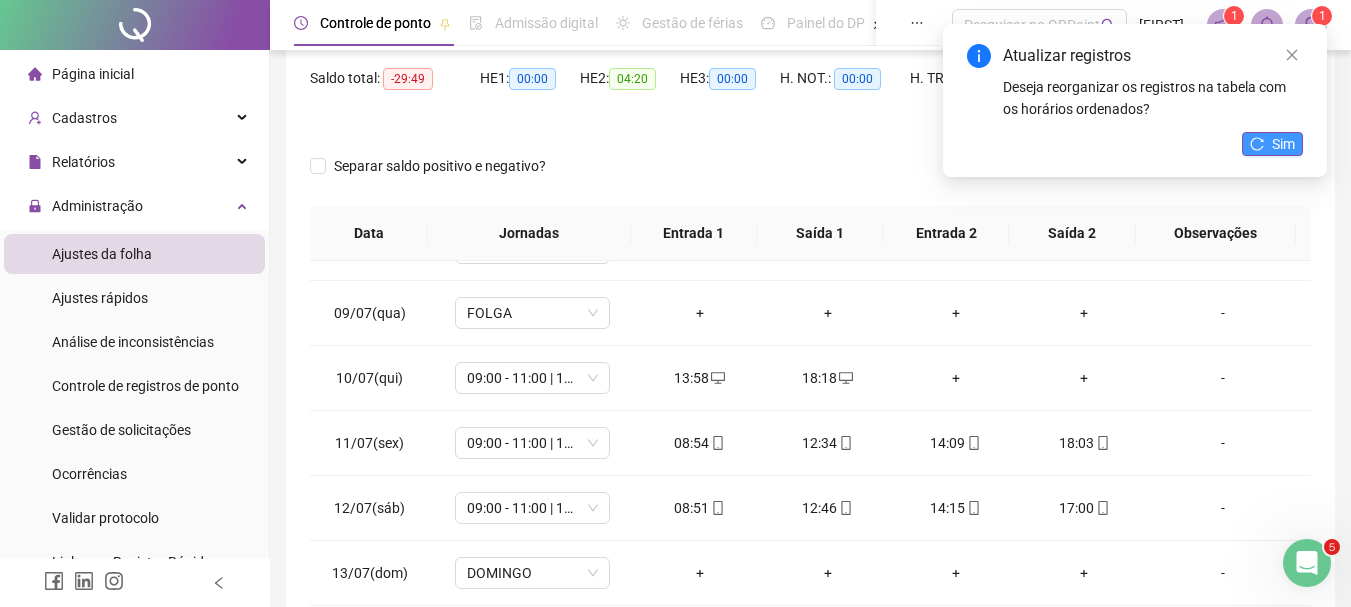 click on "Sim" at bounding box center [1272, 144] 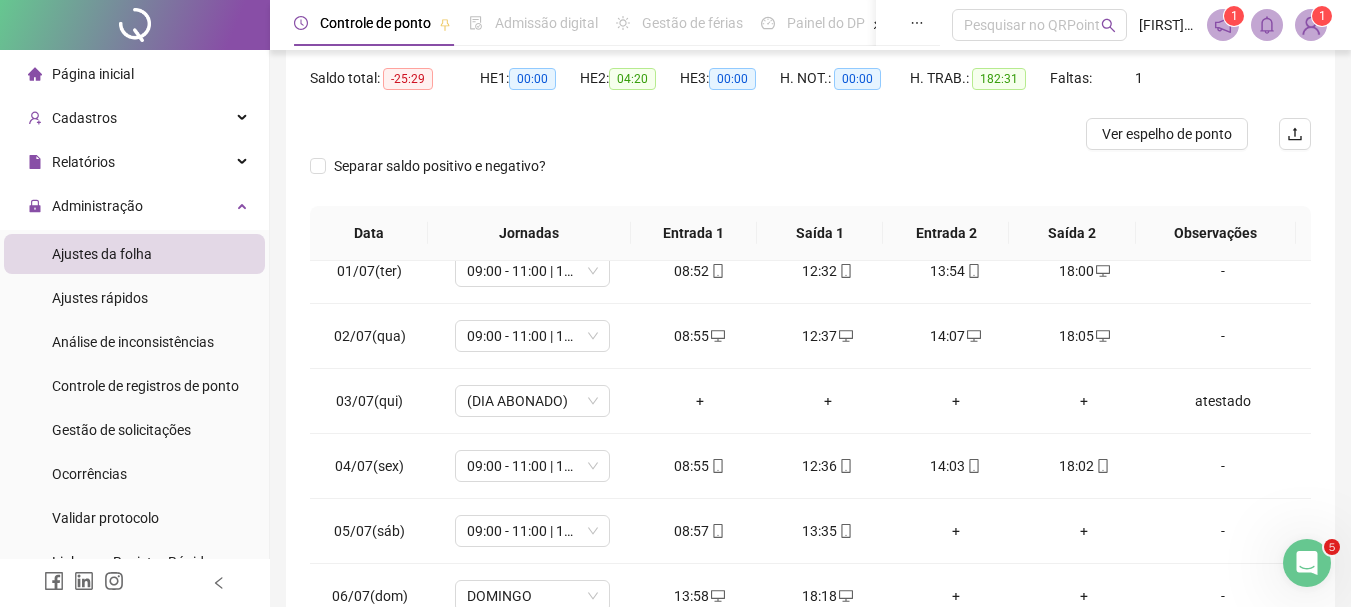 scroll, scrollTop: 0, scrollLeft: 0, axis: both 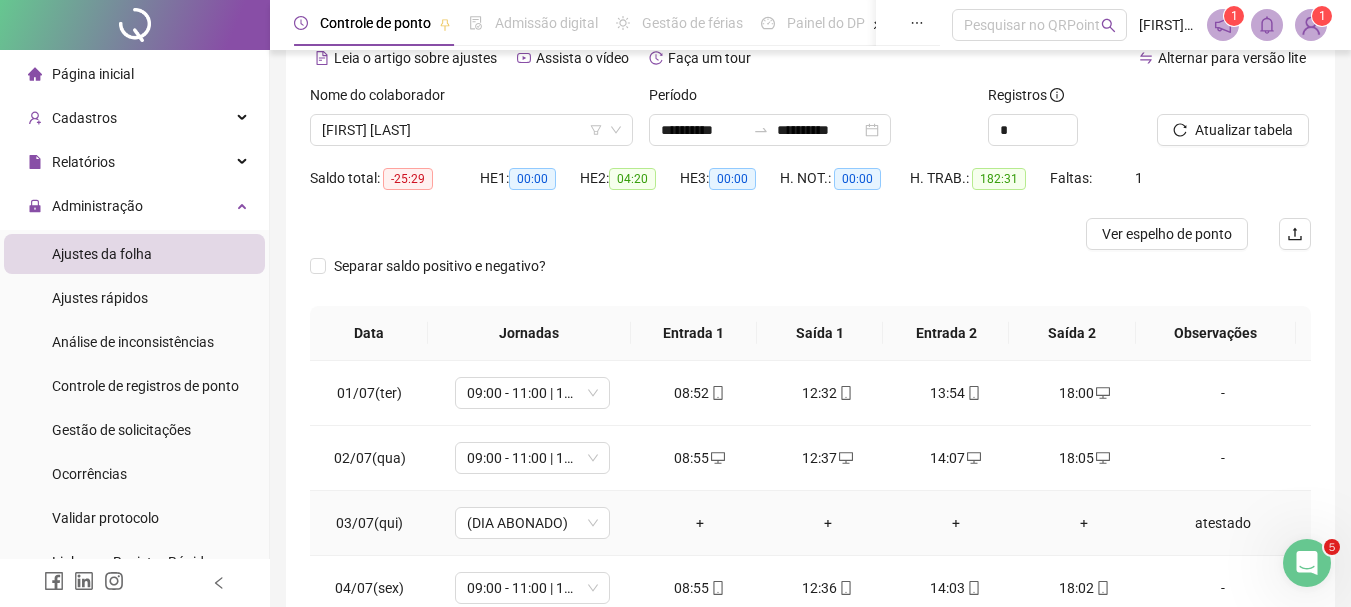 click on "atestado" at bounding box center (1223, 523) 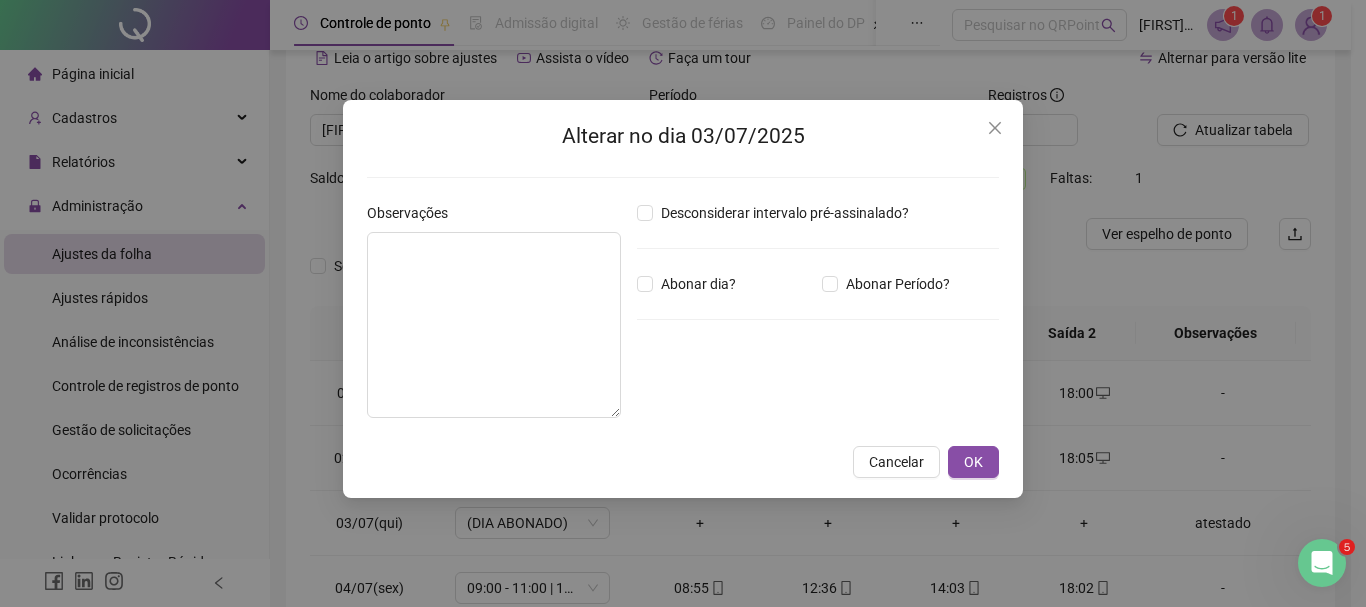 type on "********" 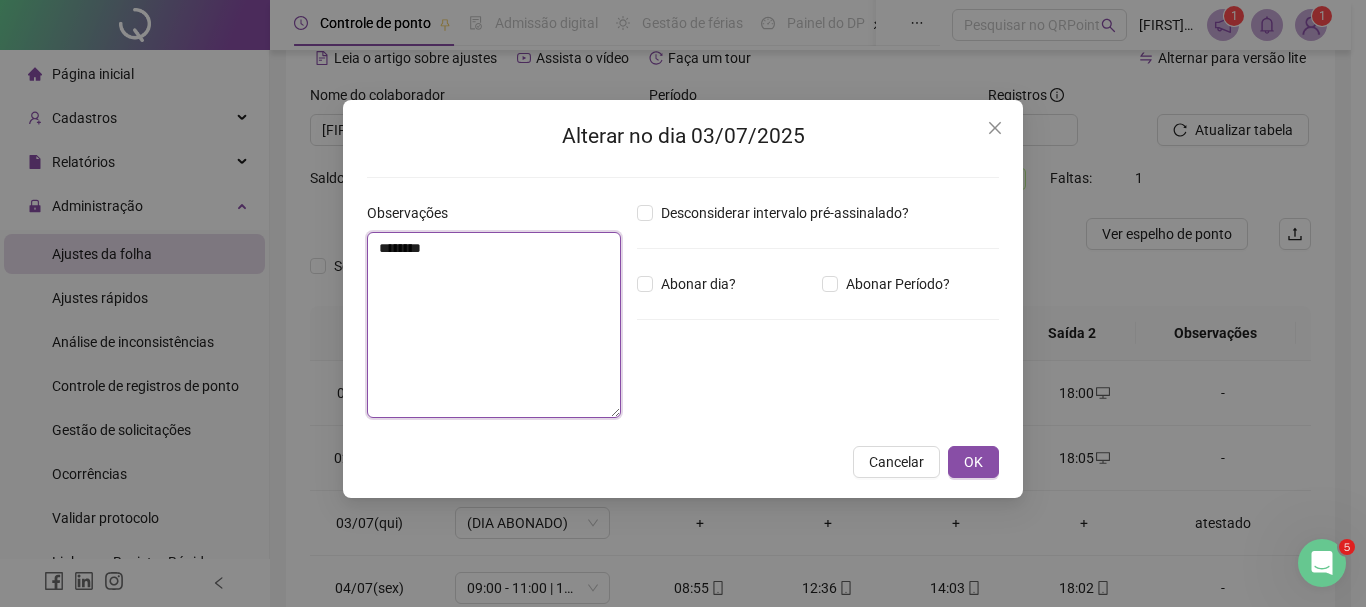 drag, startPoint x: 539, startPoint y: 254, endPoint x: 147, endPoint y: 253, distance: 392.00128 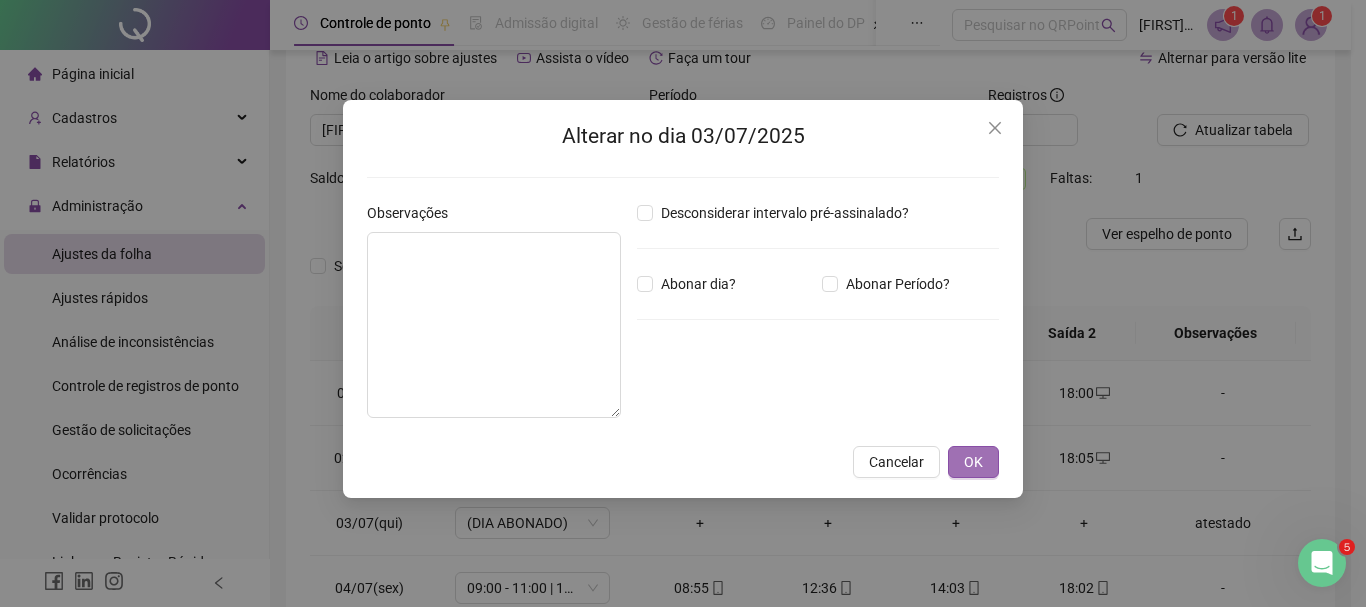 drag, startPoint x: 991, startPoint y: 443, endPoint x: 982, endPoint y: 456, distance: 15.811388 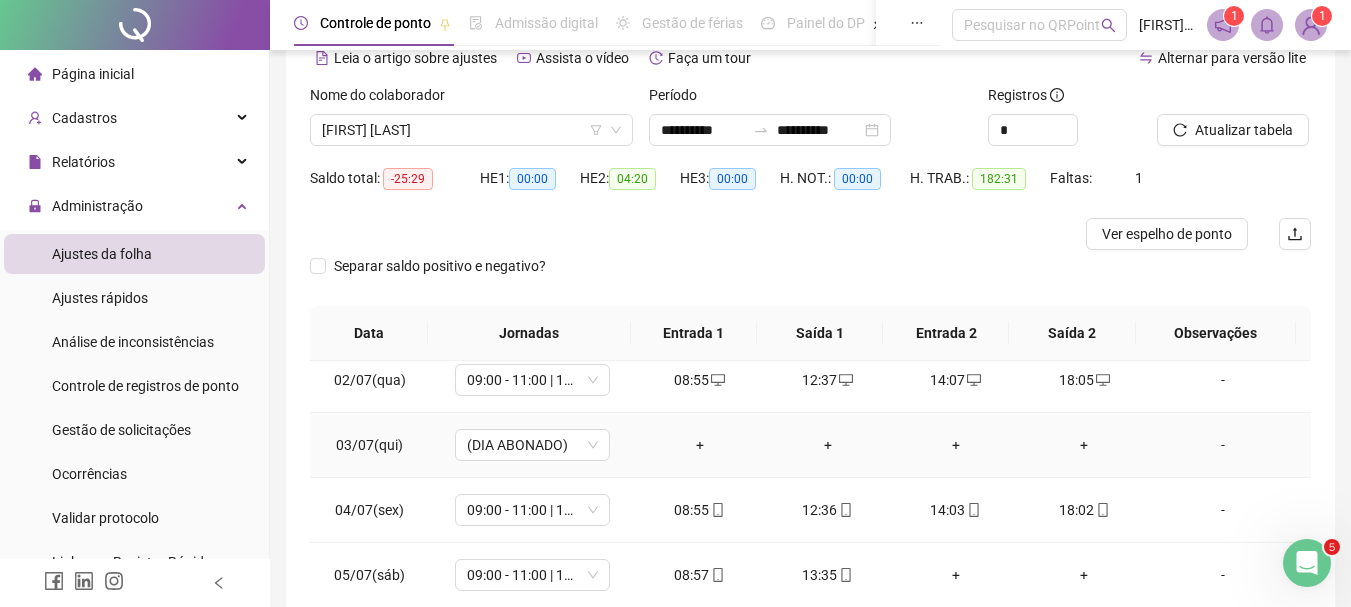 scroll, scrollTop: 0, scrollLeft: 0, axis: both 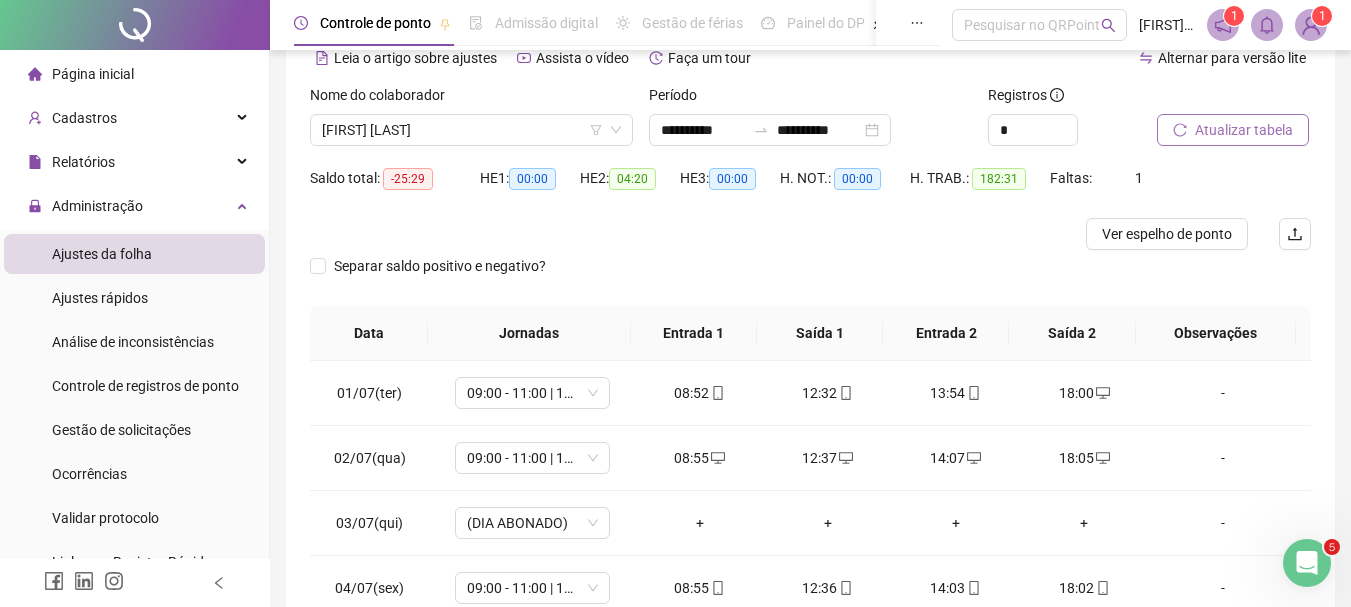 click on "Atualizar tabela" at bounding box center (1244, 130) 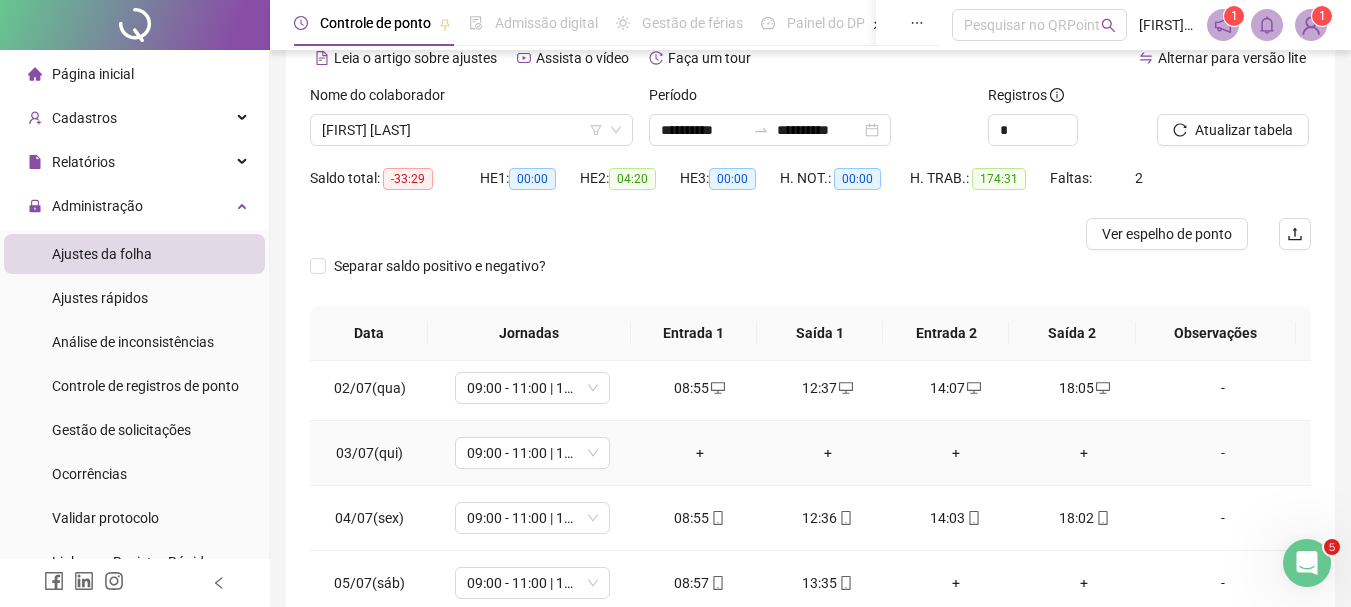 scroll, scrollTop: 100, scrollLeft: 0, axis: vertical 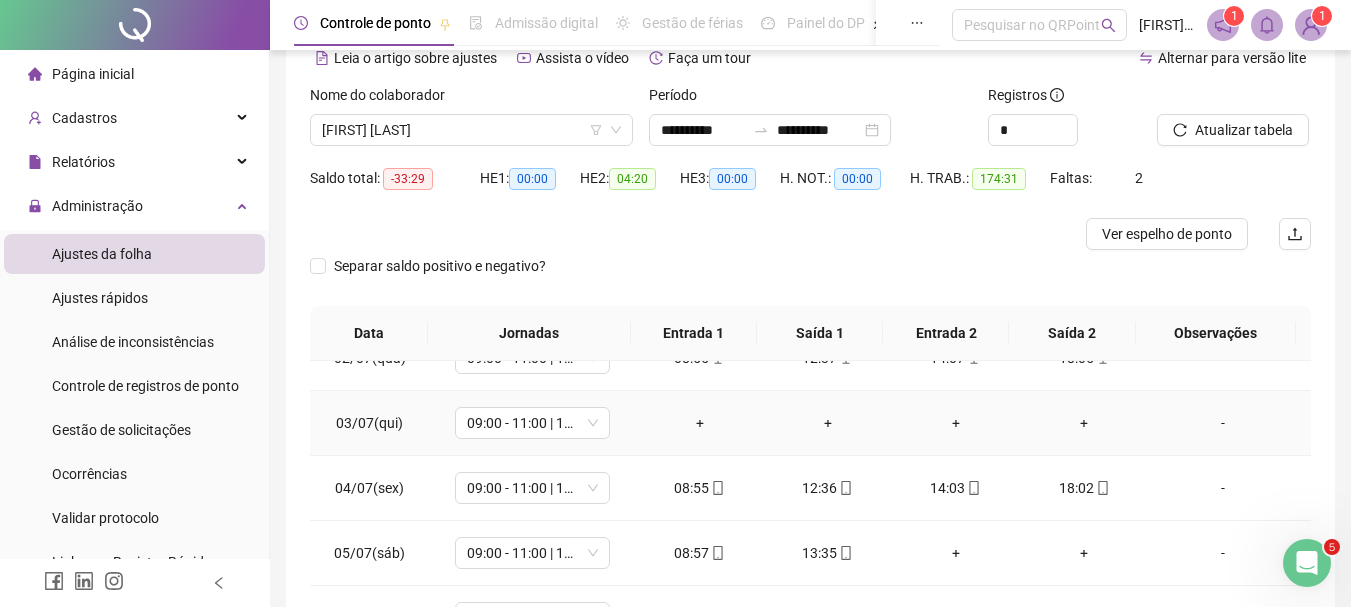 click on "-" at bounding box center (1223, 423) 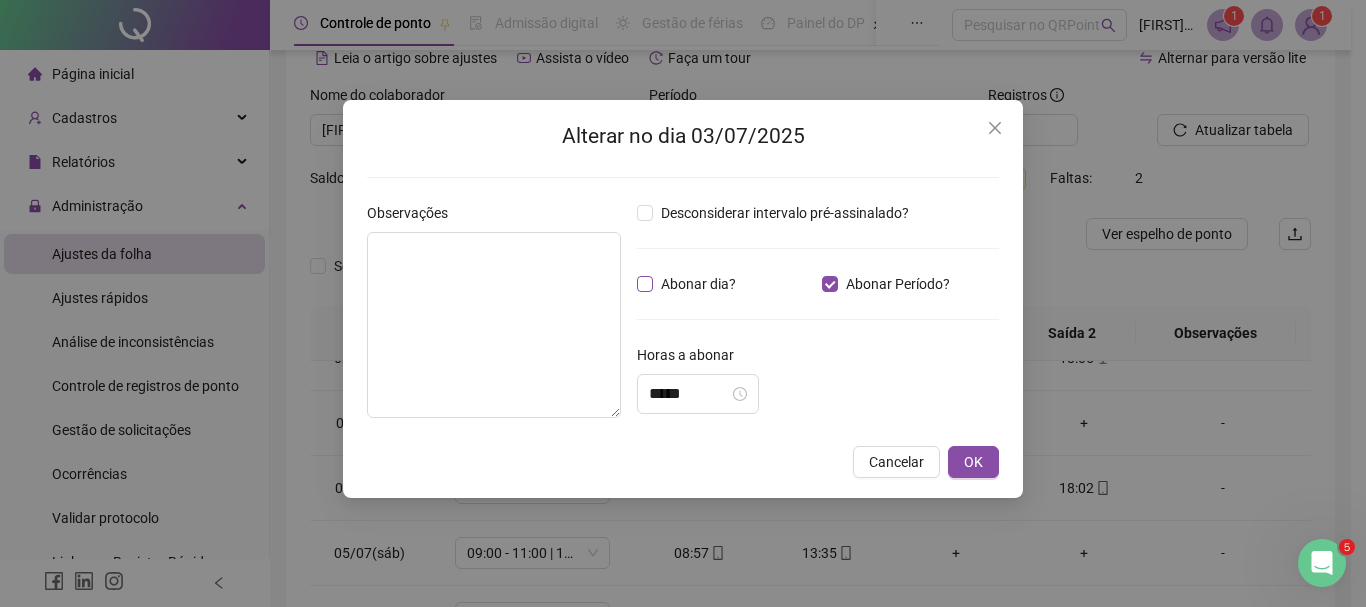 click on "Abonar dia?" at bounding box center (698, 284) 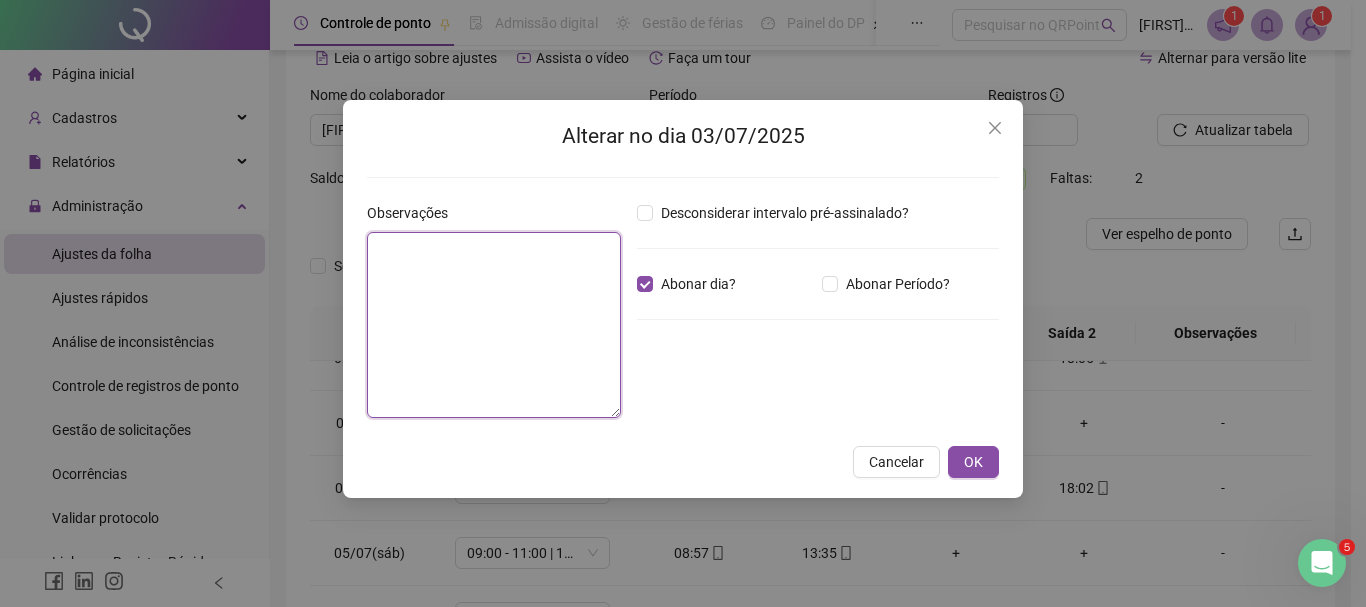 click at bounding box center (494, 325) 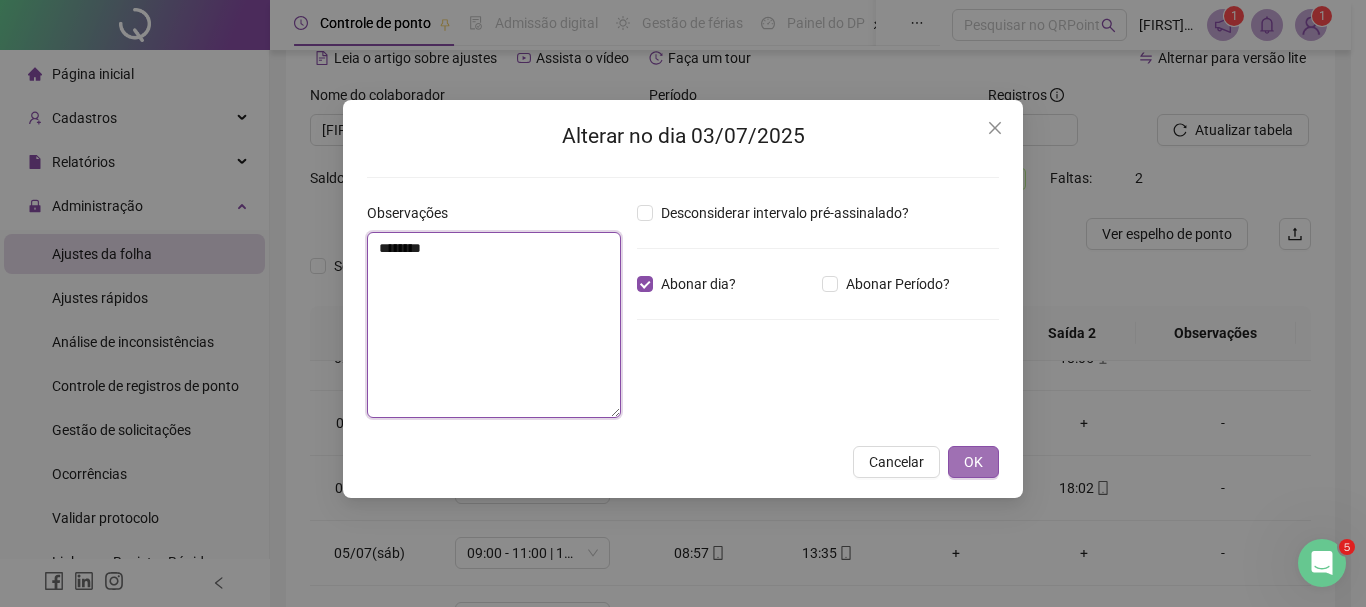 type on "********" 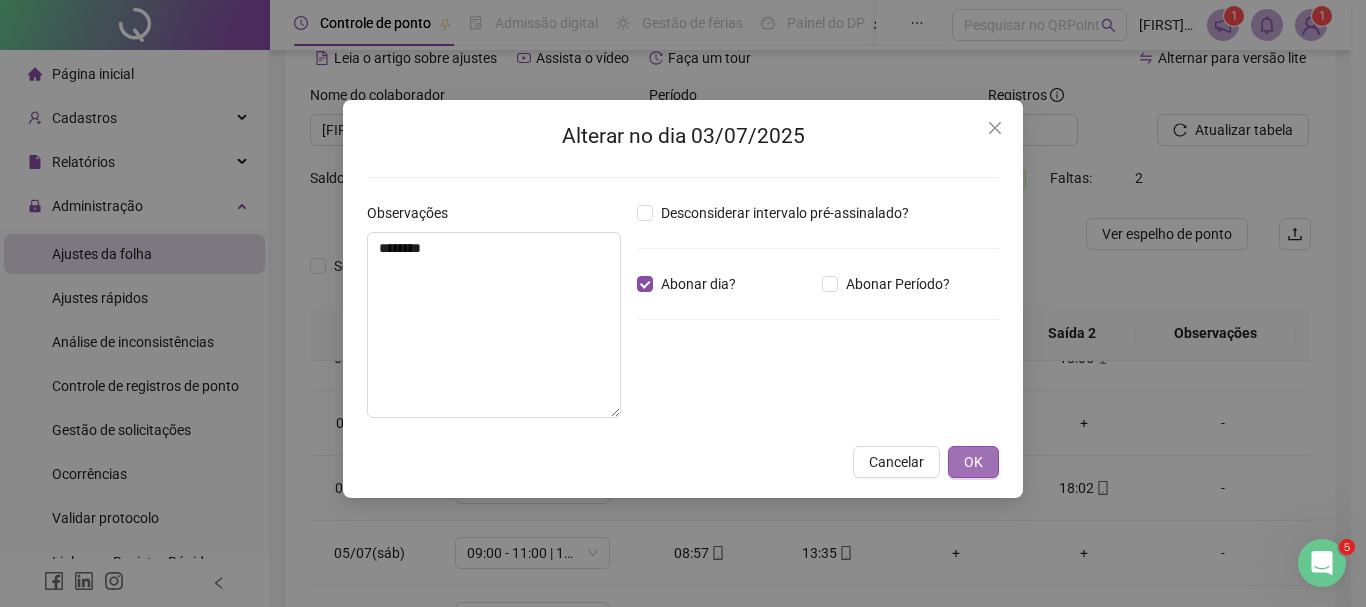 click on "OK" at bounding box center [973, 462] 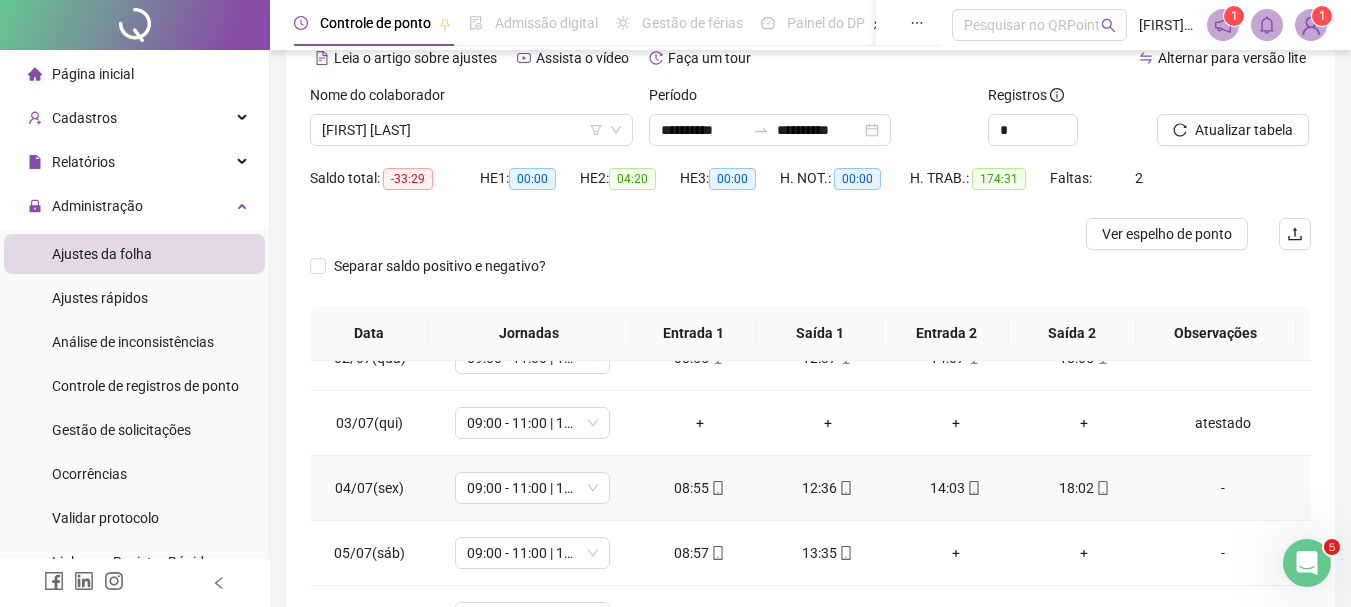 scroll, scrollTop: 0, scrollLeft: 0, axis: both 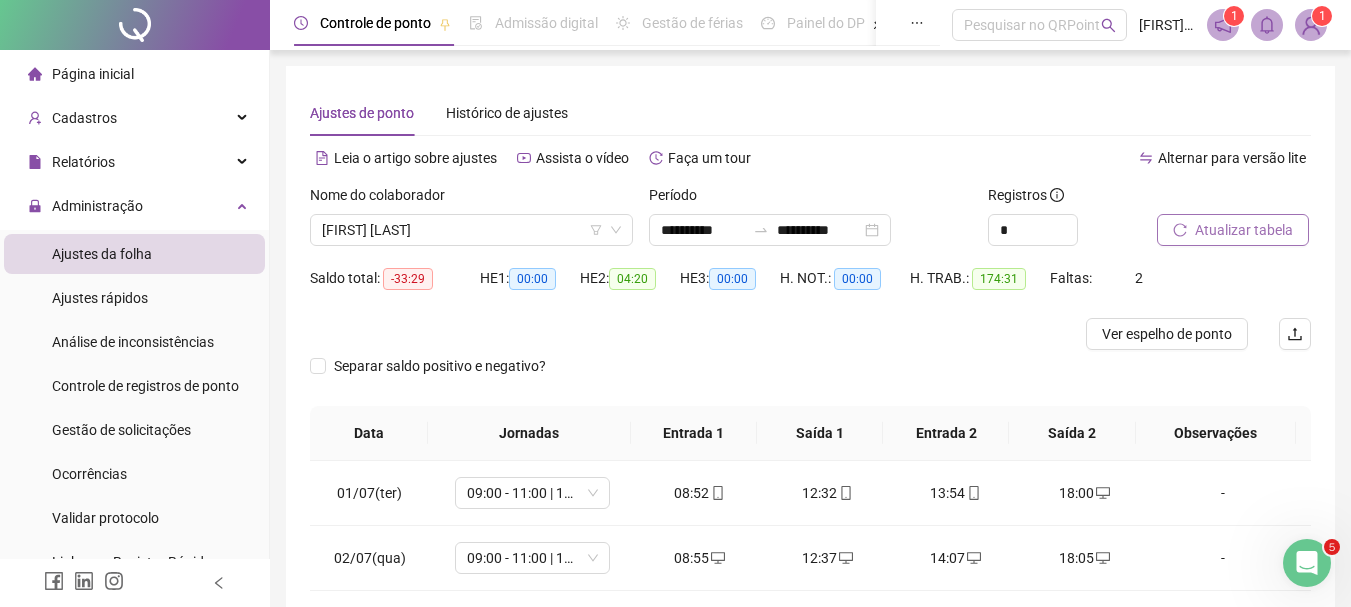 click on "Atualizar tabela" at bounding box center [1244, 230] 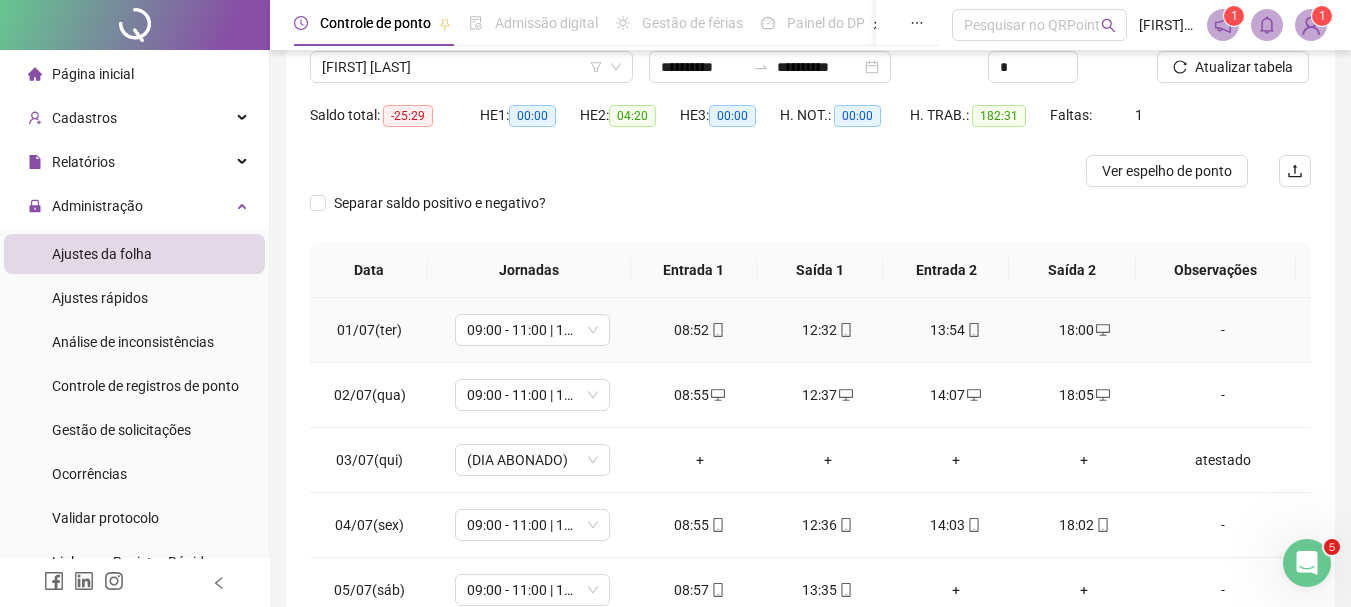 scroll, scrollTop: 200, scrollLeft: 0, axis: vertical 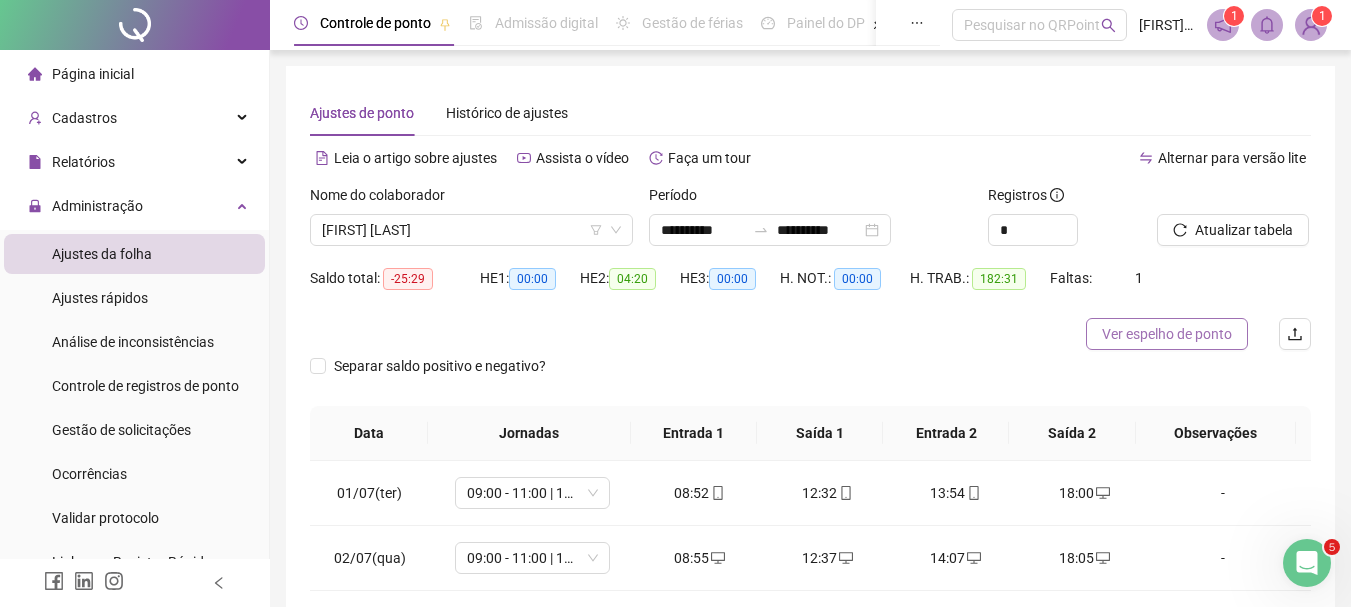 click on "Ver espelho de ponto" at bounding box center [1167, 334] 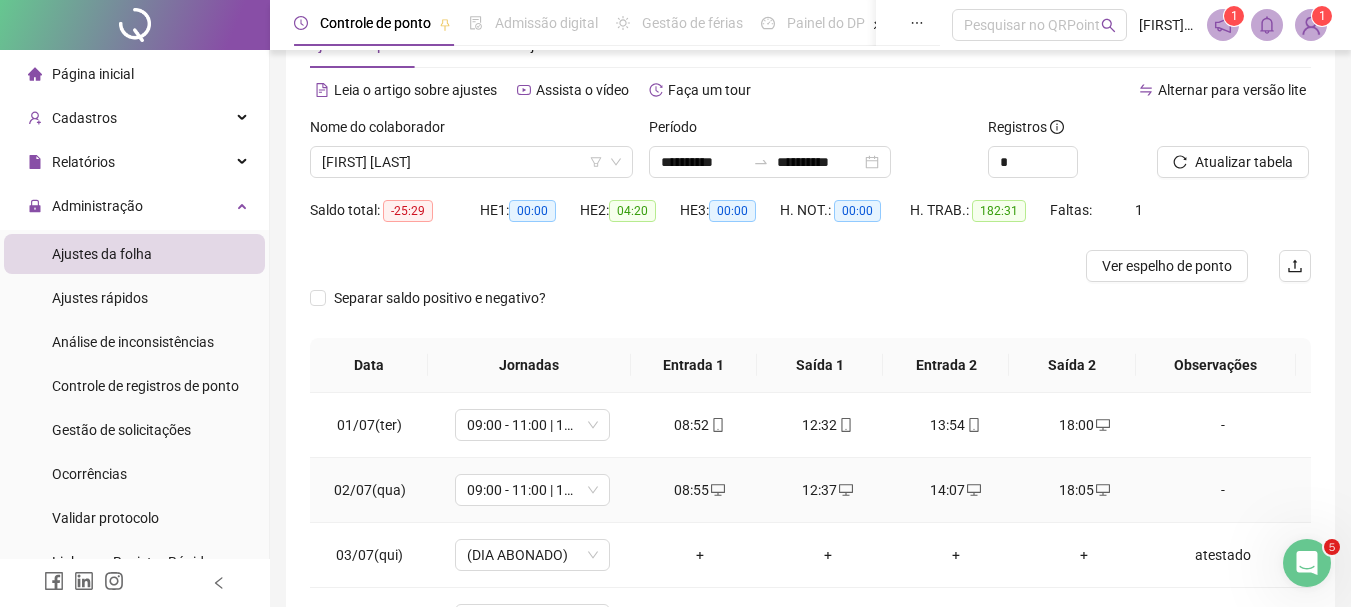 scroll, scrollTop: 100, scrollLeft: 0, axis: vertical 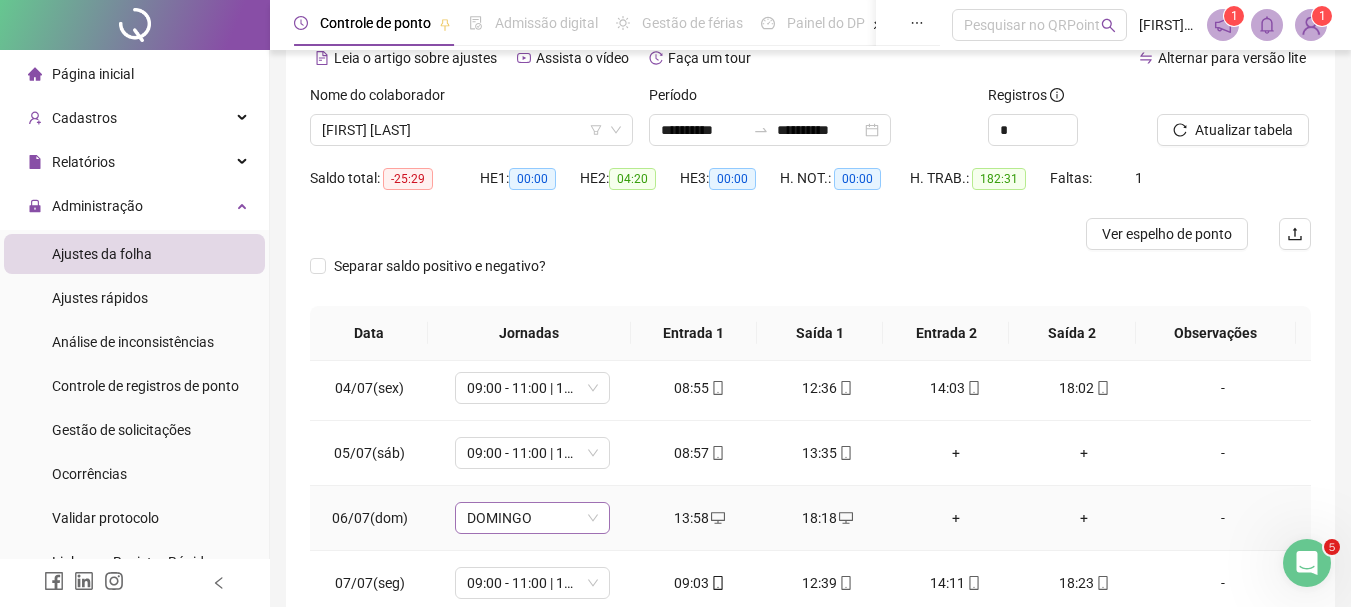 click on "DOMINGO" at bounding box center [532, 518] 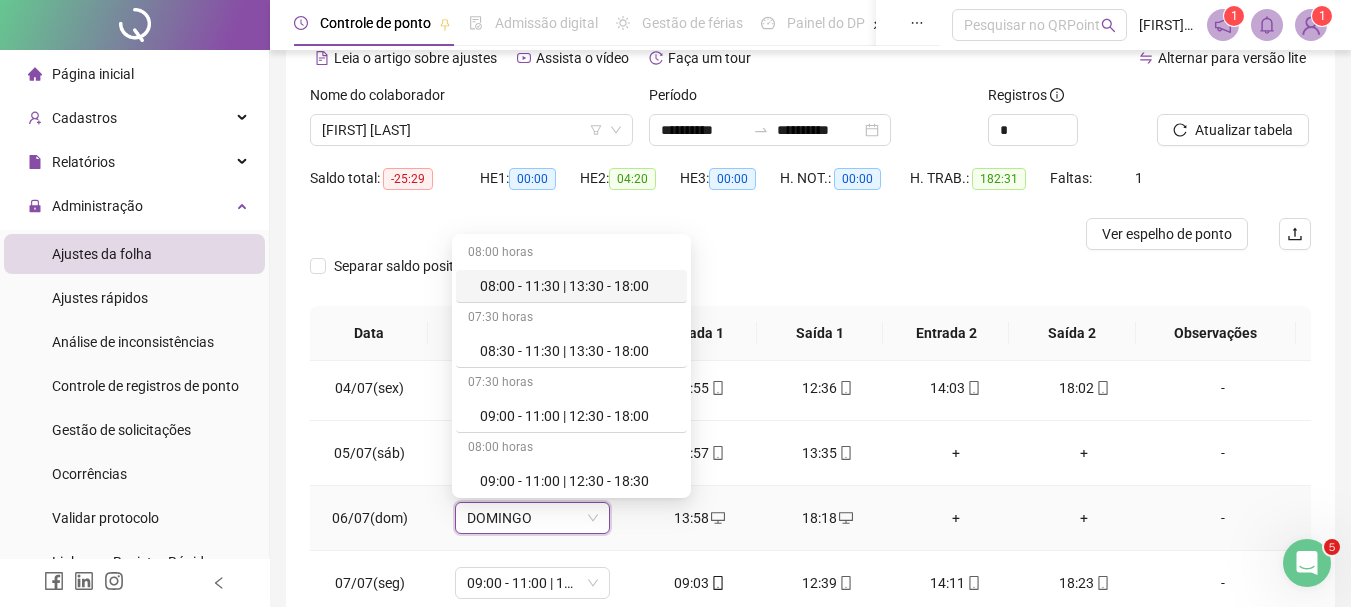 click on "DOMINGO" at bounding box center [532, 518] 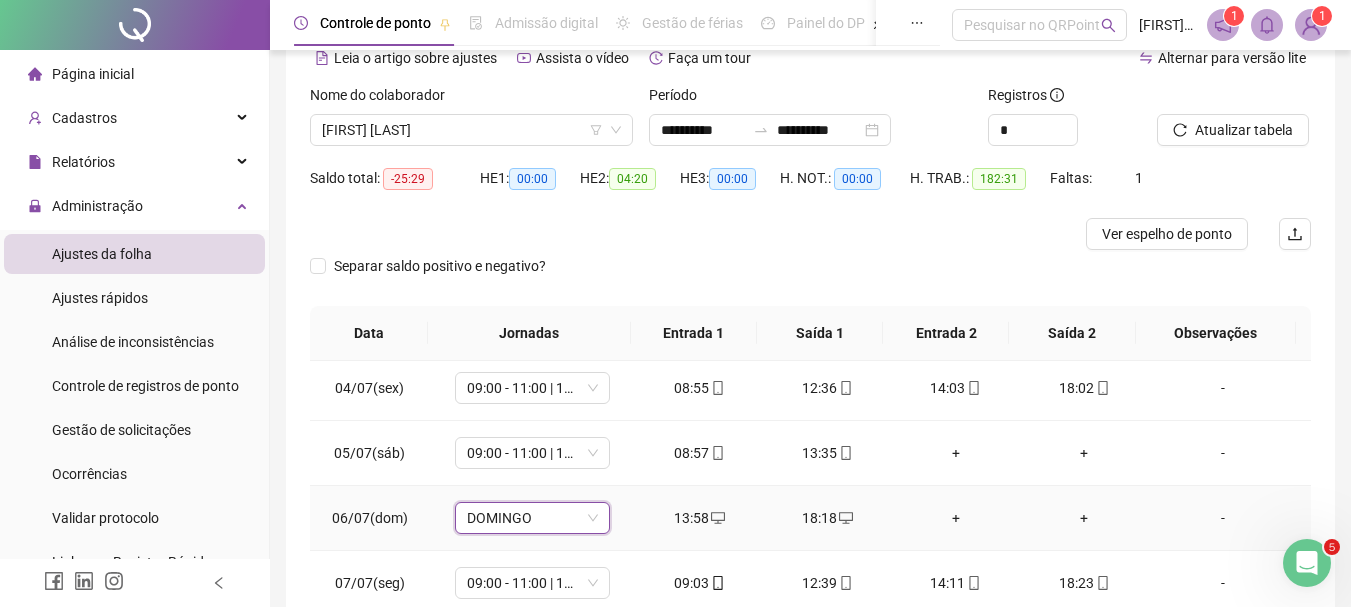 scroll, scrollTop: 300, scrollLeft: 0, axis: vertical 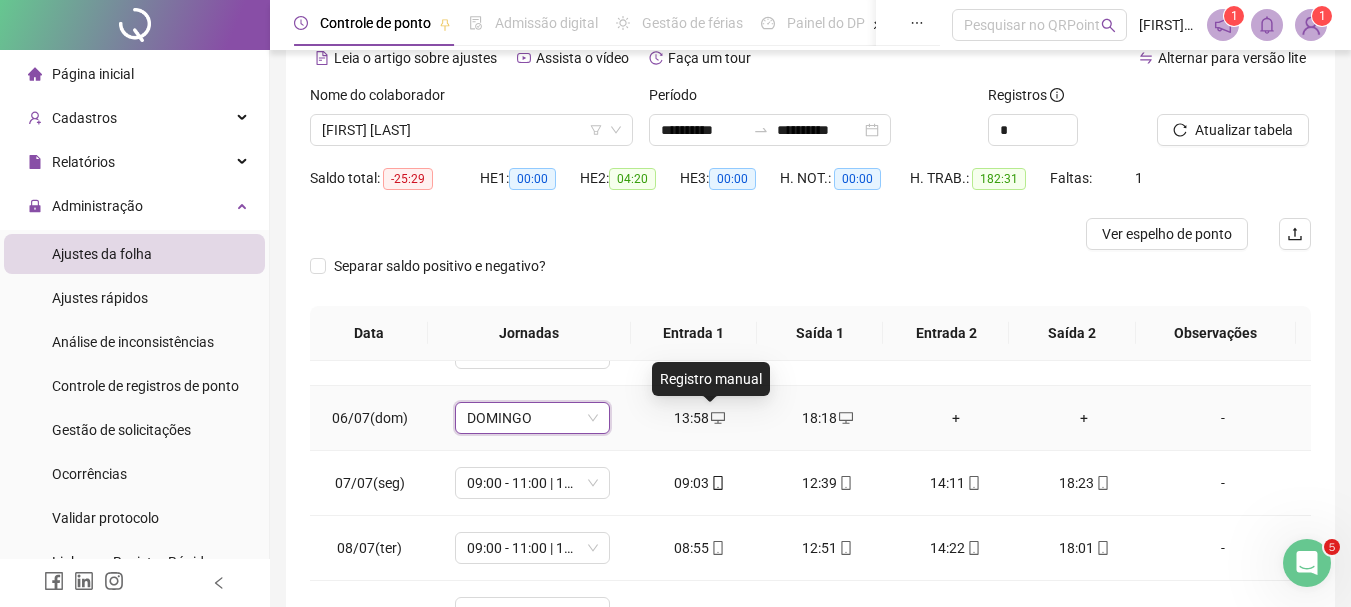 click 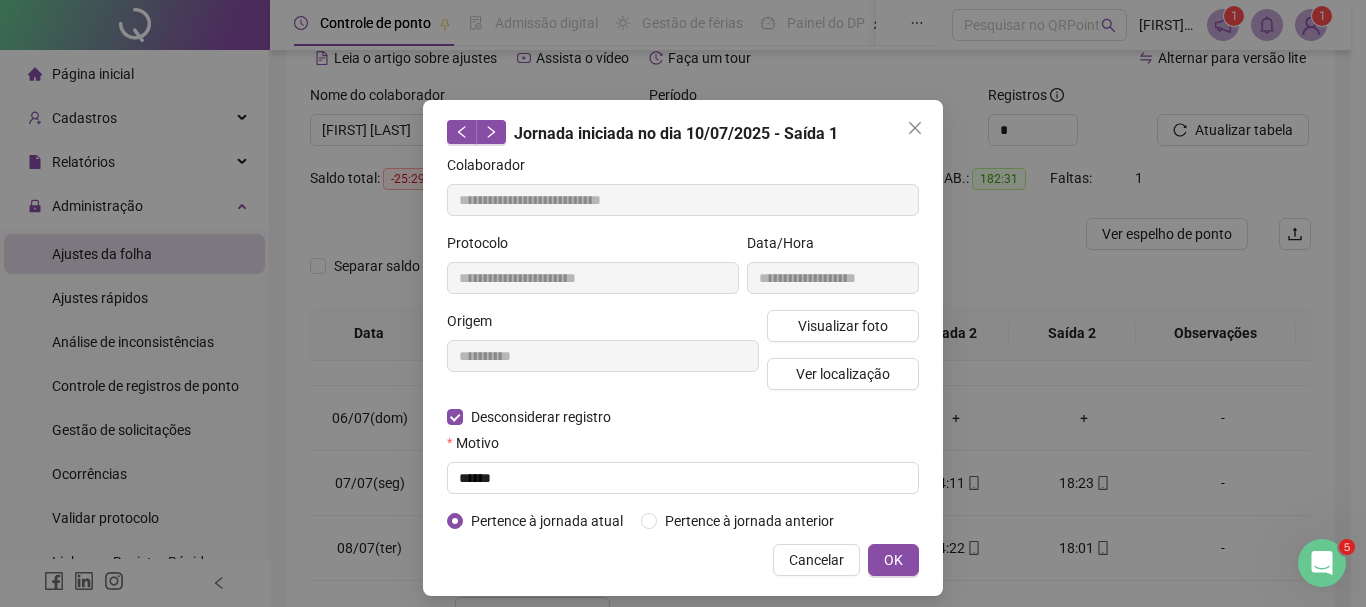 type on "**********" 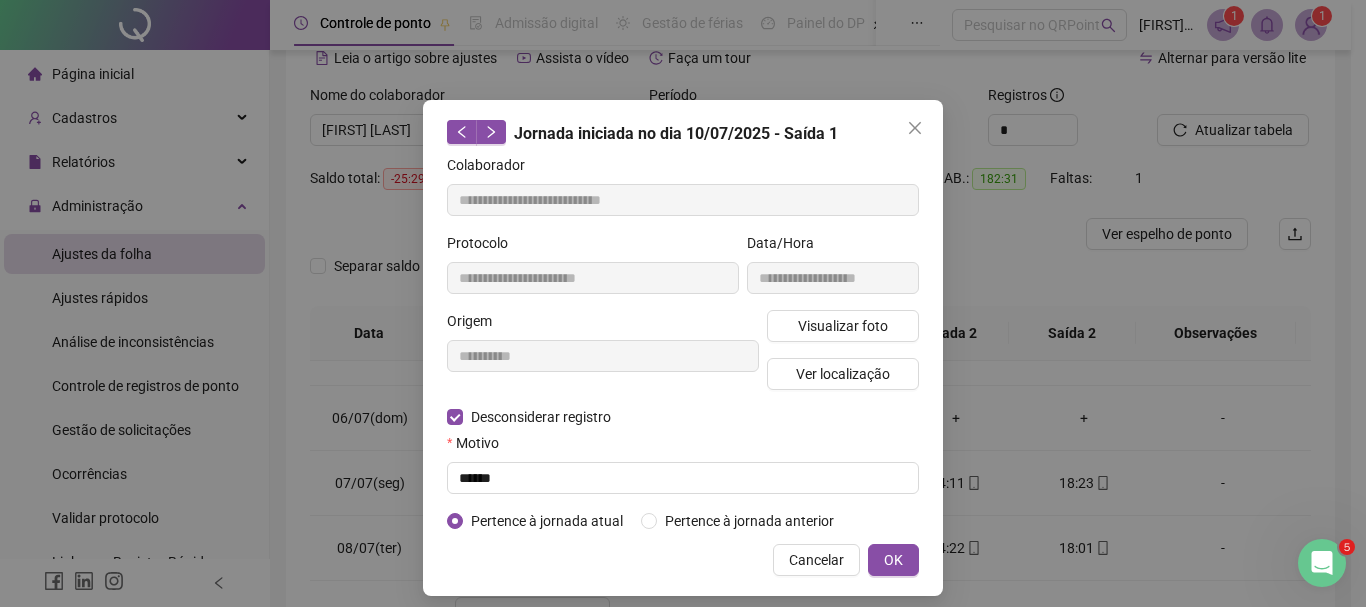 type on "**********" 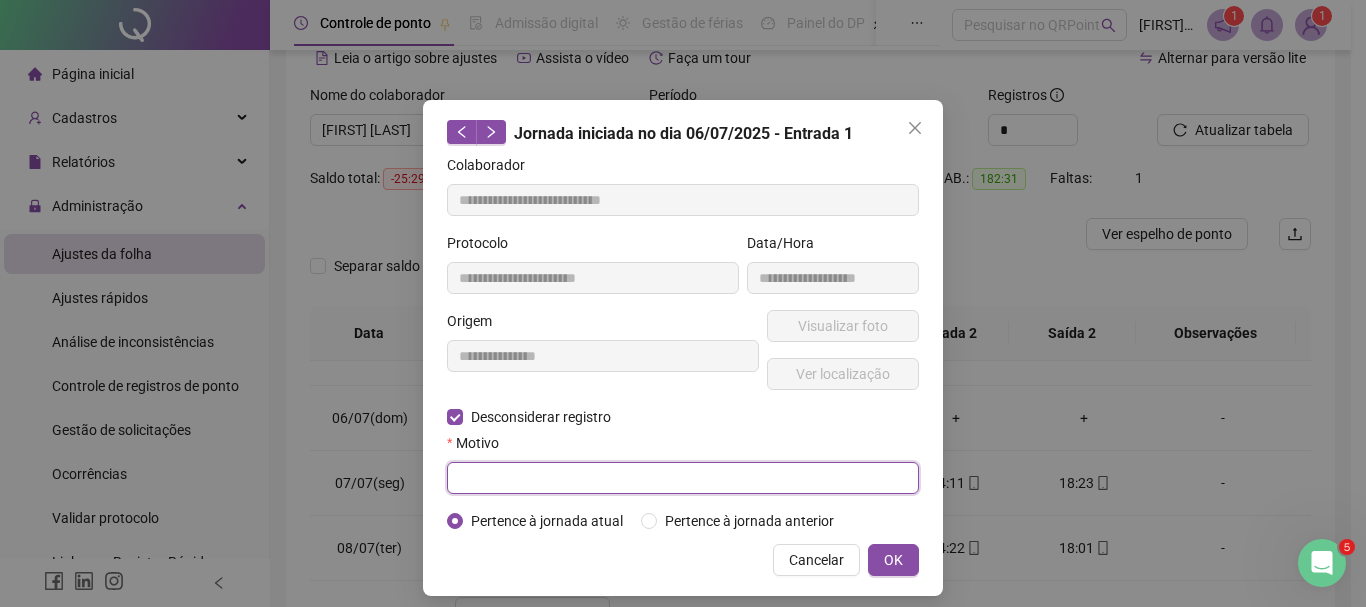 click at bounding box center (683, 478) 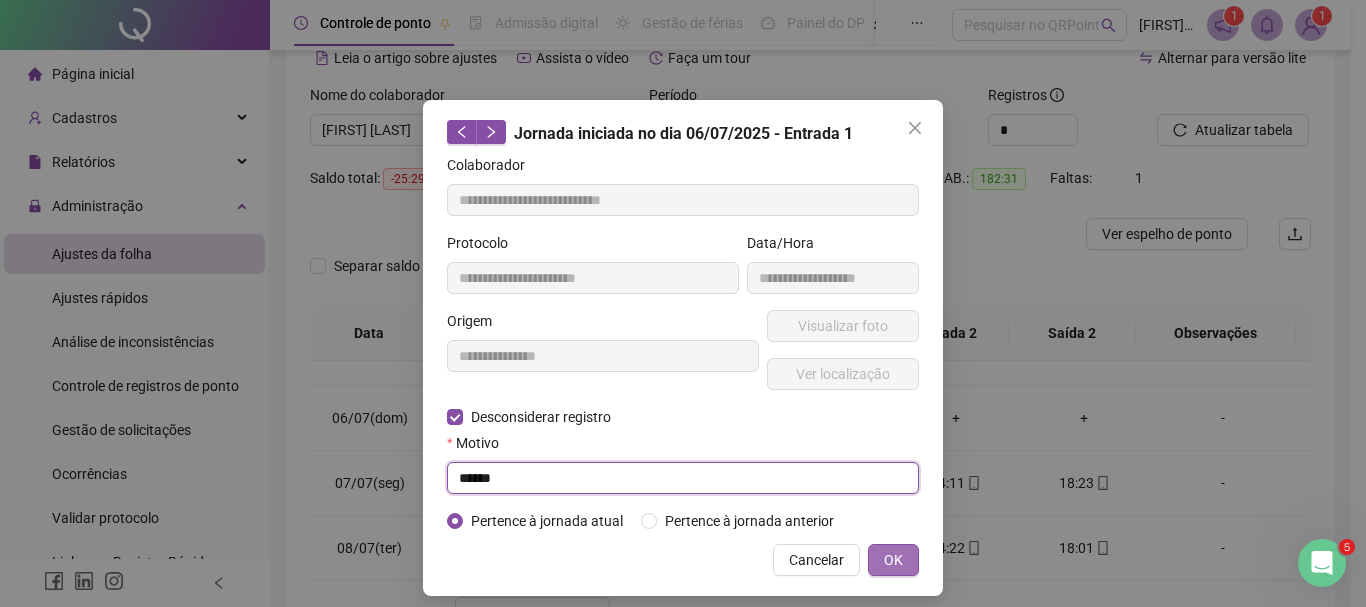 type on "******" 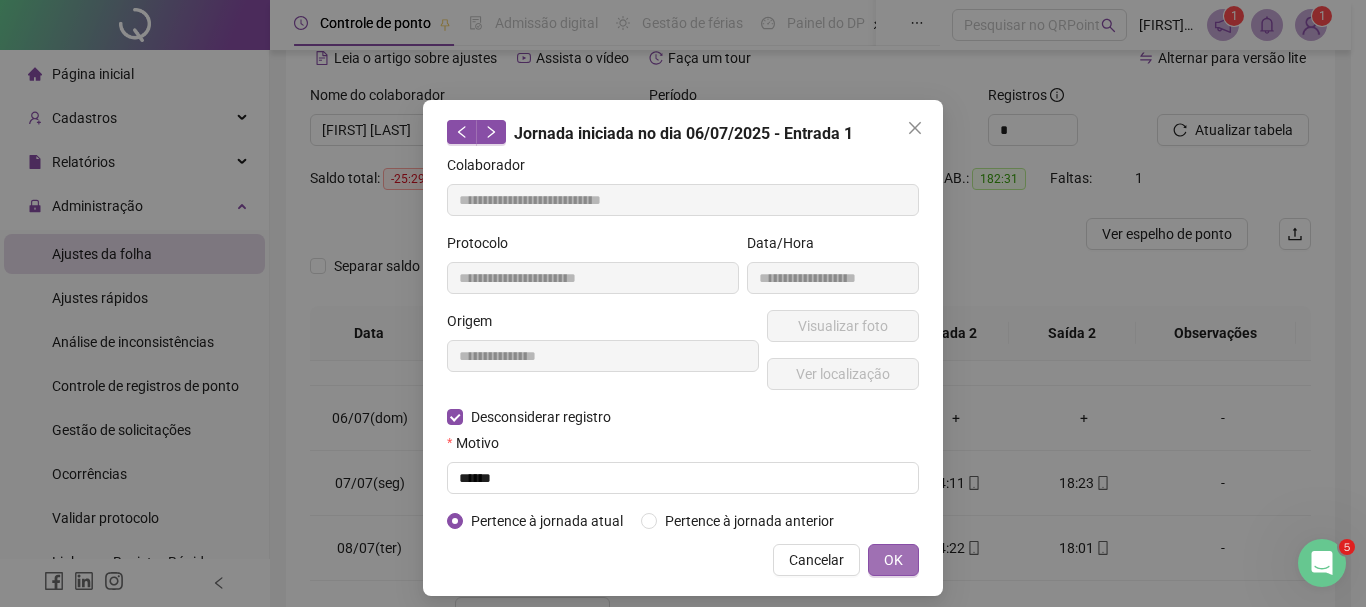 click on "OK" at bounding box center [893, 560] 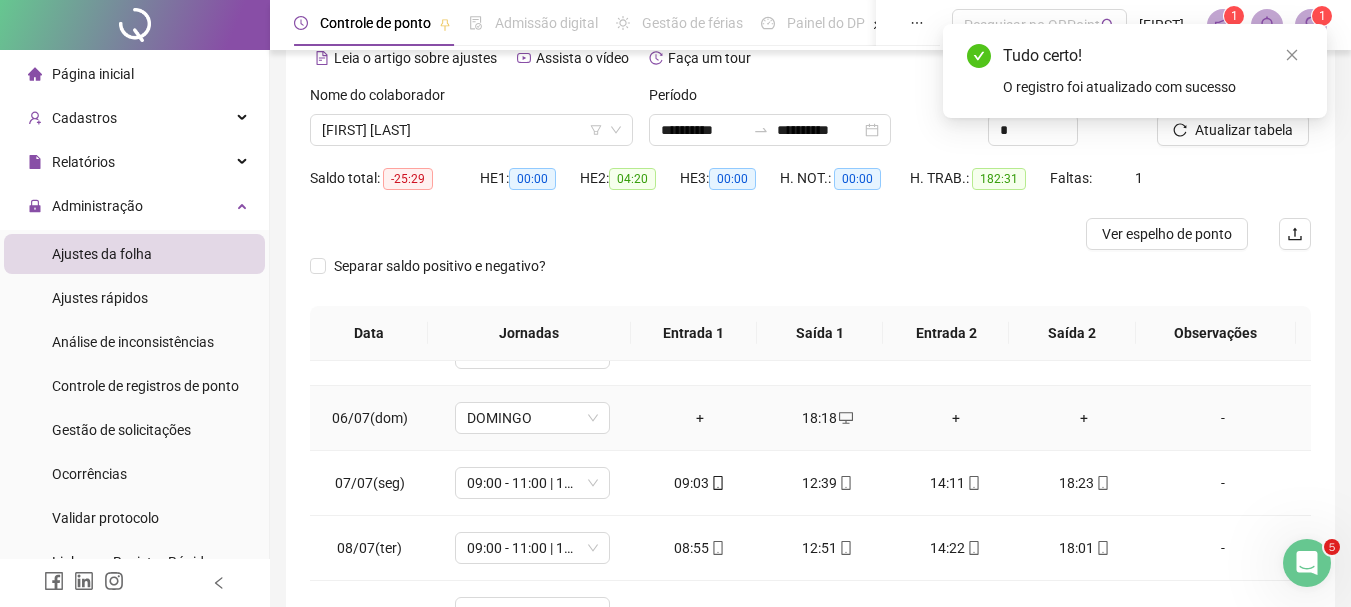 click on "18:18" at bounding box center (828, 418) 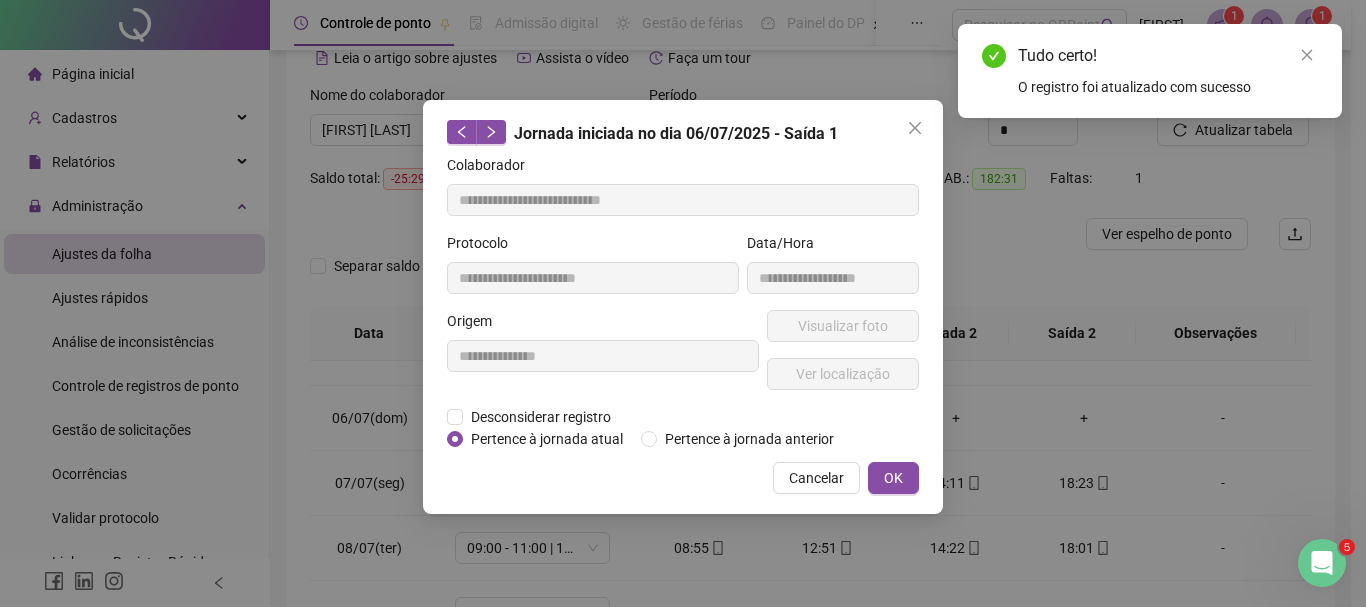 type on "**********" 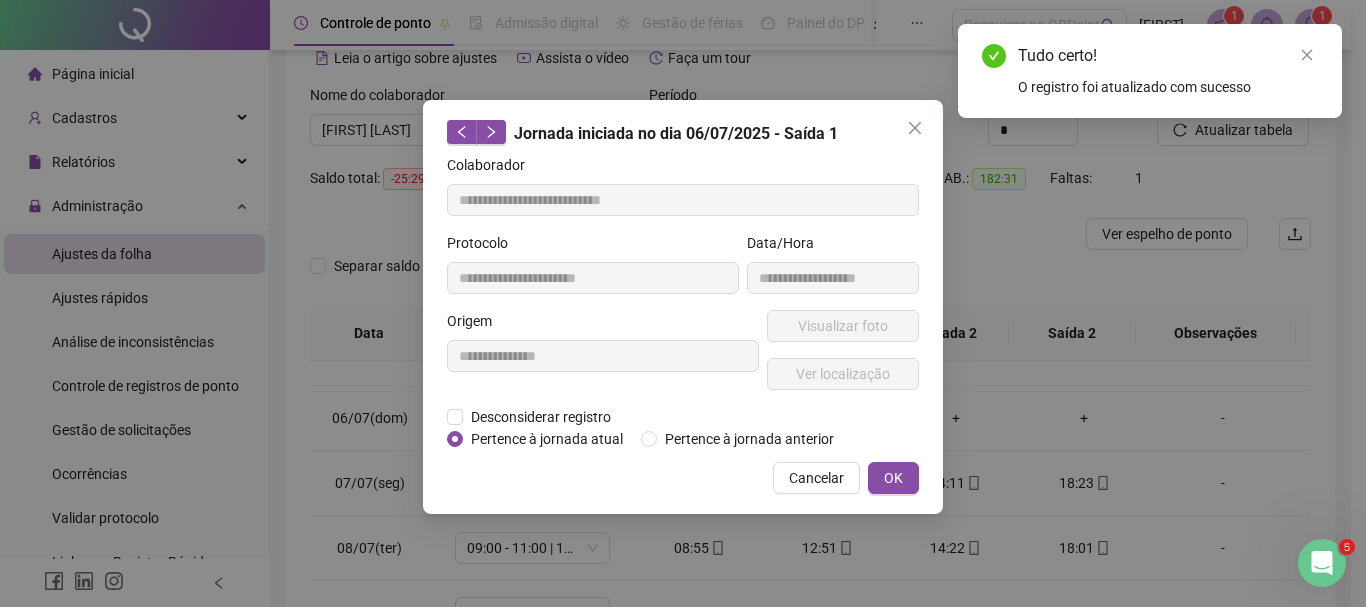 click on "Desconsiderar registro" at bounding box center [540, 417] 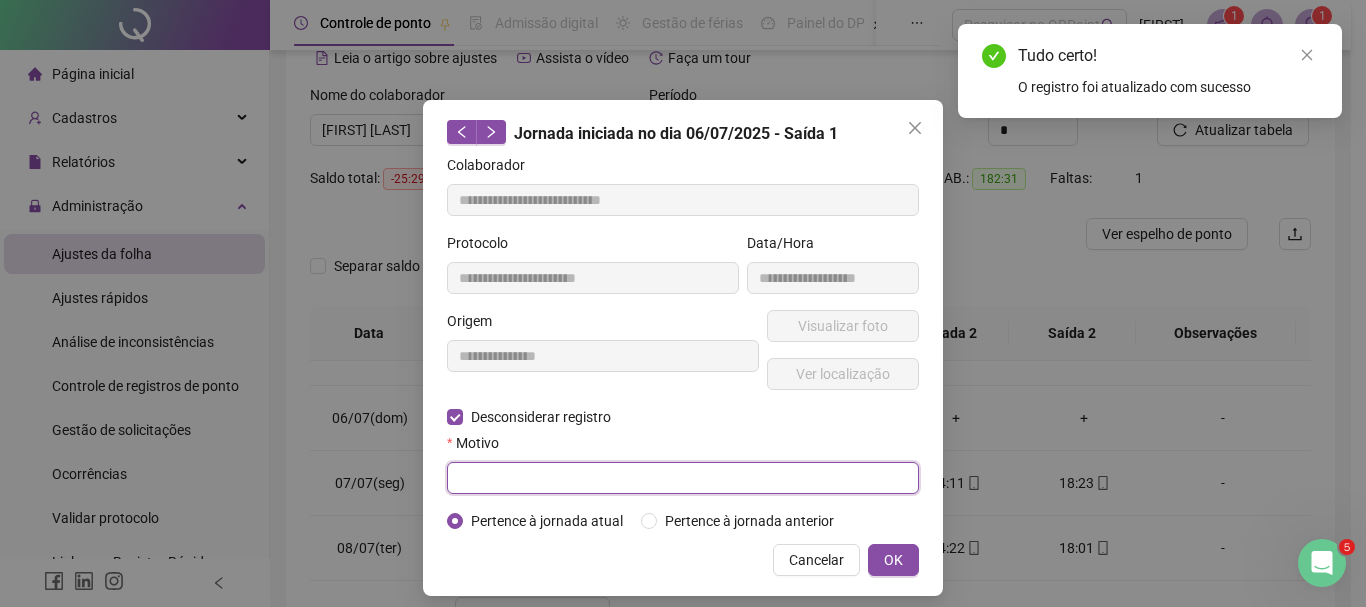 click at bounding box center (683, 478) 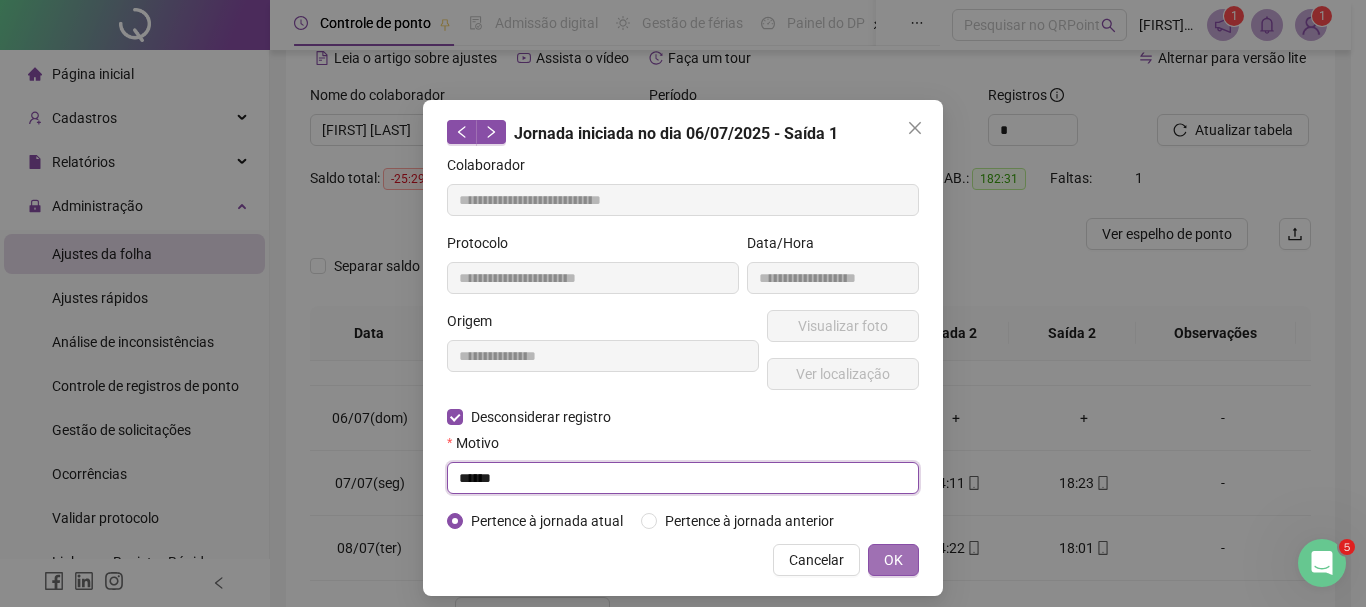 type on "******" 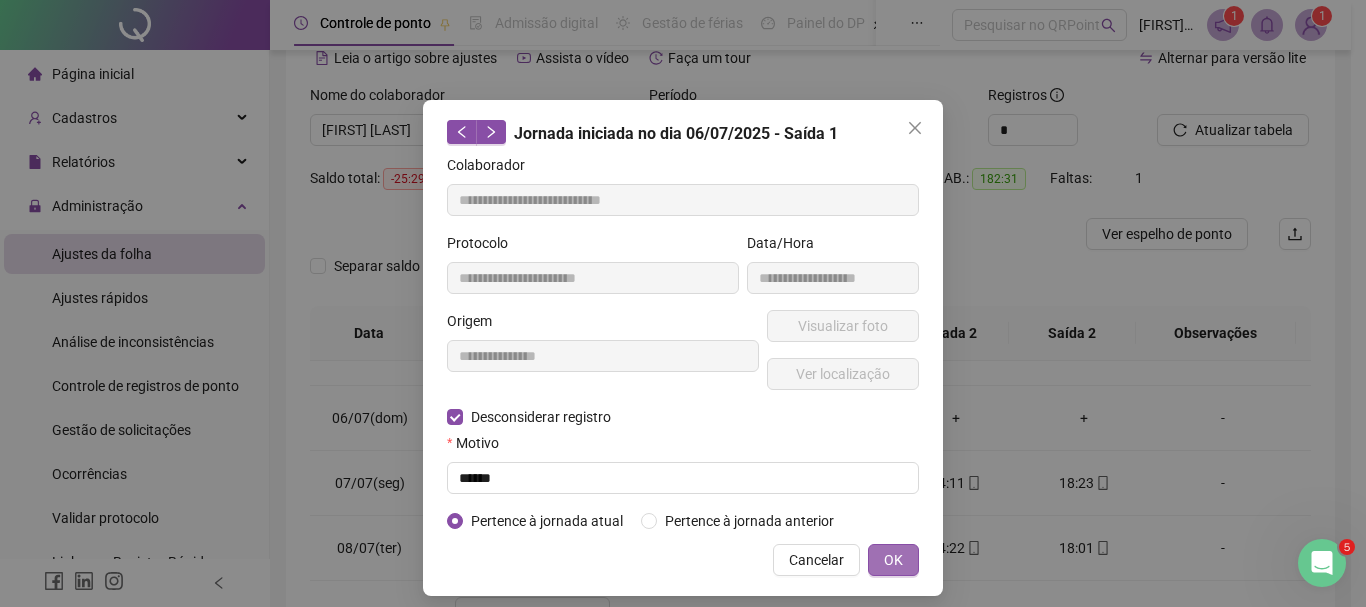click on "OK" at bounding box center [893, 560] 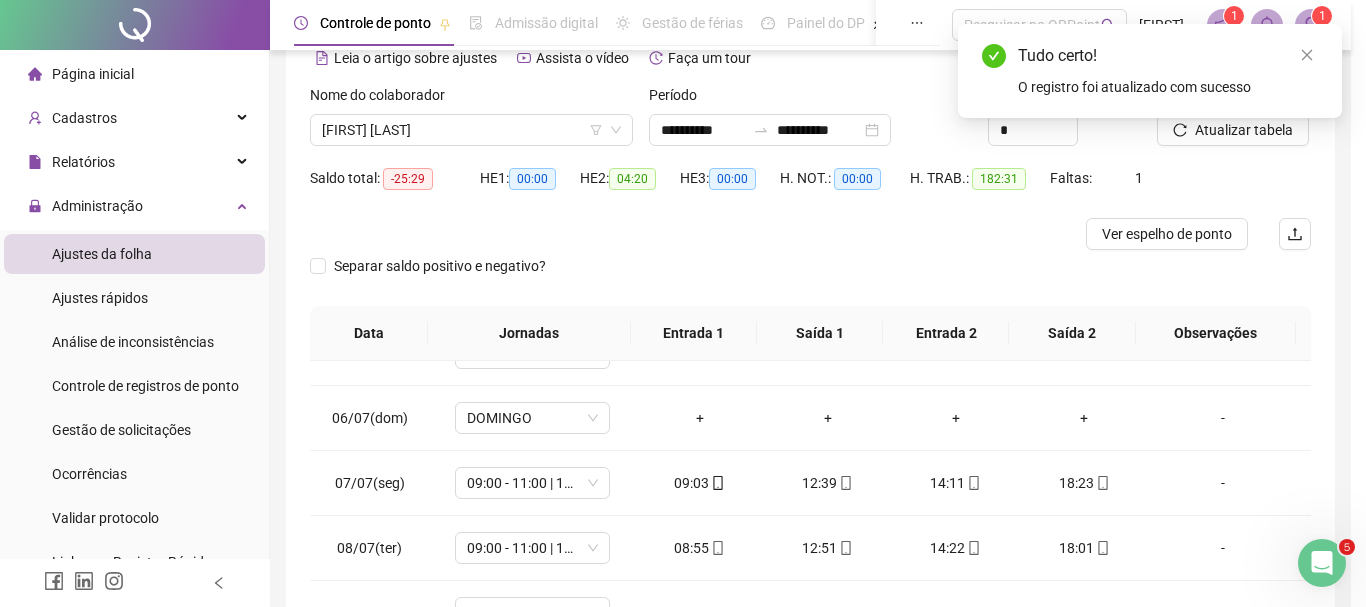 drag, startPoint x: 890, startPoint y: 559, endPoint x: 893, endPoint y: 549, distance: 10.440307 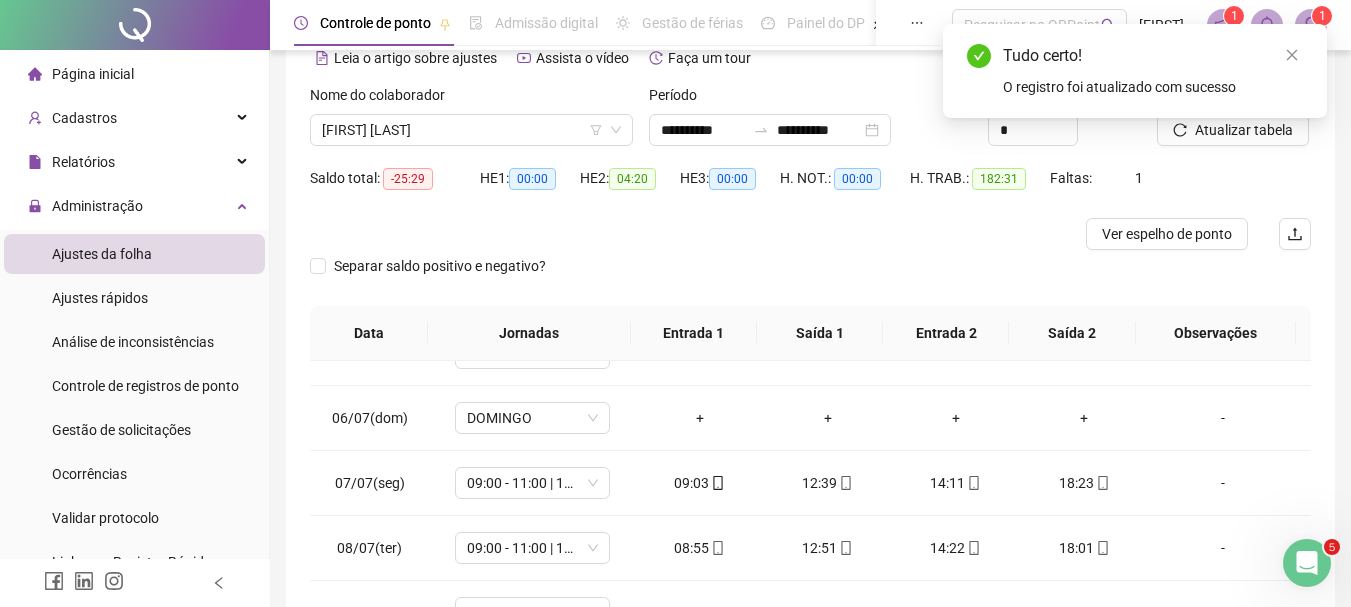 click on "Tudo certo! O registro foi atualizado com sucesso" at bounding box center (1135, 71) 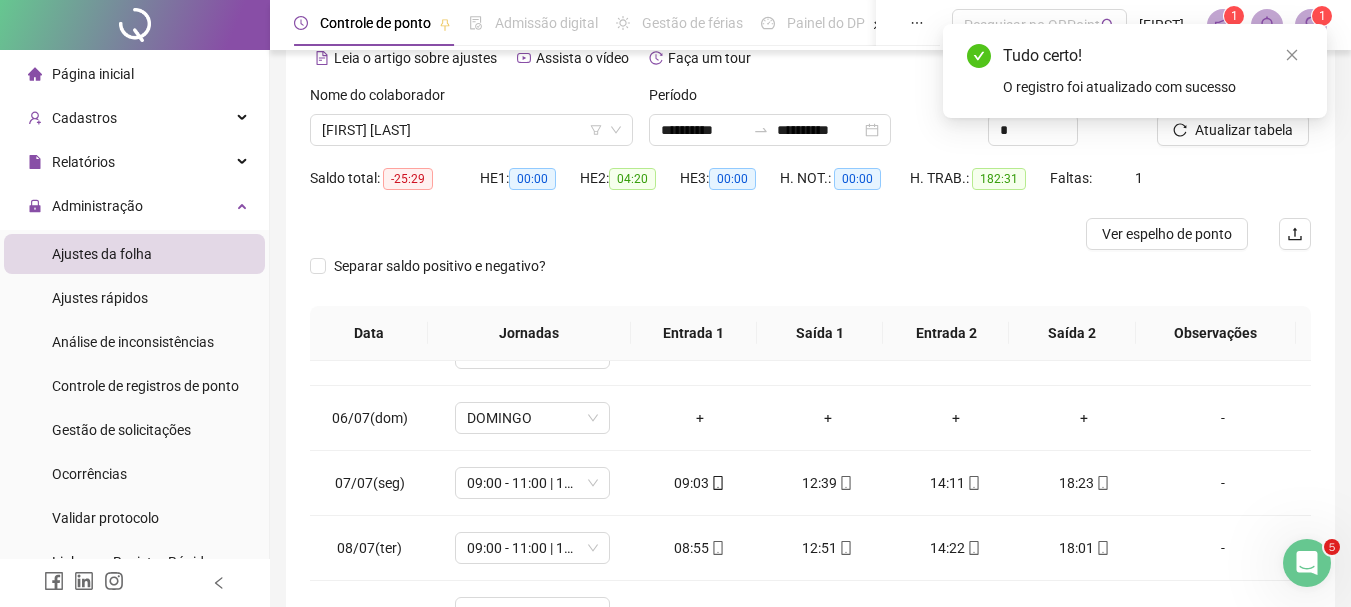 click on "Tudo certo! O registro foi atualizado com sucesso" at bounding box center [1135, 71] 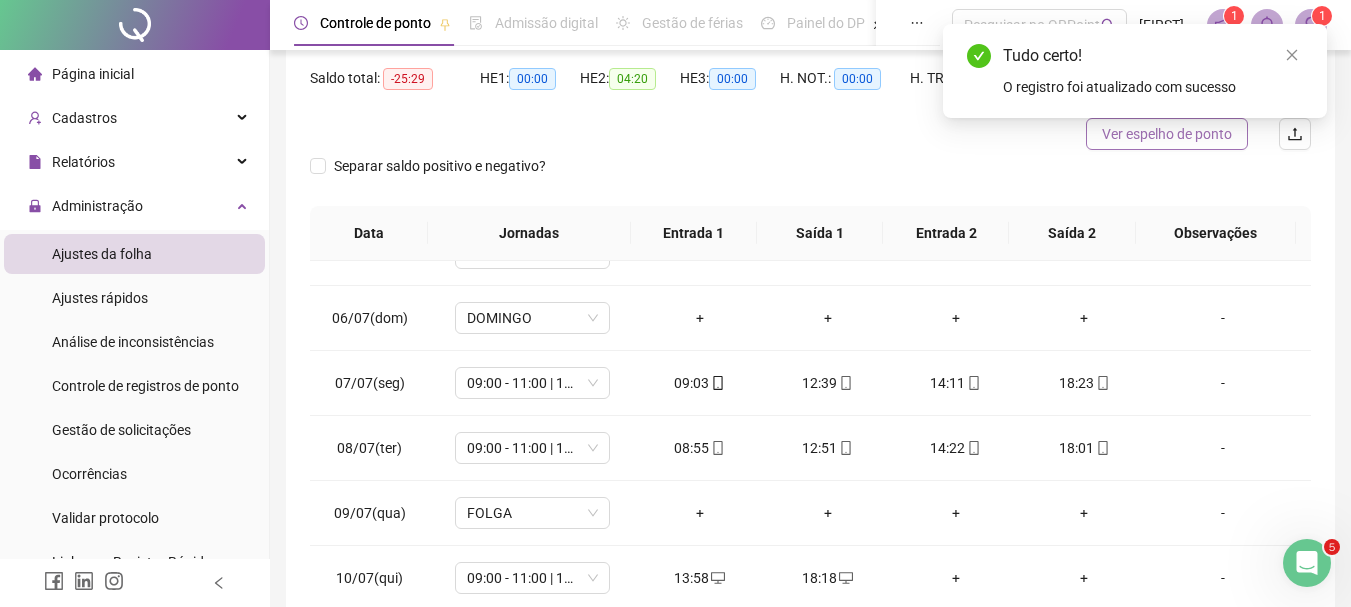 scroll, scrollTop: 100, scrollLeft: 0, axis: vertical 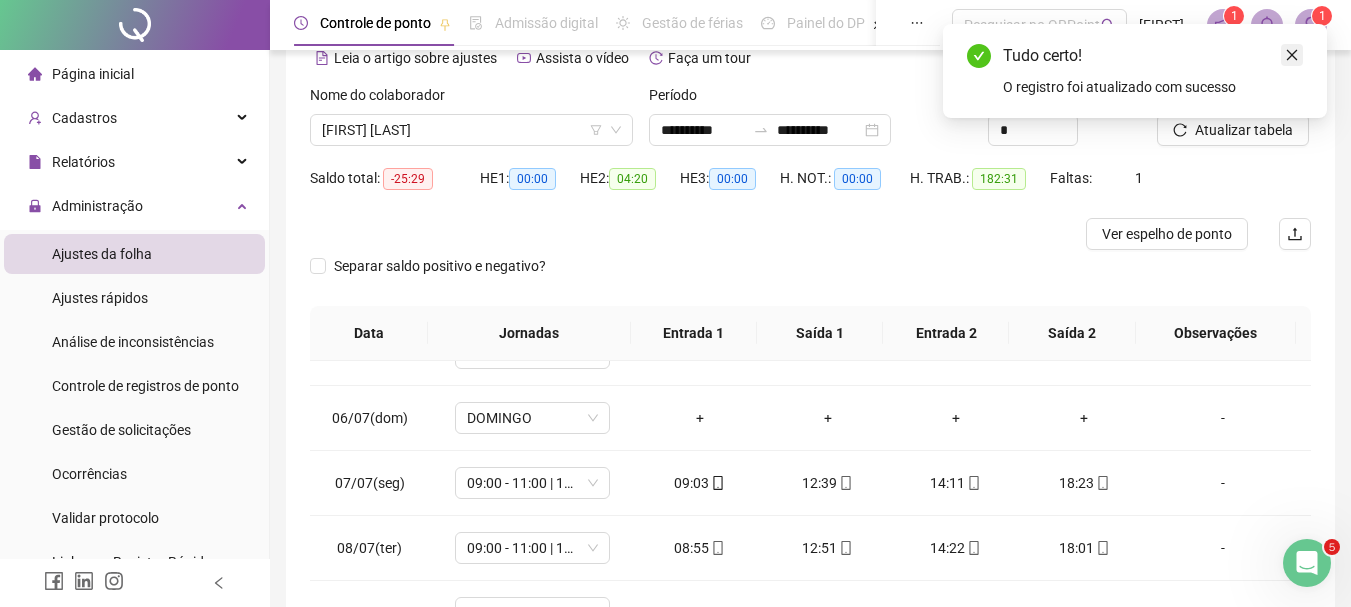 click 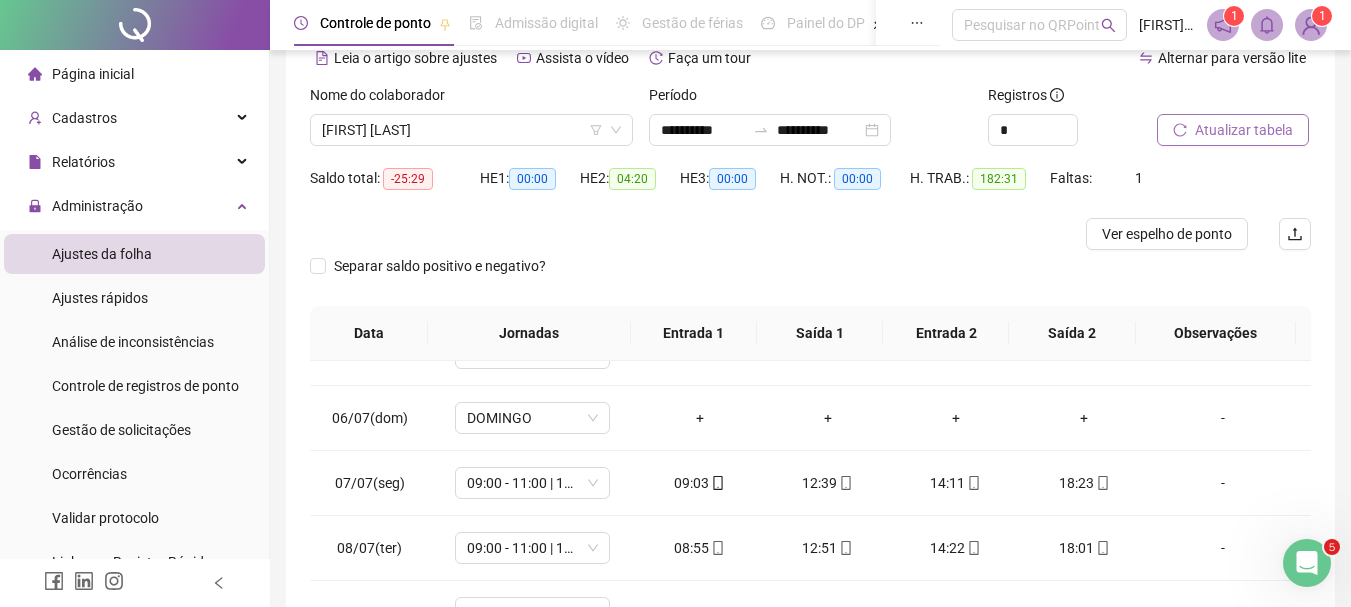 click on "Atualizar tabela" at bounding box center (1244, 130) 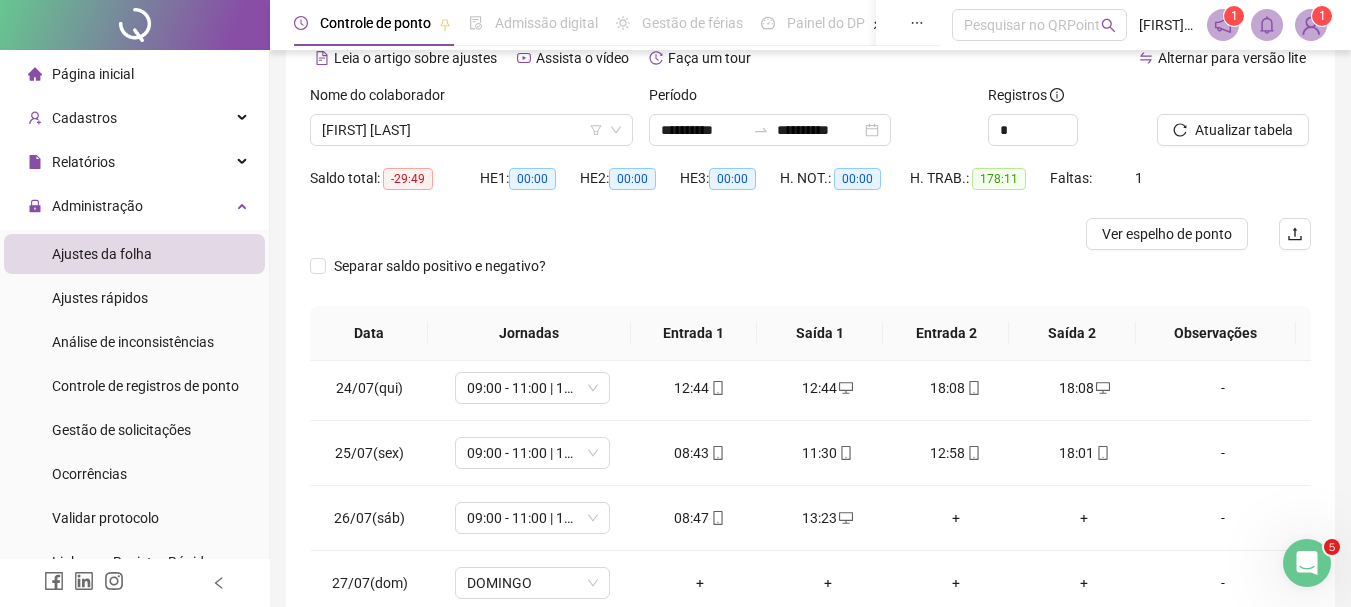 scroll, scrollTop: 1588, scrollLeft: 0, axis: vertical 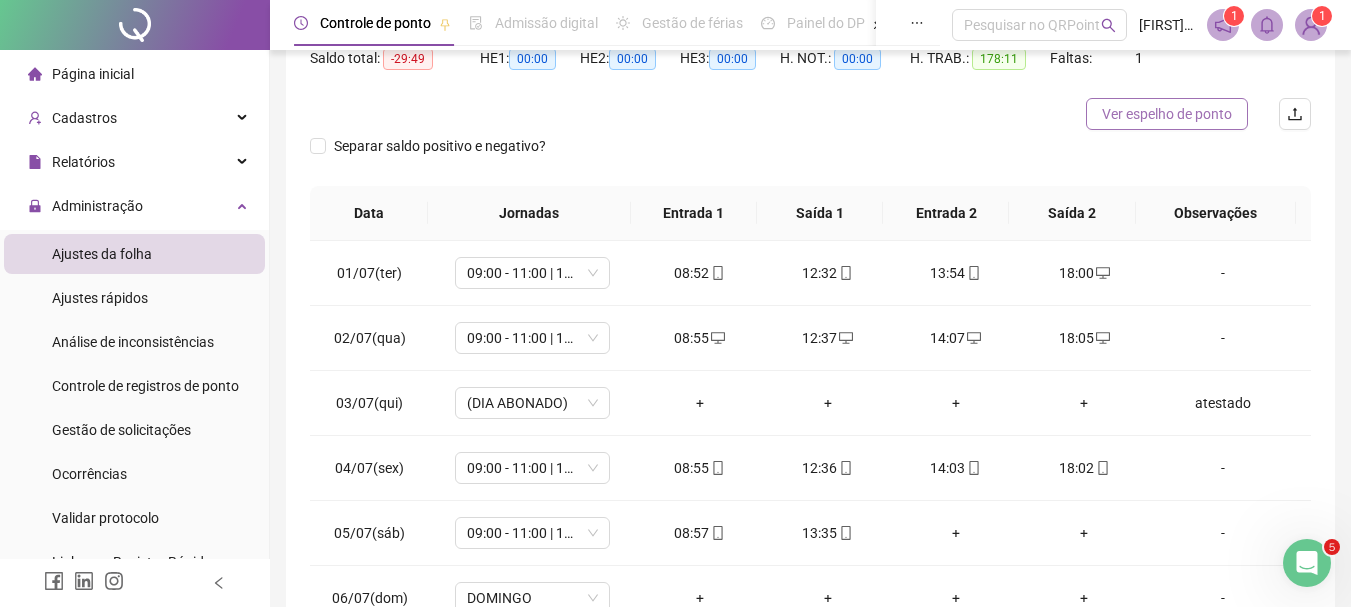 click on "Ver espelho de ponto" at bounding box center (1167, 114) 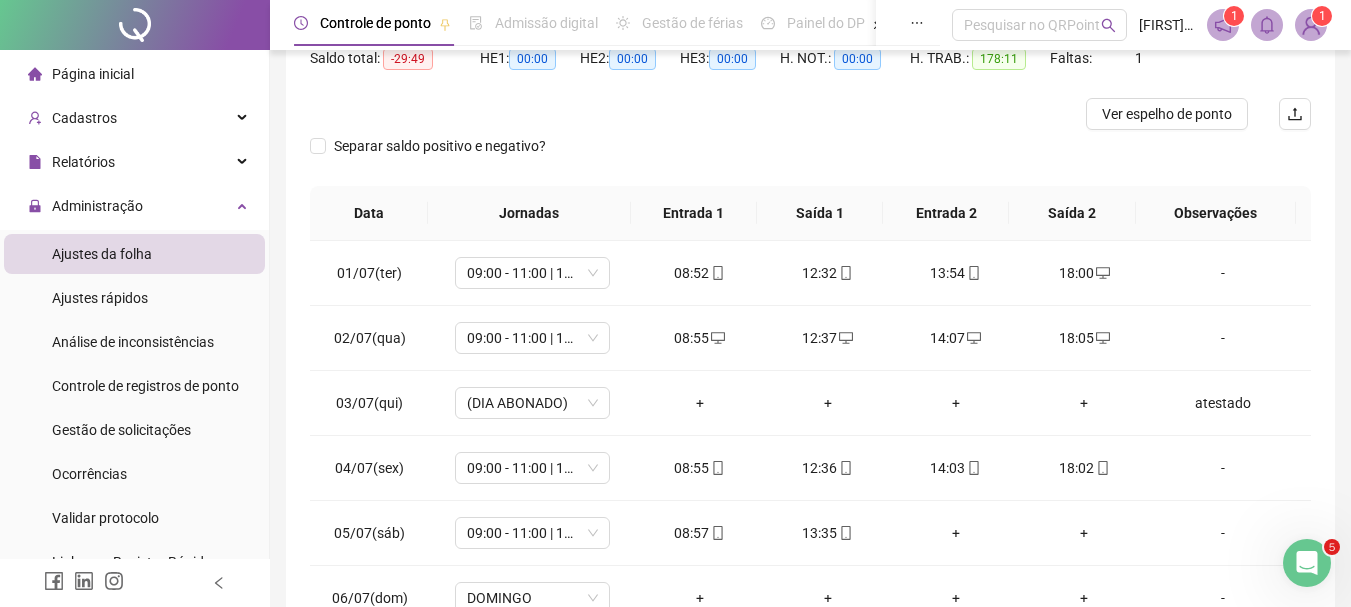 scroll, scrollTop: 0, scrollLeft: 0, axis: both 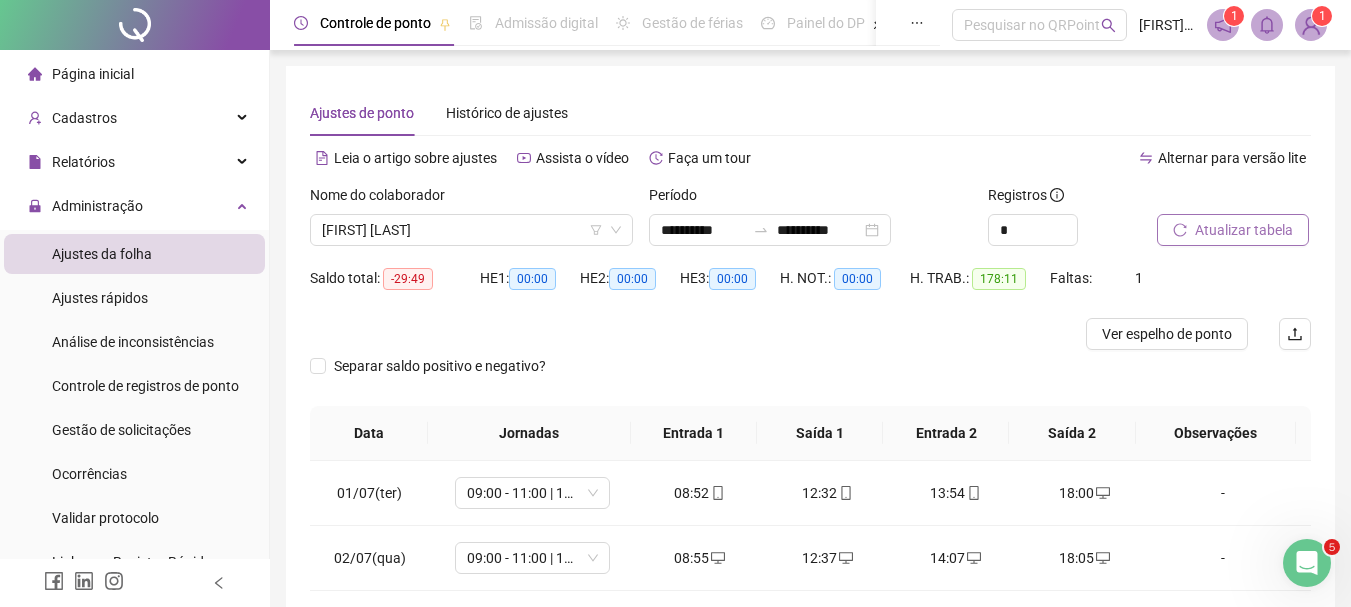 click on "Atualizar tabela" at bounding box center (1244, 230) 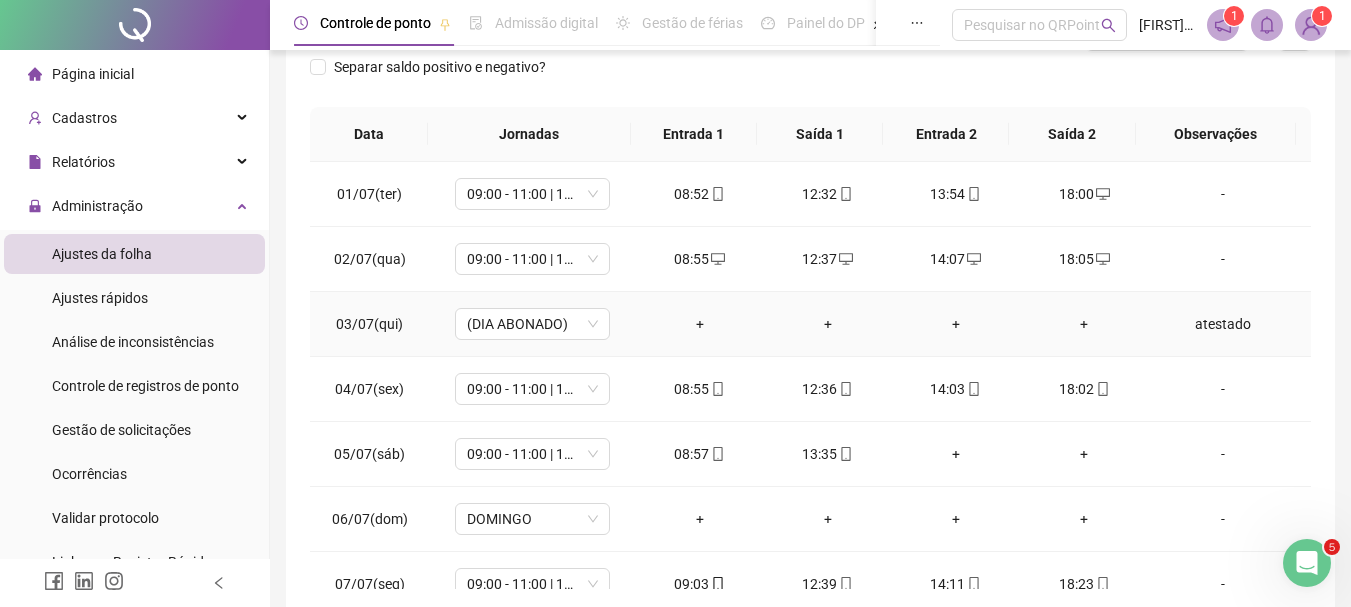 scroll, scrollTop: 300, scrollLeft: 0, axis: vertical 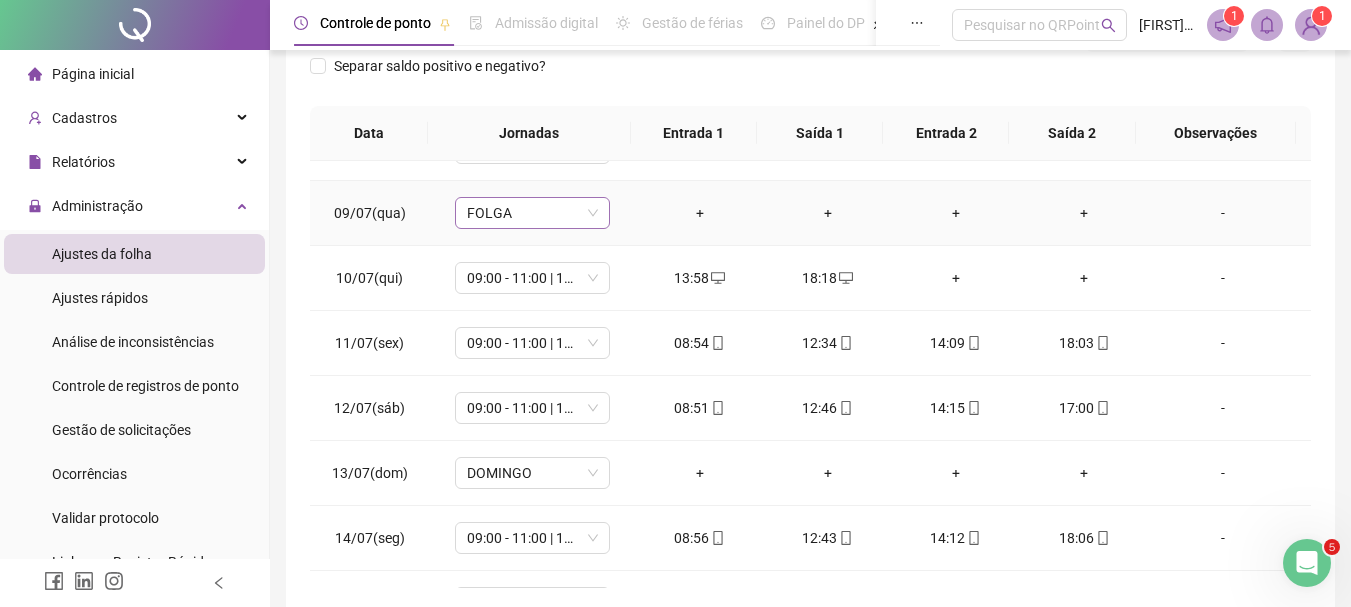 click on "FOLGA" at bounding box center (532, 213) 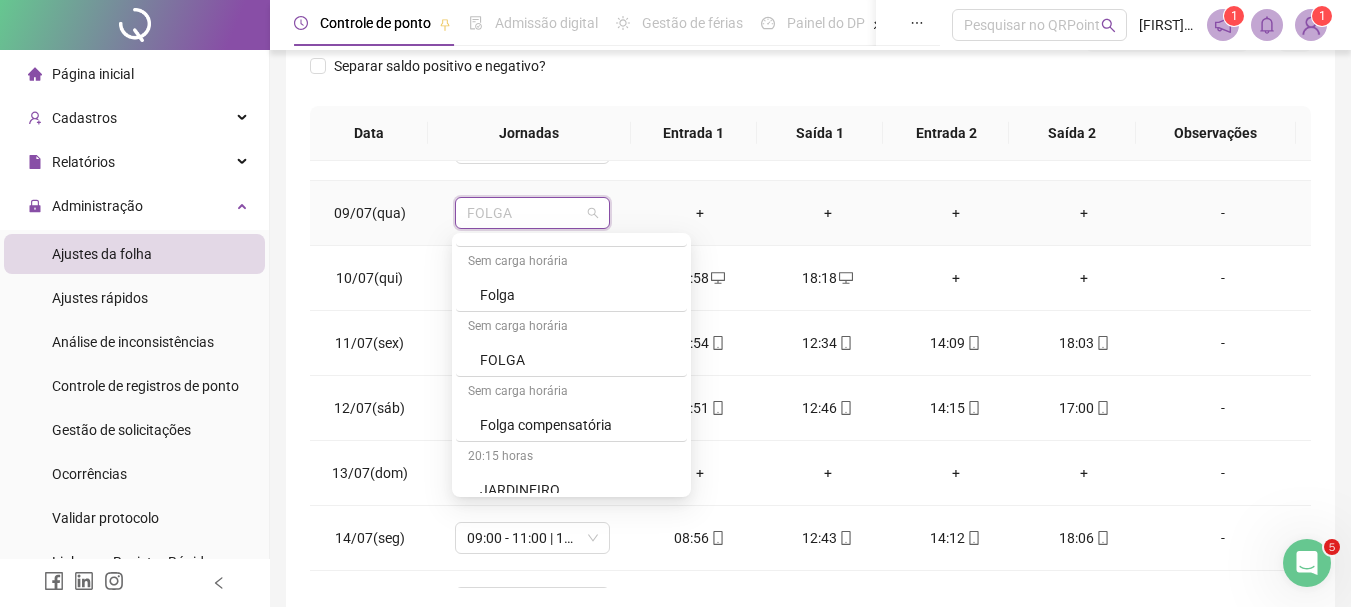 scroll, scrollTop: 641, scrollLeft: 0, axis: vertical 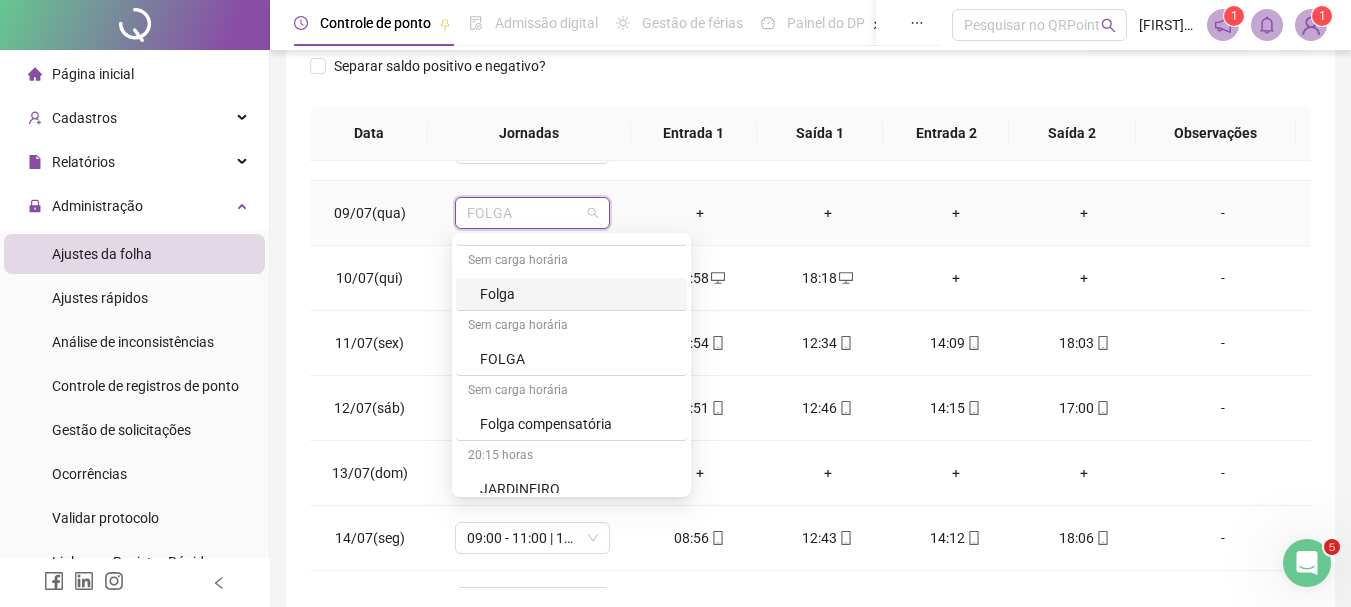 click on "Folga" at bounding box center [577, 294] 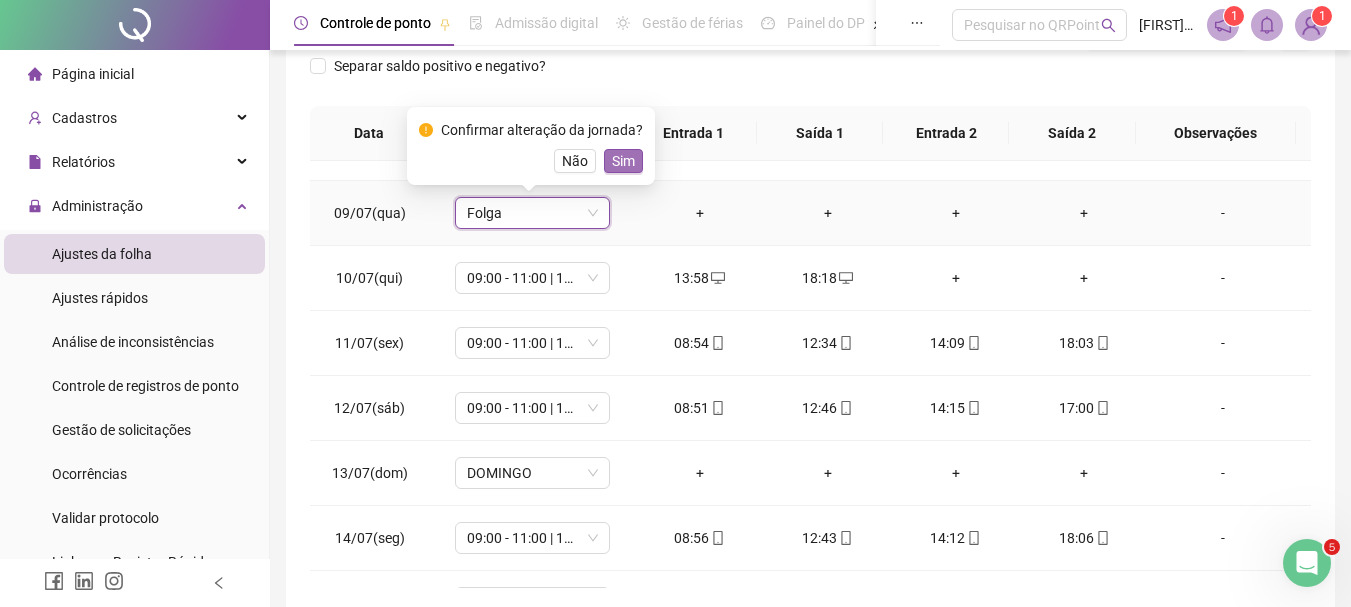 click on "Sim" at bounding box center (623, 161) 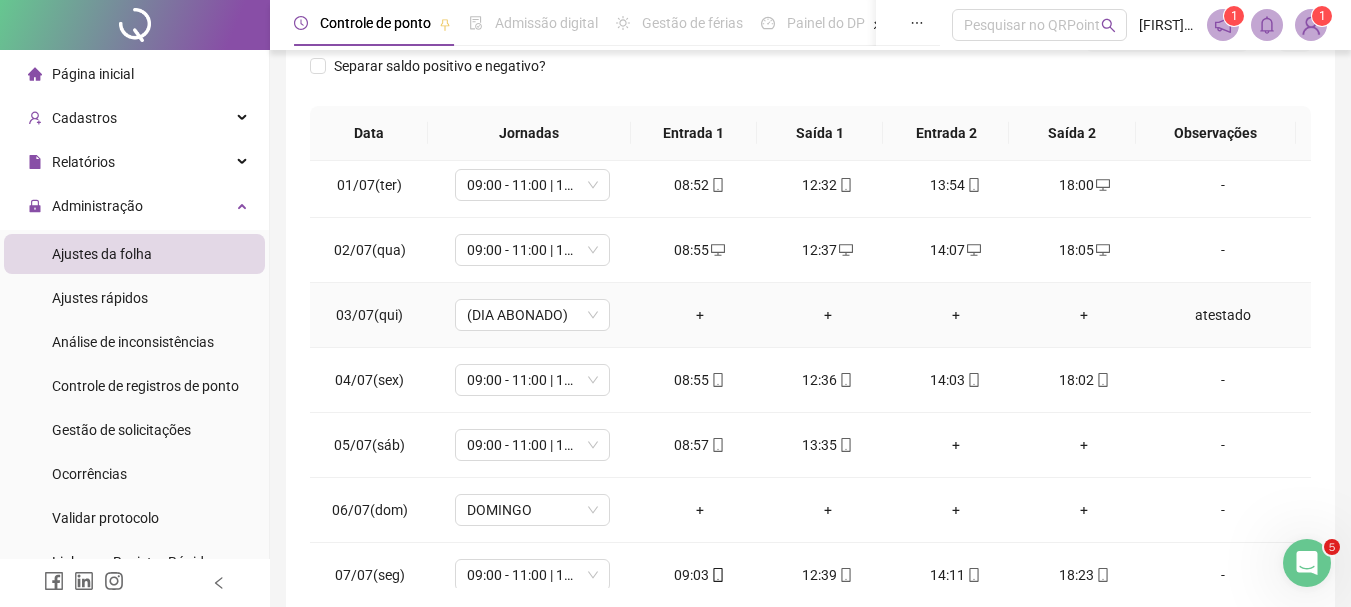 scroll, scrollTop: 0, scrollLeft: 0, axis: both 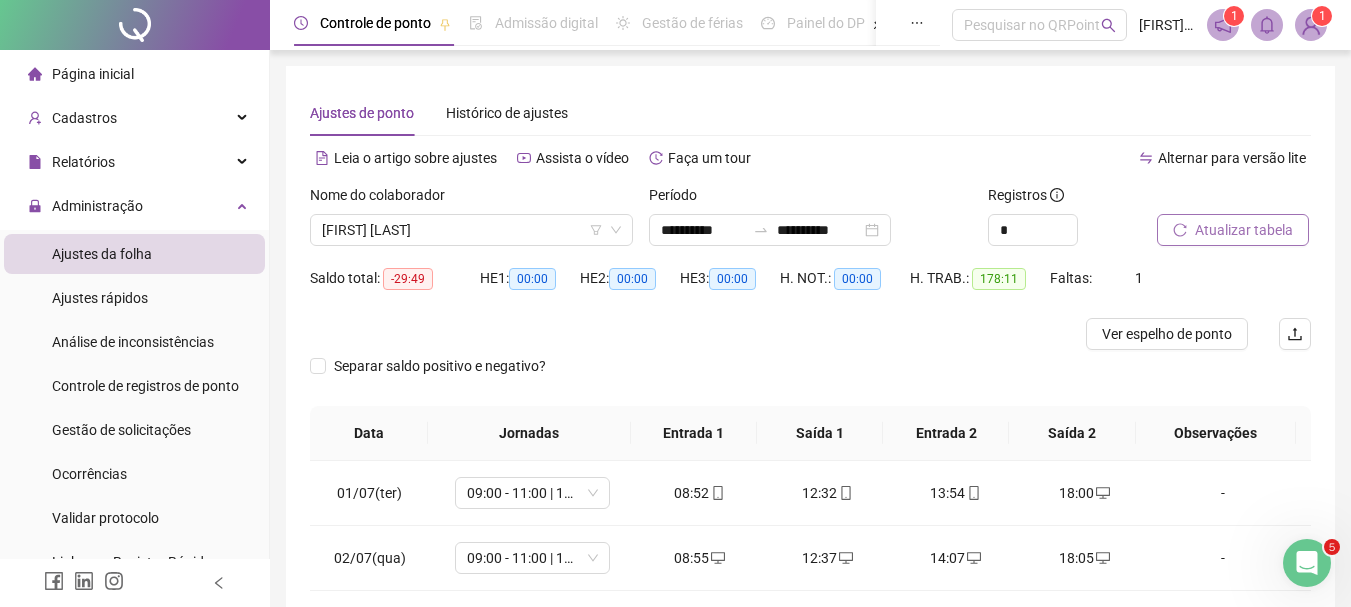click on "Atualizar tabela" at bounding box center [1244, 230] 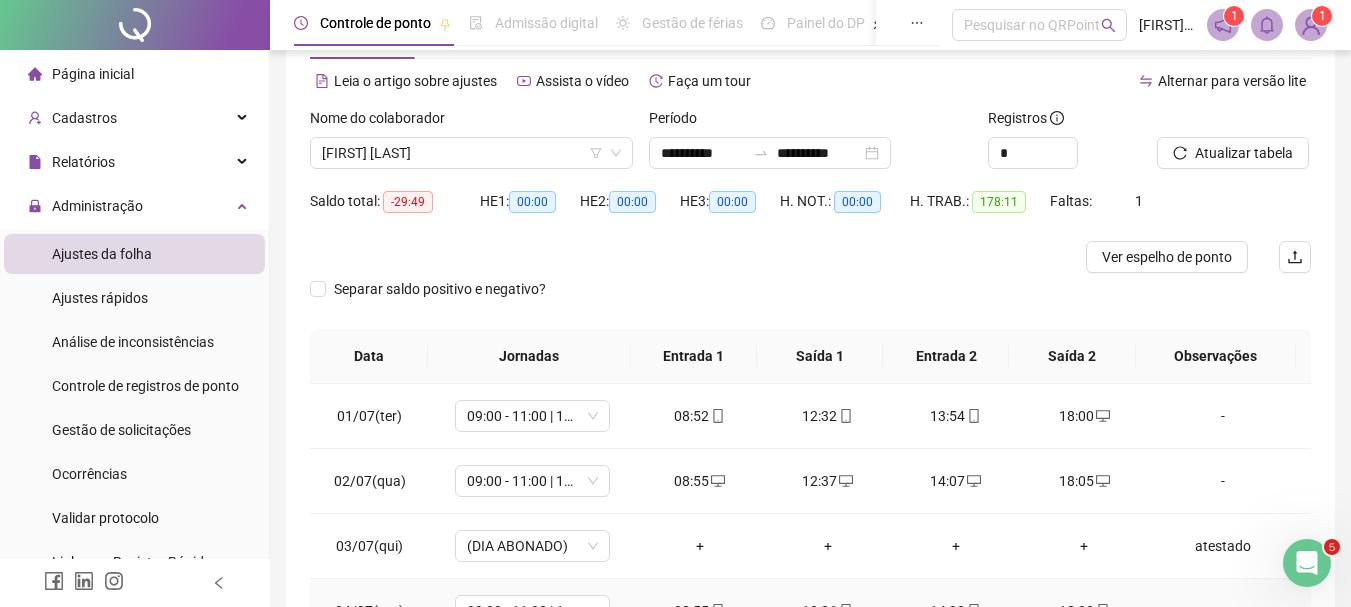 scroll, scrollTop: 300, scrollLeft: 0, axis: vertical 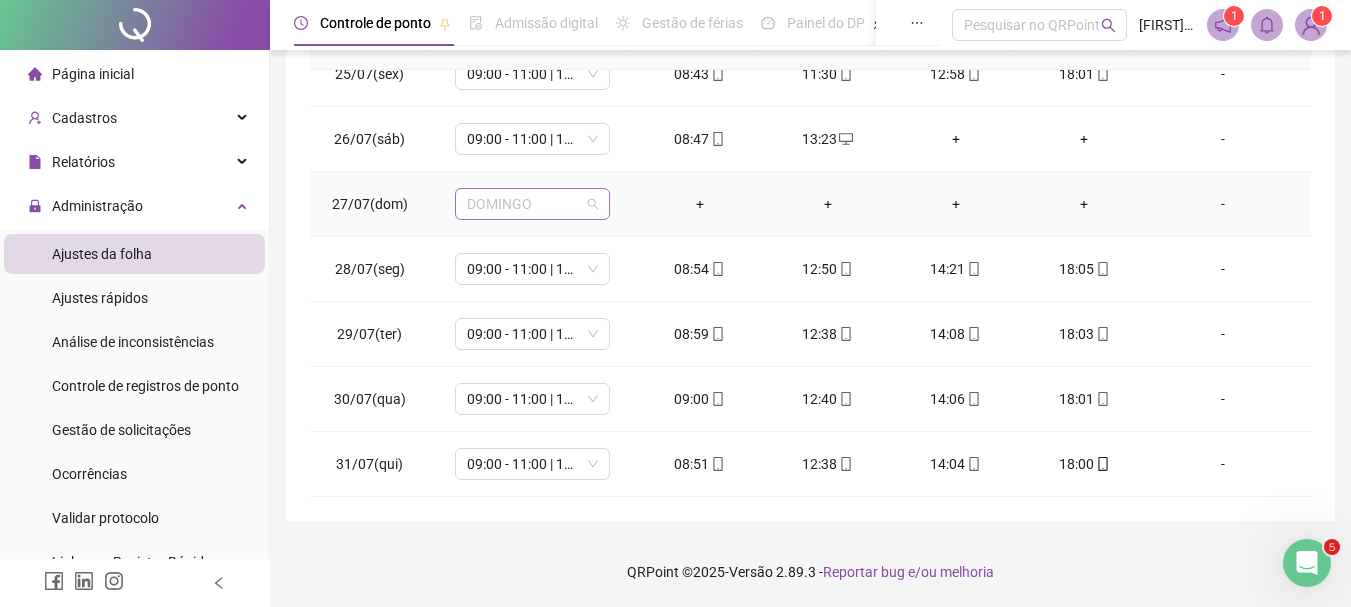 click on "DOMINGO" at bounding box center [532, 204] 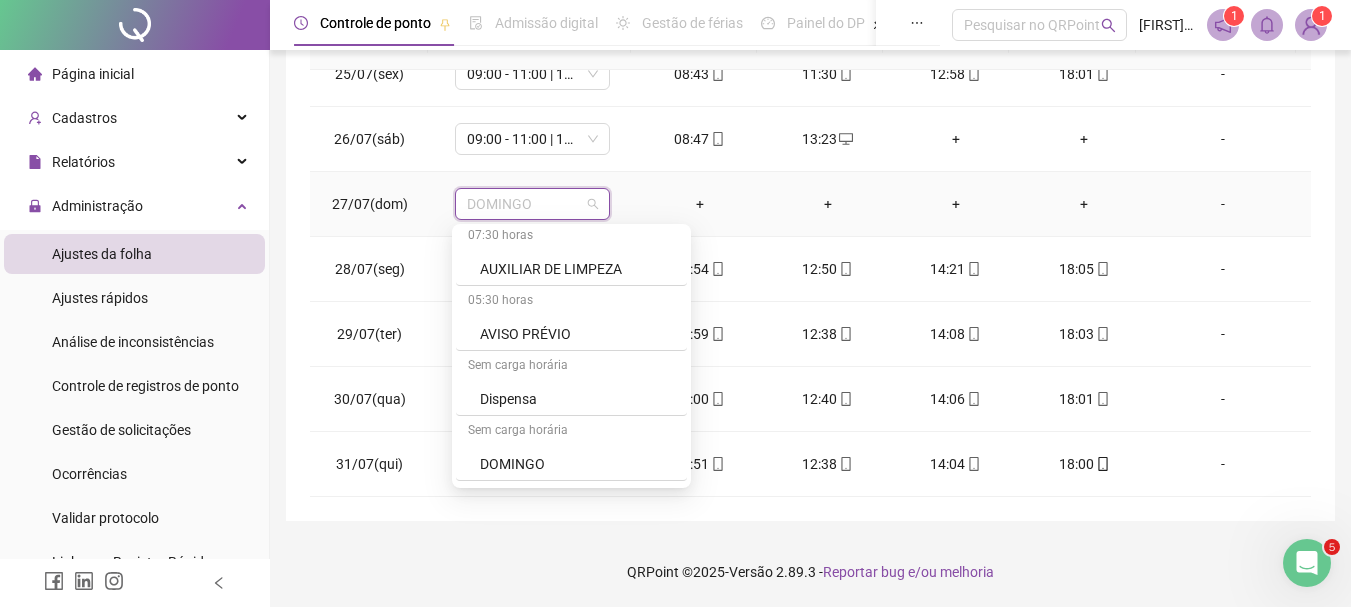 scroll, scrollTop: 308, scrollLeft: 0, axis: vertical 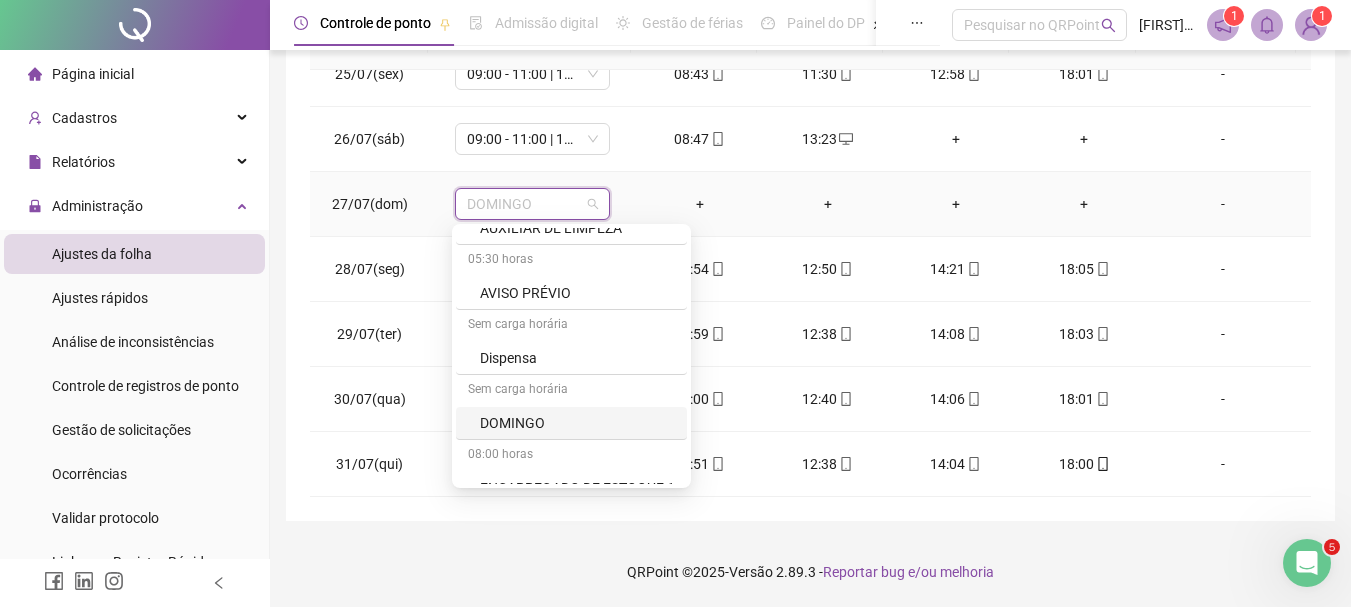 click on "DOMINGO" at bounding box center [577, 423] 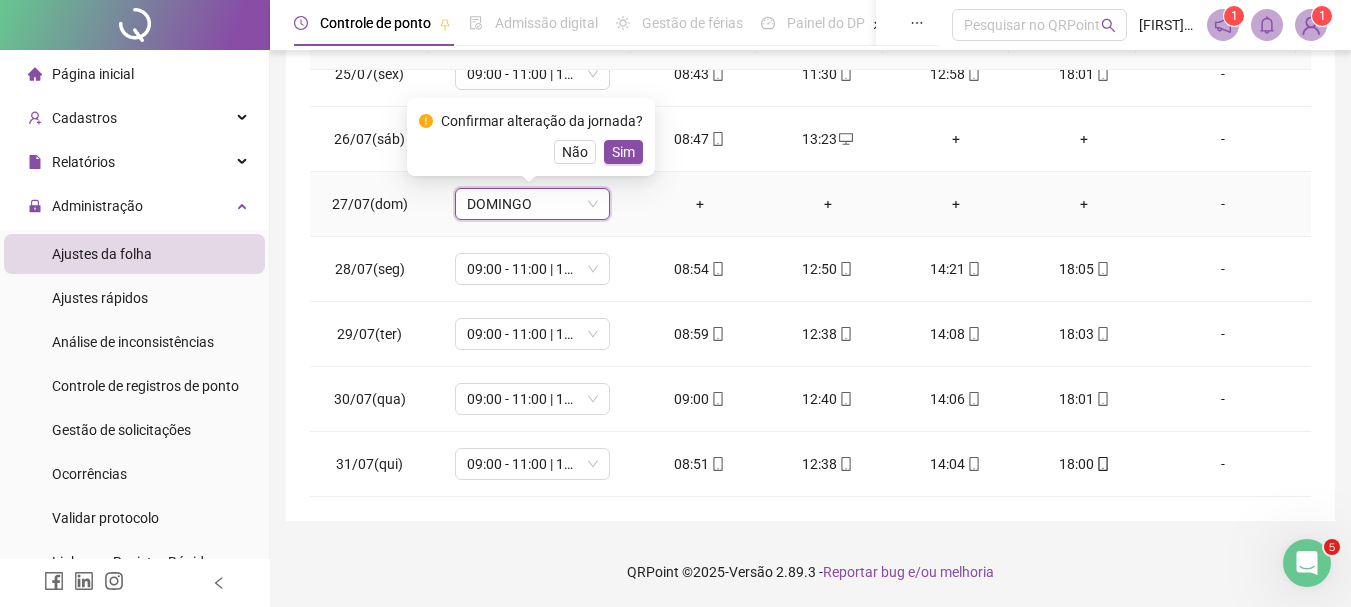 click on "Sim" at bounding box center [623, 152] 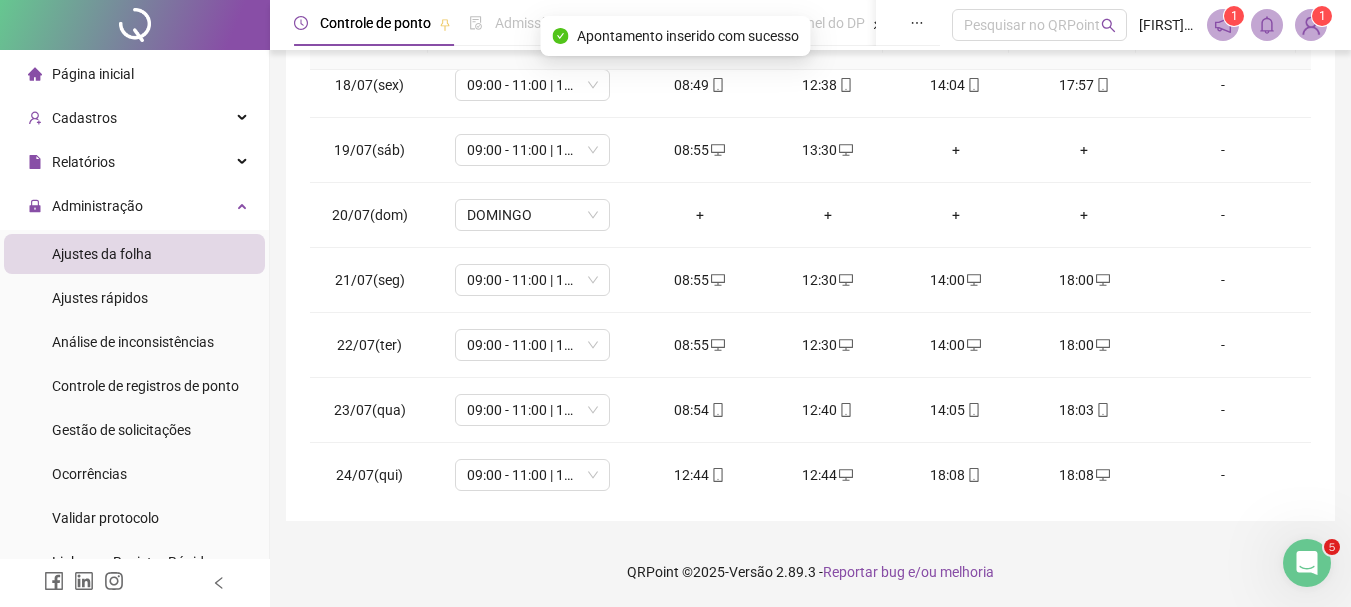 scroll, scrollTop: 1088, scrollLeft: 0, axis: vertical 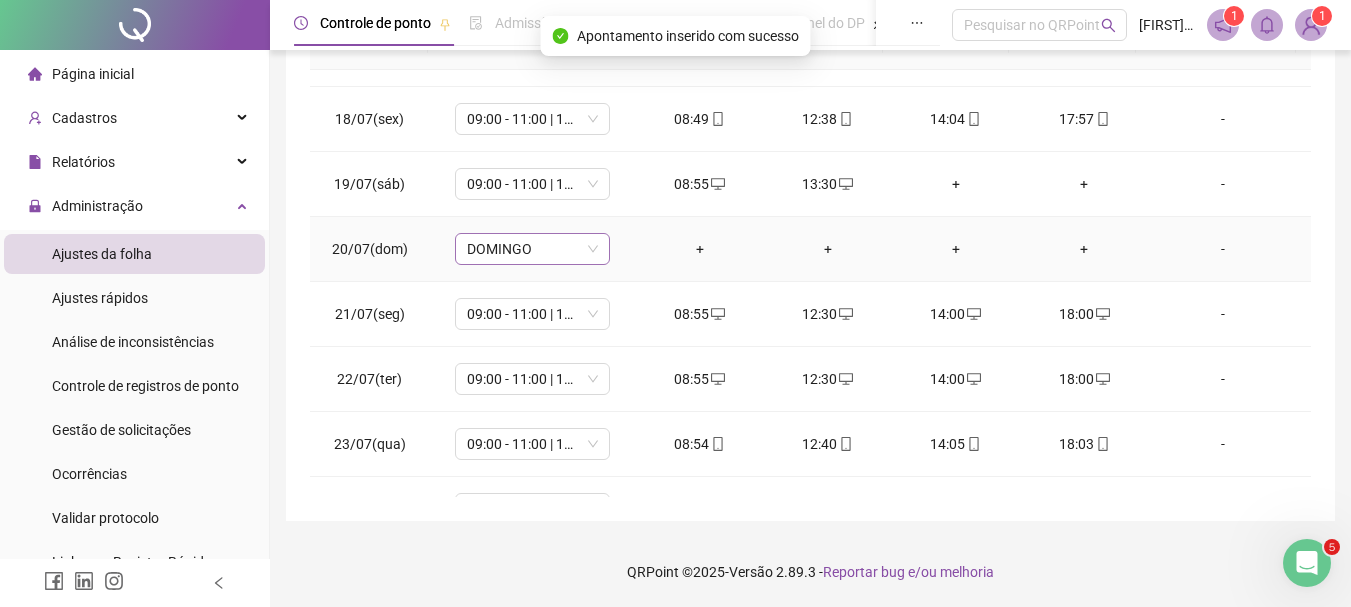 click on "DOMINGO" at bounding box center (532, 249) 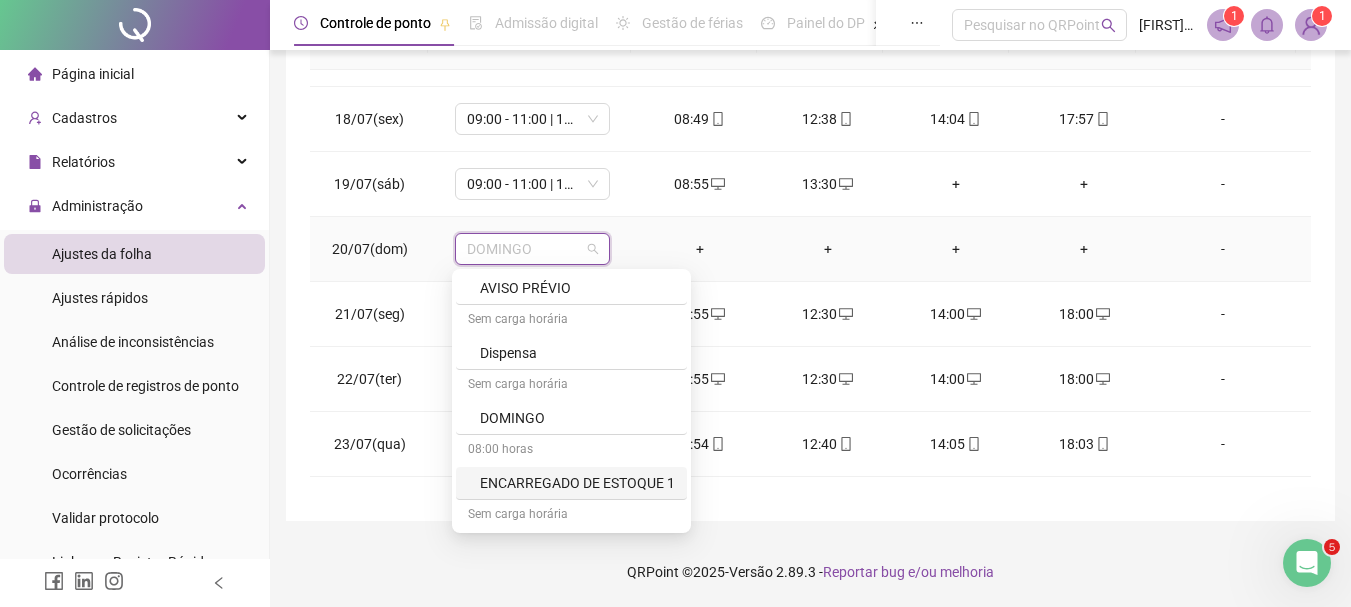 scroll, scrollTop: 360, scrollLeft: 0, axis: vertical 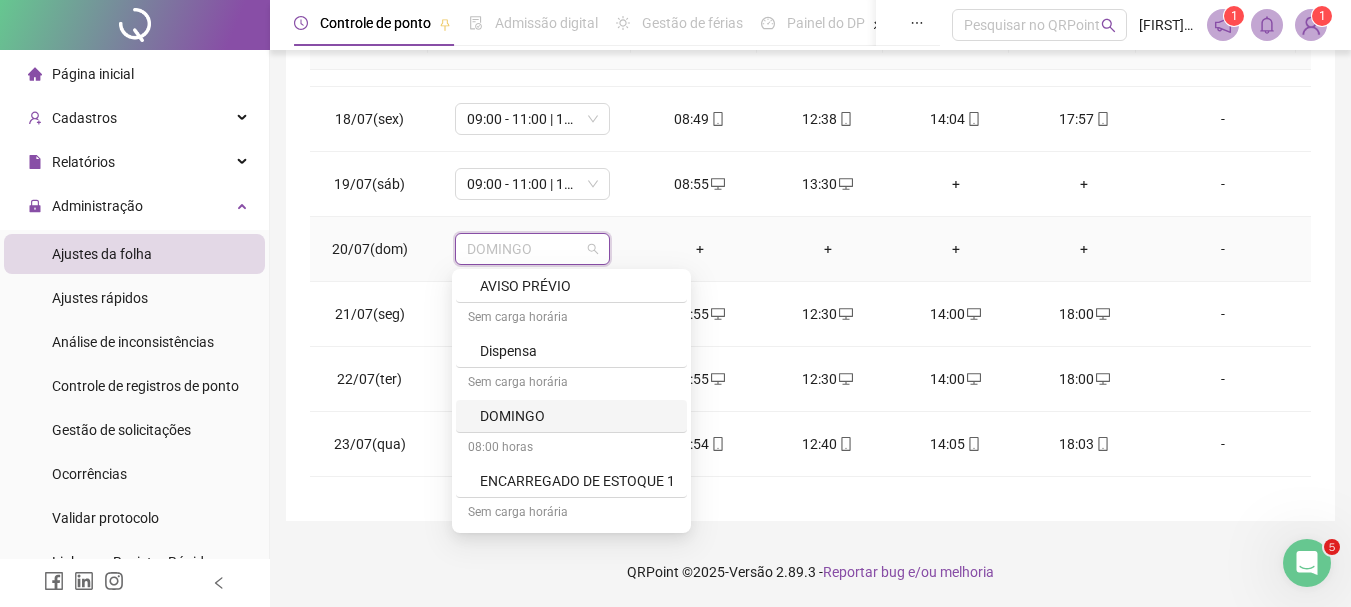 click on "DOMINGO" at bounding box center (571, 416) 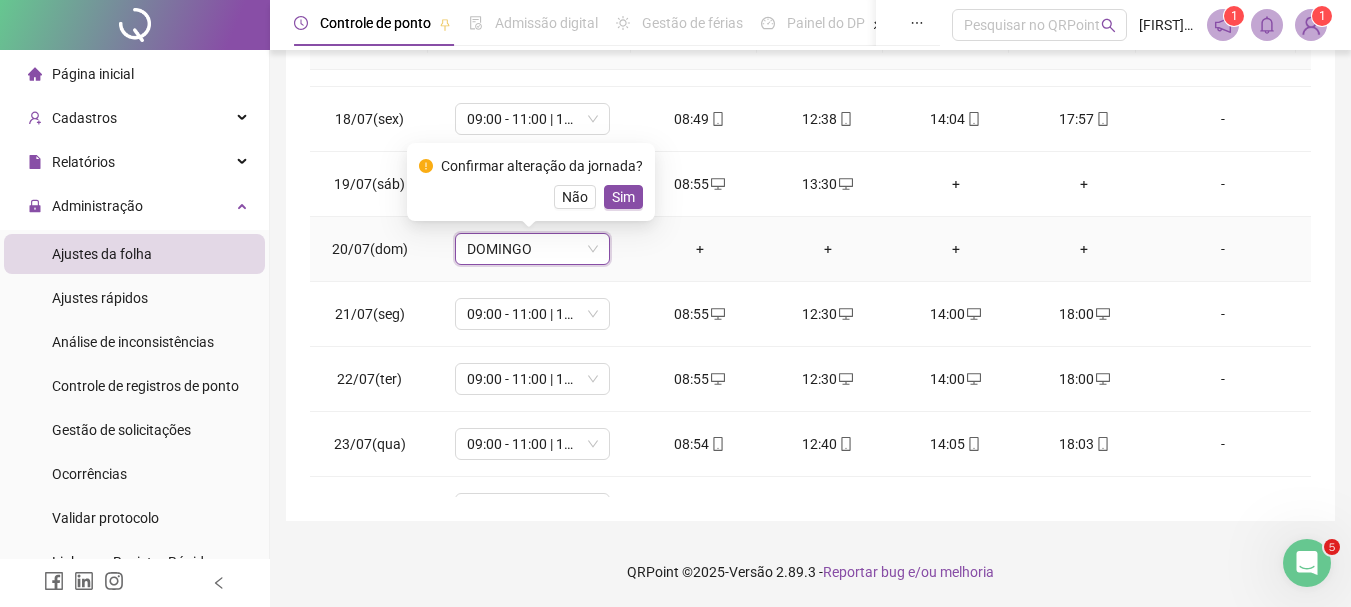 drag, startPoint x: 622, startPoint y: 194, endPoint x: 621, endPoint y: 204, distance: 10.049875 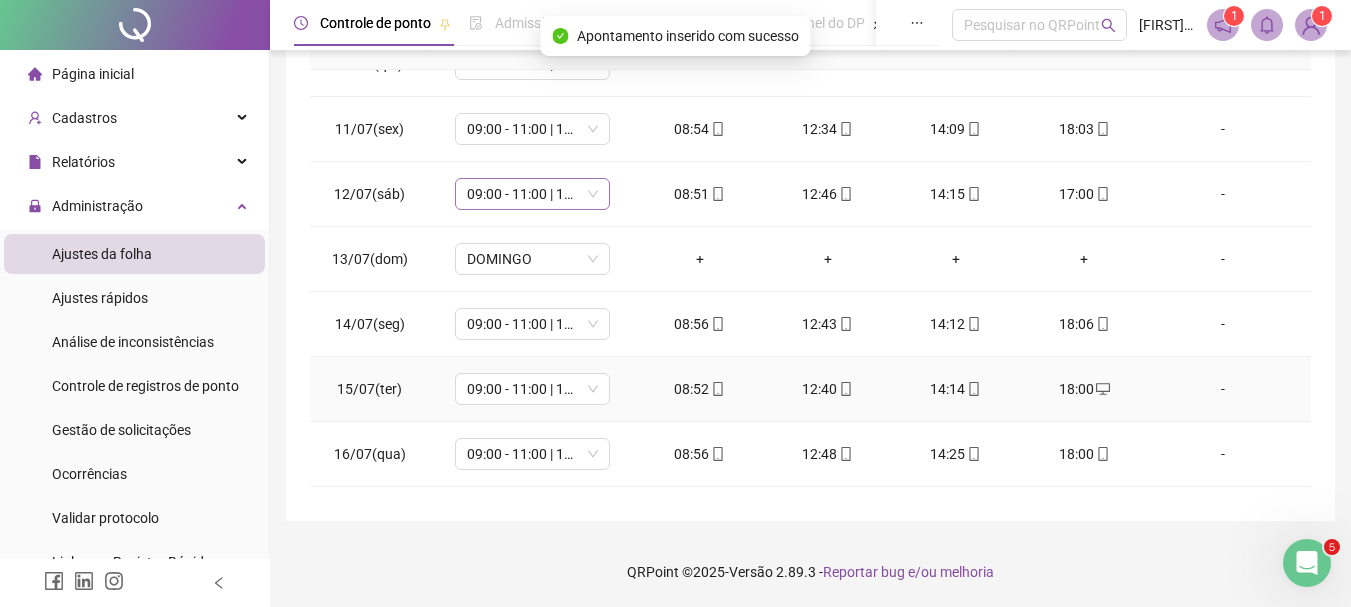 scroll, scrollTop: 588, scrollLeft: 0, axis: vertical 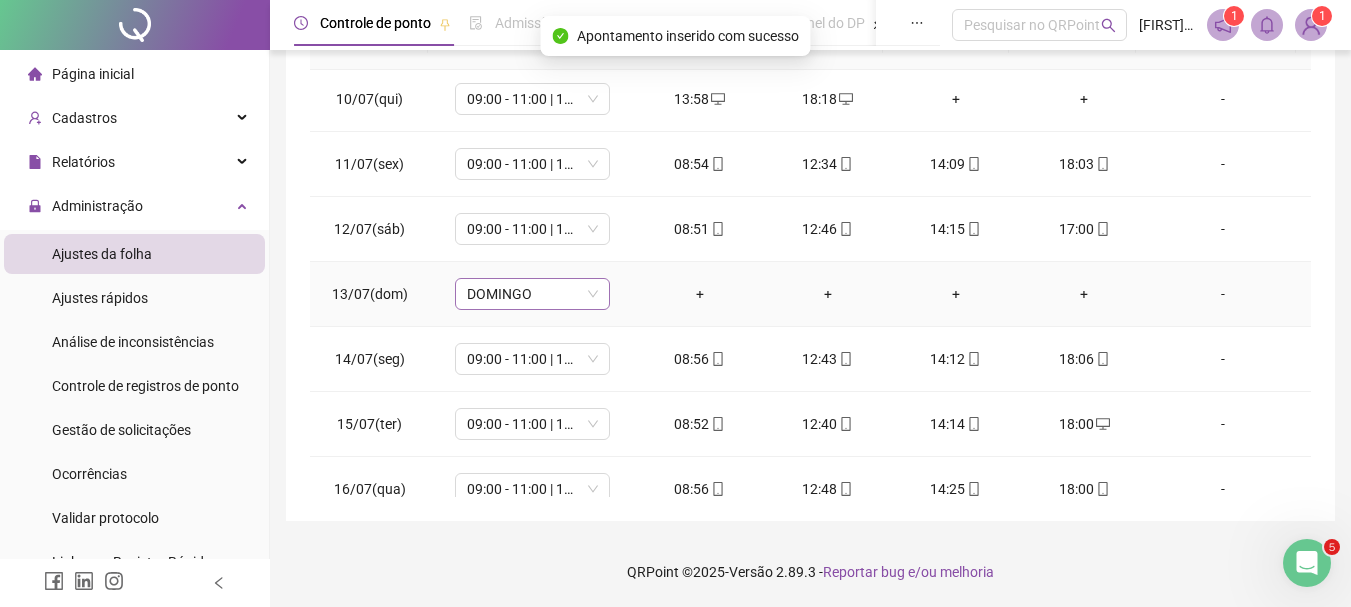 click on "DOMINGO" at bounding box center [532, 294] 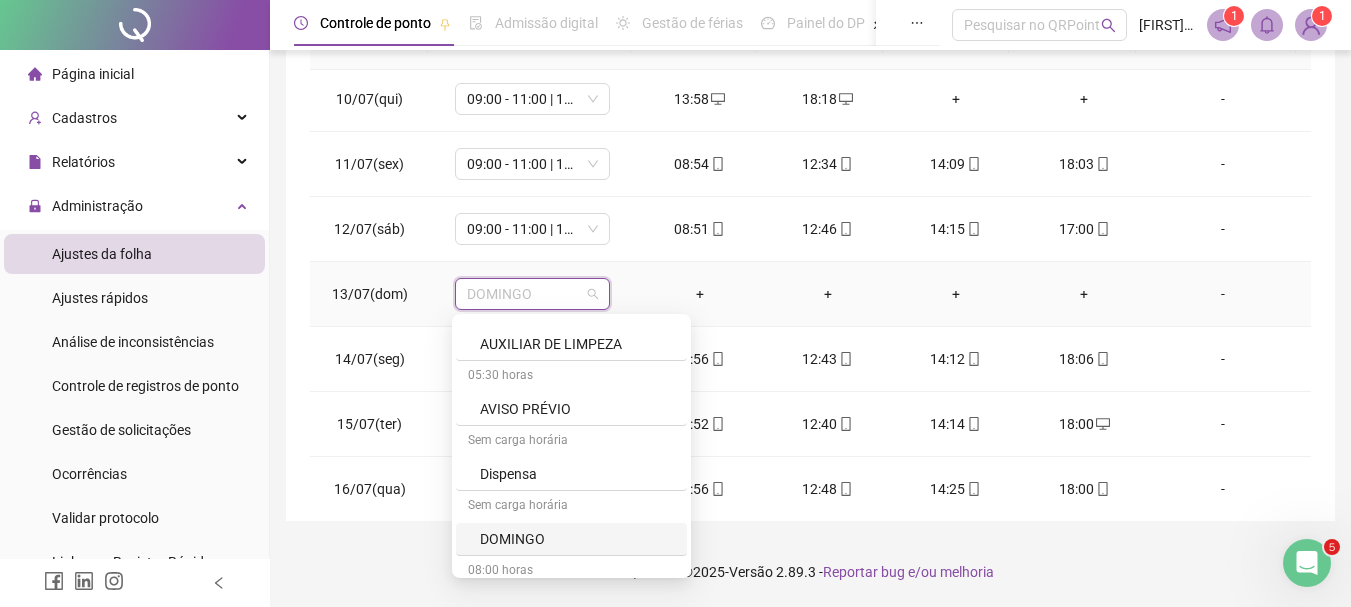 scroll, scrollTop: 400, scrollLeft: 0, axis: vertical 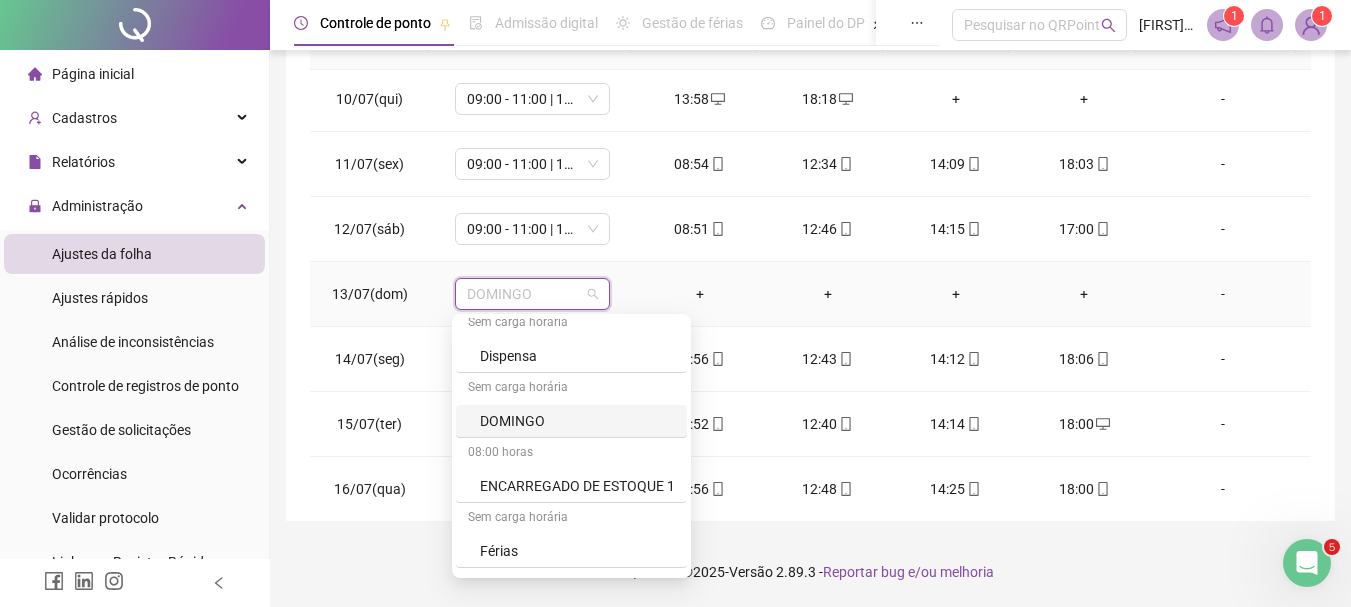 click on "DOMINGO" at bounding box center [577, 421] 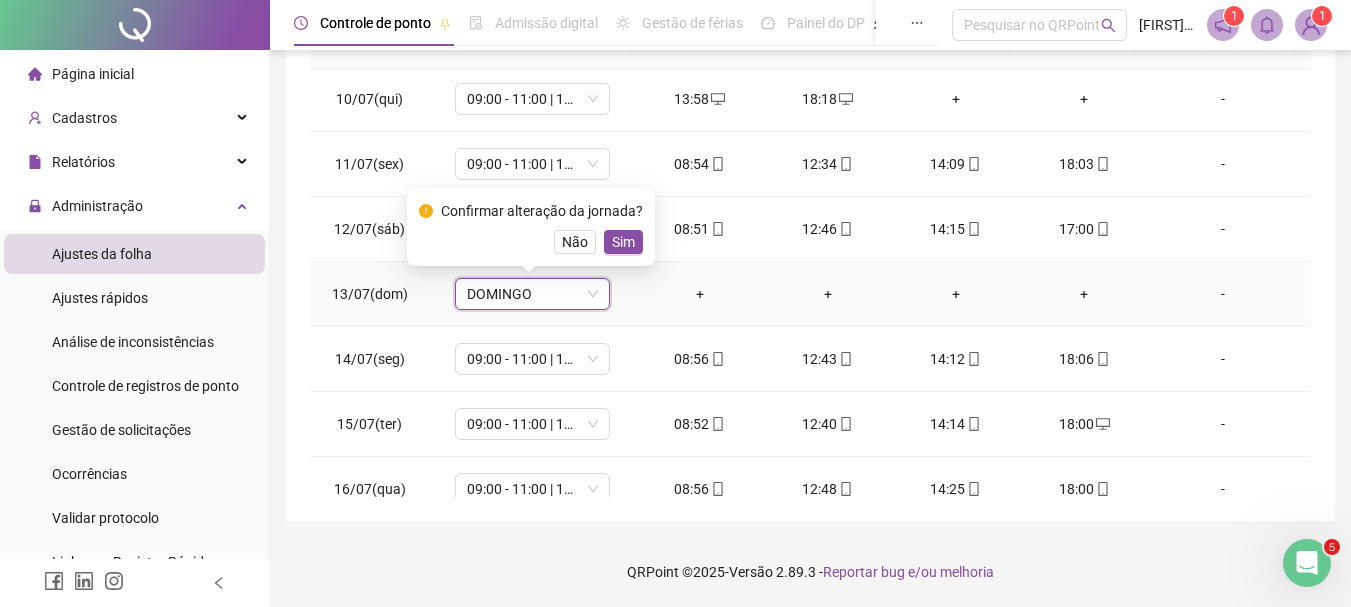 click on "Sim" at bounding box center (623, 242) 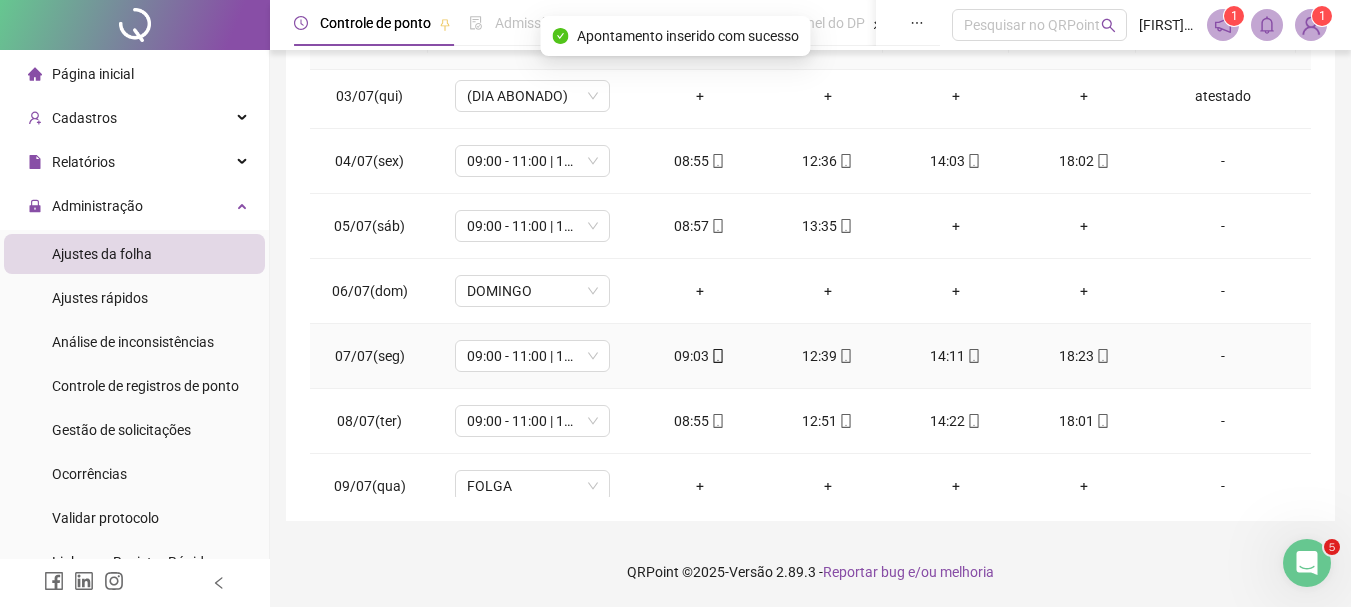 scroll, scrollTop: 88, scrollLeft: 0, axis: vertical 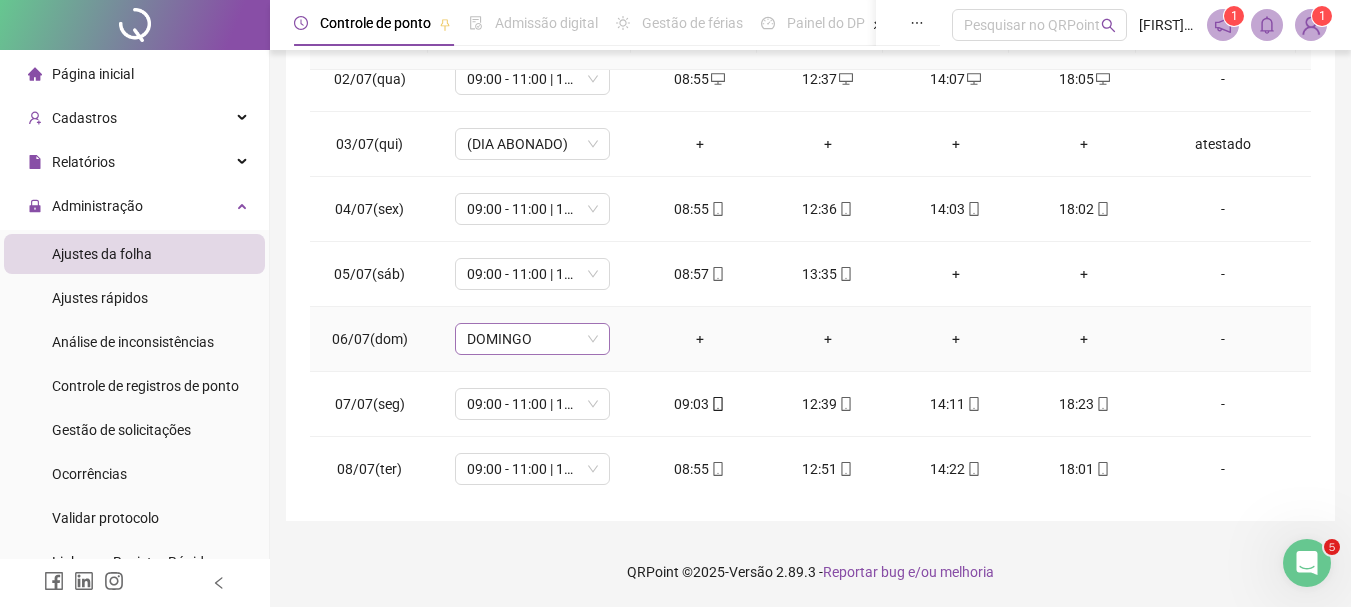 click on "DOMINGO" at bounding box center (532, 339) 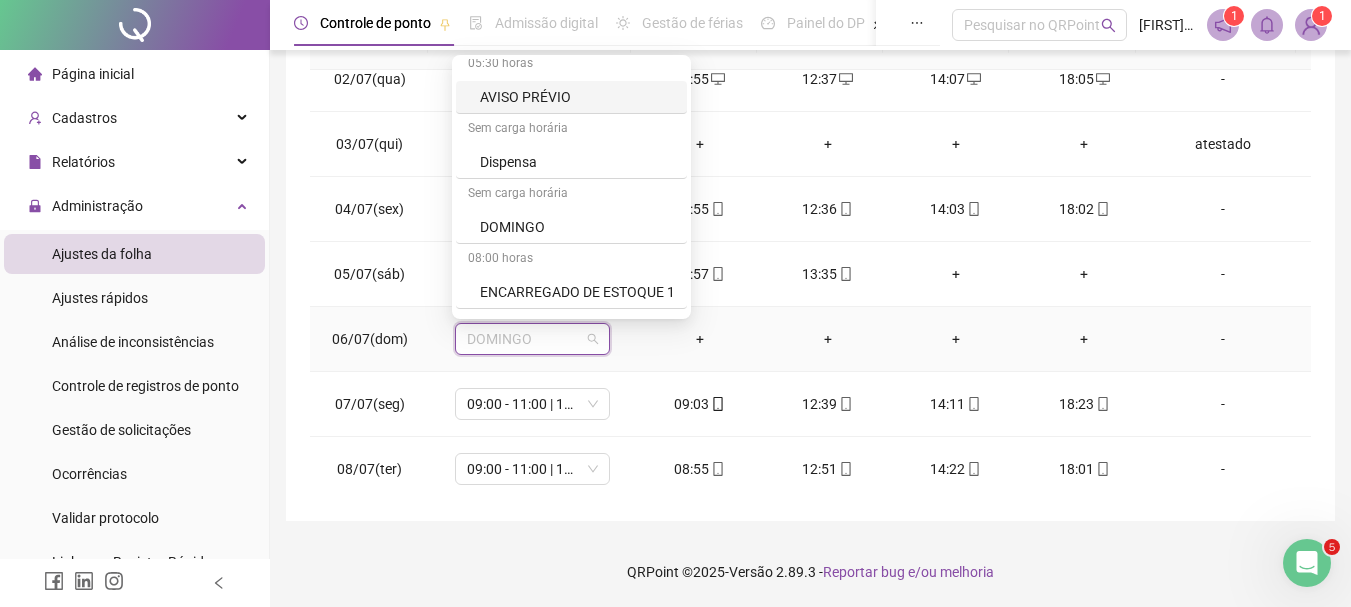 scroll, scrollTop: 360, scrollLeft: 0, axis: vertical 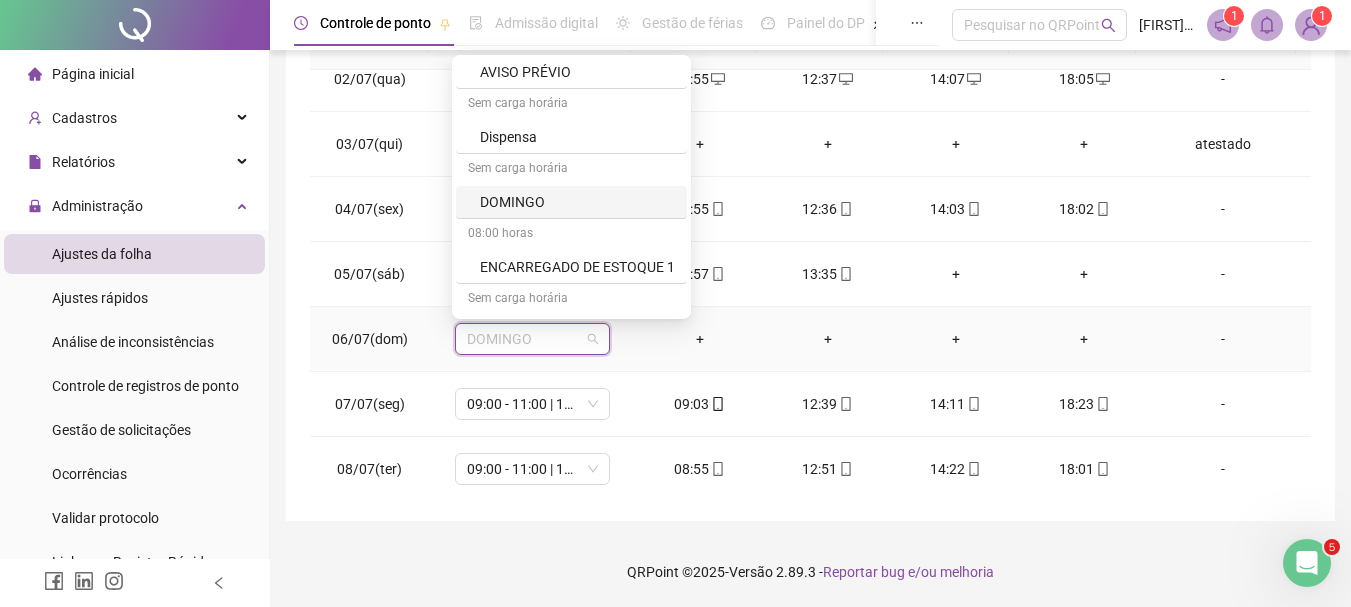 click on "DOMINGO" at bounding box center (577, 202) 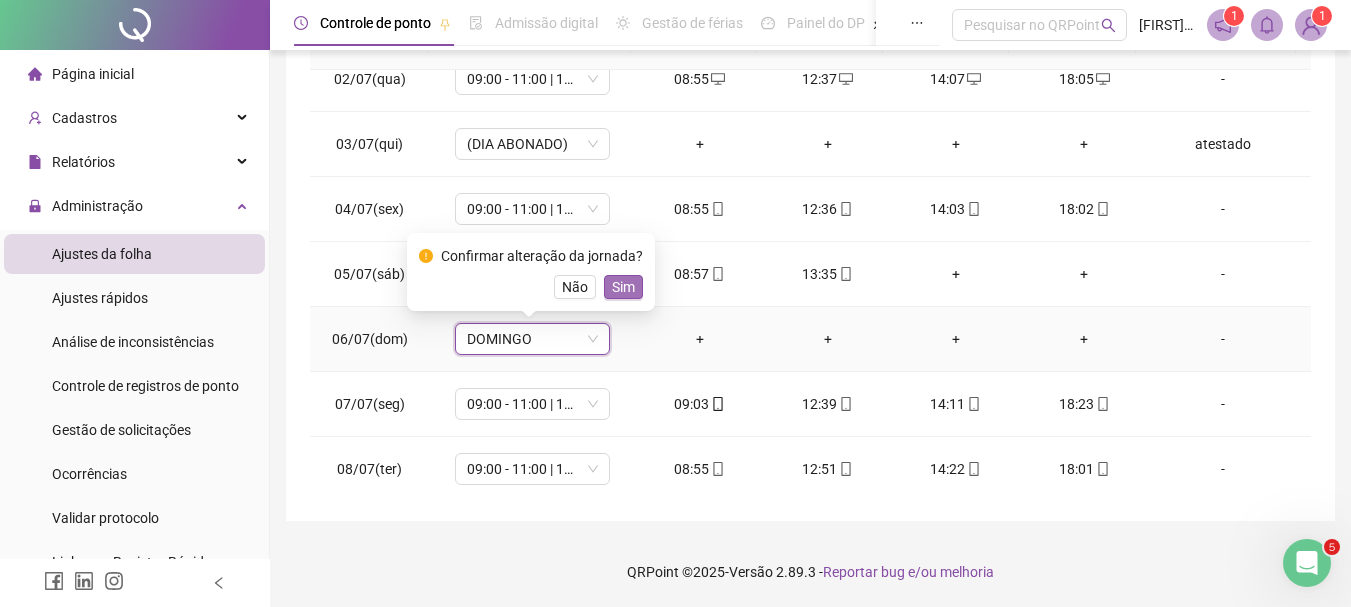 click on "Sim" at bounding box center [623, 287] 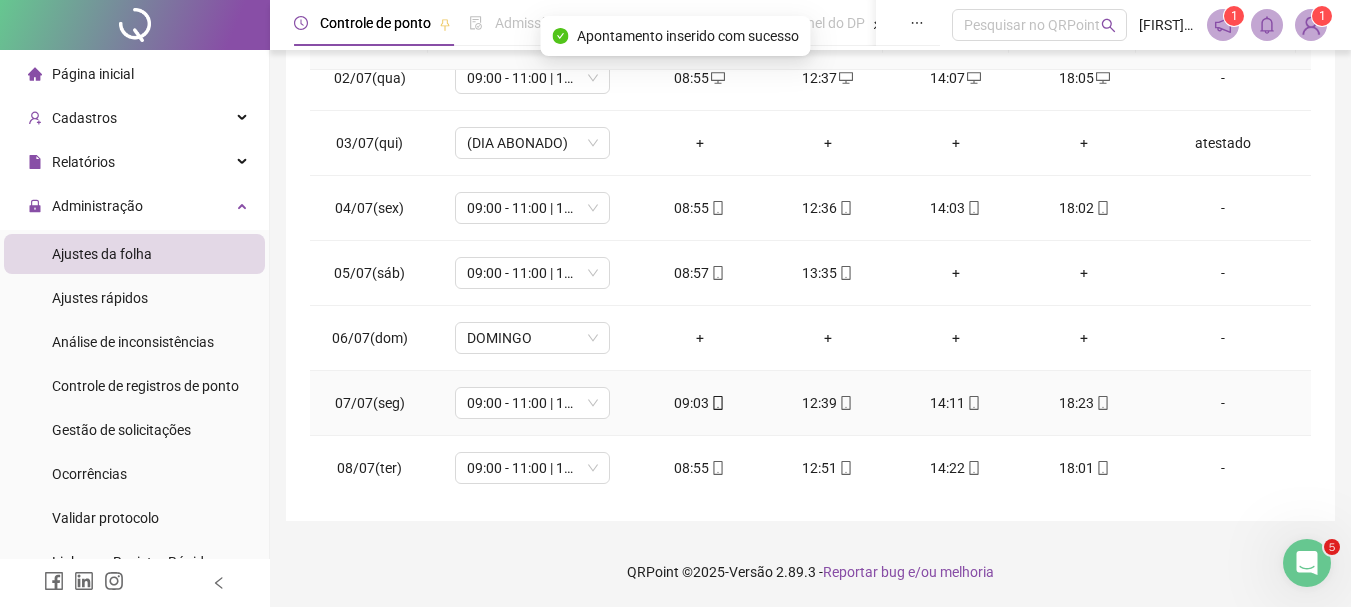 scroll, scrollTop: 200, scrollLeft: 0, axis: vertical 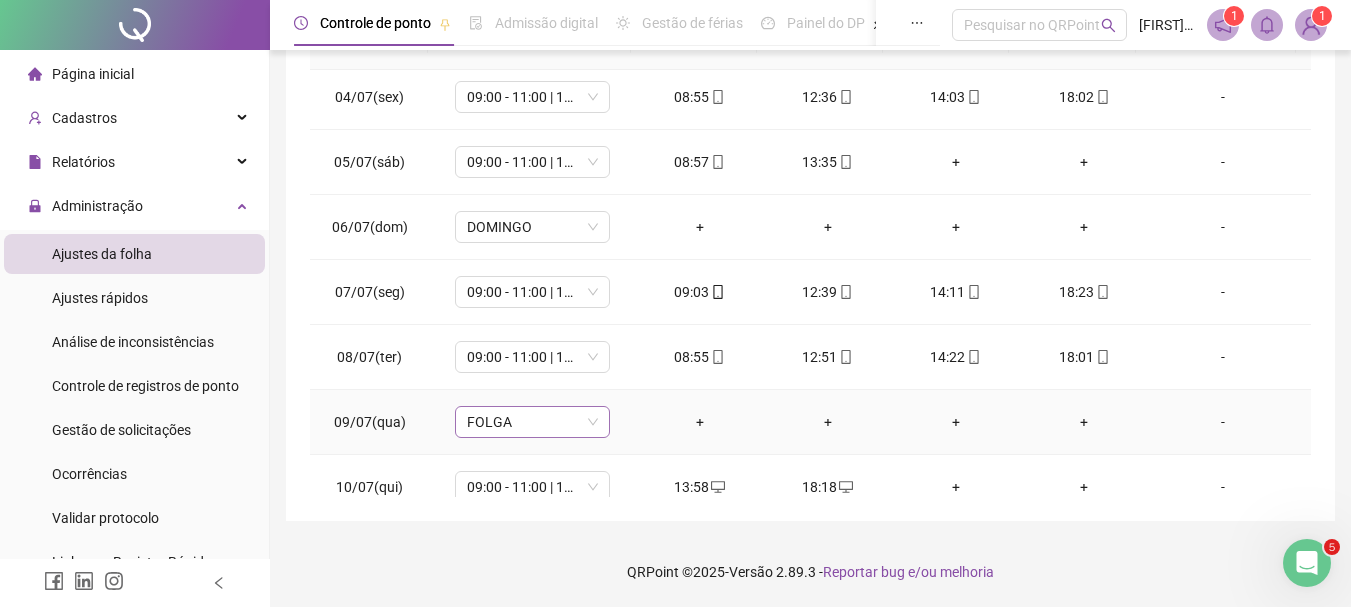 click on "FOLGA" at bounding box center (532, 422) 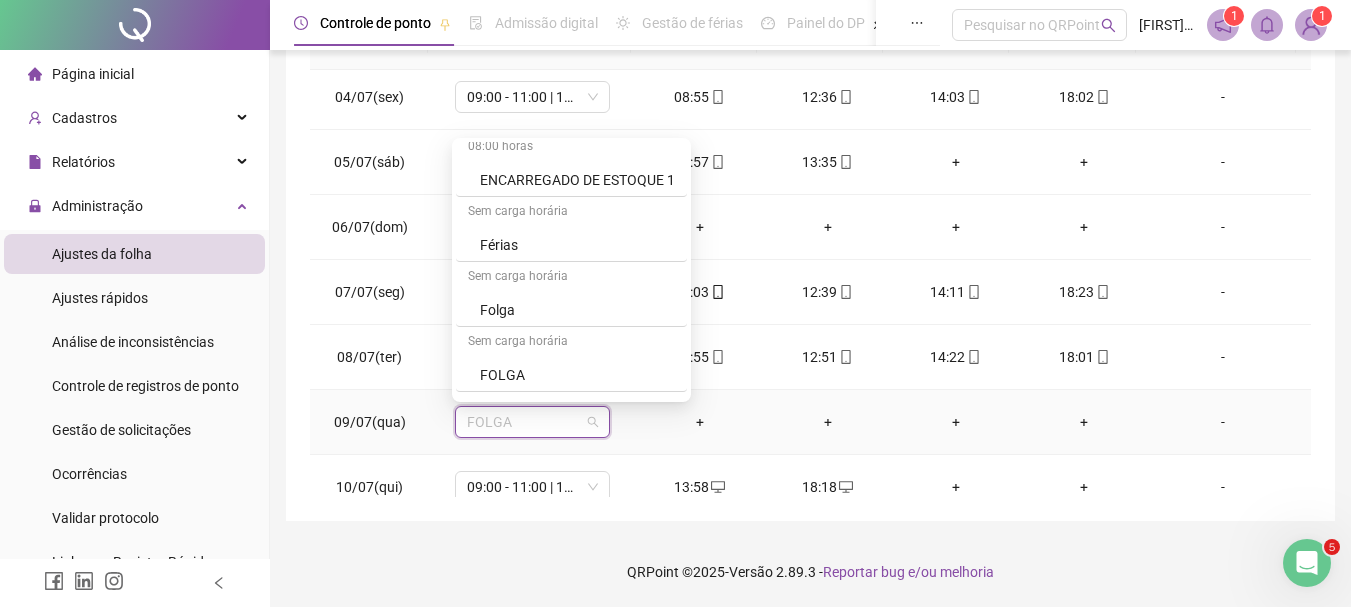 scroll, scrollTop: 560, scrollLeft: 0, axis: vertical 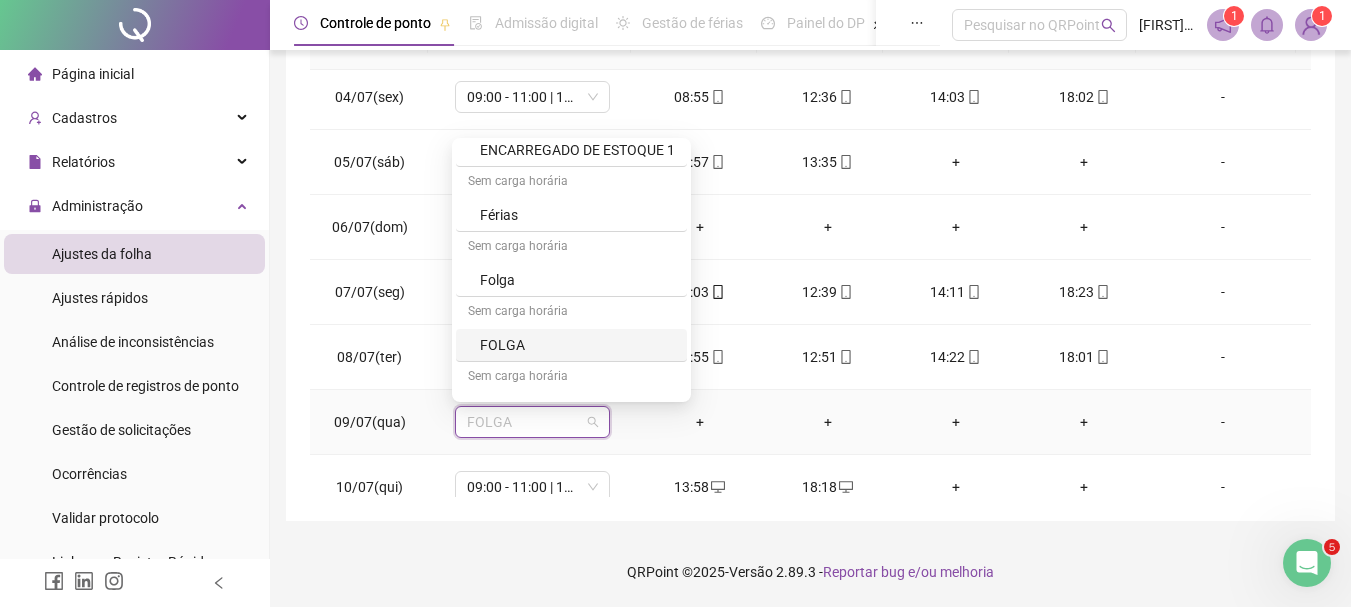 click on "FOLGA" at bounding box center [577, 345] 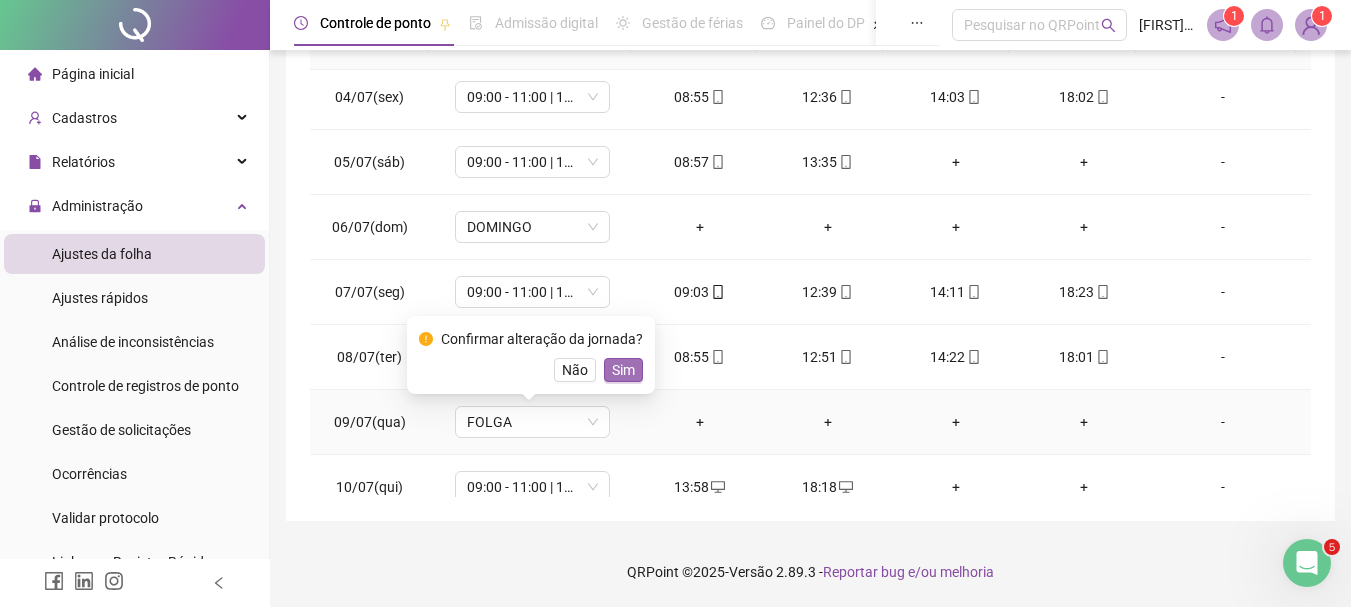click on "Sim" at bounding box center [623, 370] 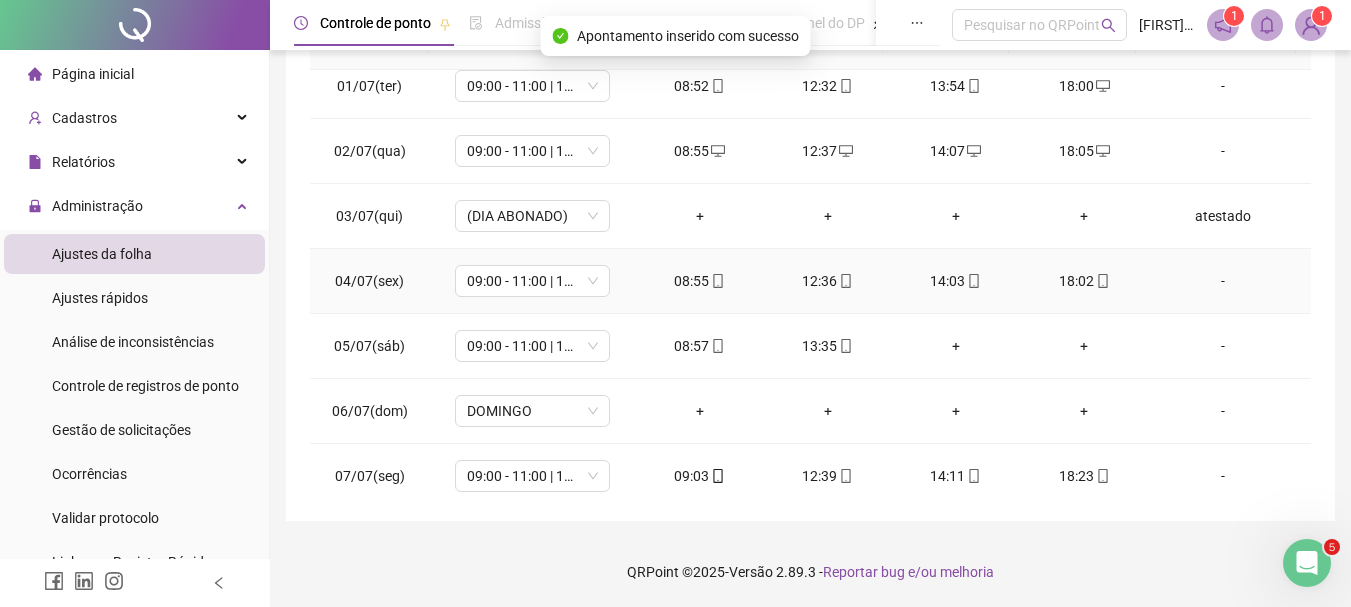 scroll, scrollTop: 0, scrollLeft: 0, axis: both 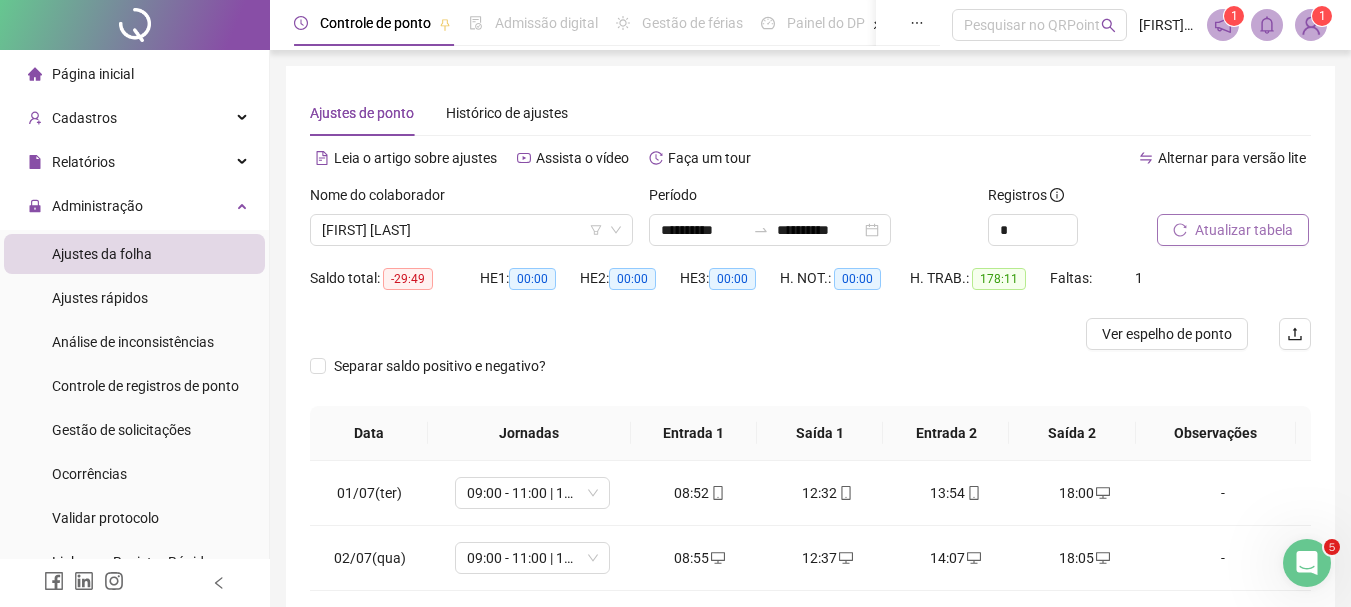 click on "Atualizar tabela" at bounding box center [1244, 230] 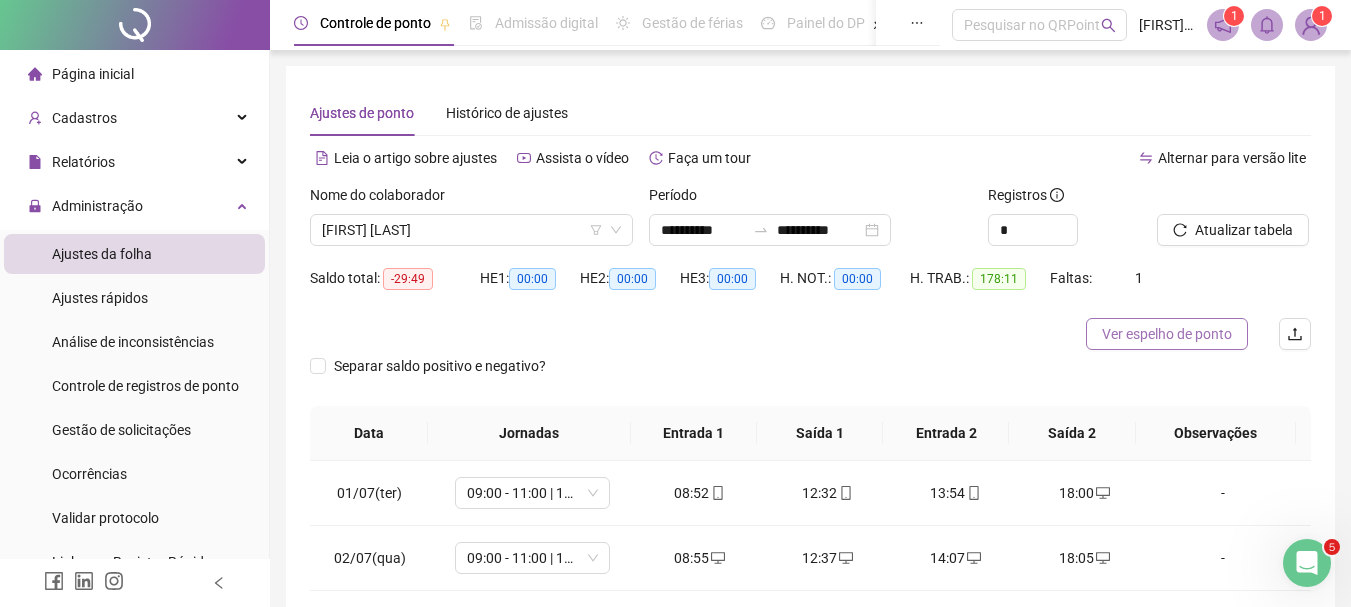 click on "Ver espelho de ponto" at bounding box center [1167, 334] 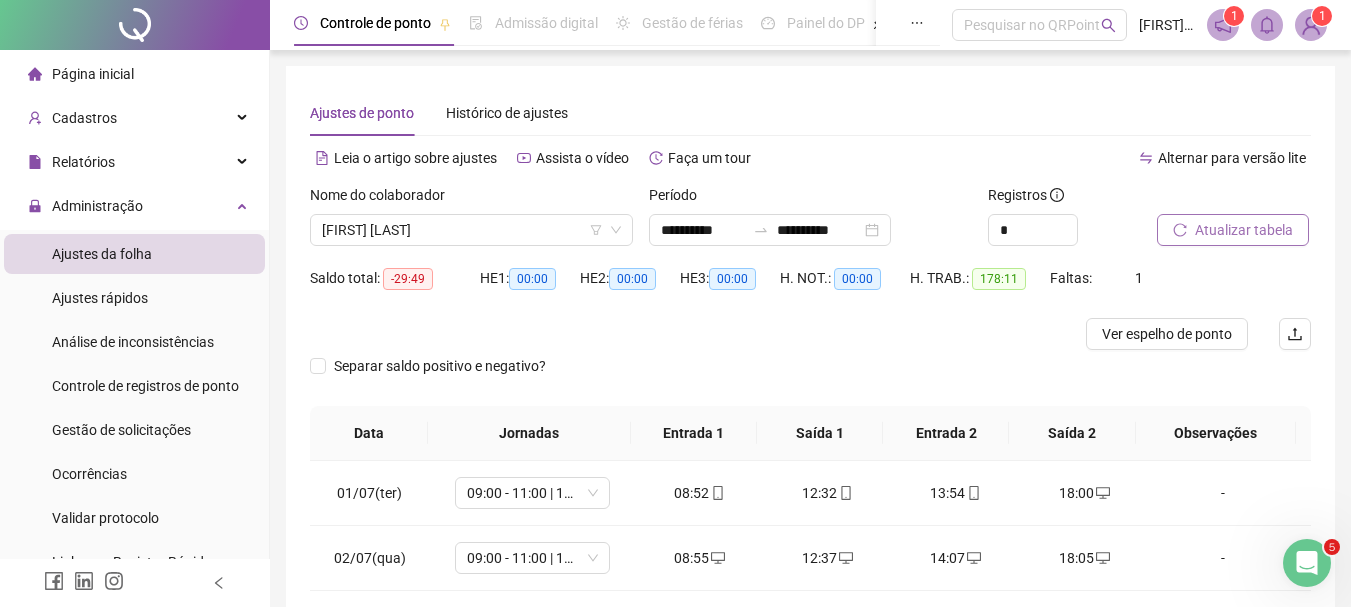 click on "Atualizar tabela" at bounding box center (1244, 230) 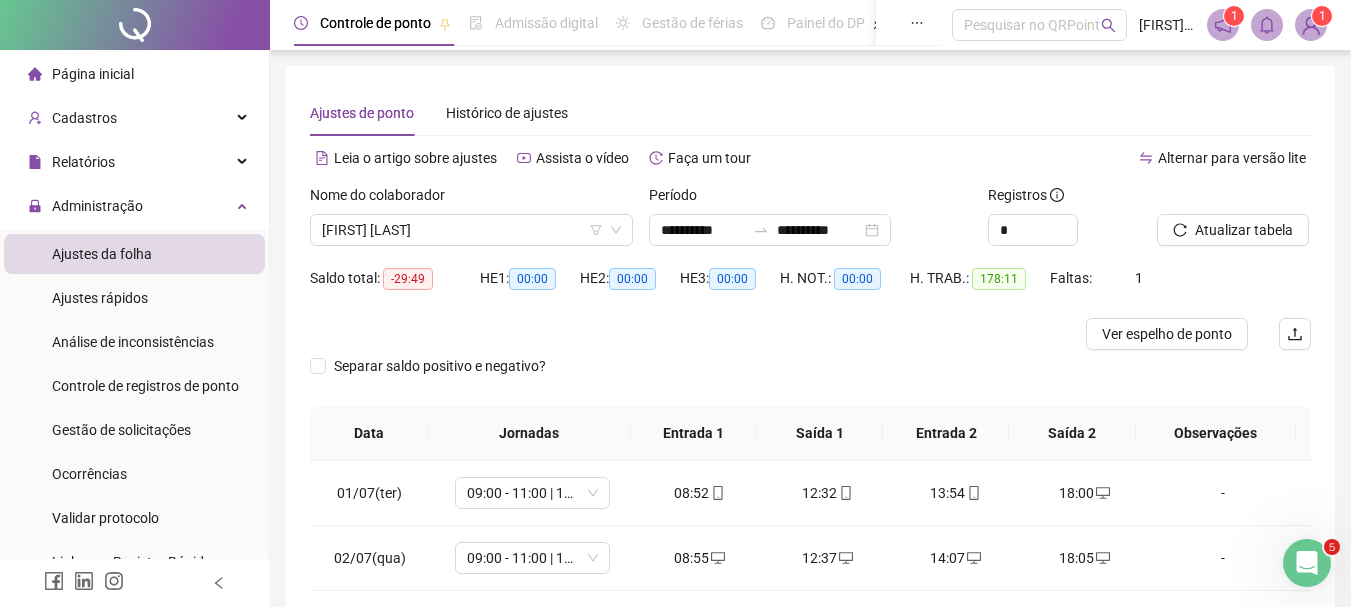 click at bounding box center [1307, 563] 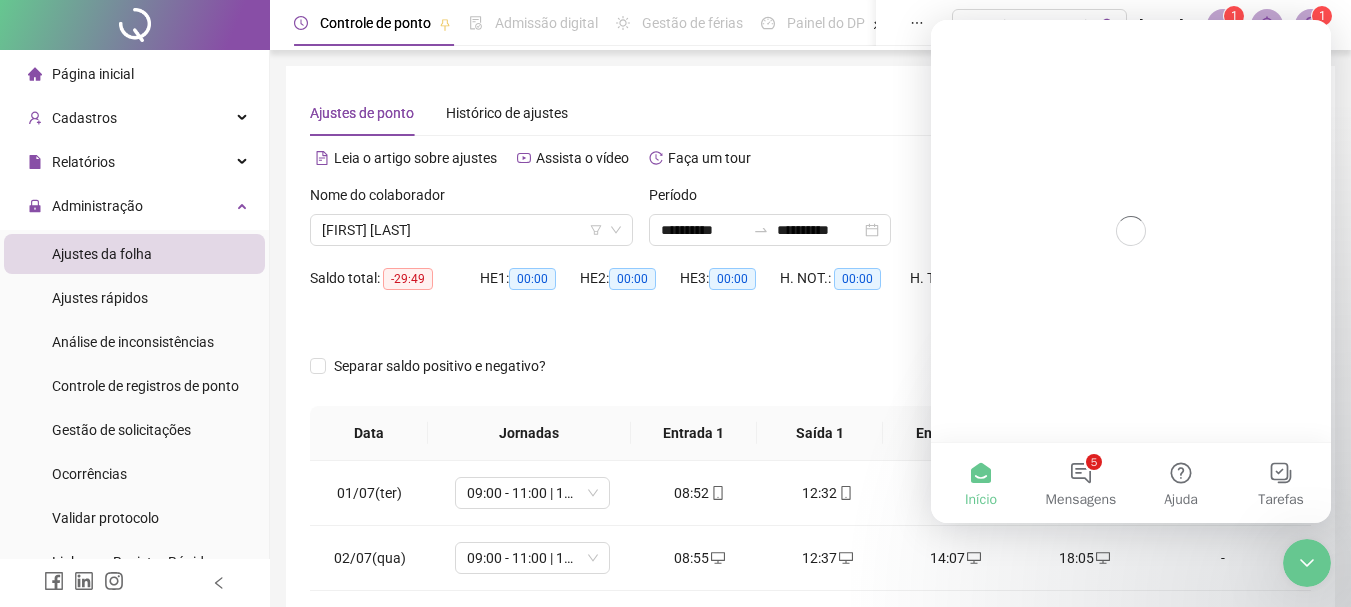 scroll, scrollTop: 0, scrollLeft: 0, axis: both 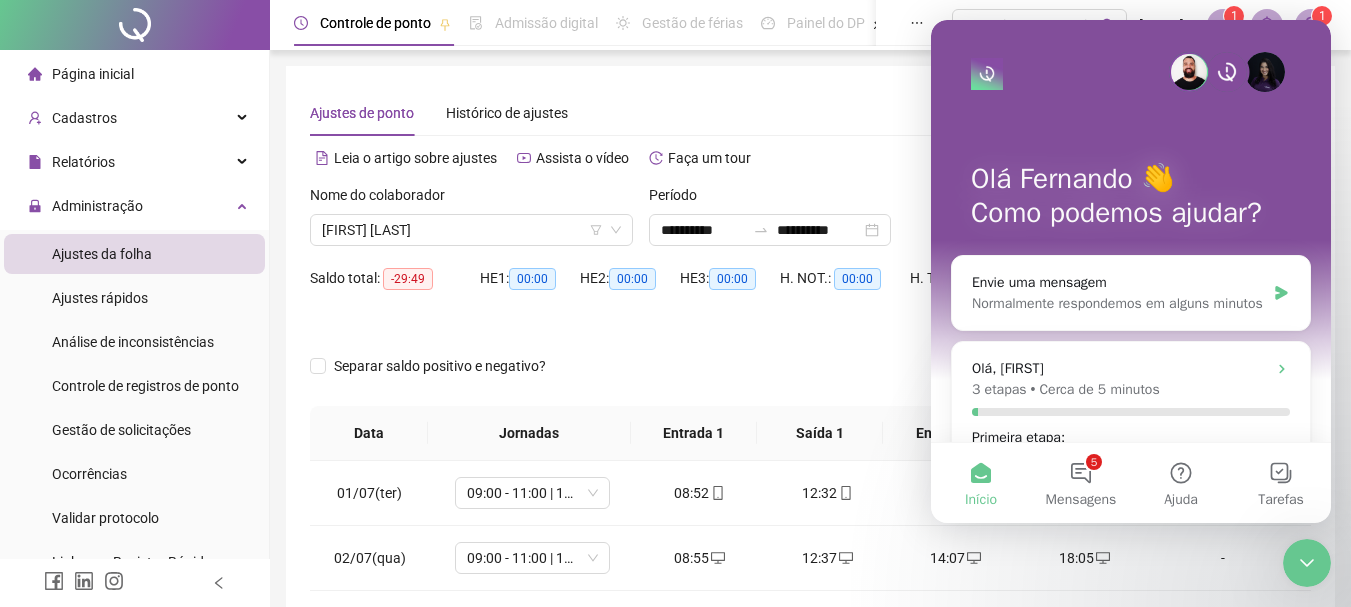 click 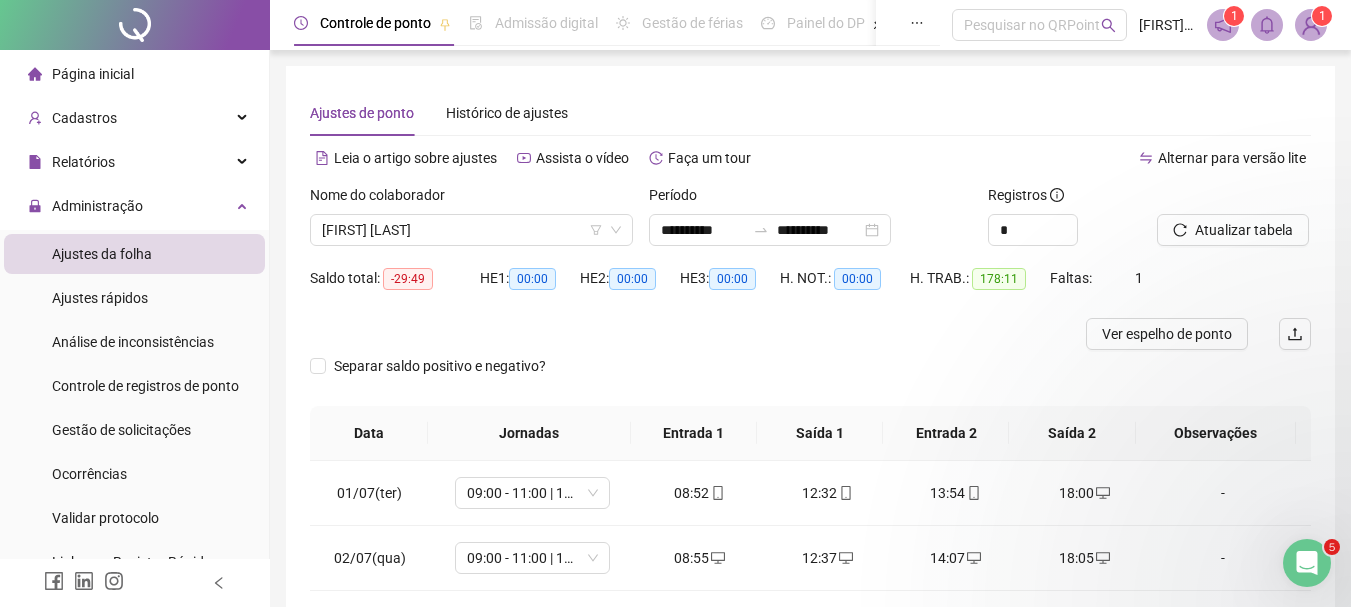 scroll, scrollTop: 0, scrollLeft: 0, axis: both 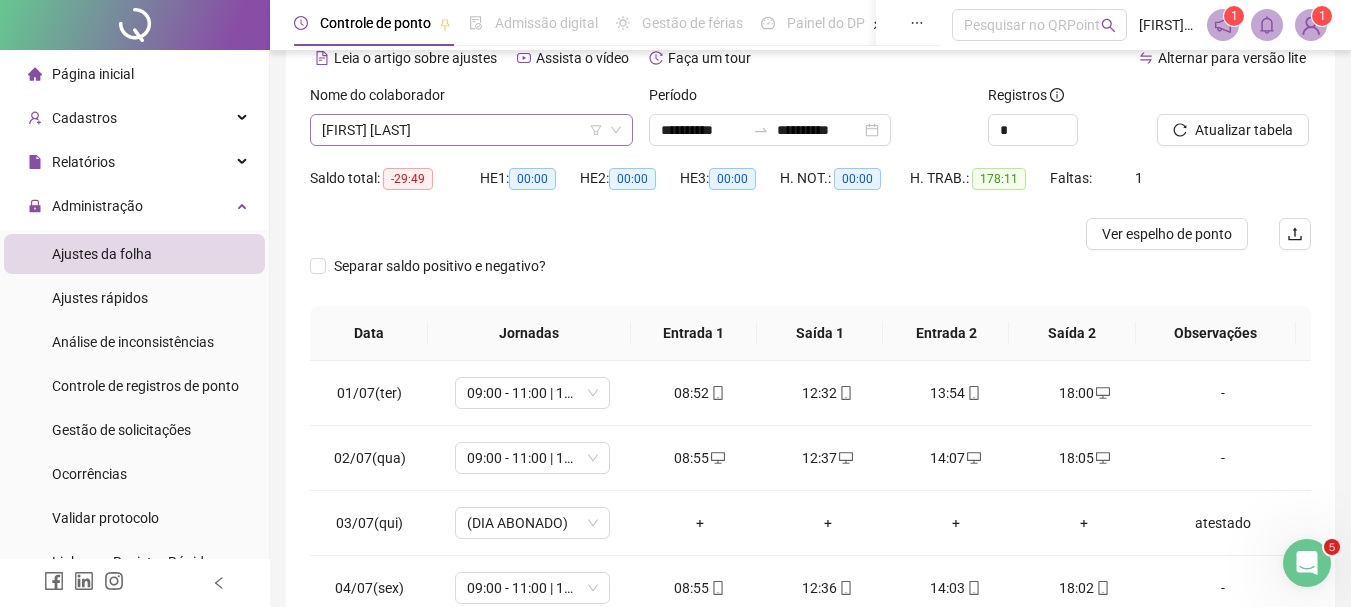 click on "Nome do colaborador" at bounding box center [471, 99] 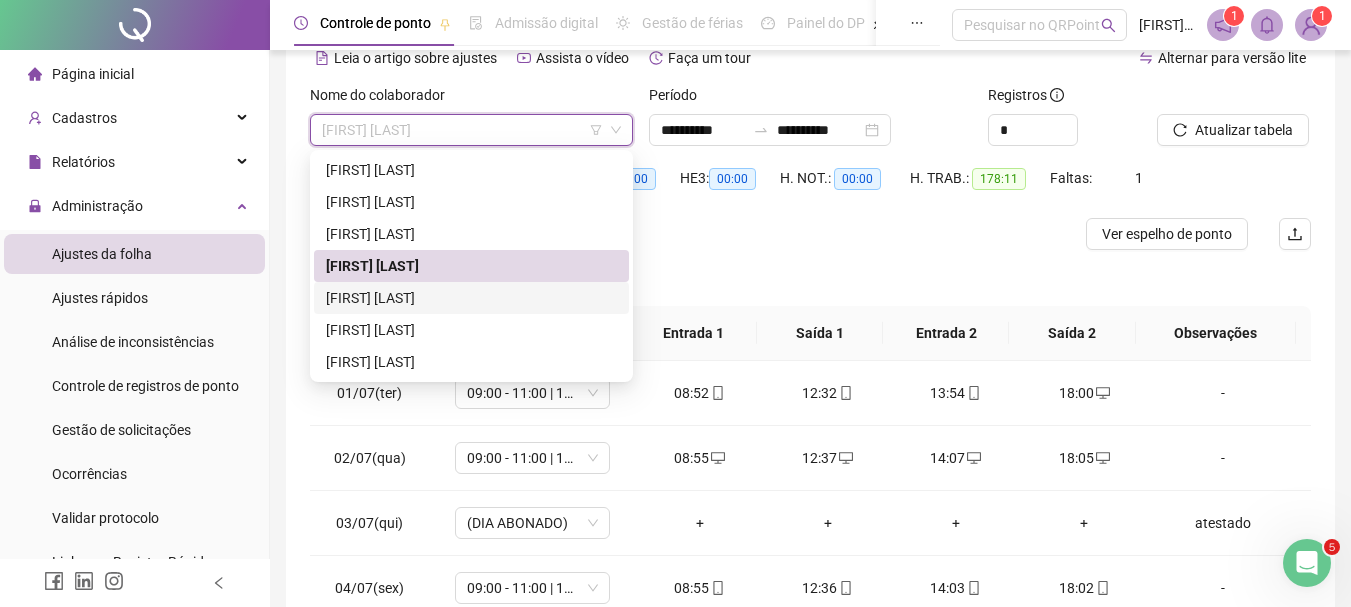 click on "[FIRST] [LAST]" at bounding box center [471, 298] 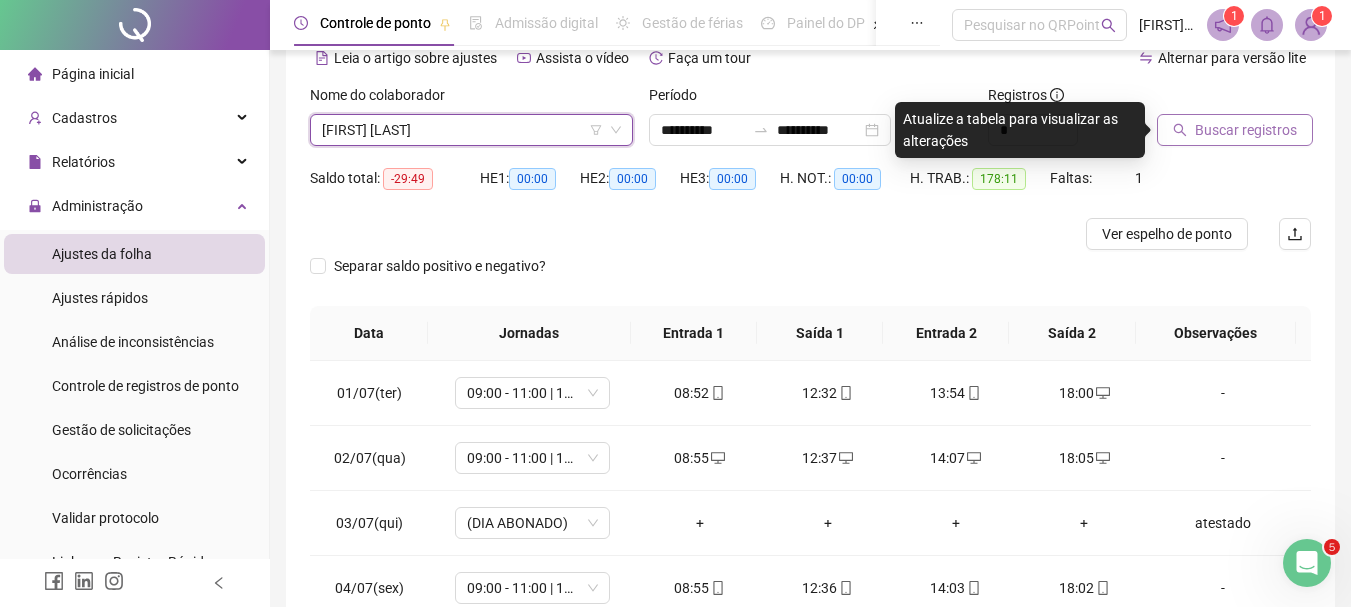 click on "Buscar registros" at bounding box center [1246, 130] 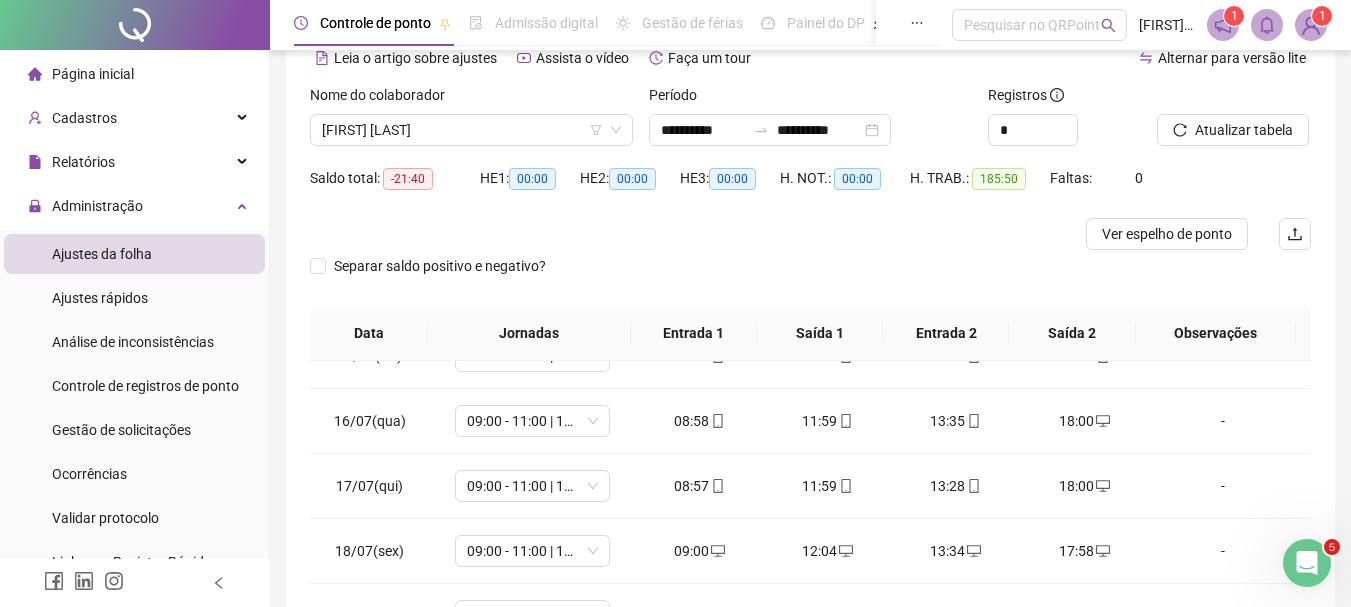 scroll, scrollTop: 700, scrollLeft: 0, axis: vertical 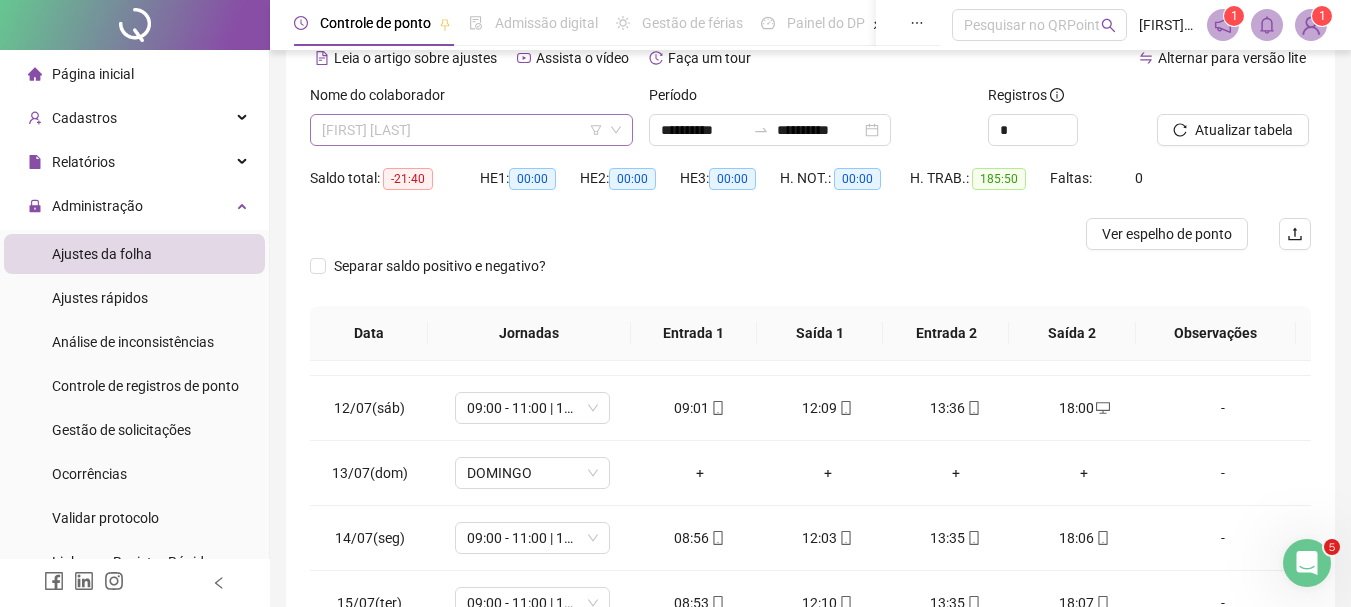 click on "[FIRST] [LAST]" at bounding box center (471, 130) 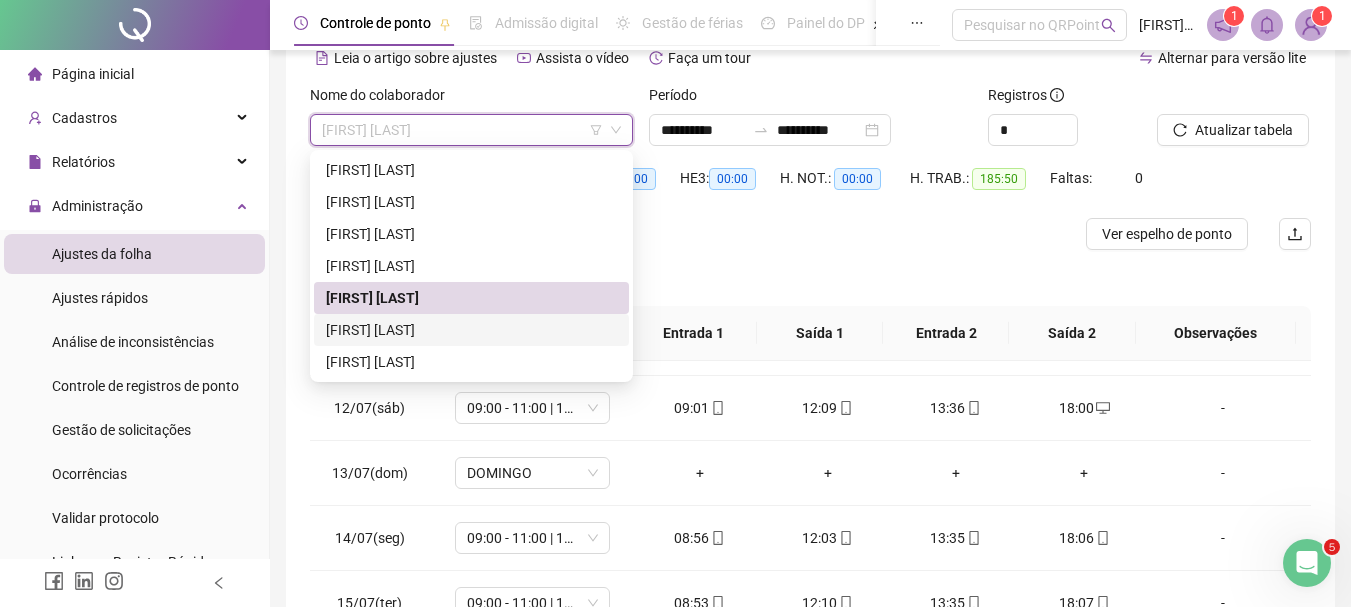 click on "[FIRST] [LAST]" at bounding box center [471, 330] 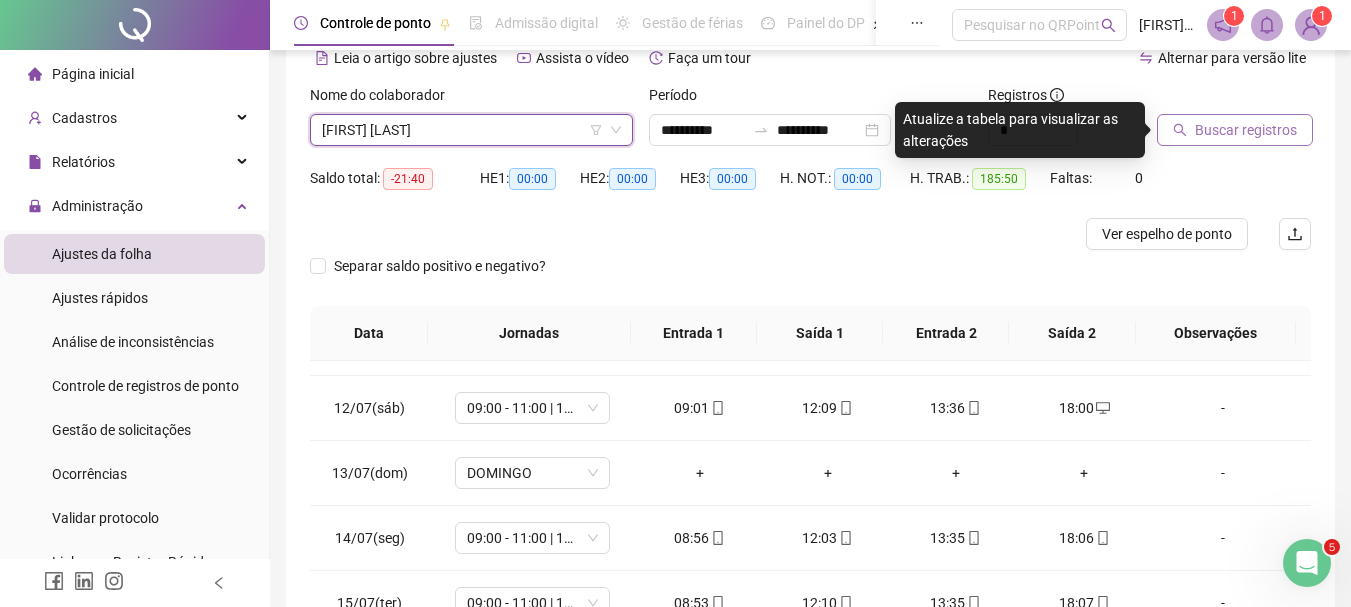 click on "Buscar registros" at bounding box center (1235, 130) 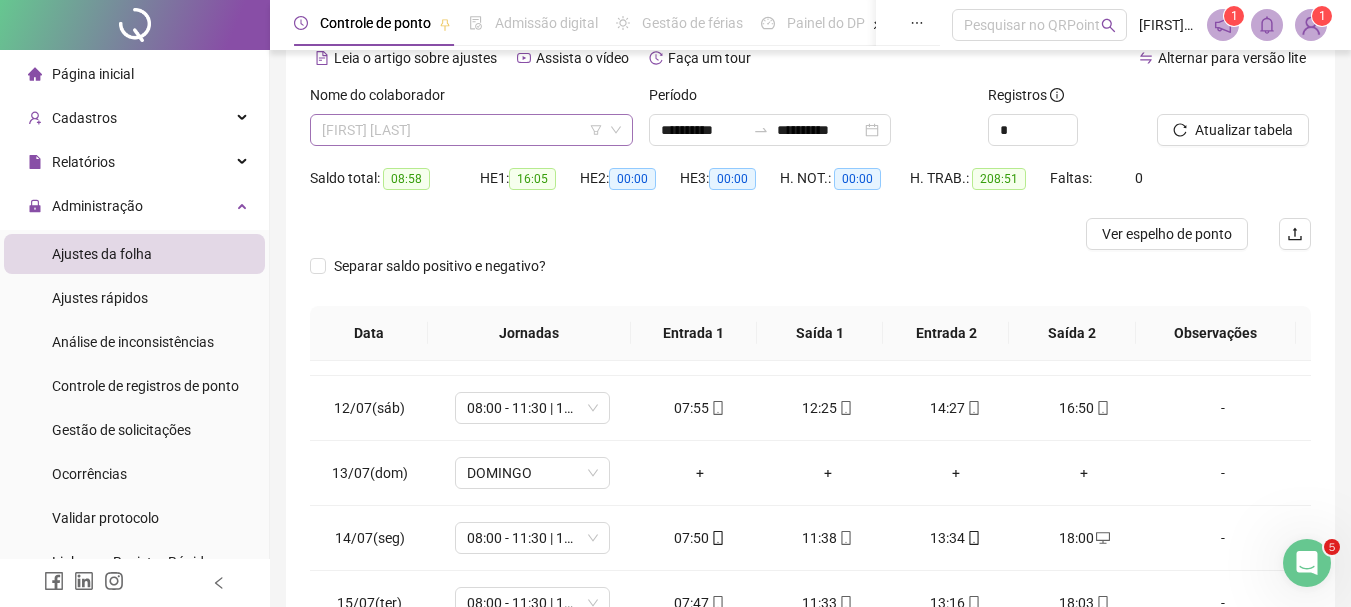 click on "[FIRST] [LAST]" at bounding box center (471, 130) 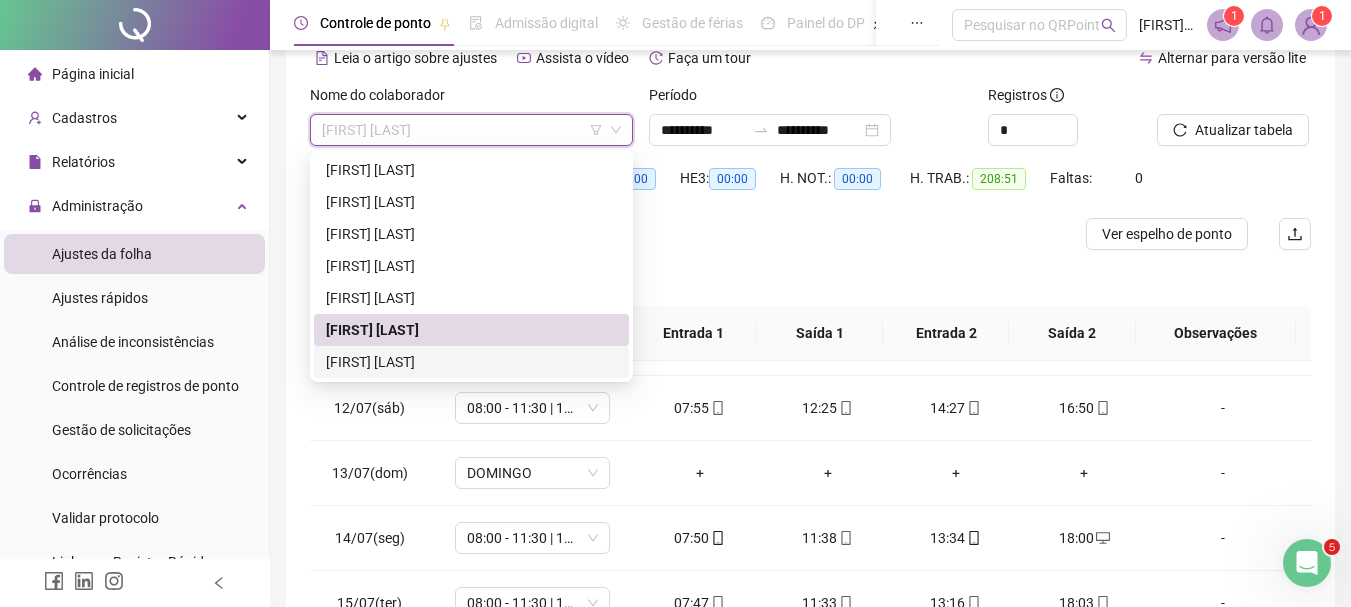 click on "[FIRST] [LAST]" at bounding box center [471, 362] 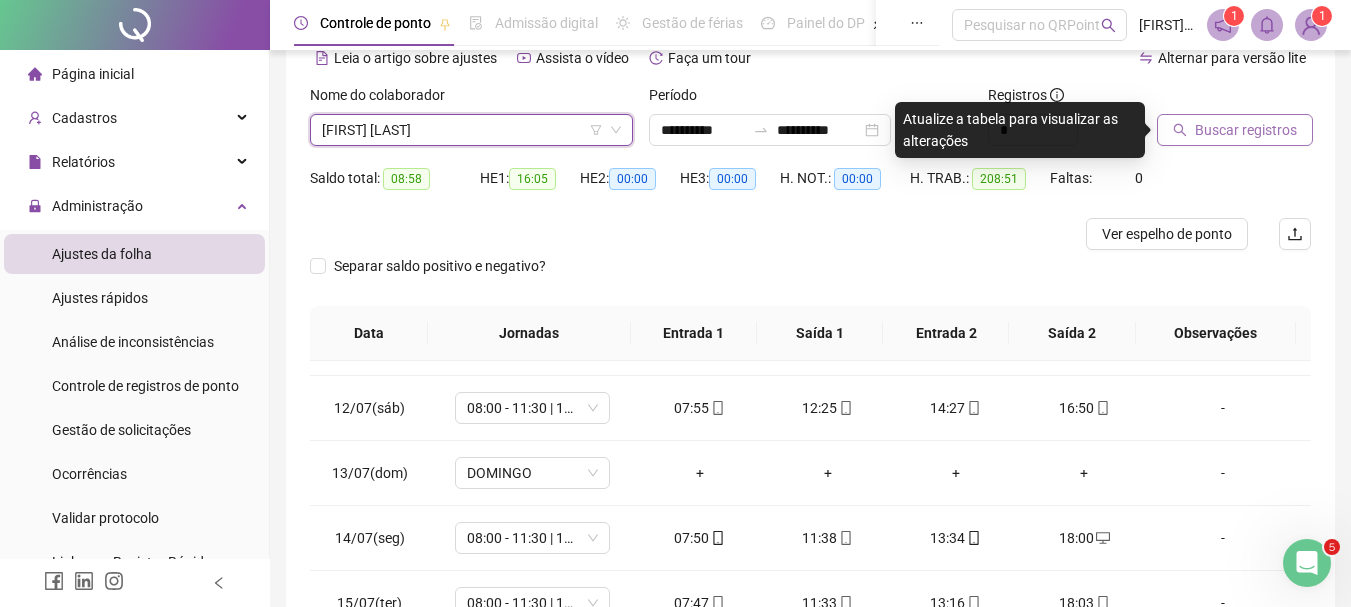 click on "Buscar registros" at bounding box center (1246, 130) 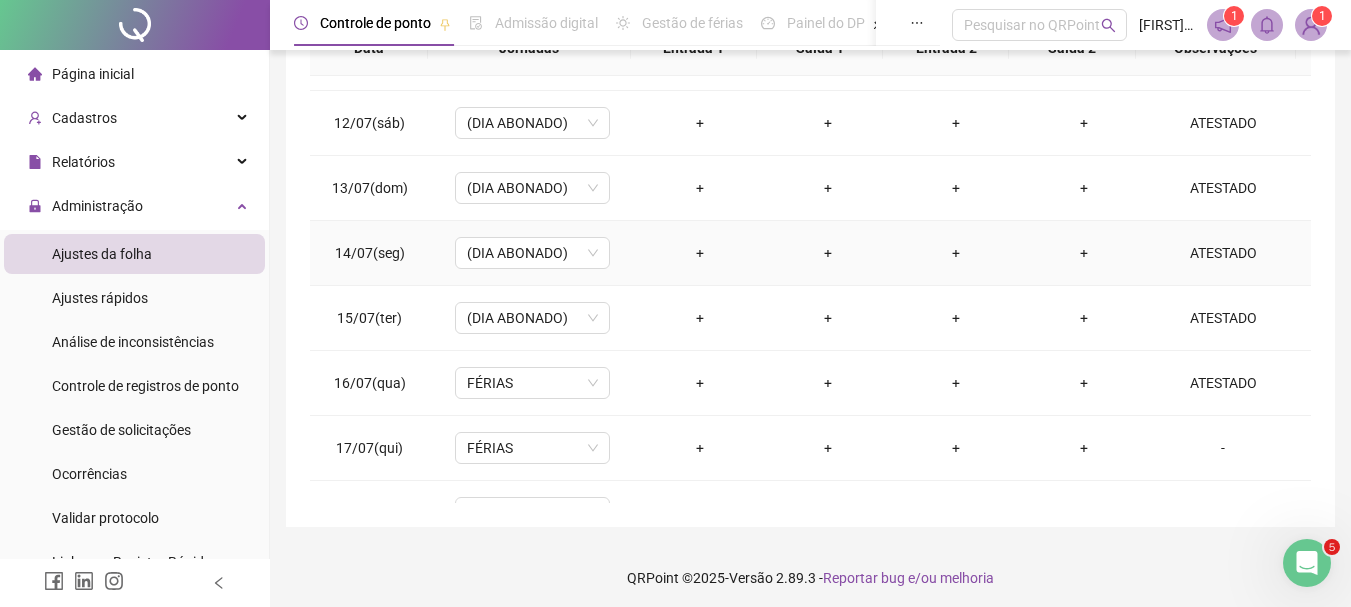scroll, scrollTop: 391, scrollLeft: 0, axis: vertical 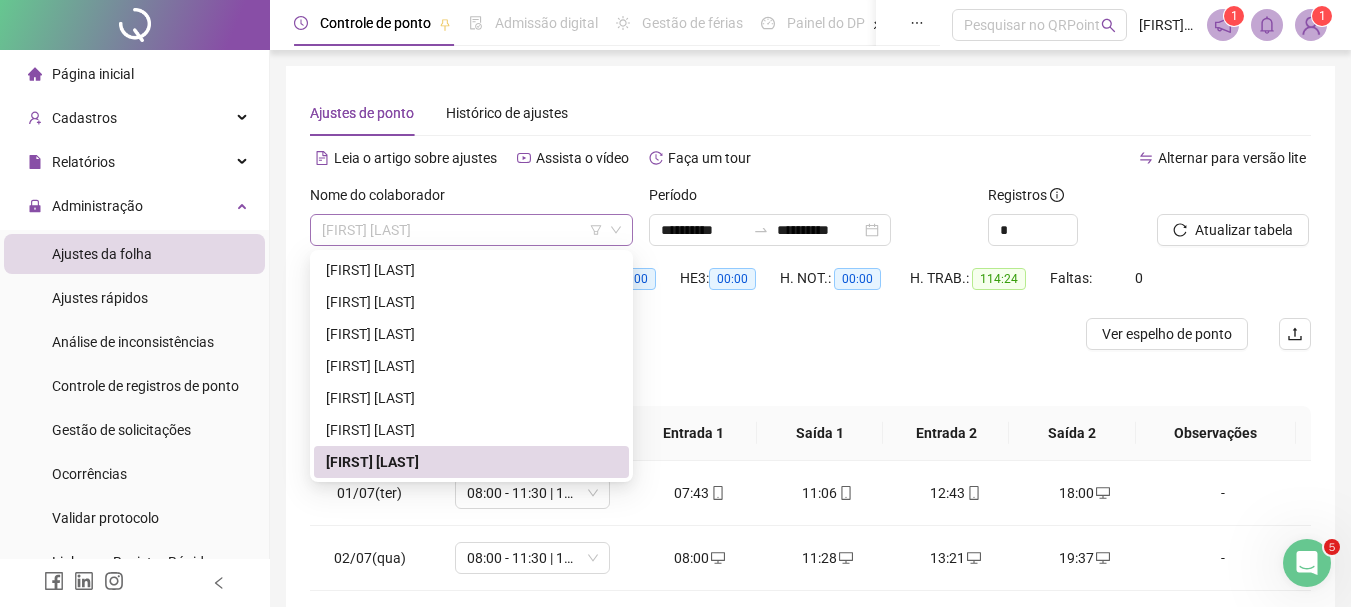 click on "[FIRST] [LAST]" at bounding box center [471, 230] 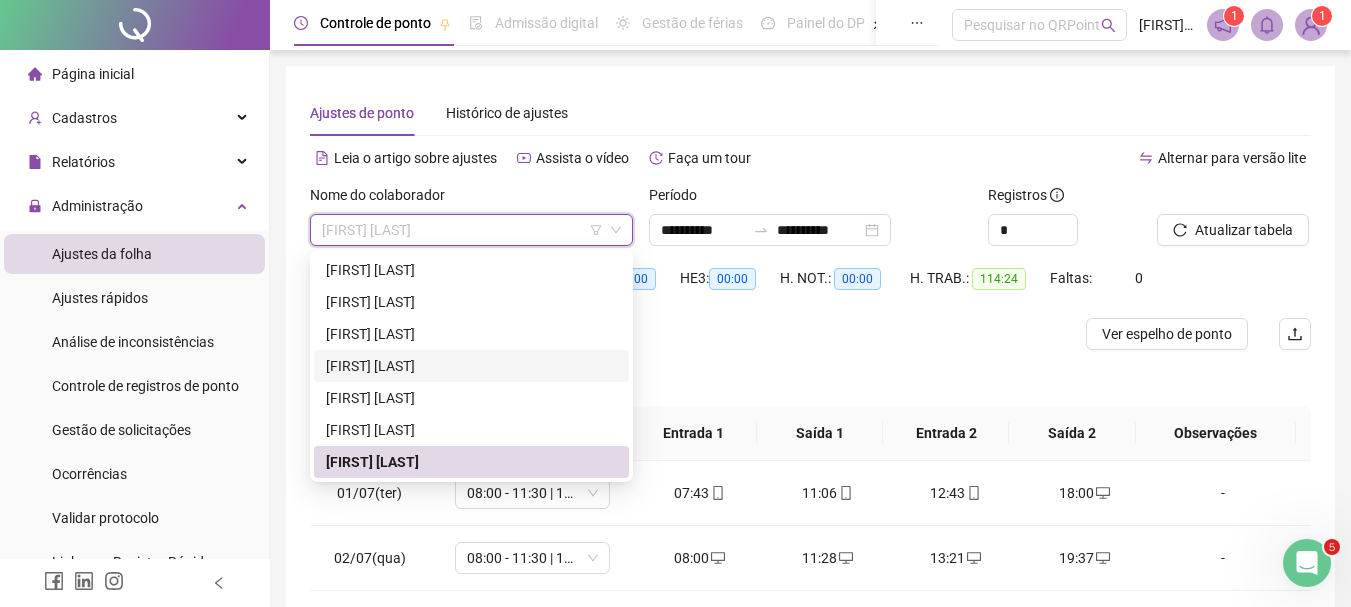click on "[FIRST] [LAST]" at bounding box center [471, 366] 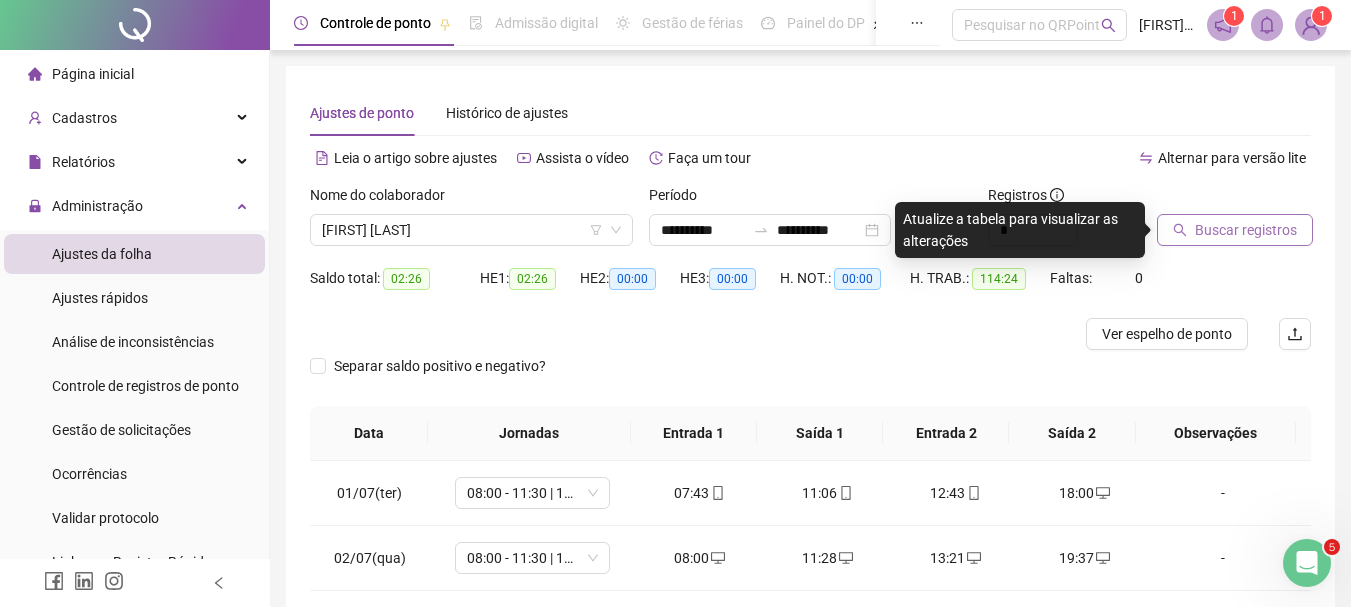 click on "Buscar registros" at bounding box center (1246, 230) 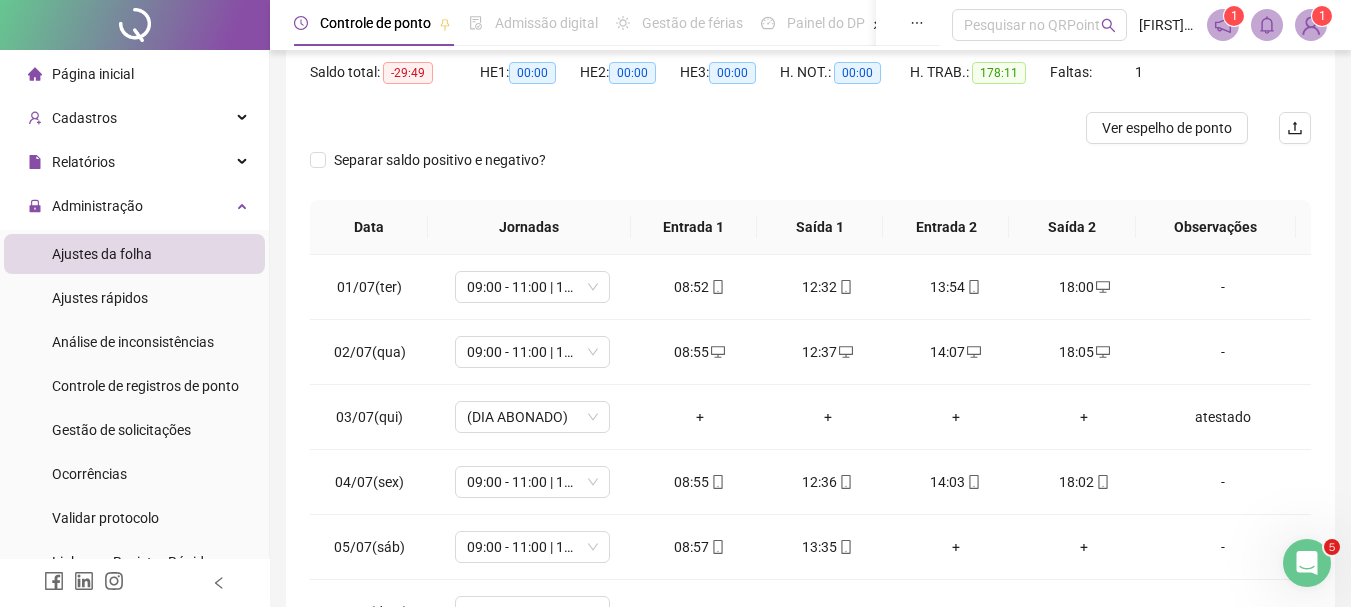 scroll, scrollTop: 300, scrollLeft: 0, axis: vertical 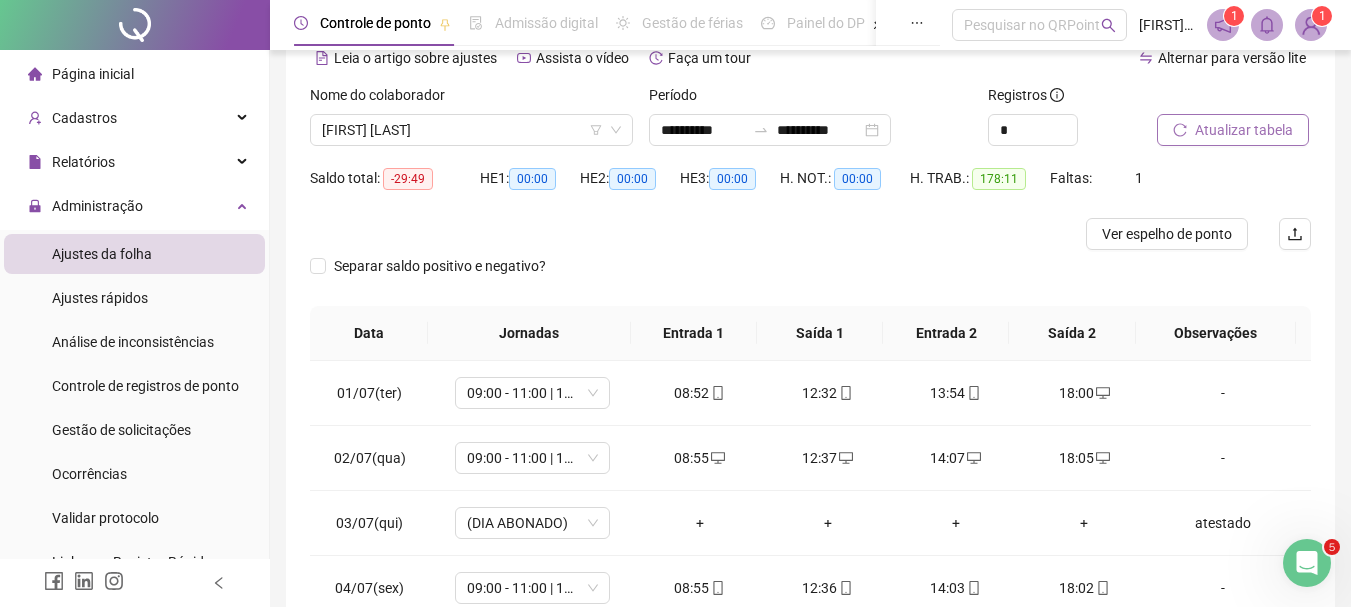 click on "Atualizar tabela" at bounding box center [1244, 130] 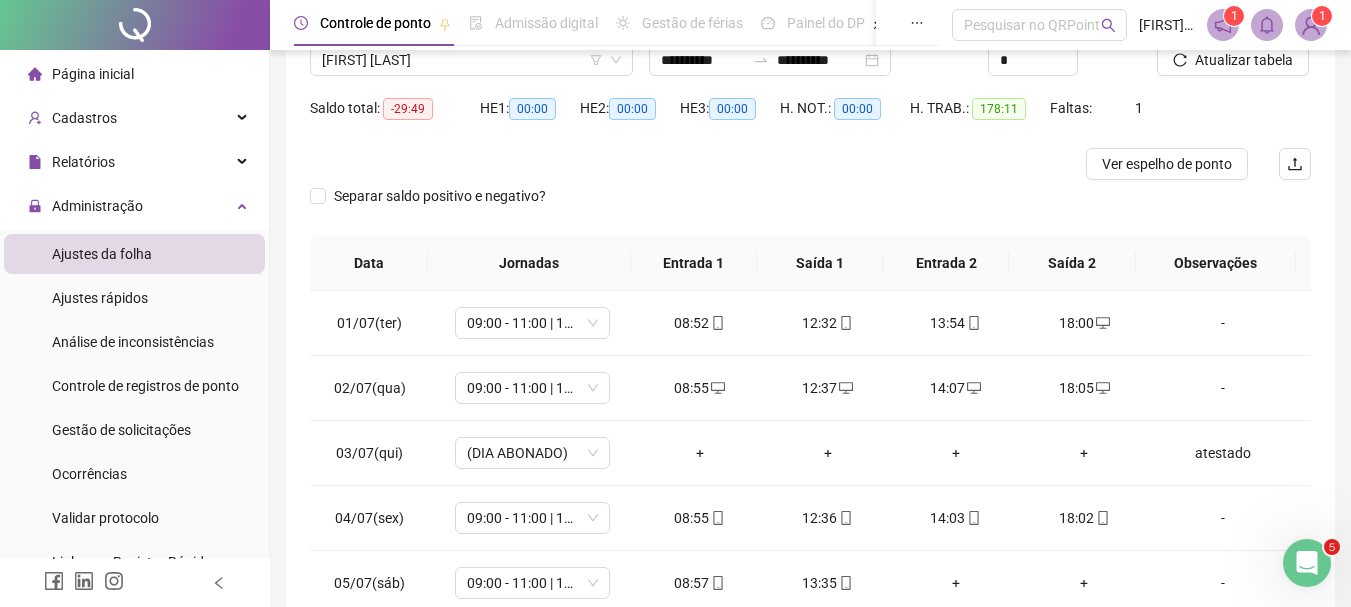 scroll, scrollTop: 200, scrollLeft: 0, axis: vertical 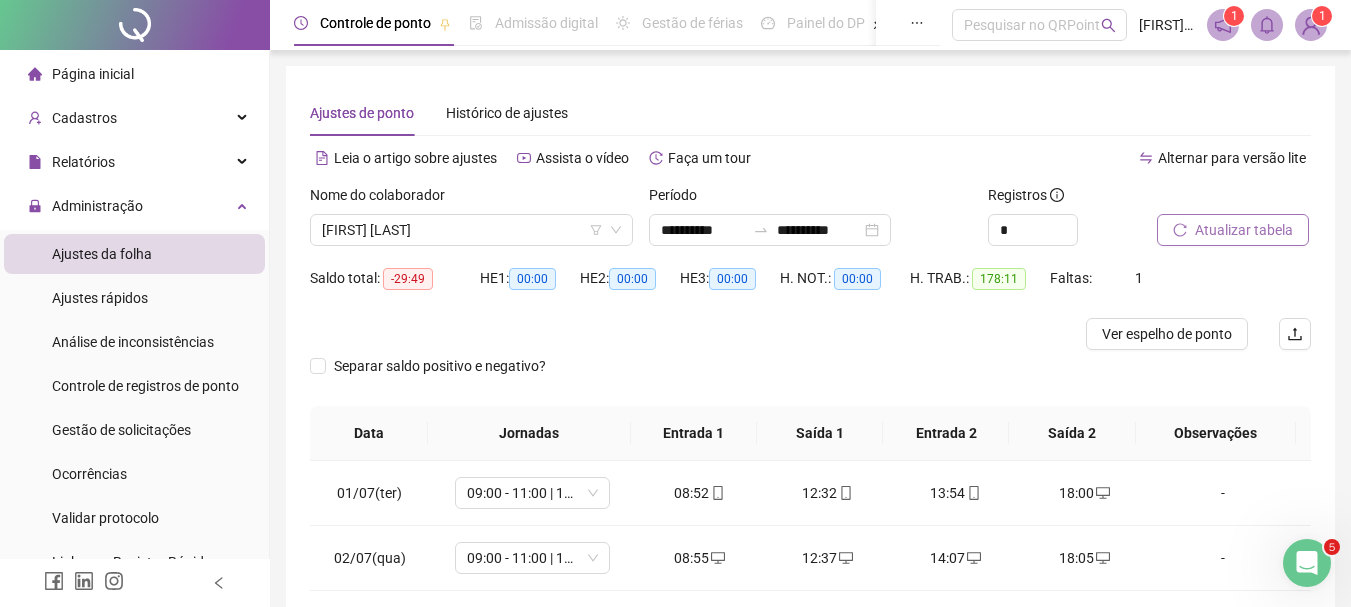 click on "Atualizar tabela" at bounding box center (1244, 230) 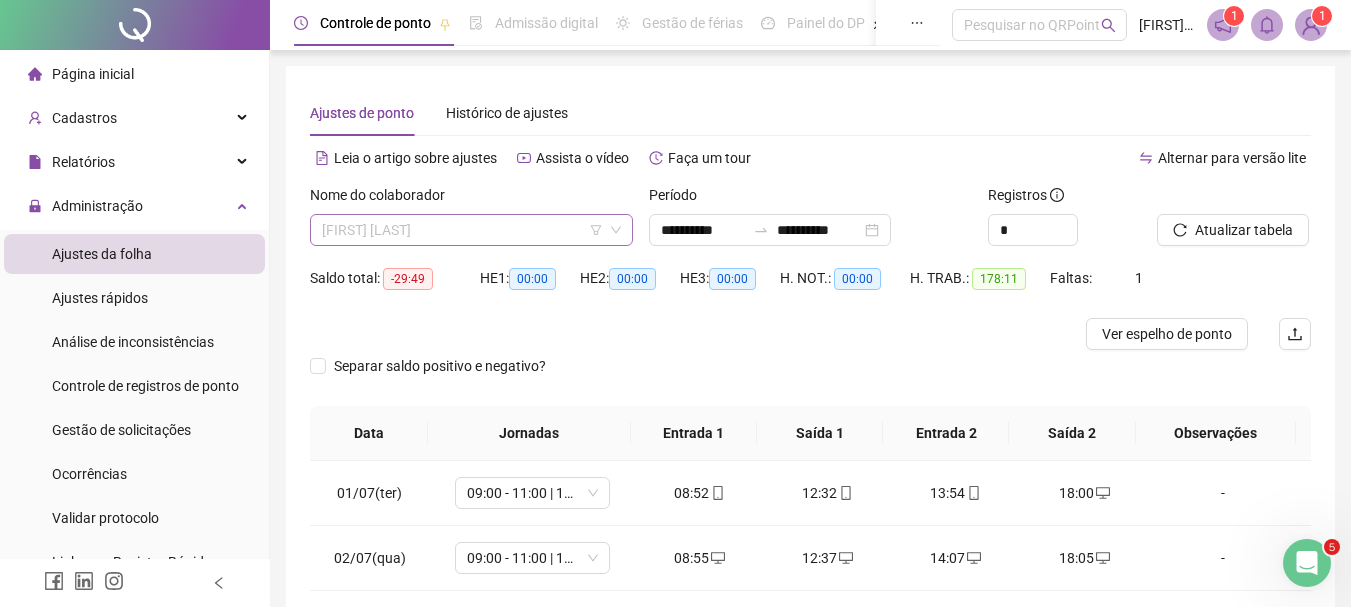 click on "[FIRST] [LAST]" at bounding box center [471, 230] 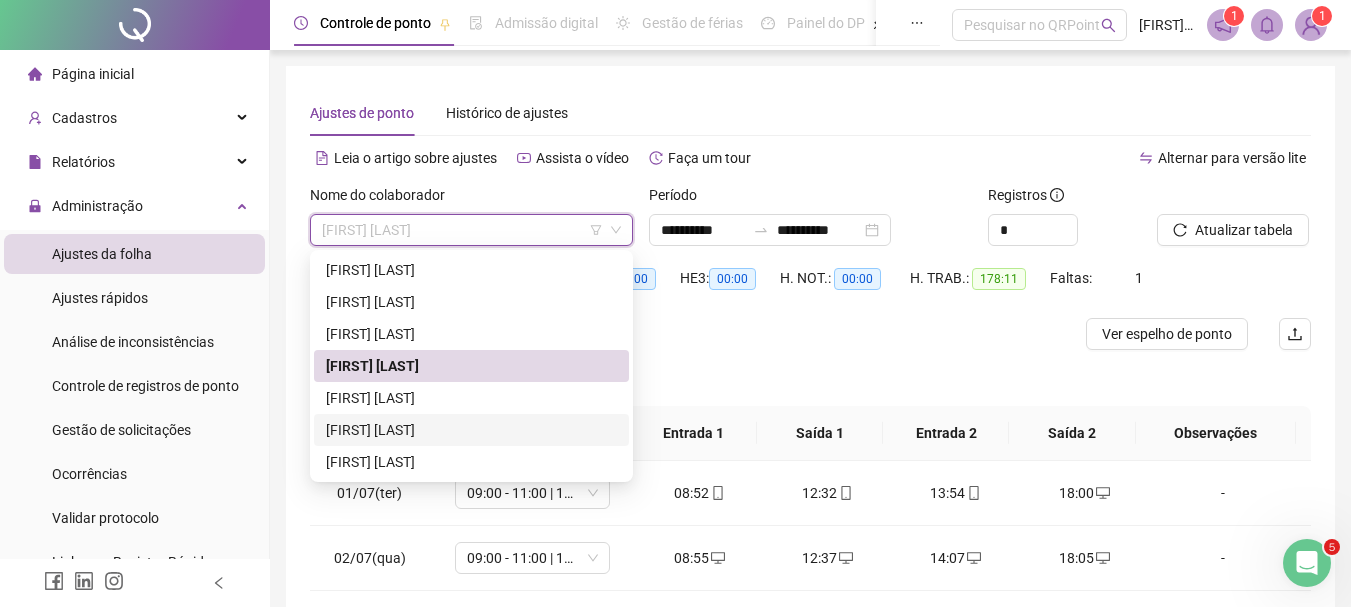 click on "[FIRST] [LAST]" at bounding box center [471, 430] 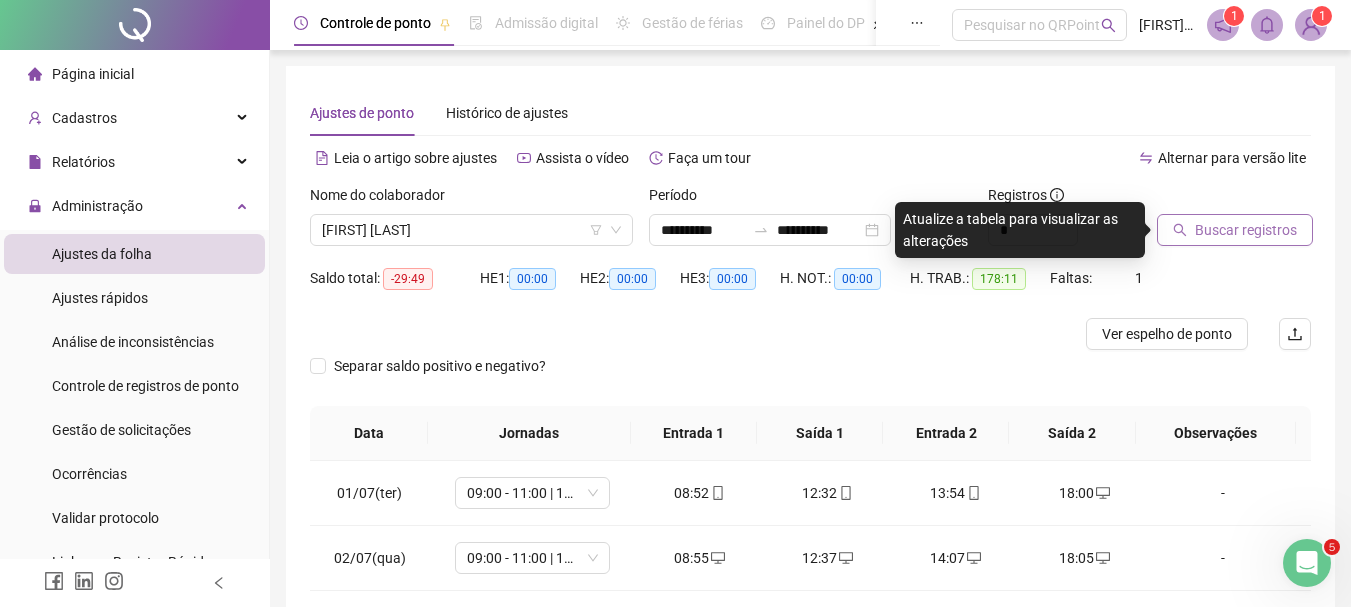 click on "Buscar registros" at bounding box center [1246, 230] 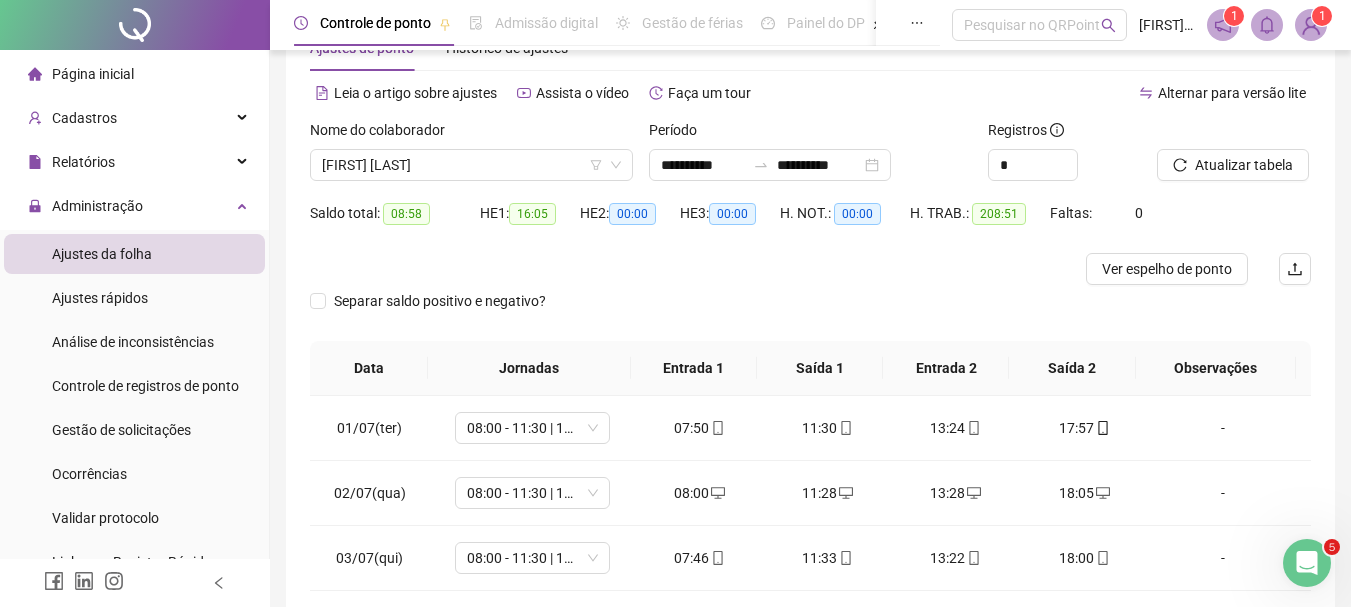 scroll, scrollTop: 100, scrollLeft: 0, axis: vertical 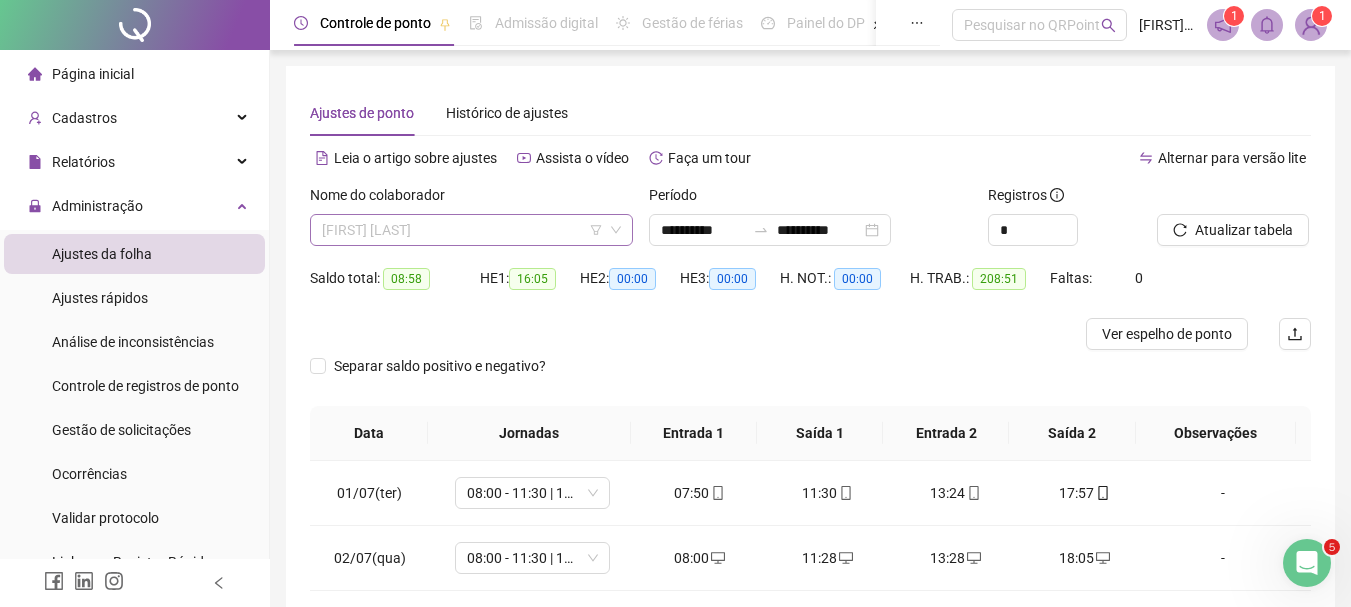 click on "[FIRST] [LAST]" at bounding box center [471, 230] 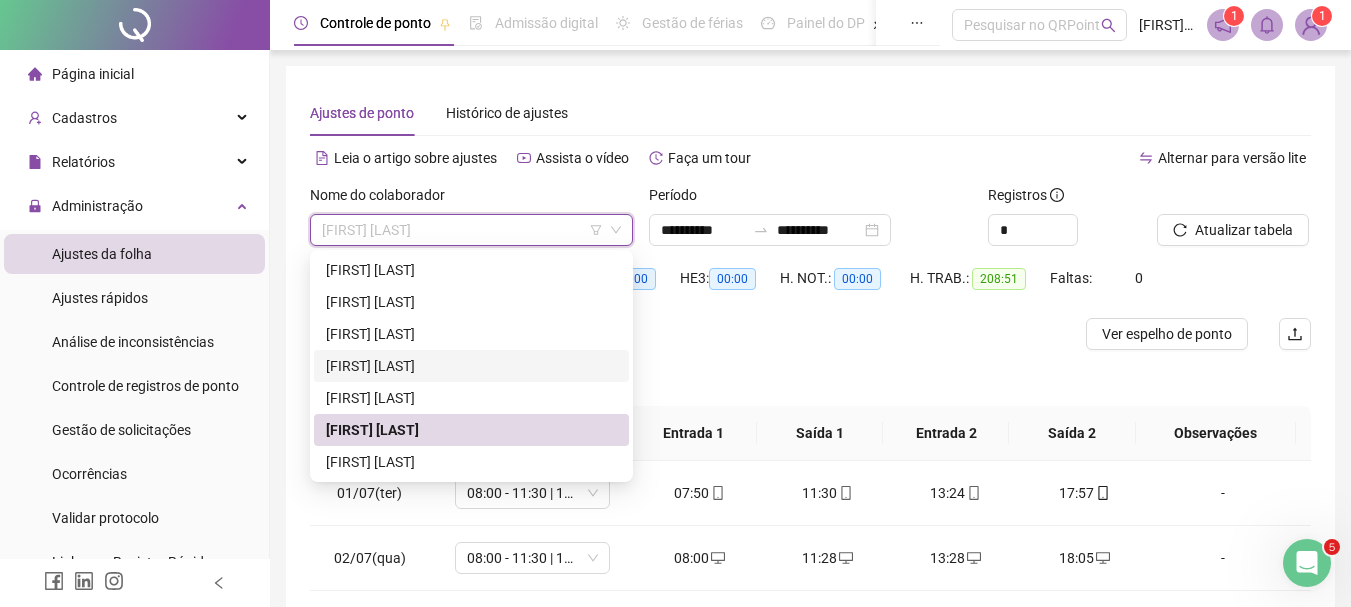 click on "[FIRST] [LAST]" at bounding box center [471, 366] 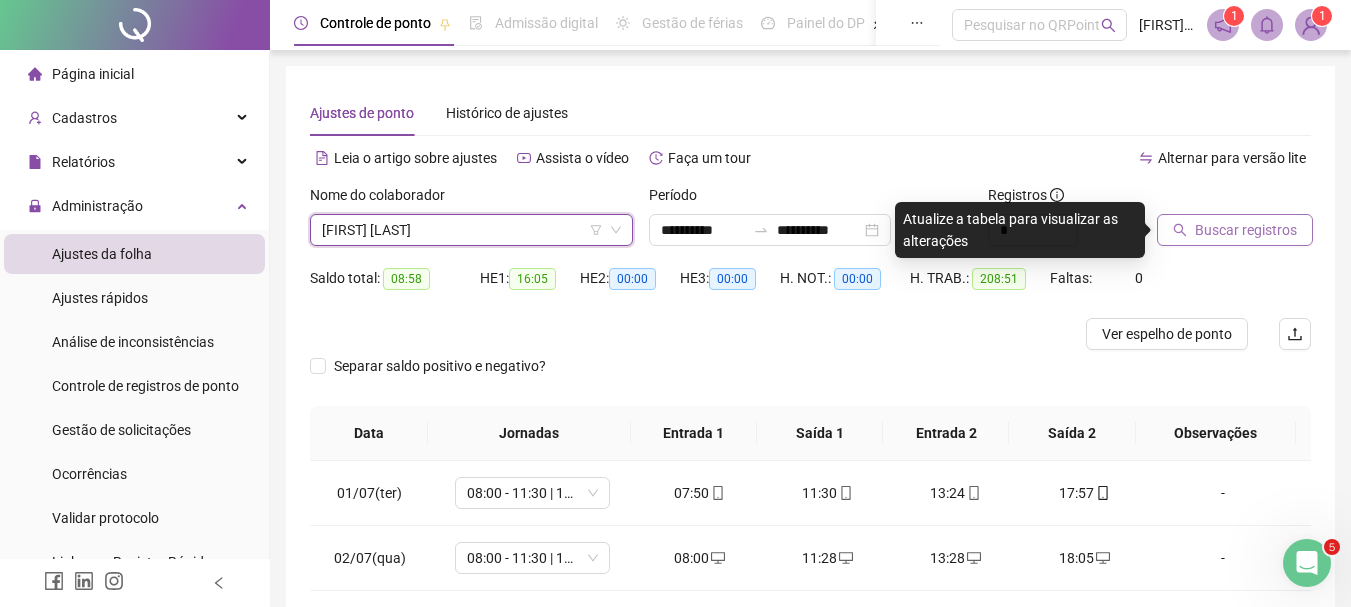 click on "Buscar registros" at bounding box center (1235, 230) 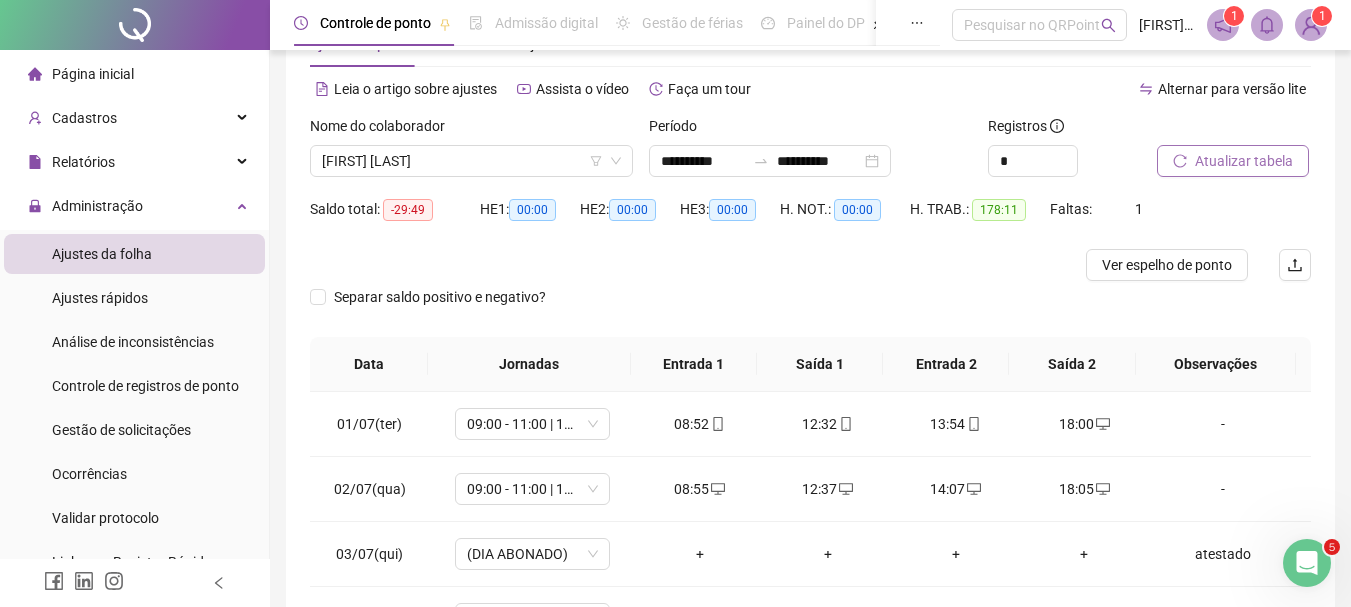 scroll, scrollTop: 100, scrollLeft: 0, axis: vertical 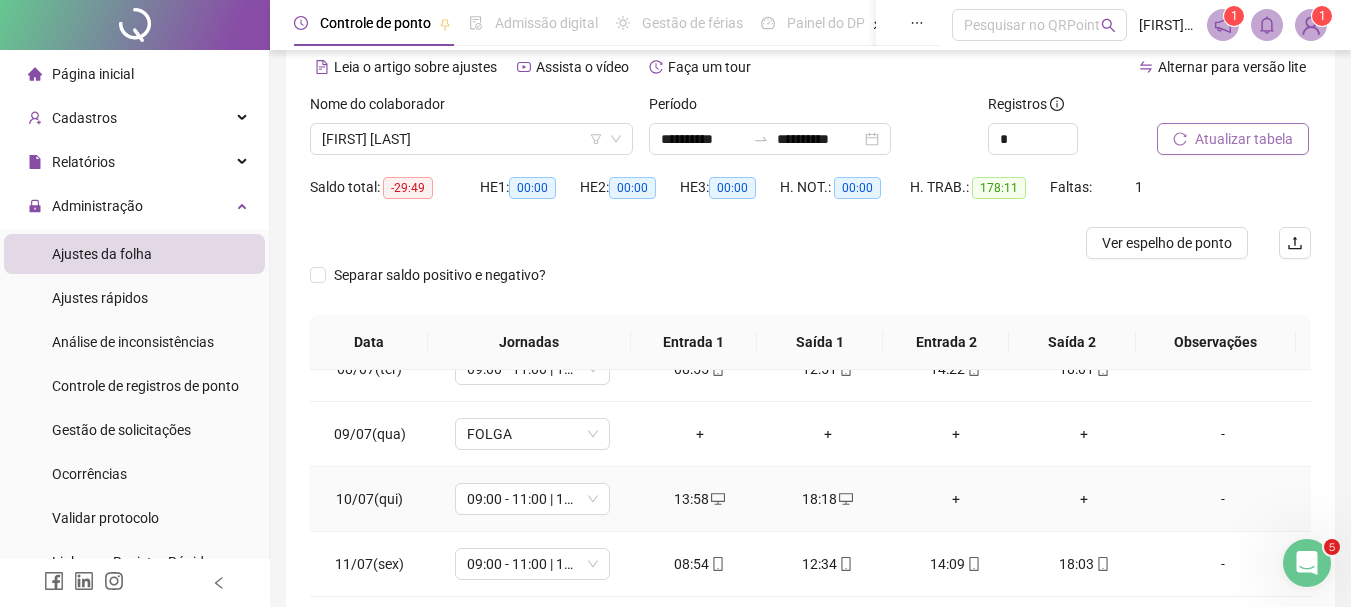 click on "-" at bounding box center [1223, 499] 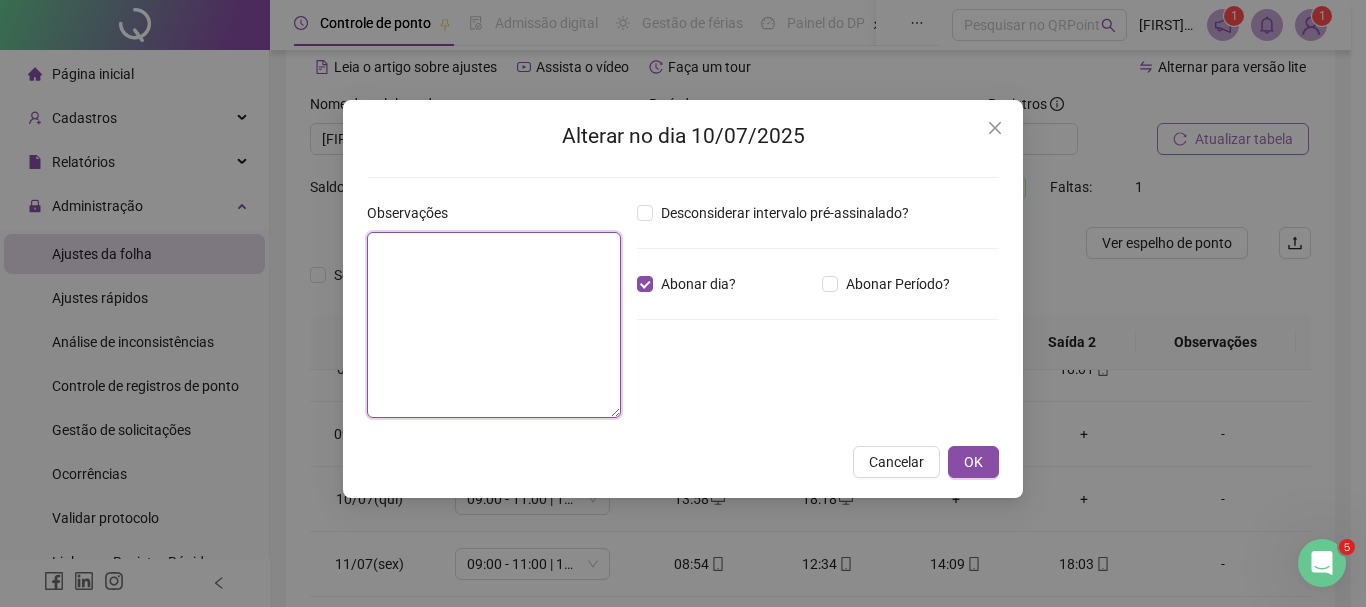 click at bounding box center [494, 325] 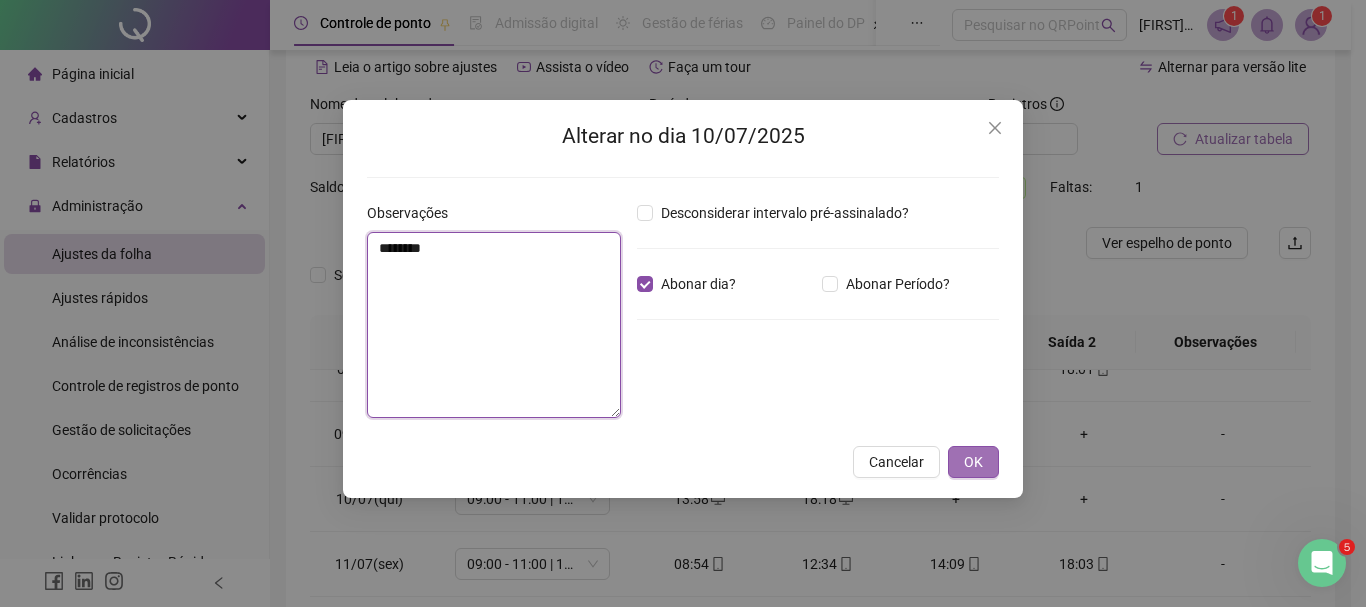 type on "********" 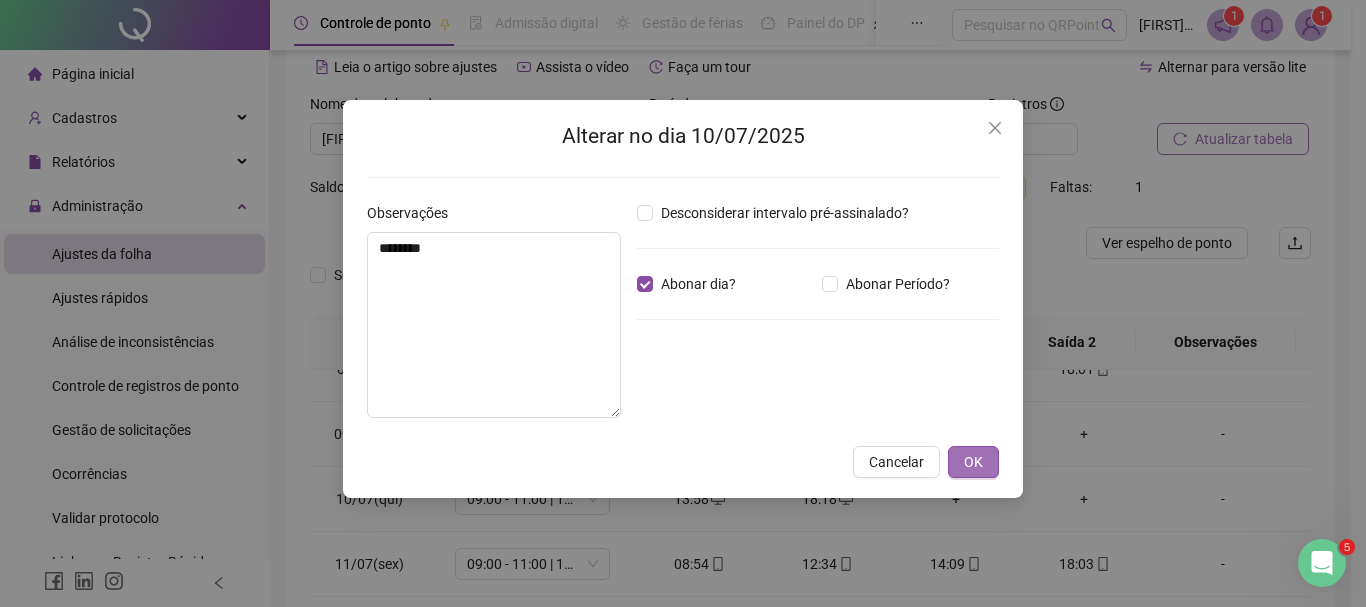 click on "OK" at bounding box center (973, 462) 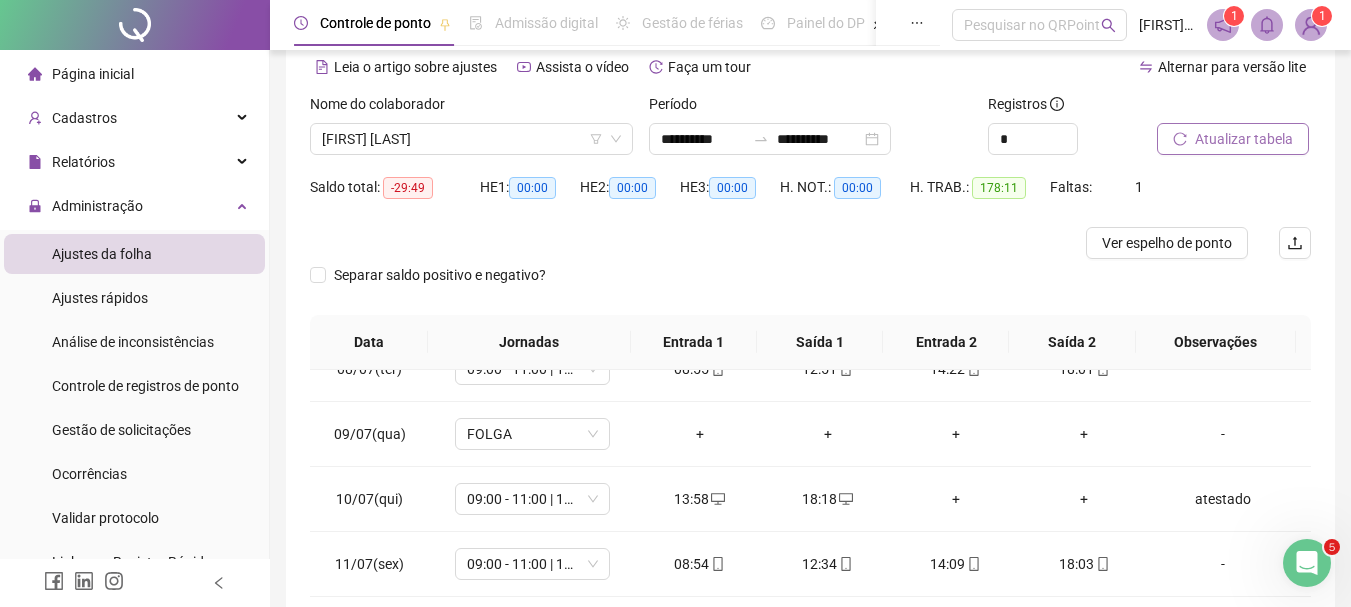 click on "Atualizar tabela" at bounding box center (1244, 139) 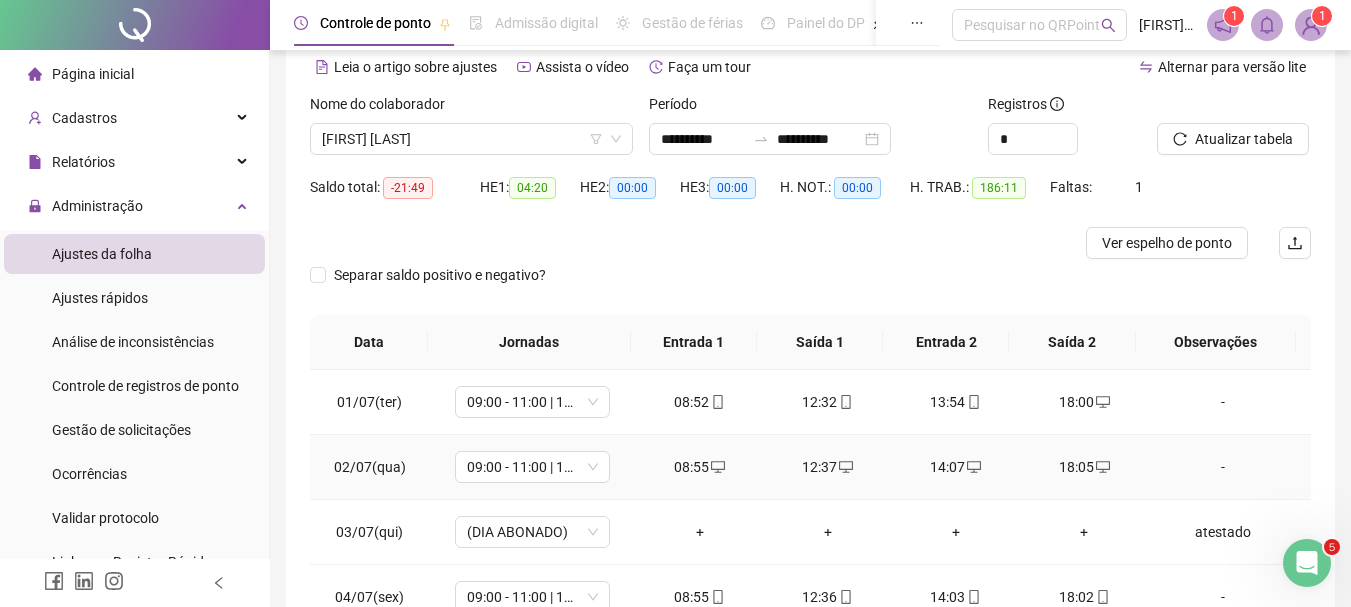 scroll, scrollTop: 0, scrollLeft: 0, axis: both 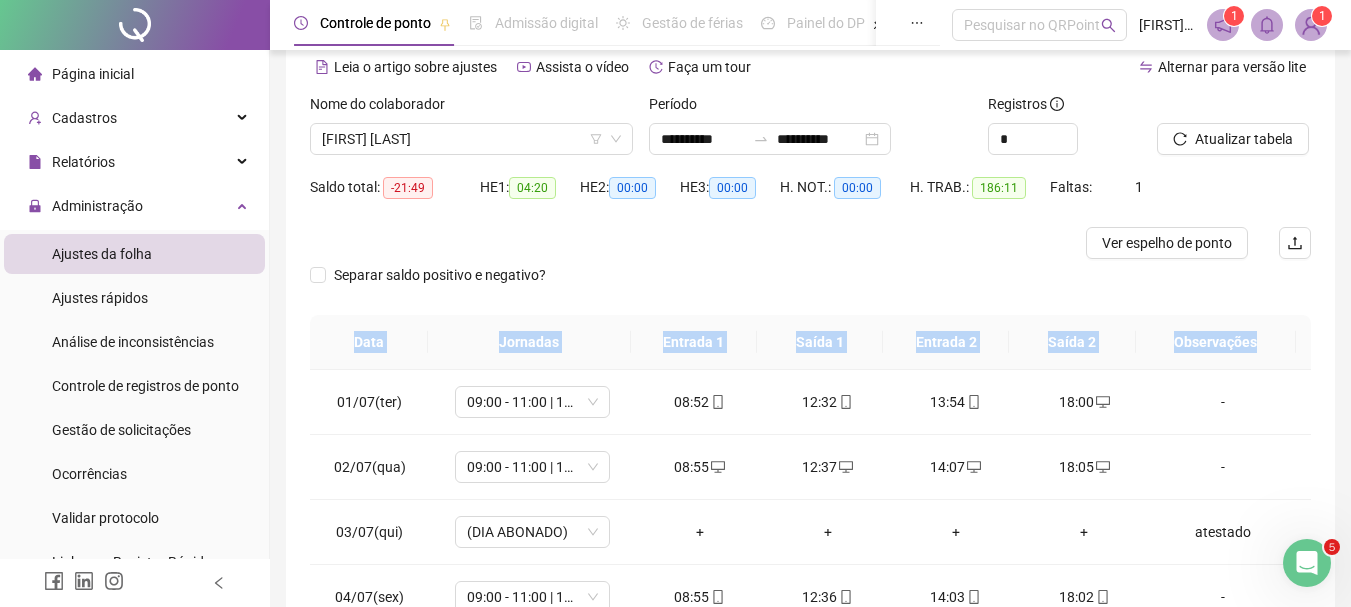 drag, startPoint x: 1348, startPoint y: 288, endPoint x: 1345, endPoint y: 374, distance: 86.05231 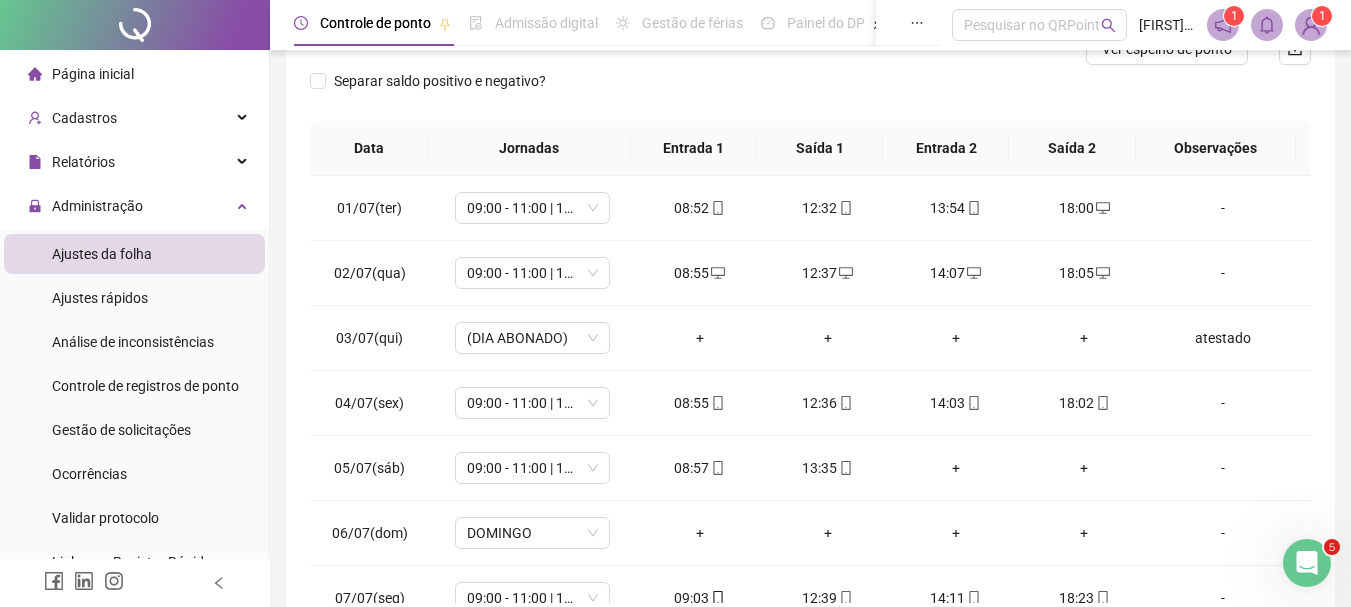 scroll, scrollTop: 293, scrollLeft: 0, axis: vertical 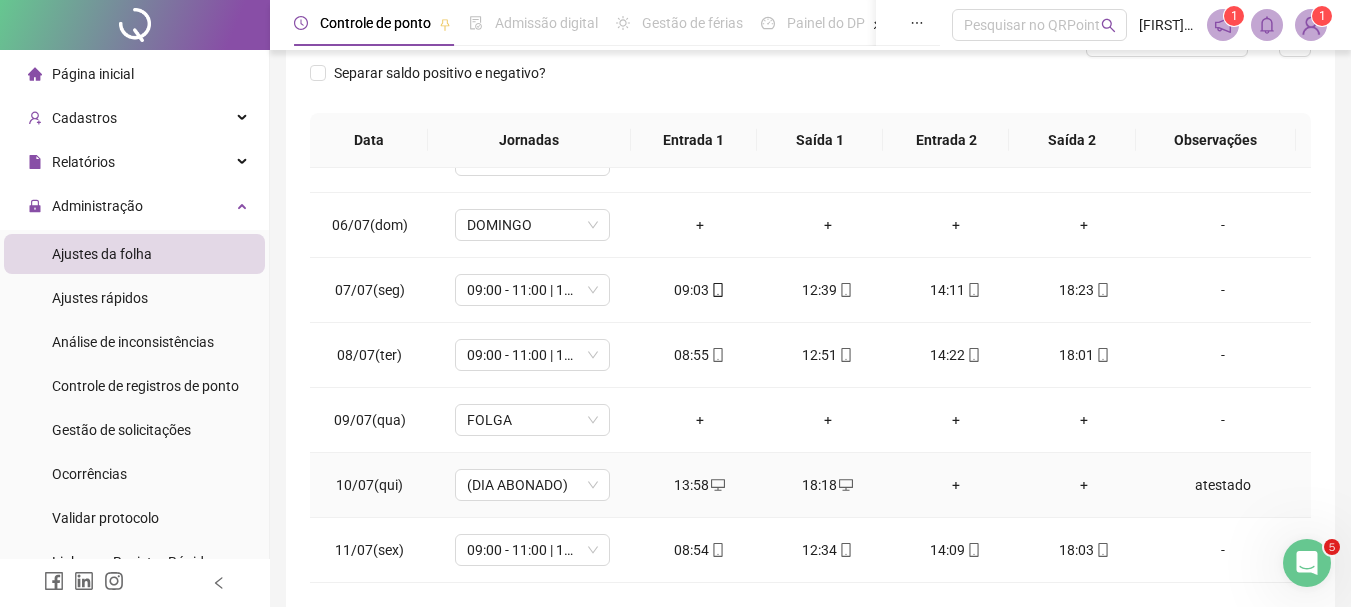click on "atestado" at bounding box center [1223, 485] 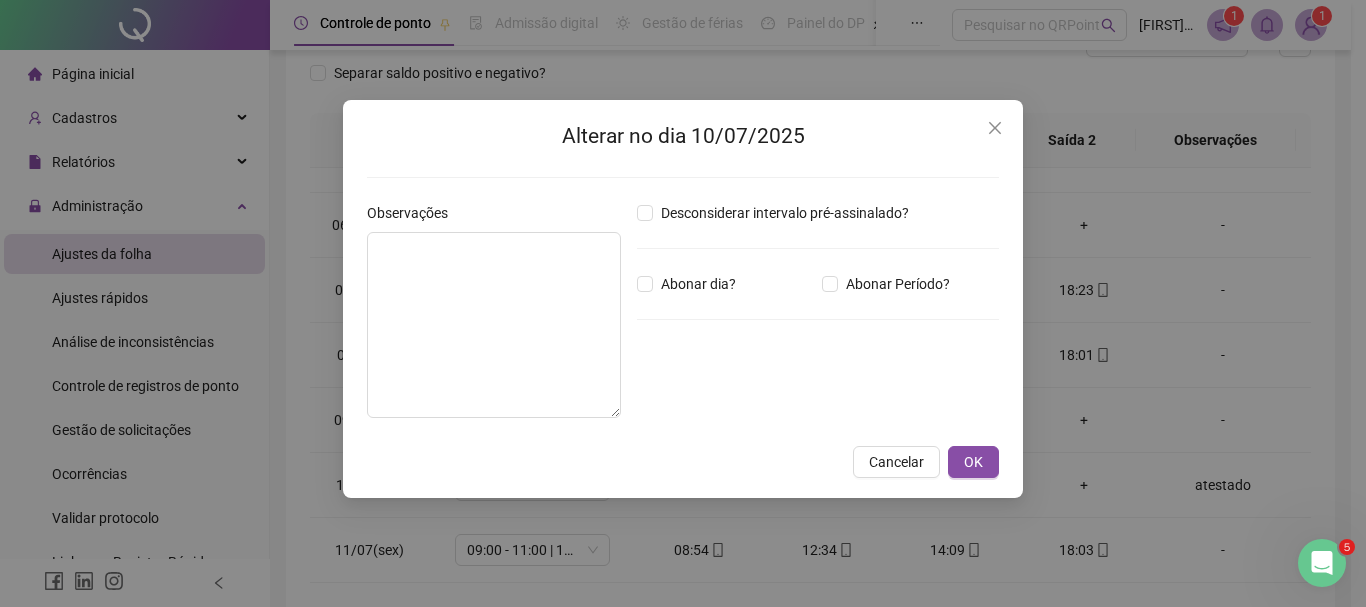 type on "********" 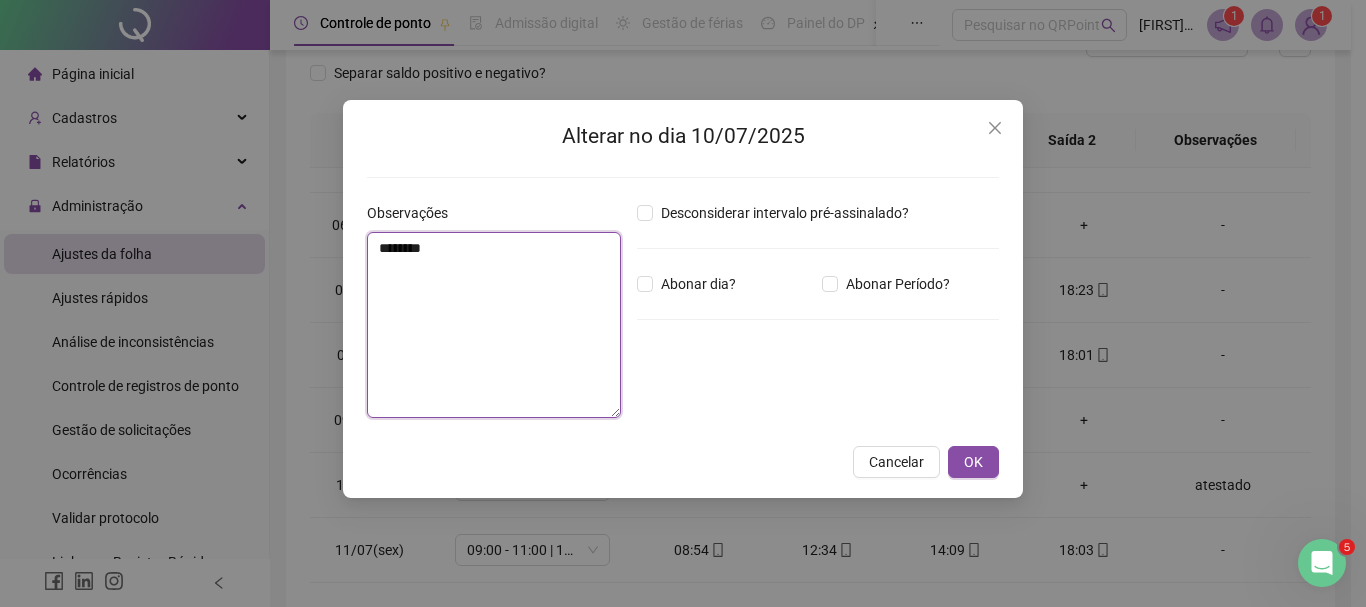 drag, startPoint x: 515, startPoint y: 254, endPoint x: 103, endPoint y: 158, distance: 423.03665 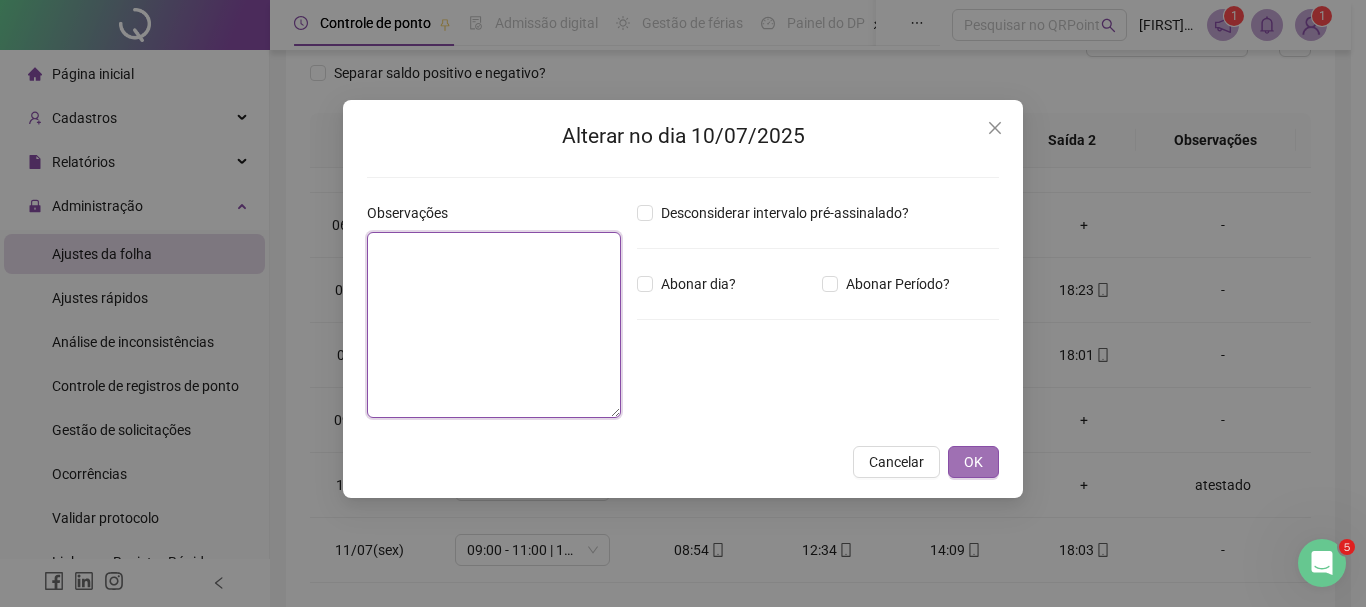 type 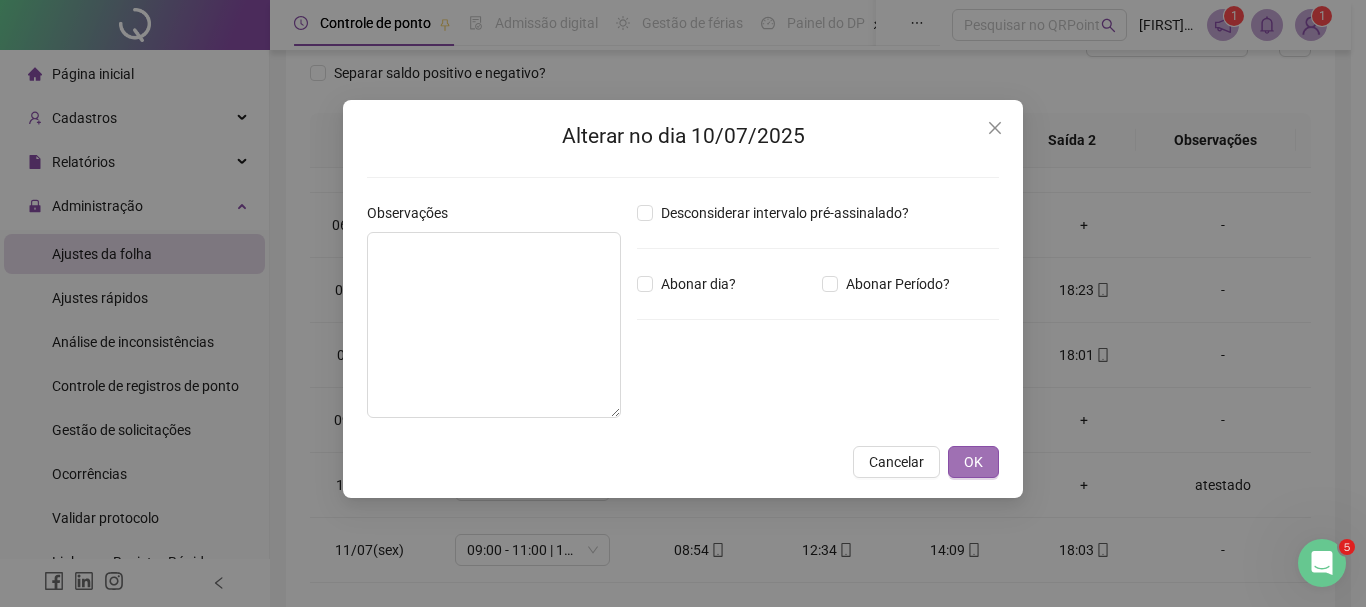 click on "OK" at bounding box center (973, 462) 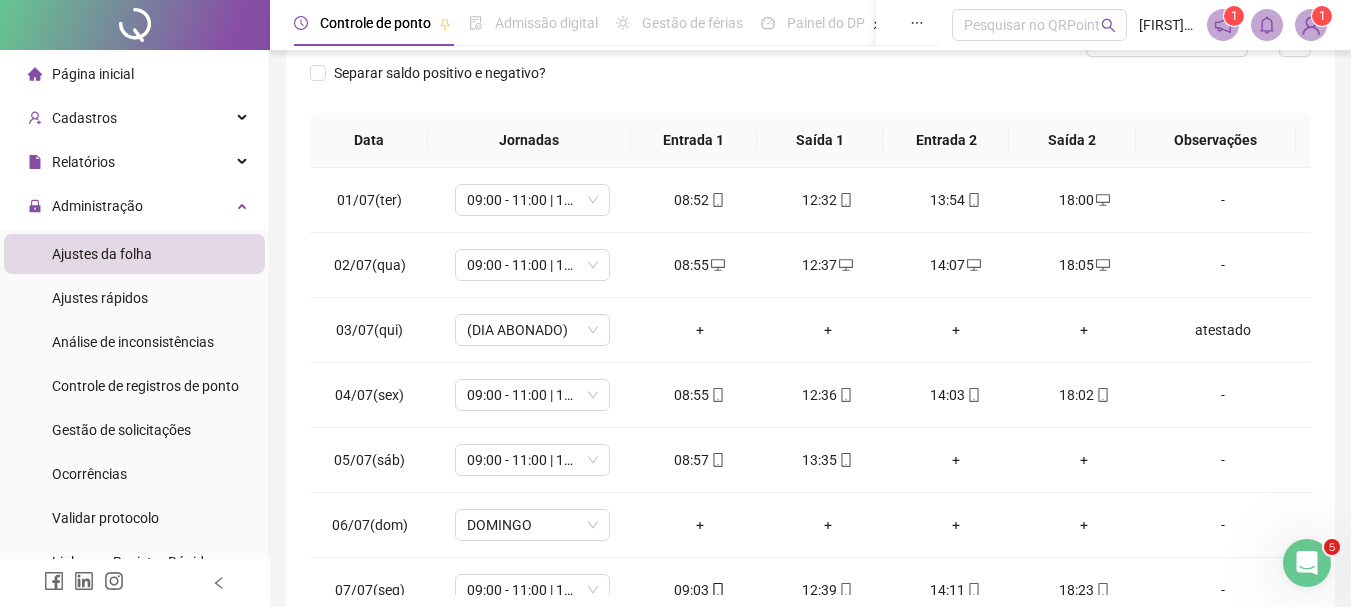 scroll, scrollTop: 0, scrollLeft: 0, axis: both 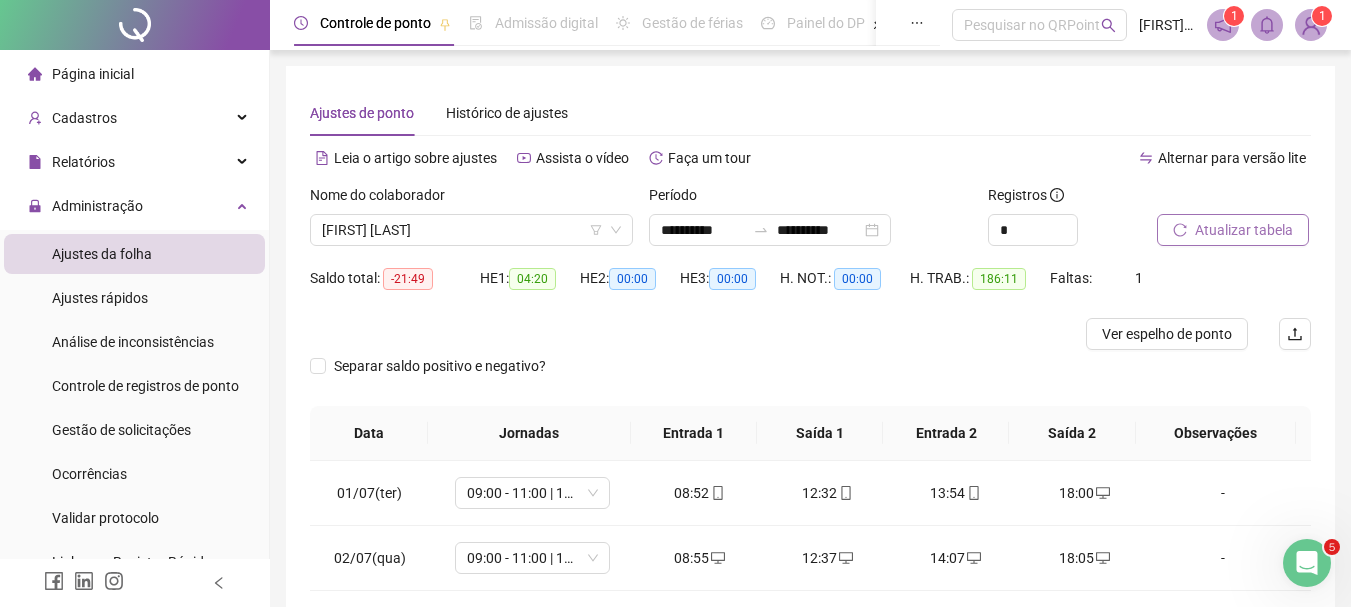 click on "Atualizar tabela" at bounding box center [1244, 230] 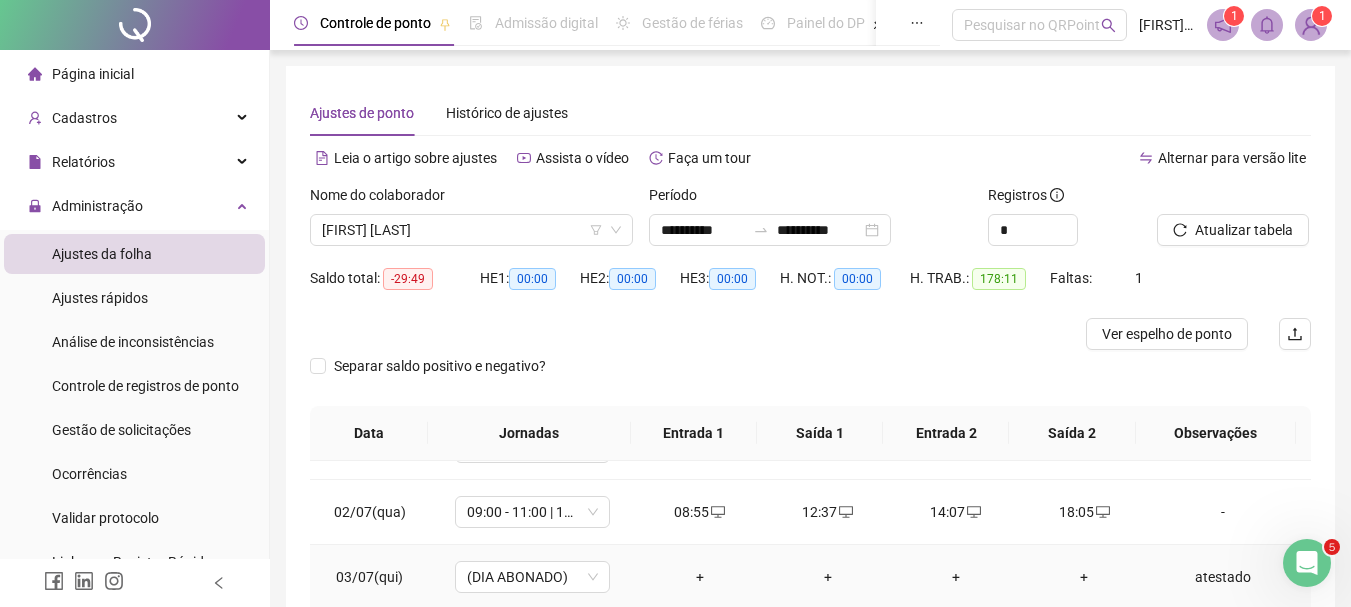 scroll, scrollTop: 0, scrollLeft: 0, axis: both 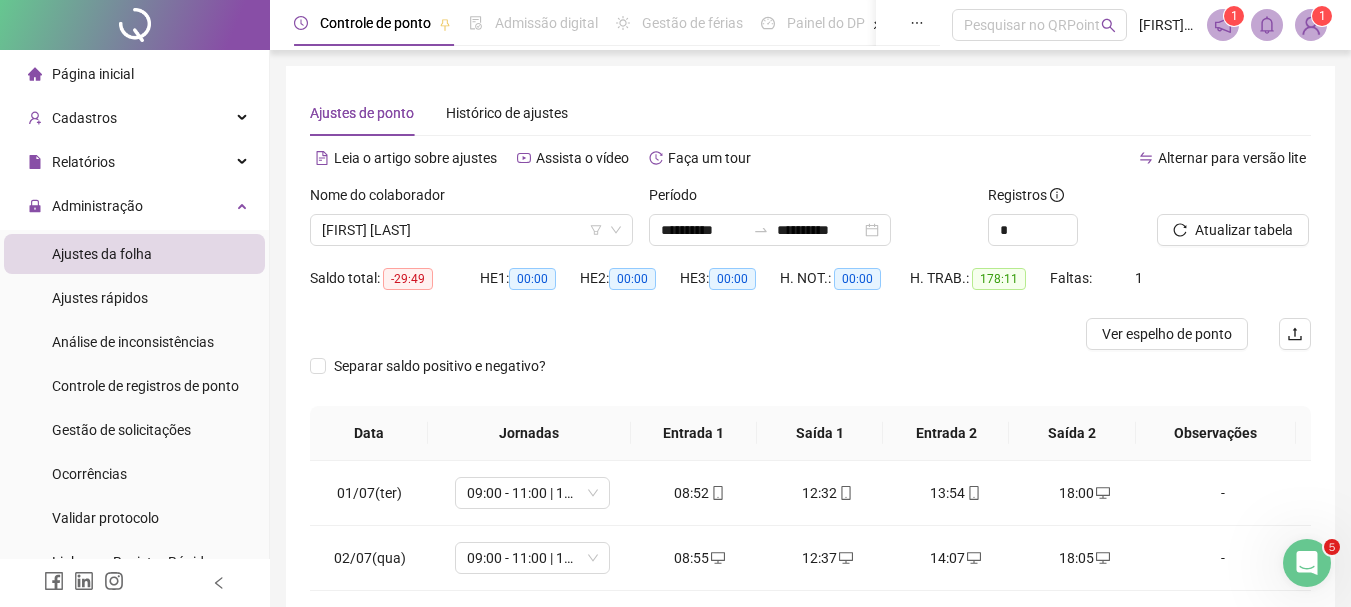 click 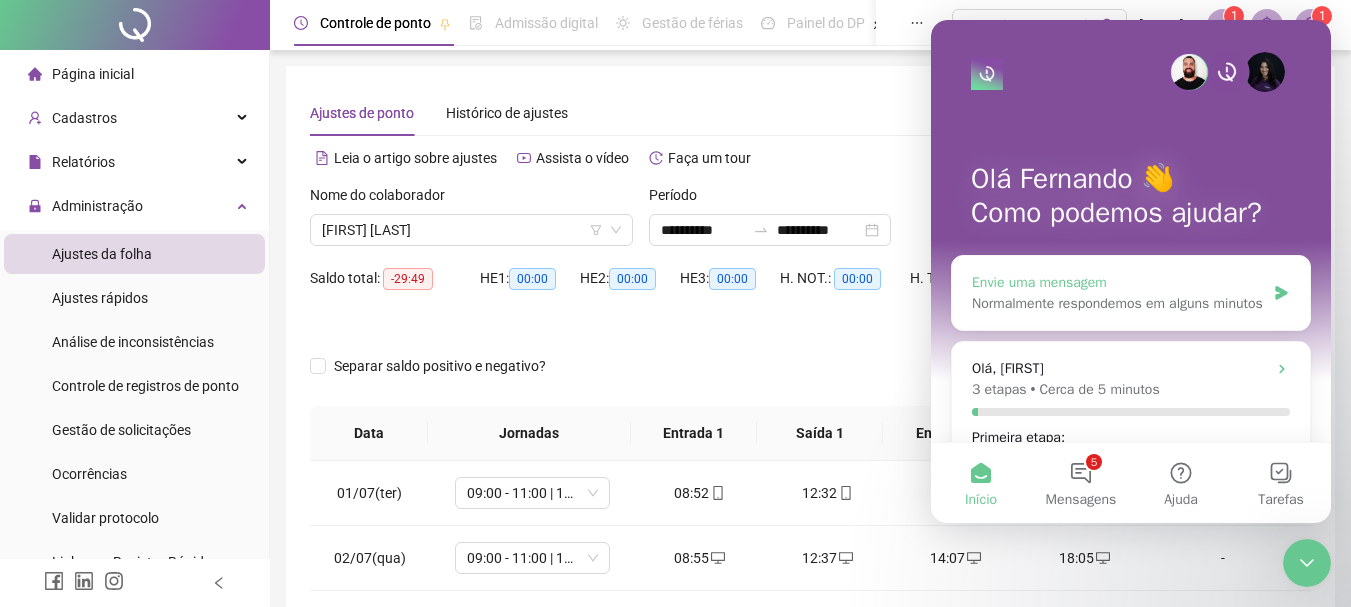 click on "Normalmente respondemos em alguns minutos" at bounding box center [1118, 303] 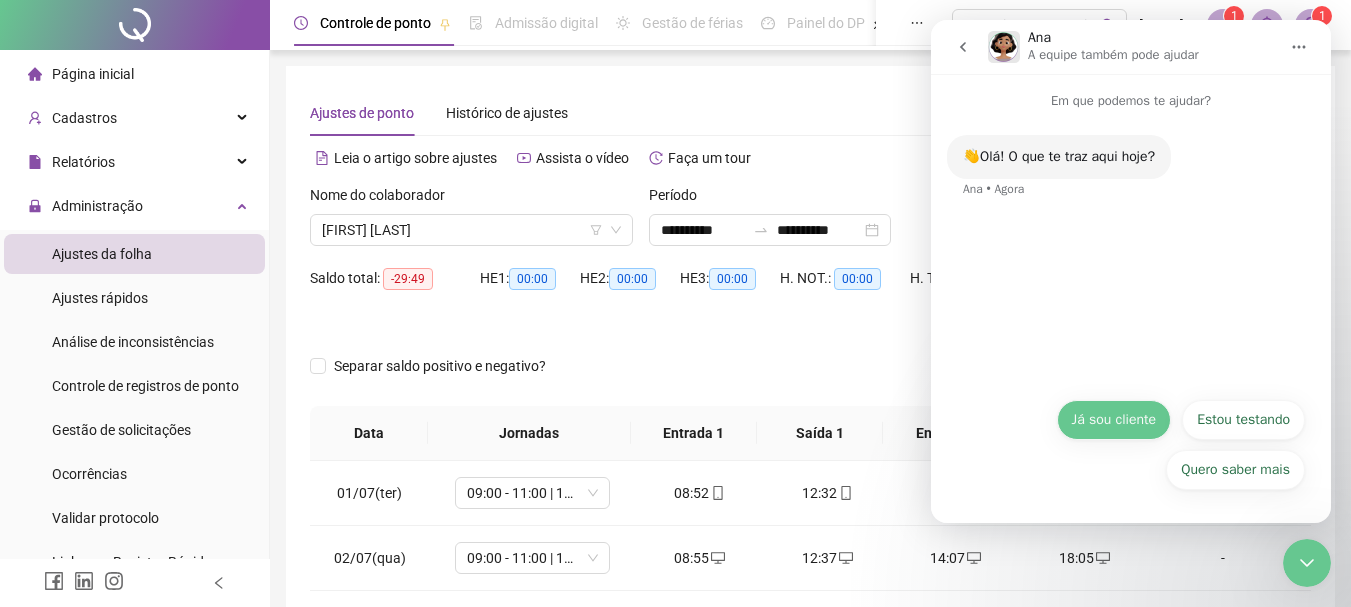 click on "Já sou cliente" at bounding box center [1114, 420] 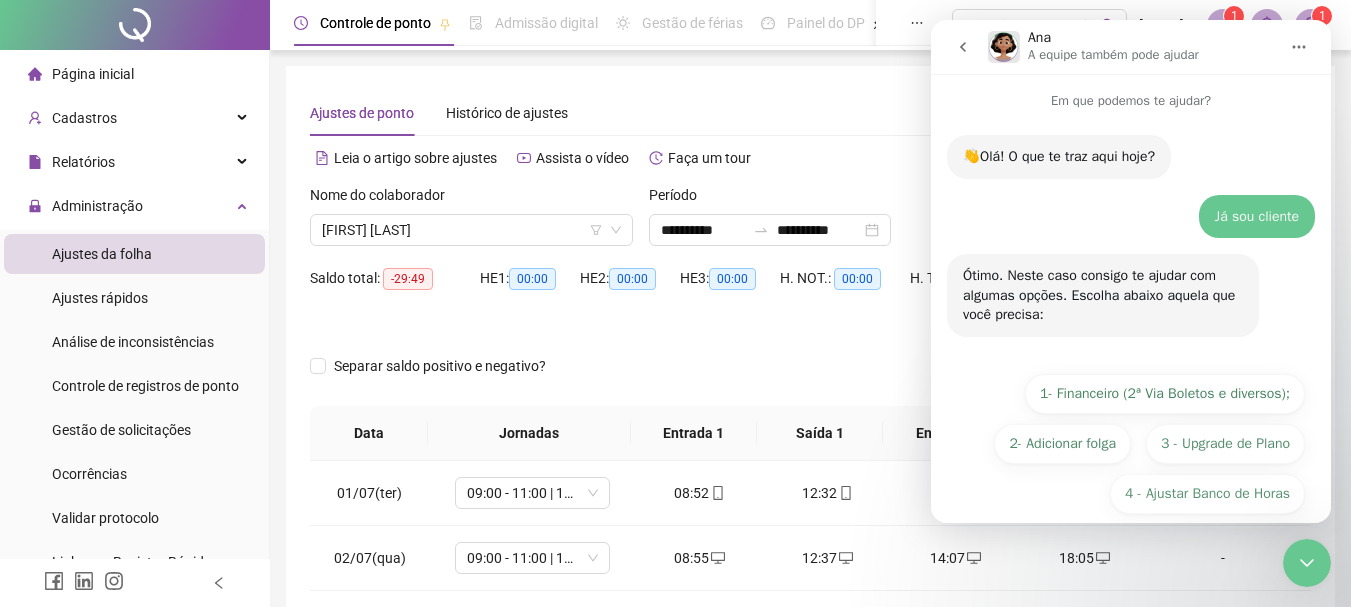 scroll, scrollTop: 74, scrollLeft: 0, axis: vertical 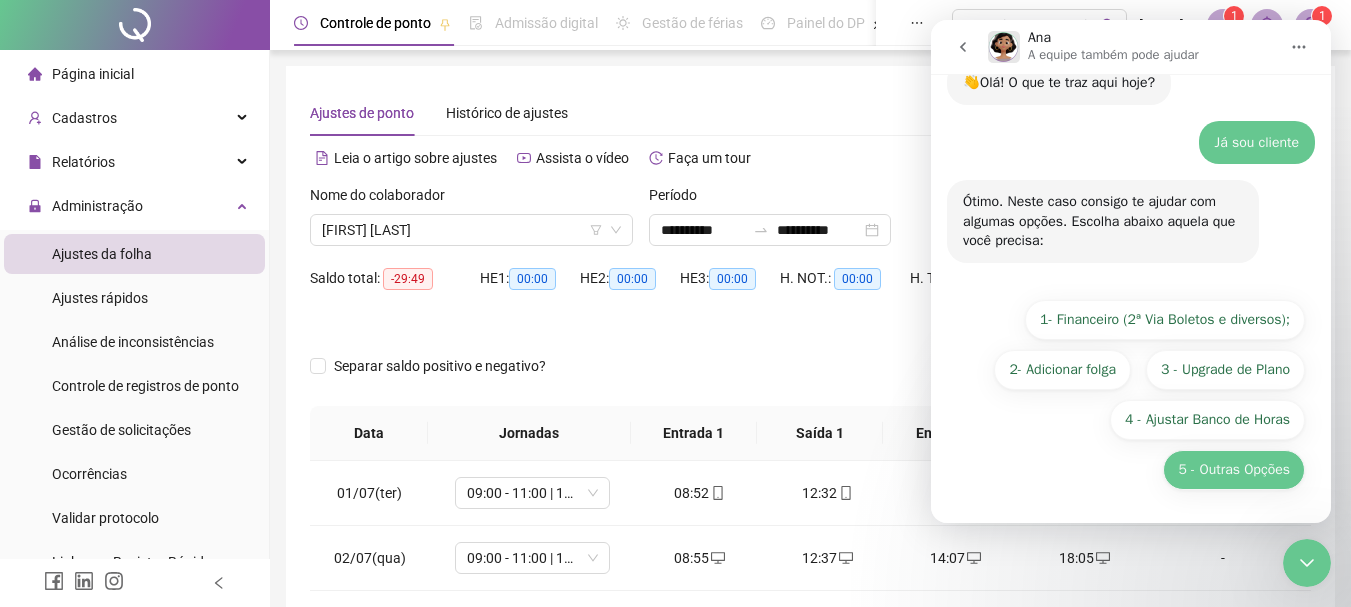 click on "5 - Outras Opções" at bounding box center [1234, 470] 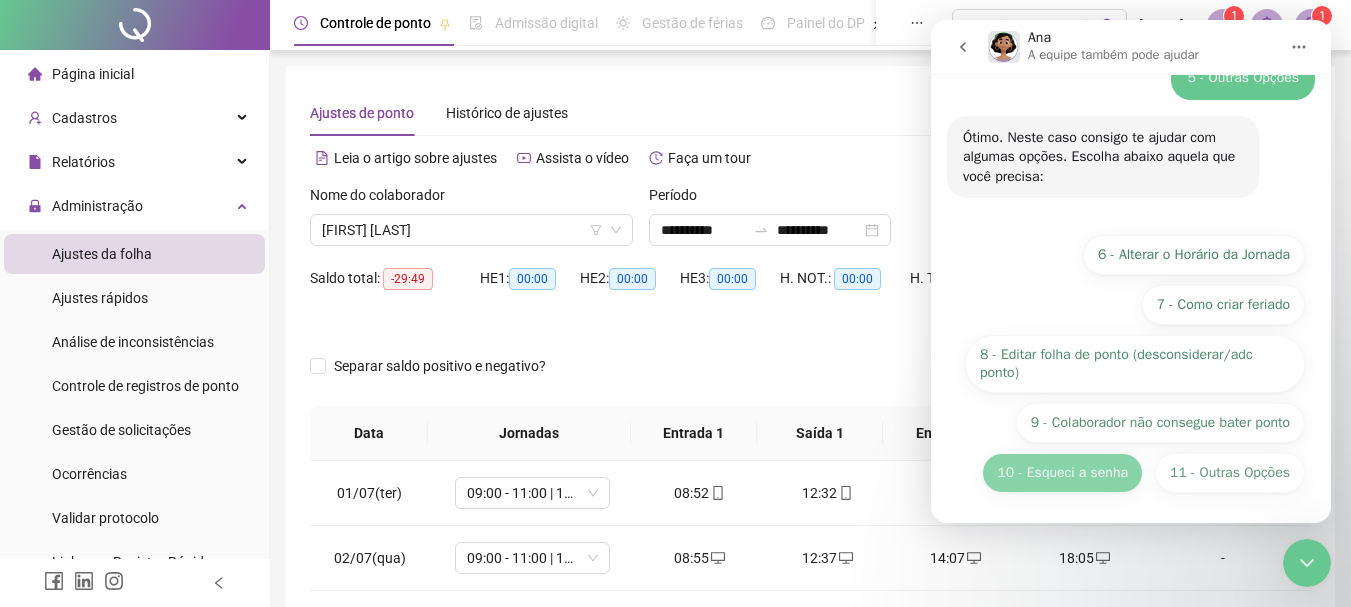 scroll, scrollTop: 300, scrollLeft: 0, axis: vertical 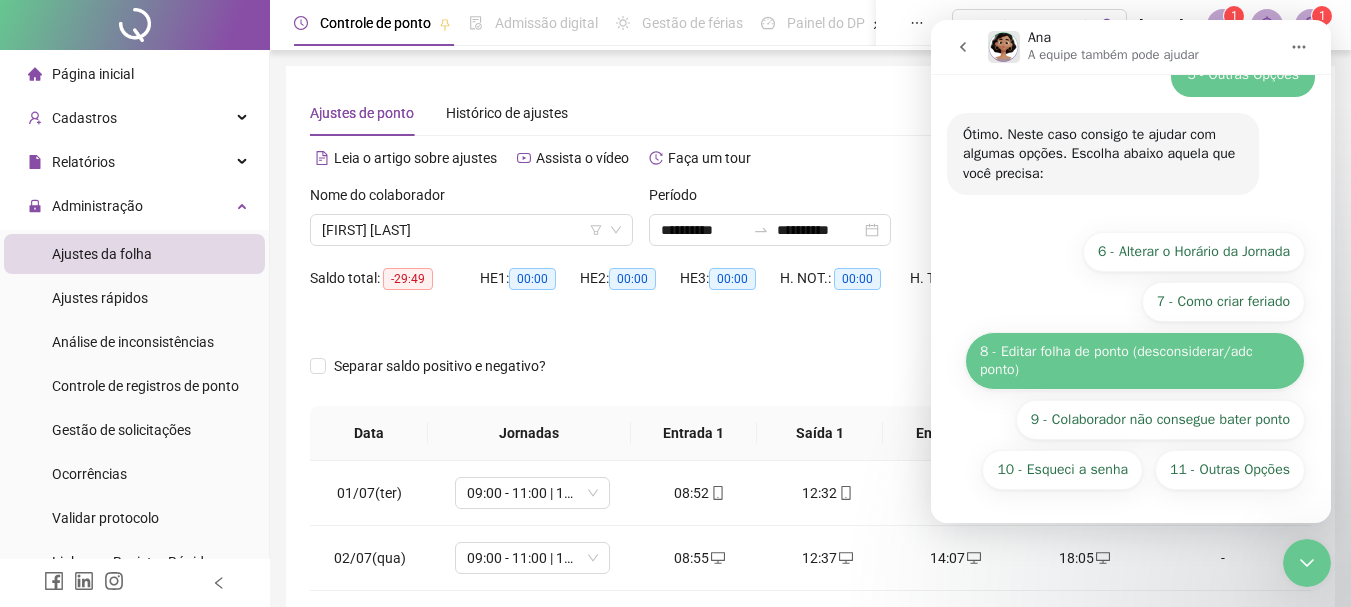 click on "8 - Editar folha de ponto (desconsiderar/adc ponto)" at bounding box center (1135, 361) 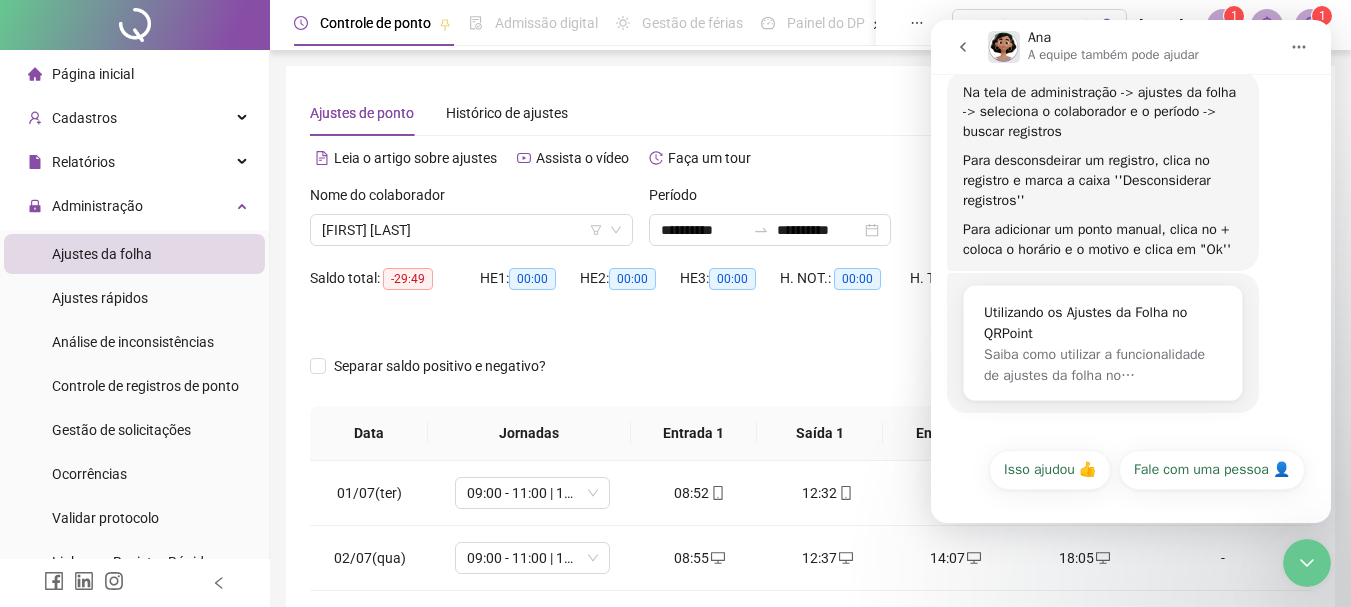 scroll, scrollTop: 522, scrollLeft: 0, axis: vertical 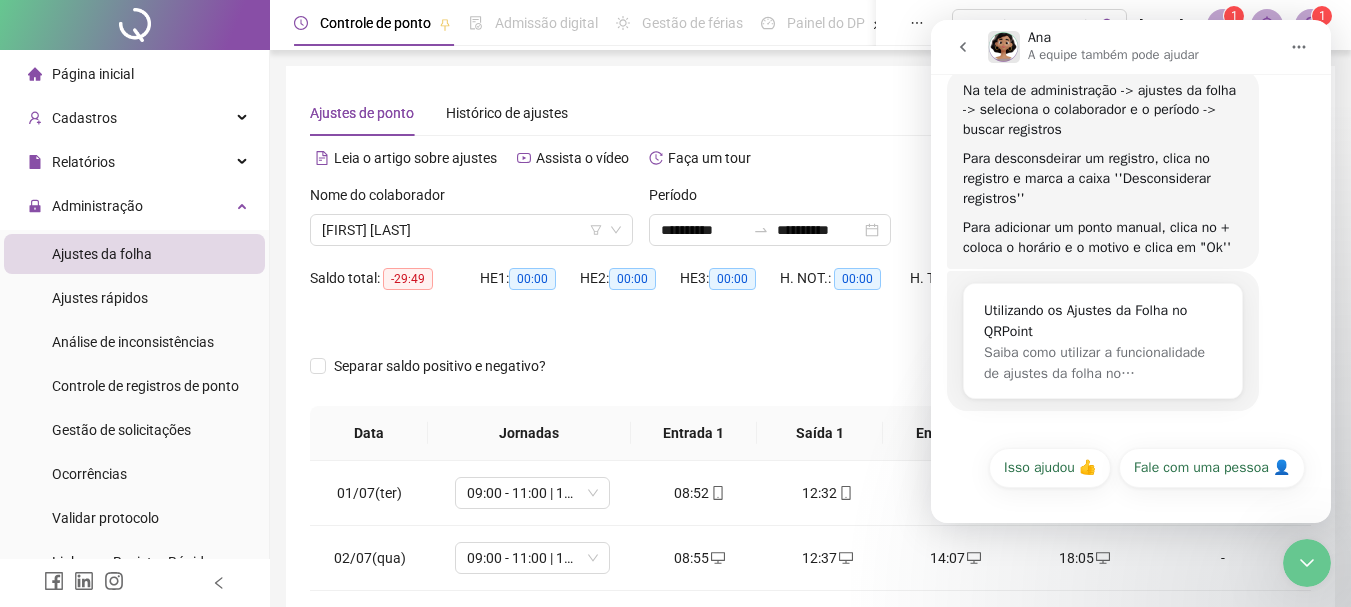 click on "Ajustes de ponto Histórico de ajustes" at bounding box center (810, 113) 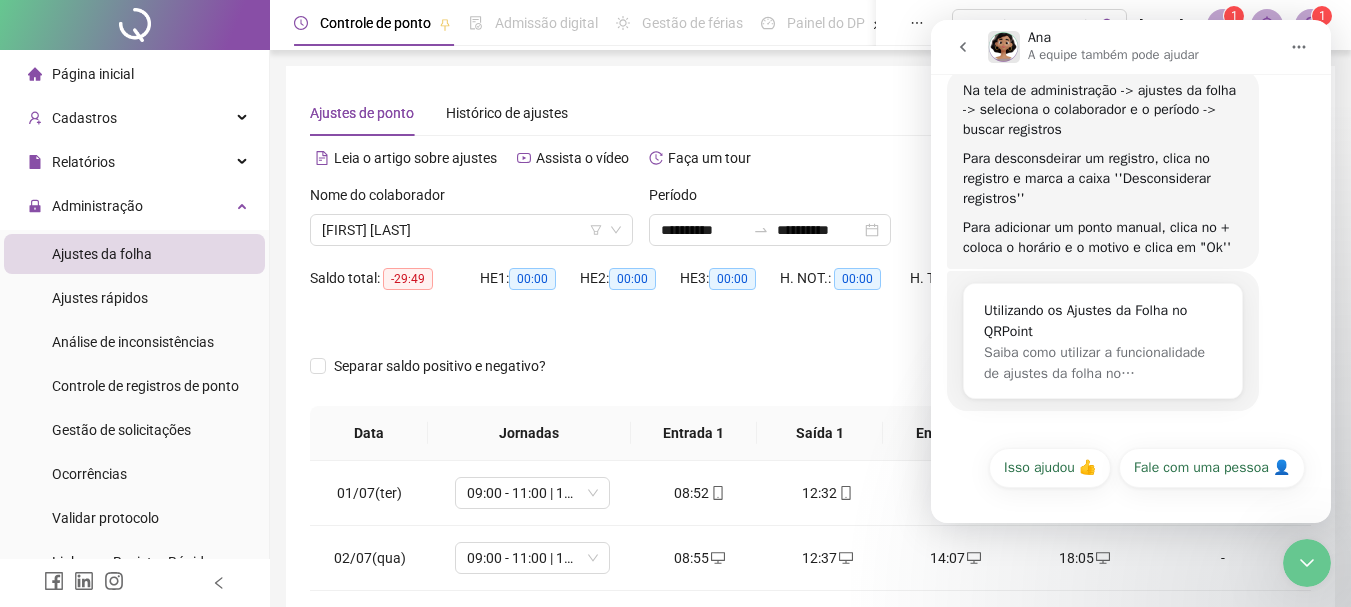 click 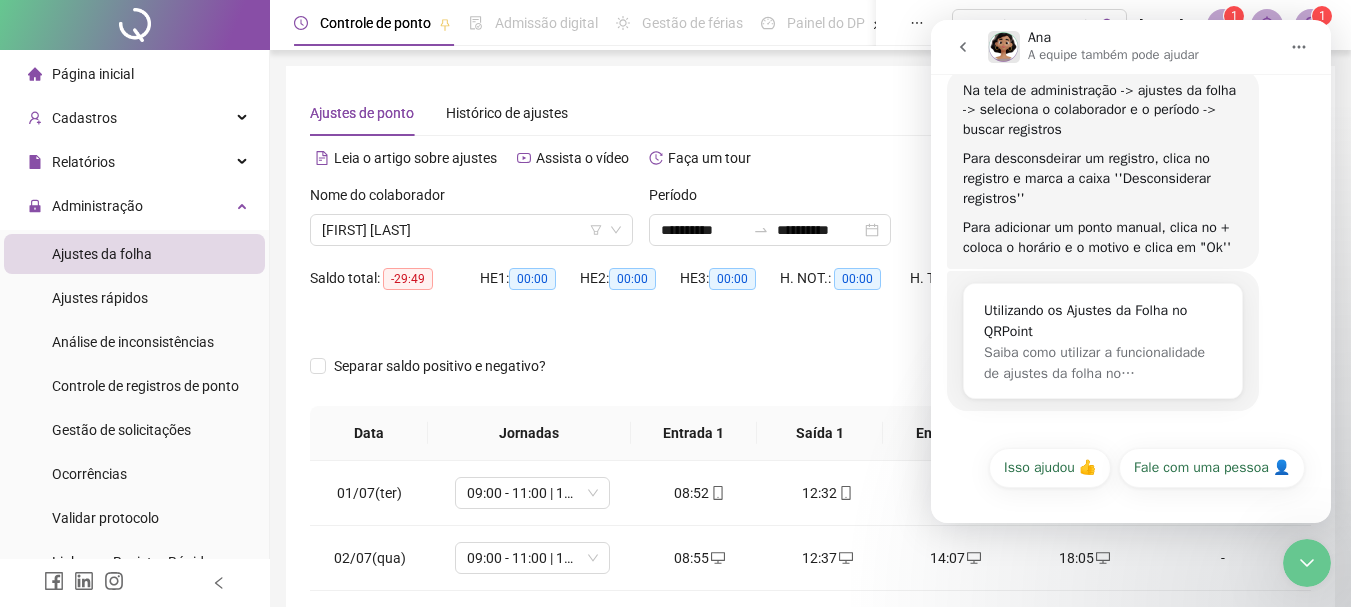 scroll, scrollTop: 0, scrollLeft: 0, axis: both 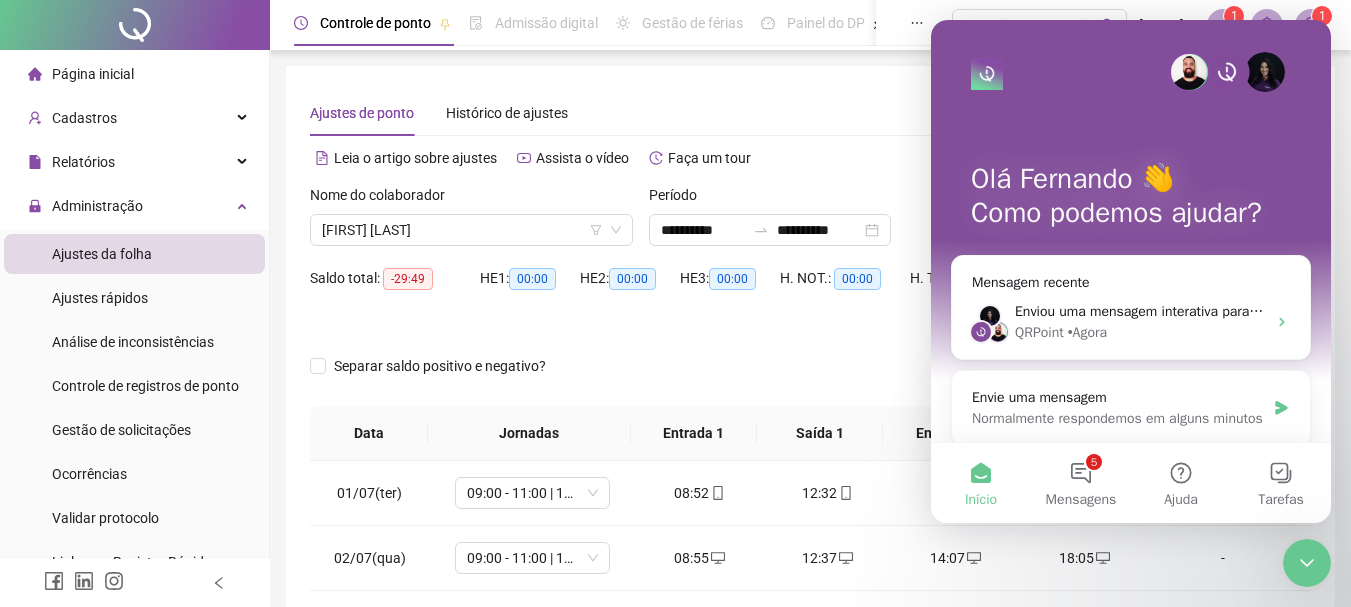 click on "Alternar para versão lite" at bounding box center [1061, 158] 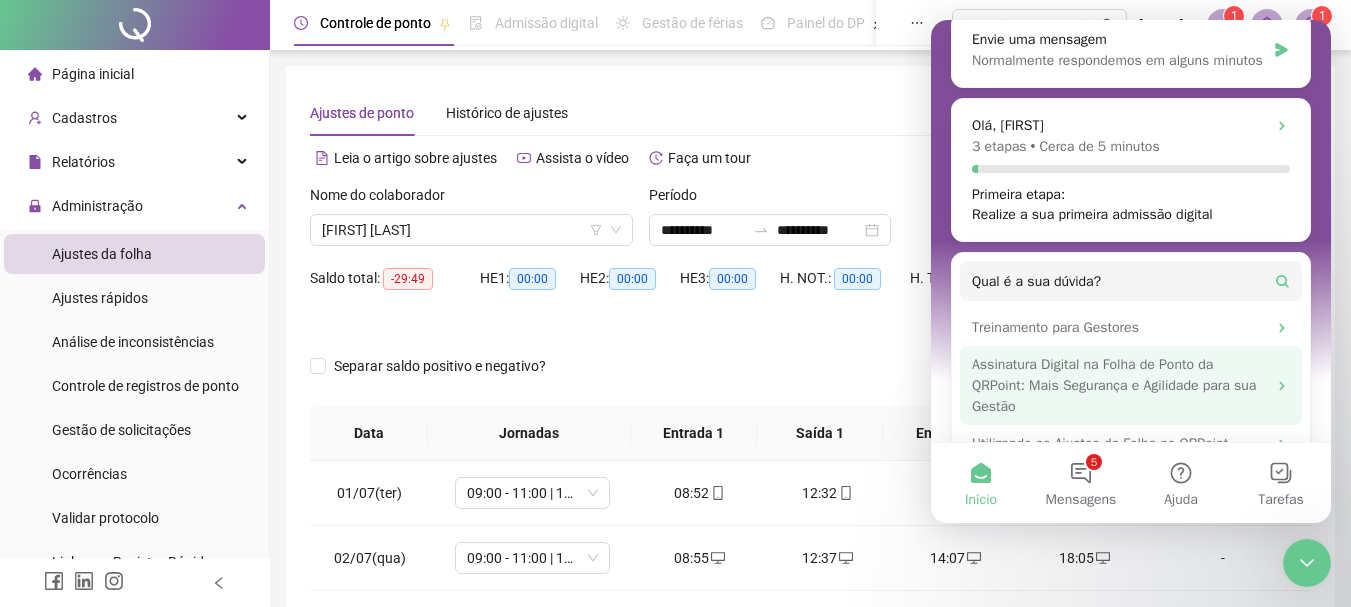 scroll, scrollTop: 455, scrollLeft: 0, axis: vertical 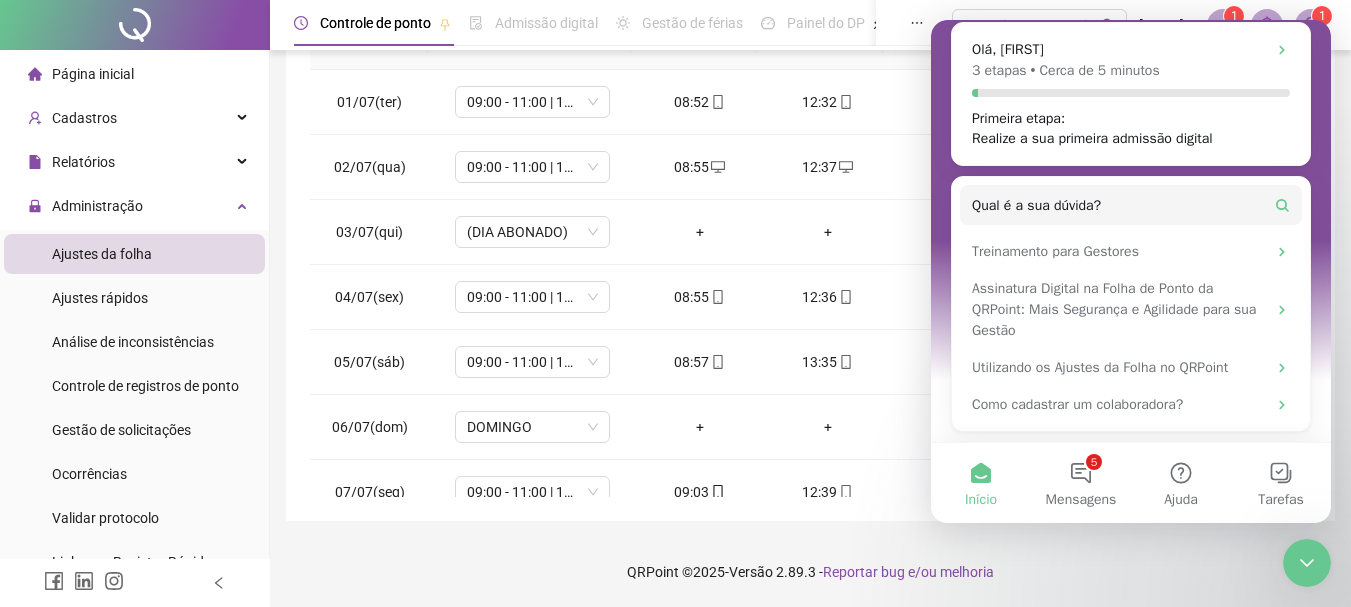 click on "Início" at bounding box center (981, 483) 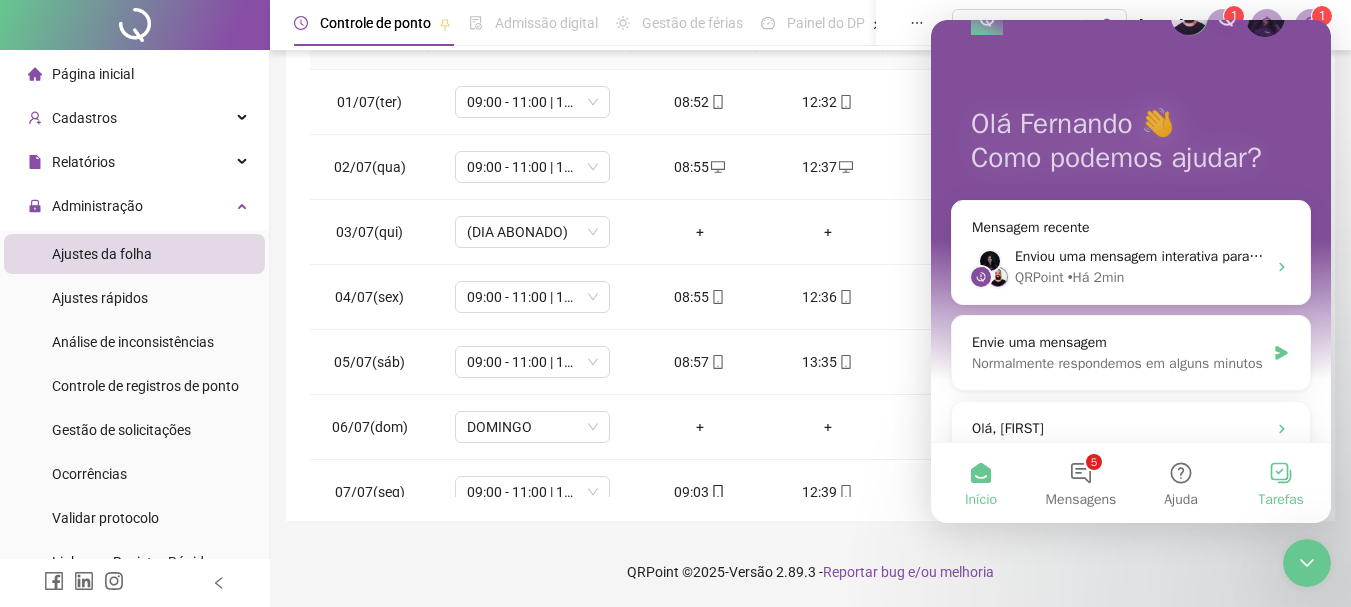scroll, scrollTop: 0, scrollLeft: 0, axis: both 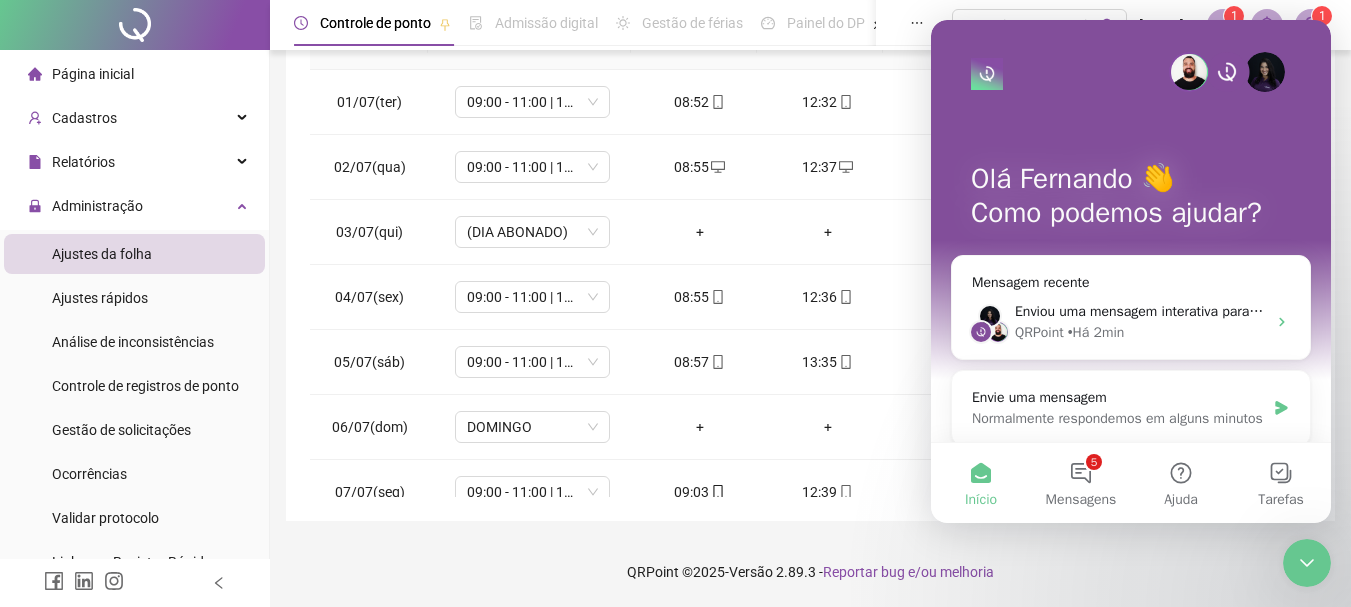 click 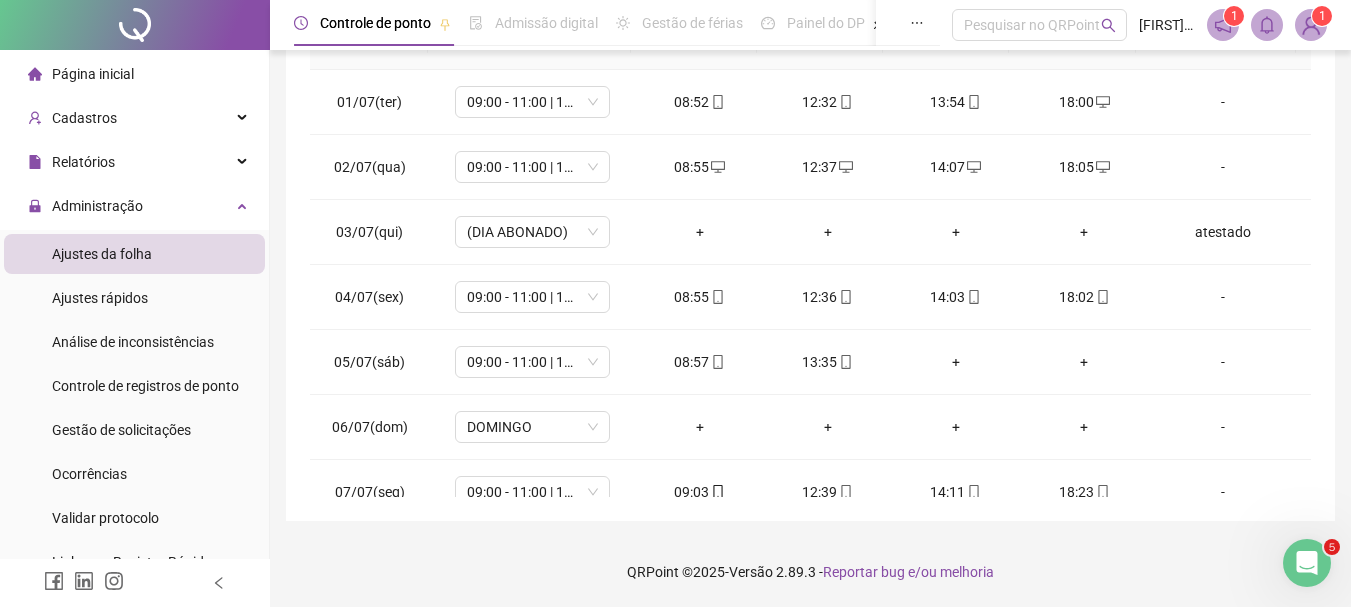 click 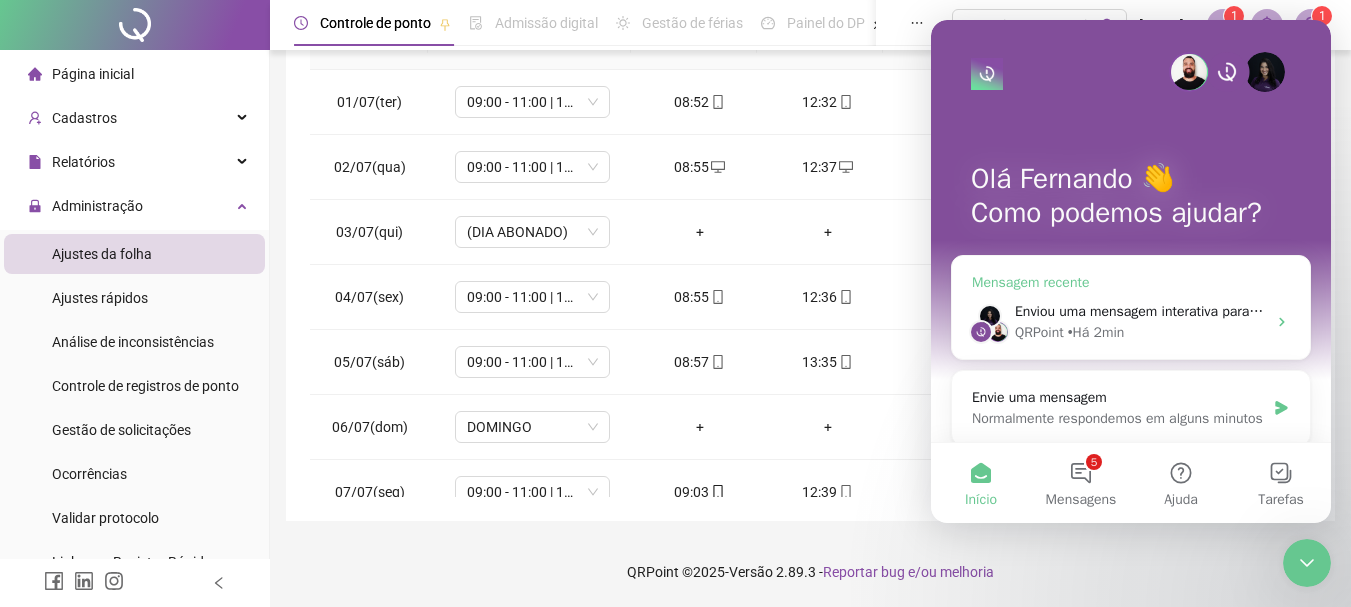 scroll, scrollTop: 100, scrollLeft: 0, axis: vertical 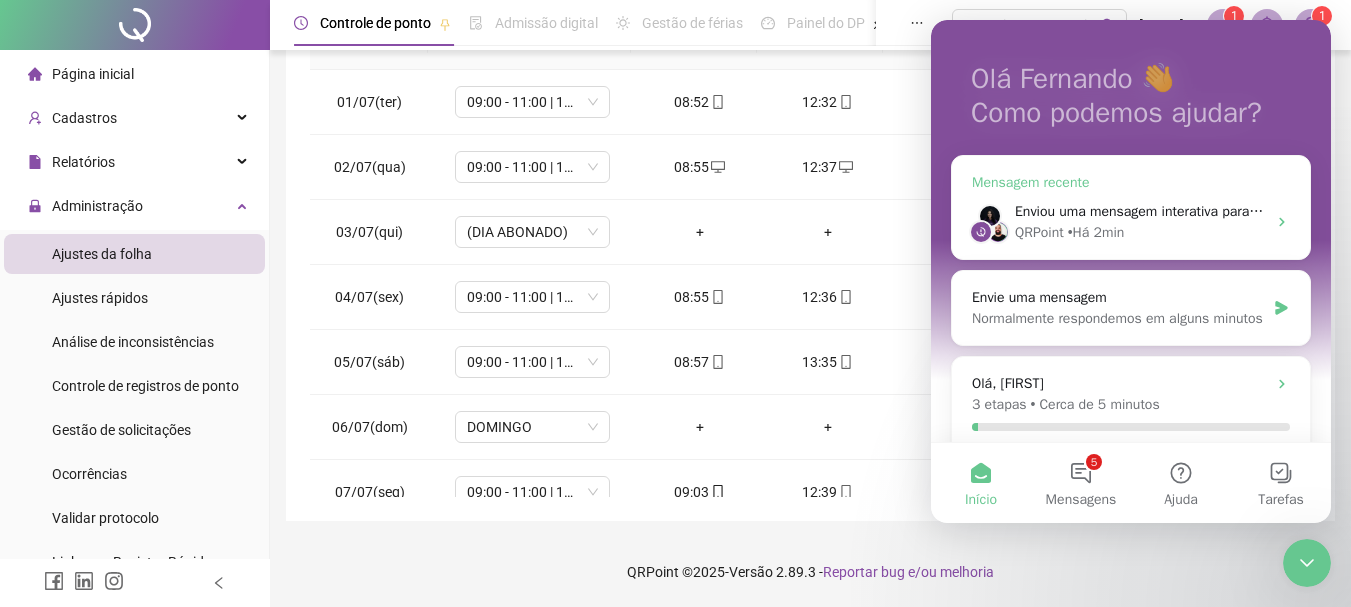click on "•  Há 2min" at bounding box center [1096, 232] 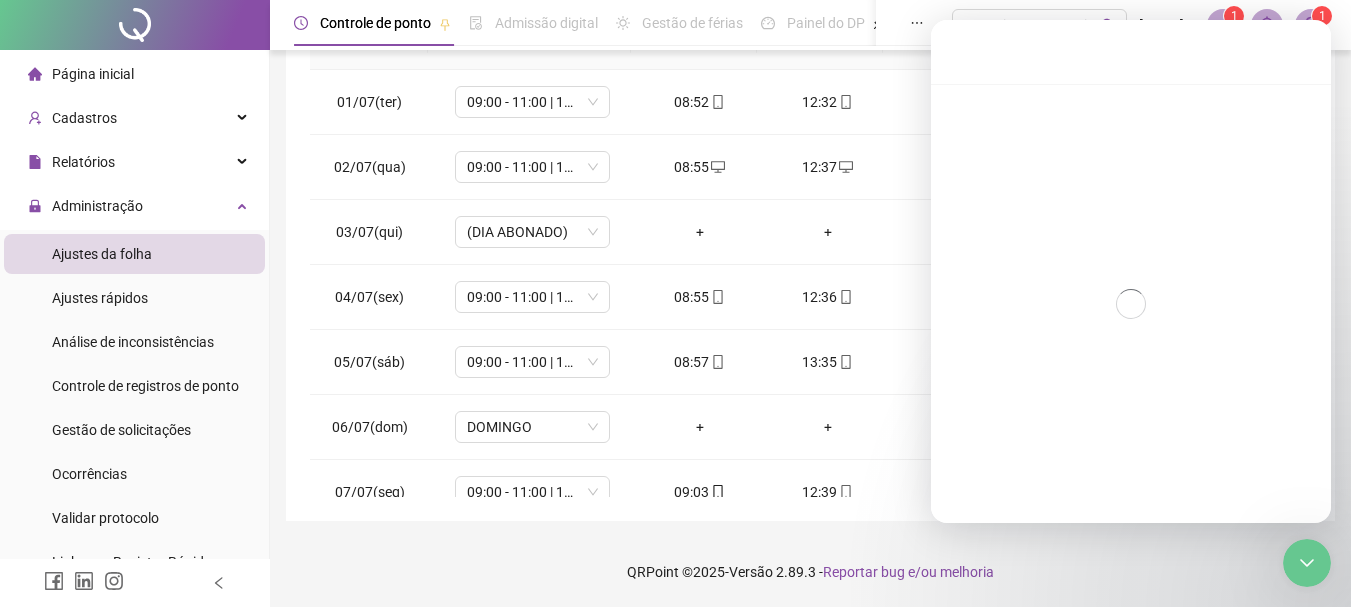 scroll, scrollTop: 522, scrollLeft: 0, axis: vertical 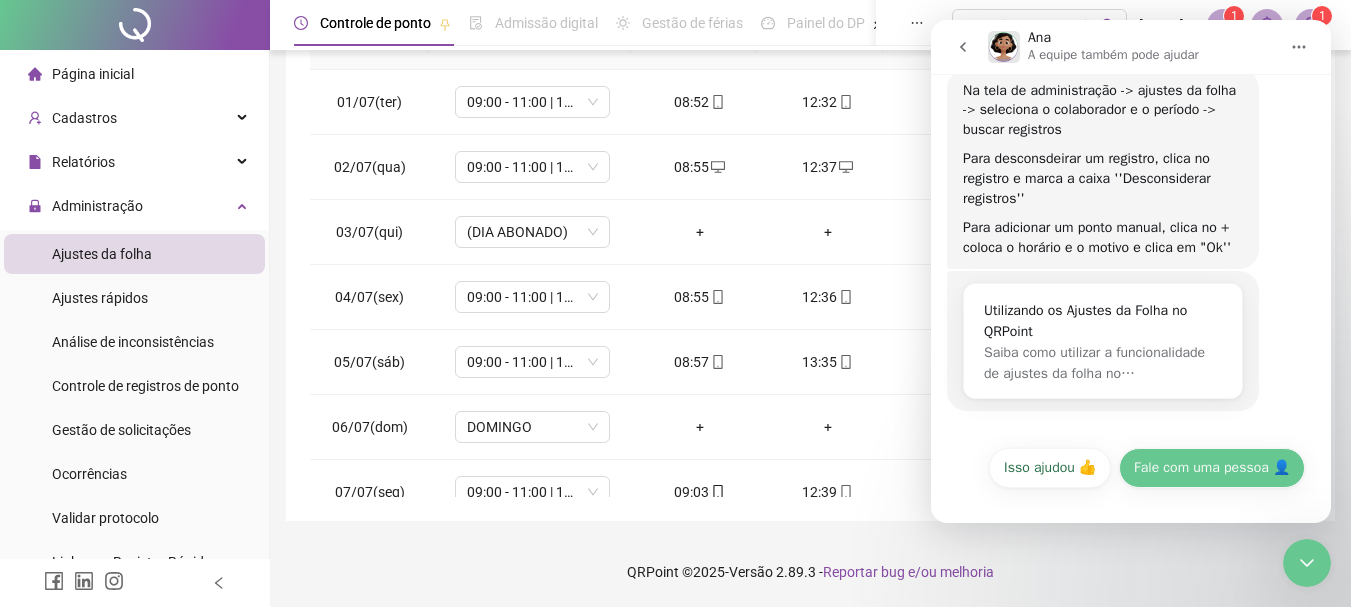 click on "Fale com uma pessoa 👤" at bounding box center (1212, 468) 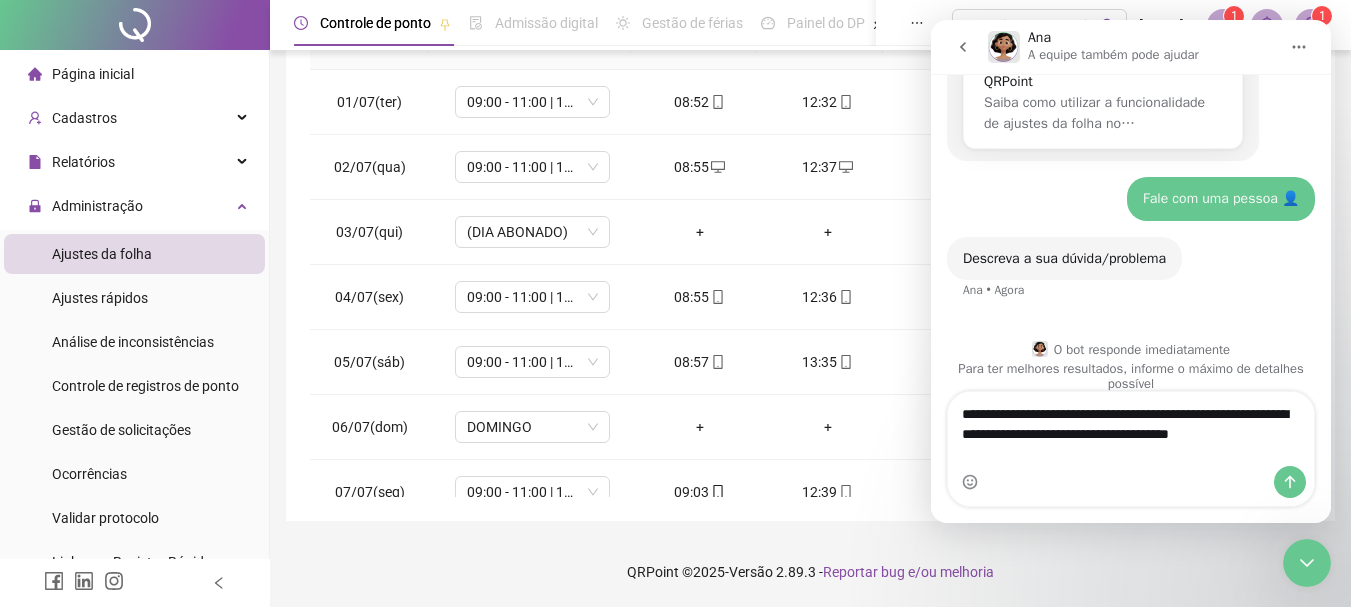 scroll, scrollTop: 792, scrollLeft: 0, axis: vertical 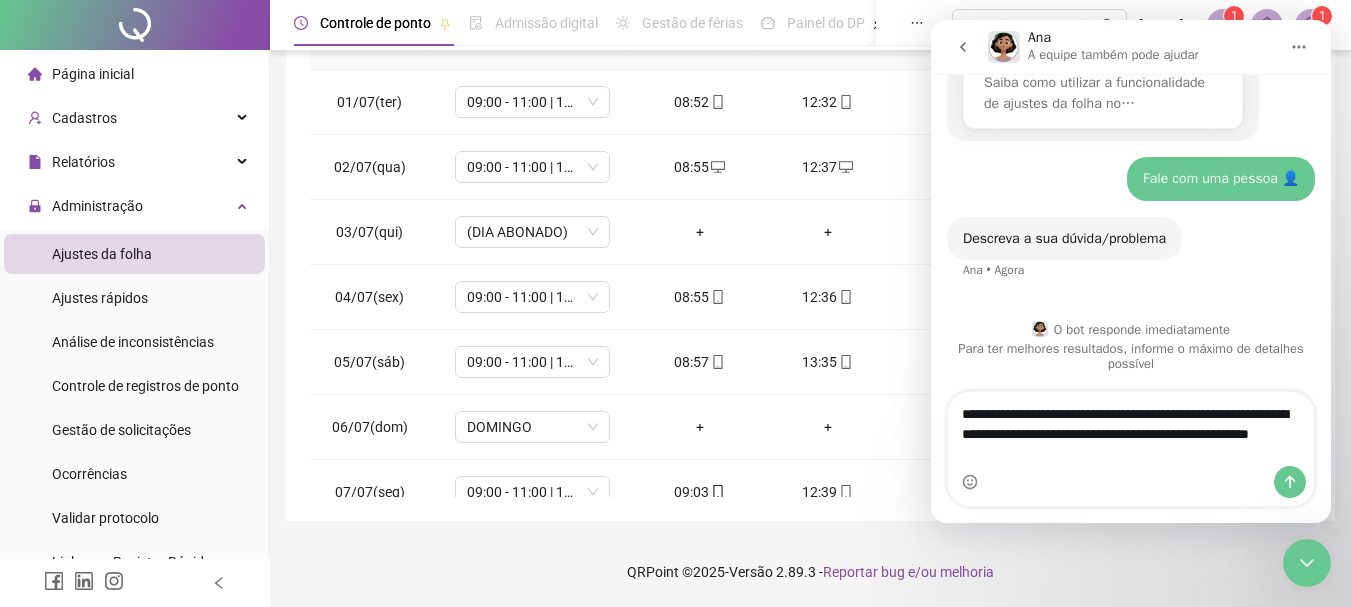 type on "**********" 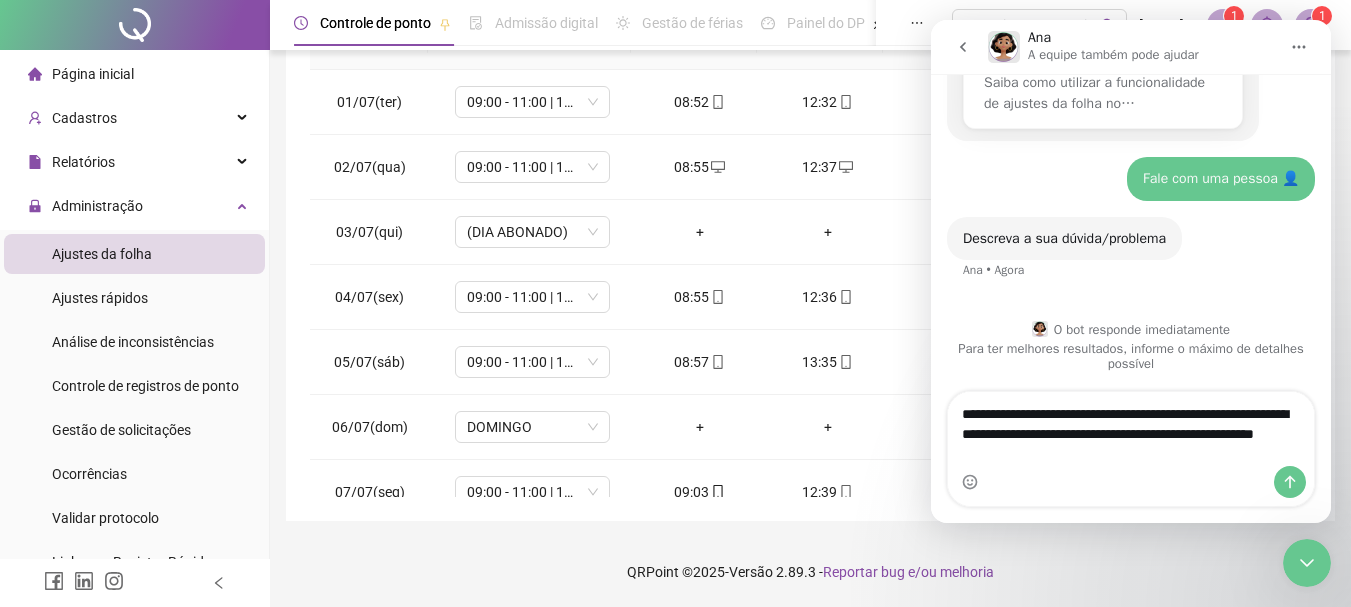 type 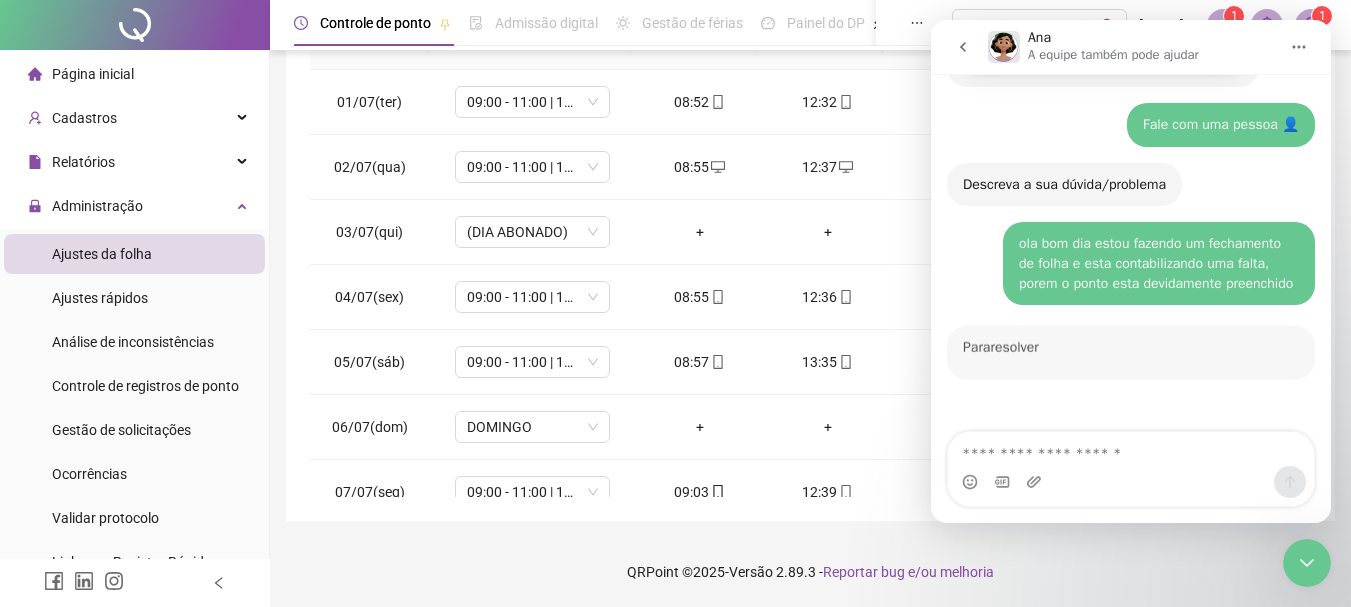scroll, scrollTop: 871, scrollLeft: 0, axis: vertical 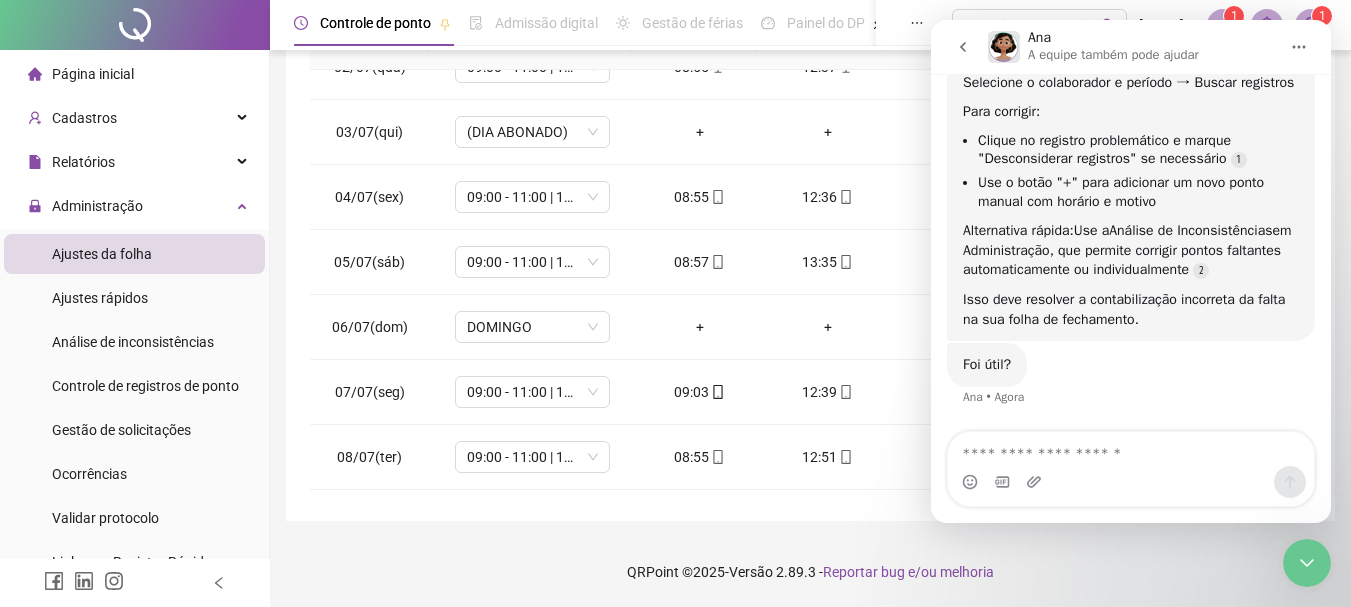click on "Para resolver essa situação onde está sendo contabilizada uma falta mesmo com o ponto preenchido, você pode usar os  Ajustes da Folha : Acesse:  Administração → Ajustes da Folha → Selecione o colaborador e período → Buscar registros Para corrigir: Clique no registro problemático e marque "Desconsiderar registros" se necessário Use o botão "+" para adicionar um novo ponto manual com horário e motivo Alternativa rápida:  Use a  Análise de Inconsistências  em Administração, que permite corrigir pontos faltantes automaticamente ou individualmente Isso deve resolver a contabilização incorreta da falta na sua folha de fechamento. [FIRST]   • AI Agent  •   Agora" at bounding box center [1131, 156] 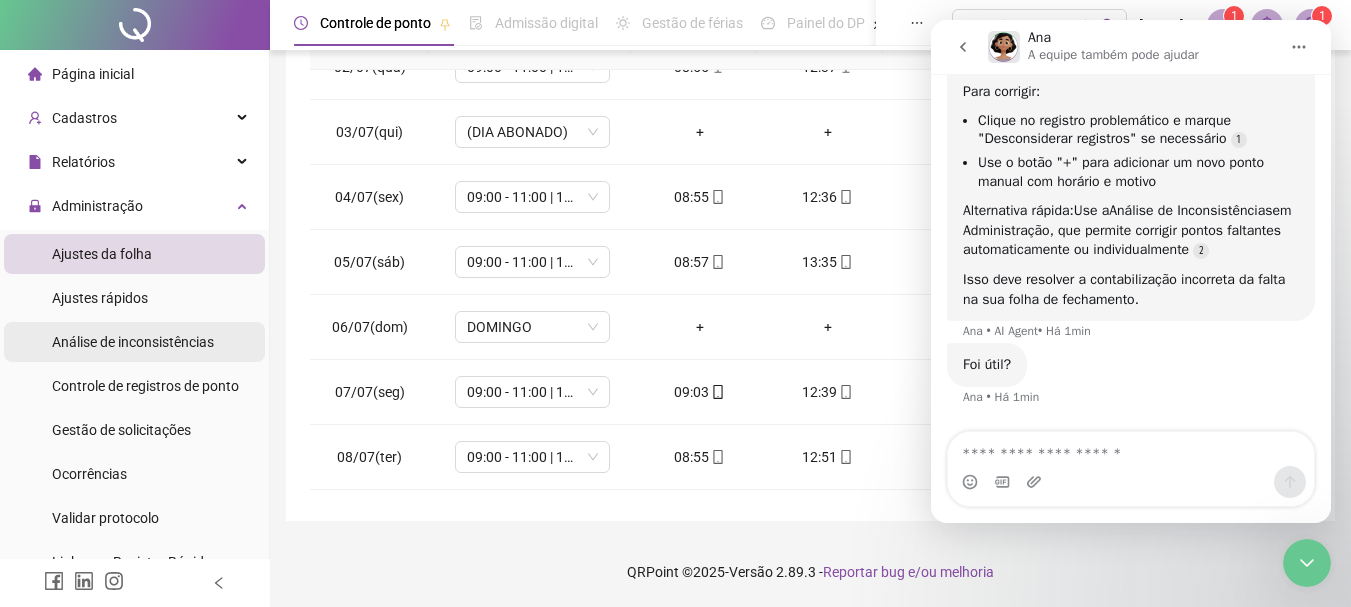 click on "Análise de inconsistências" at bounding box center [133, 342] 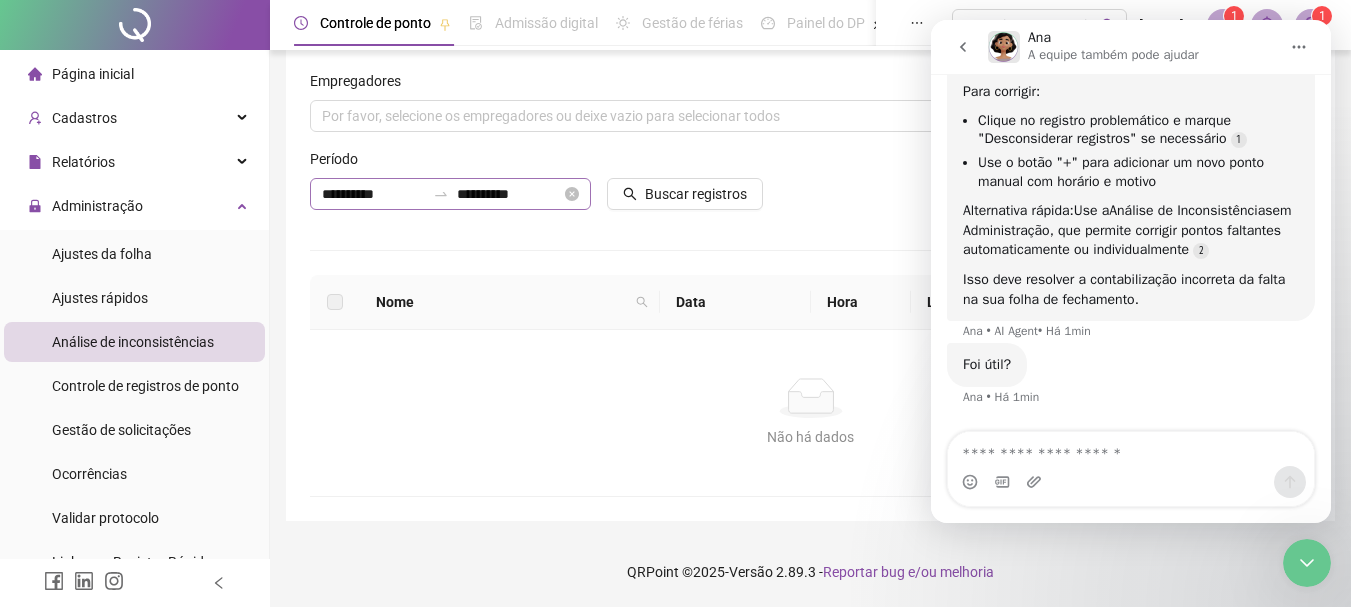 click 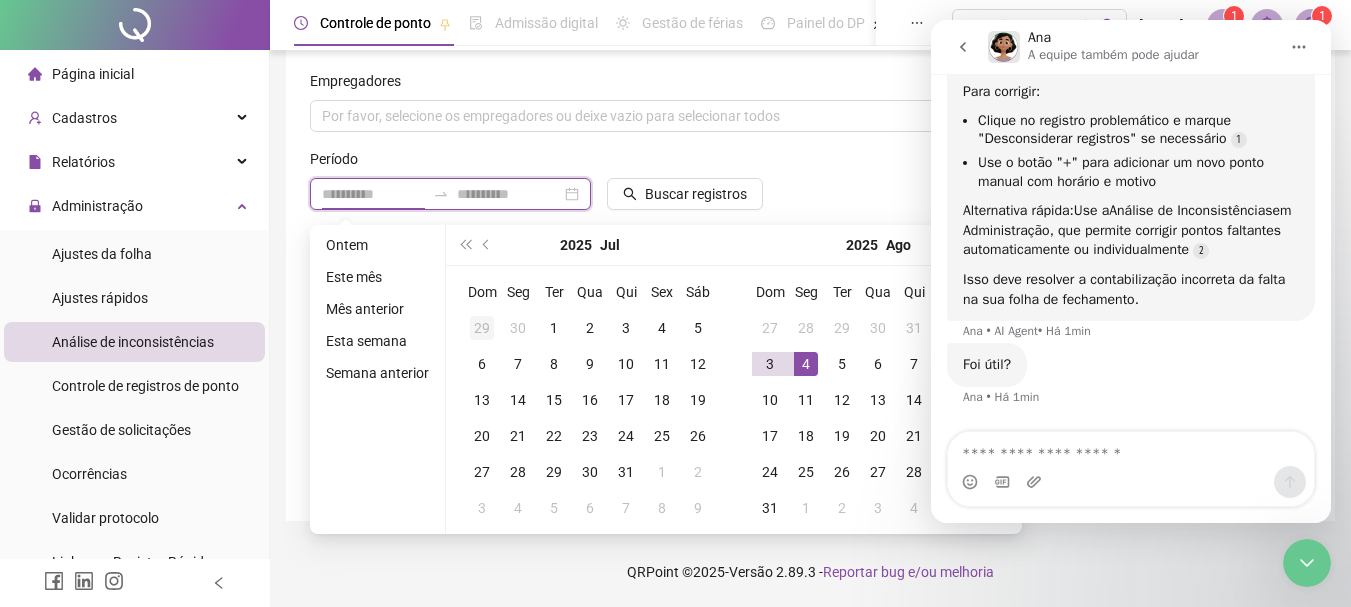 type on "**********" 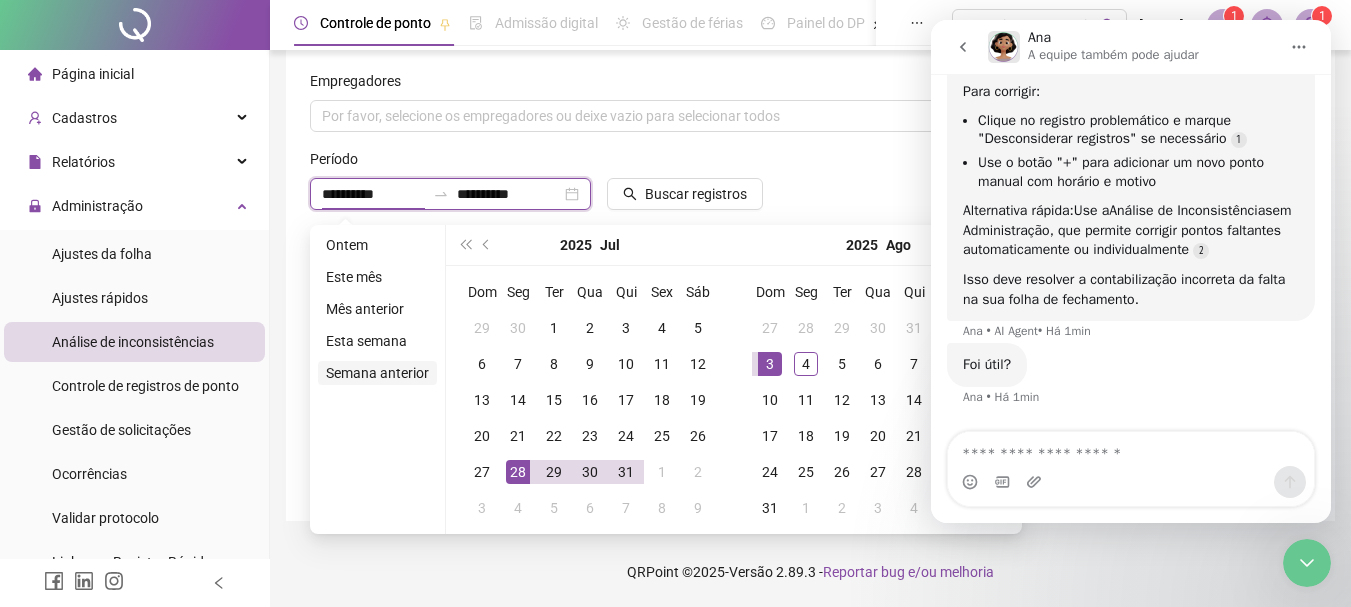 type on "**********" 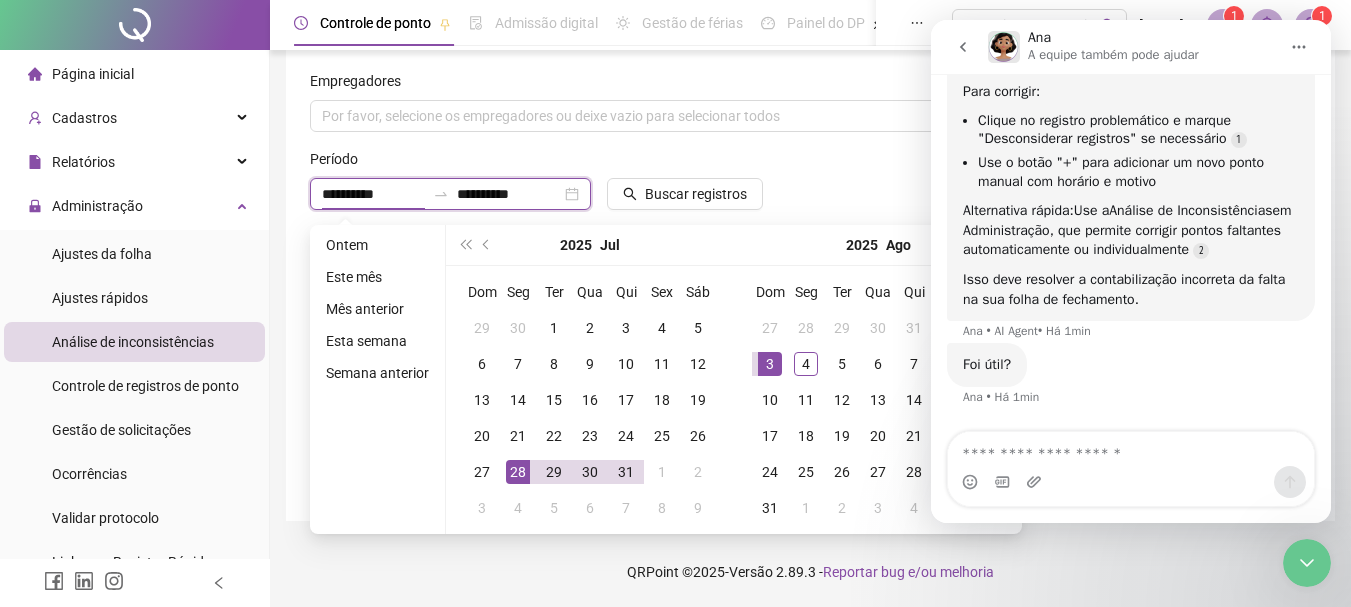 type on "**********" 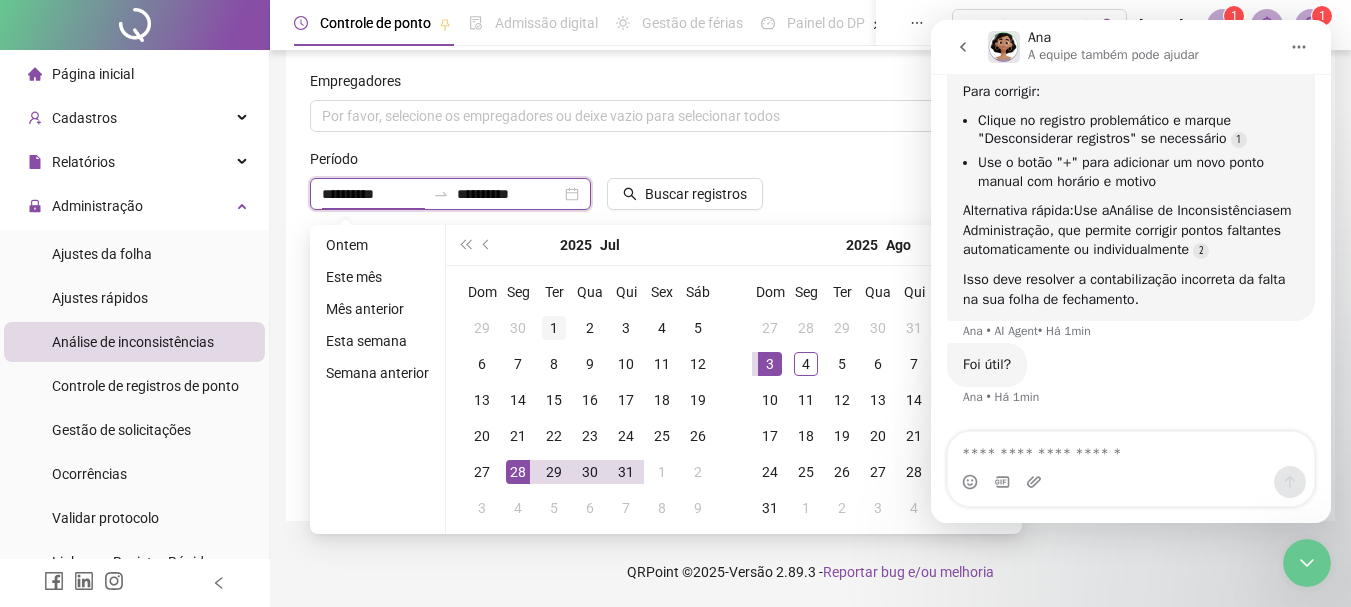 type on "**********" 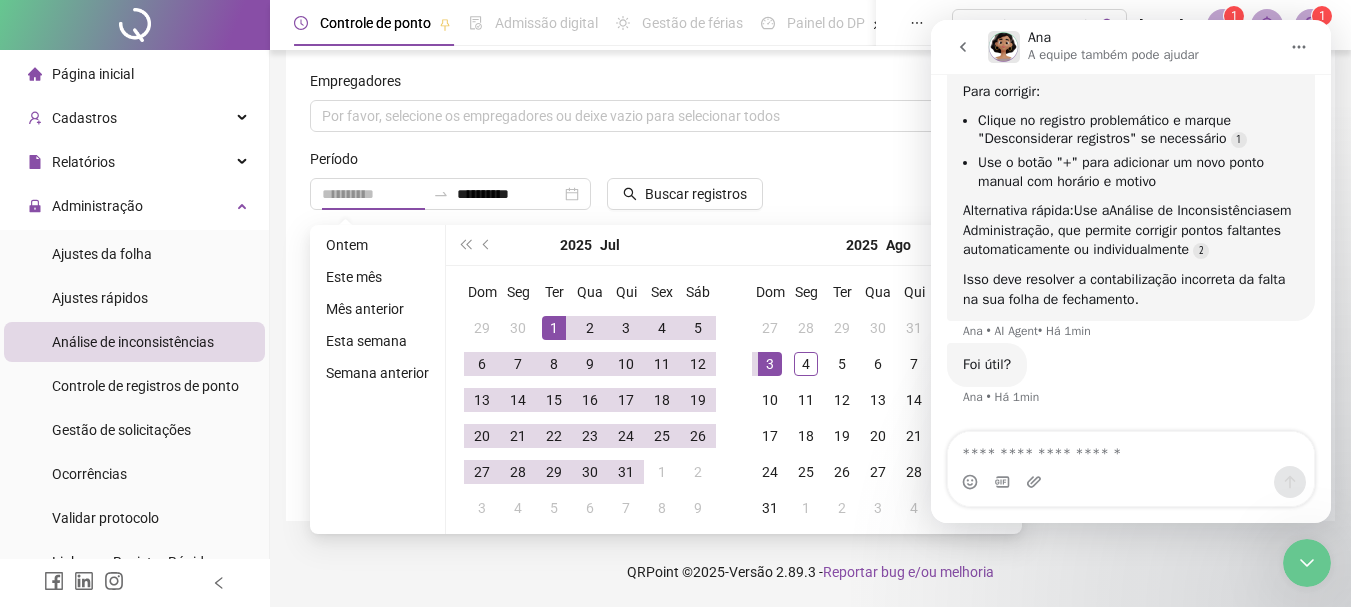click on "1" at bounding box center (554, 328) 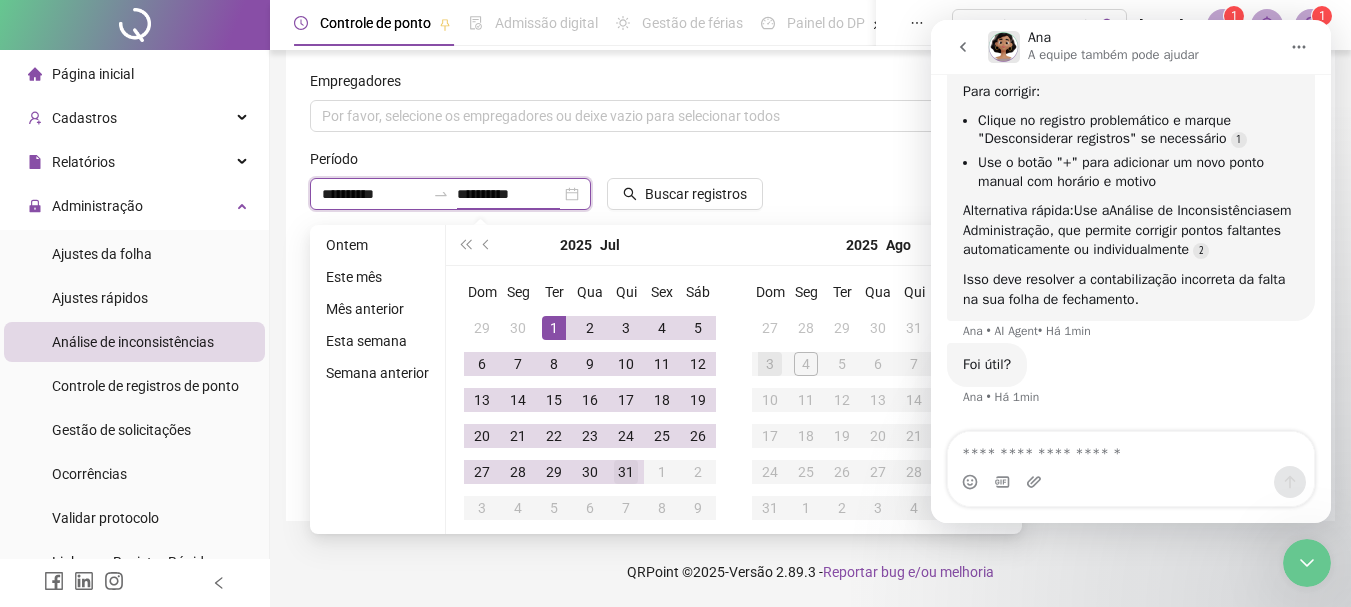 type on "**********" 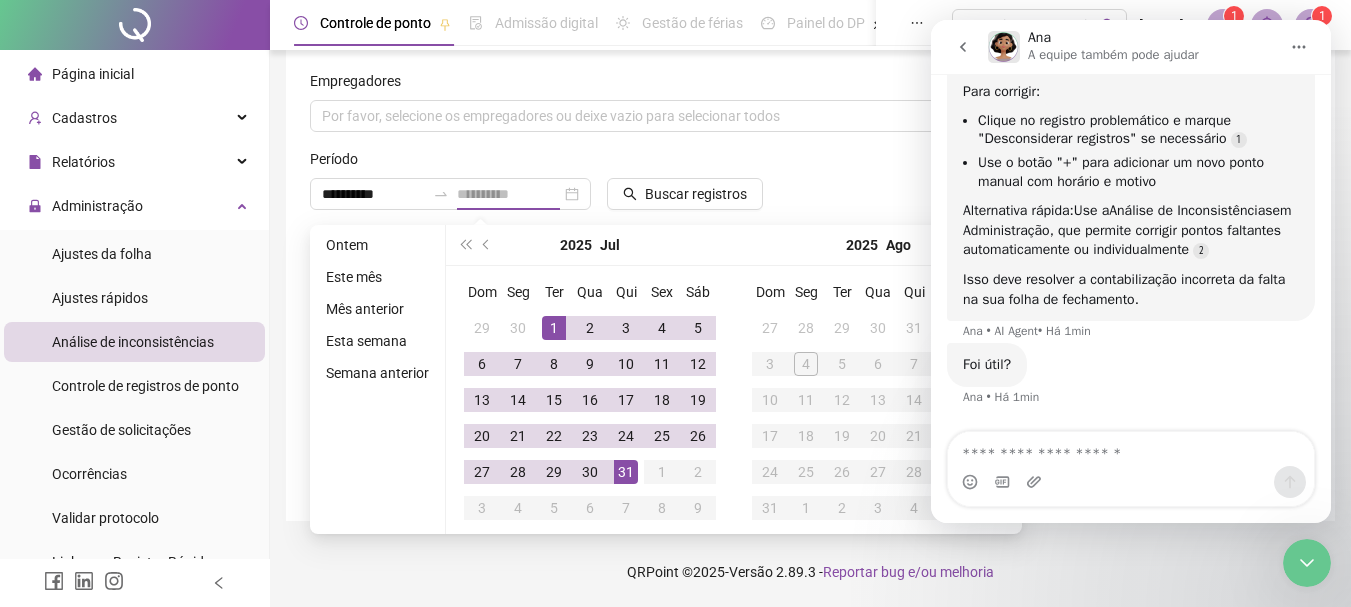 click on "31" at bounding box center [626, 472] 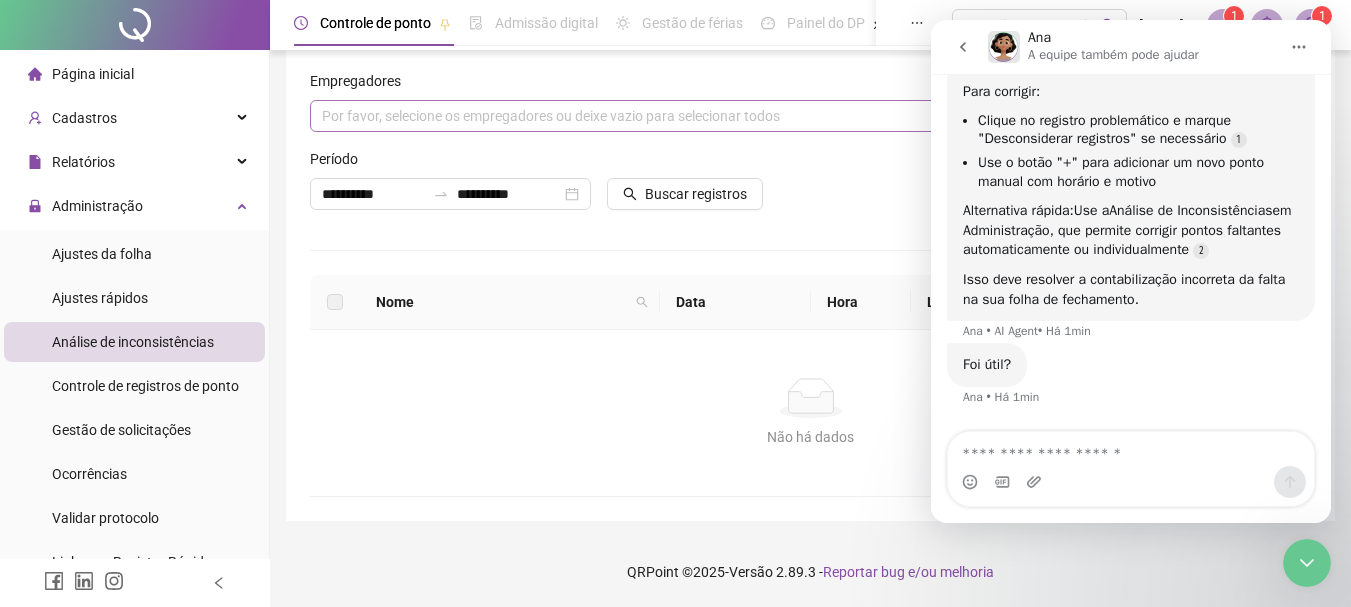 click on "Por favor, selecione os empregadores ou deixe vazio para selecionar todos" at bounding box center [810, 116] 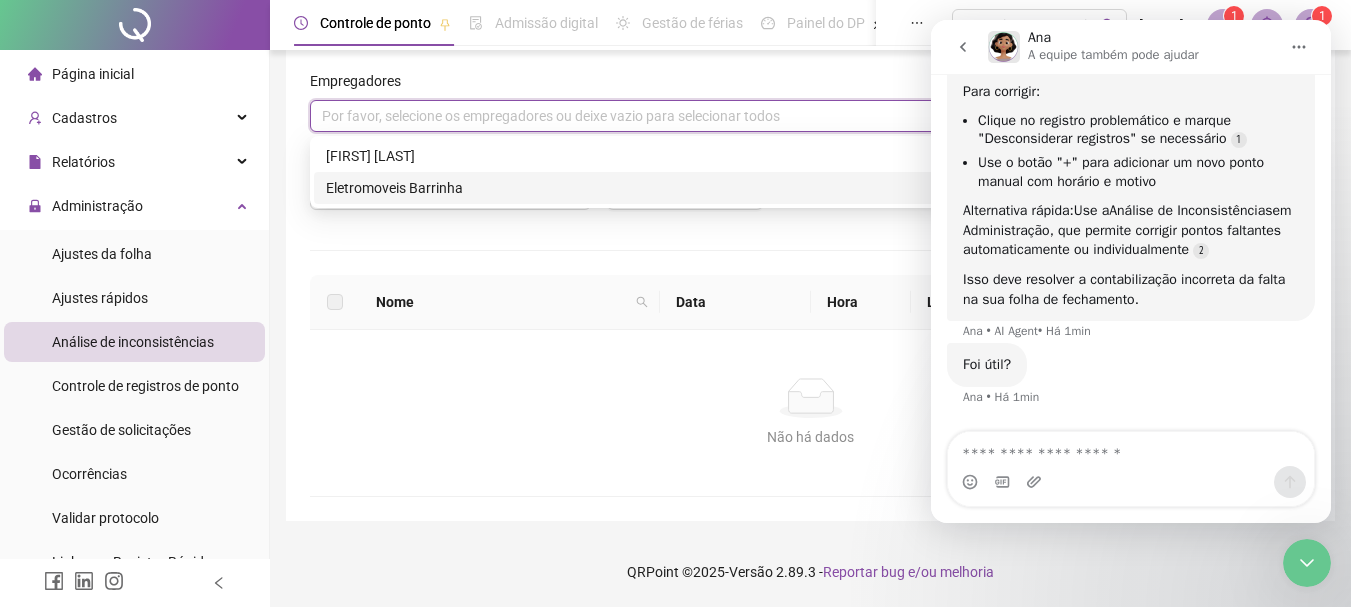 click on "Eletromoveis Barrinha" at bounding box center (810, 188) 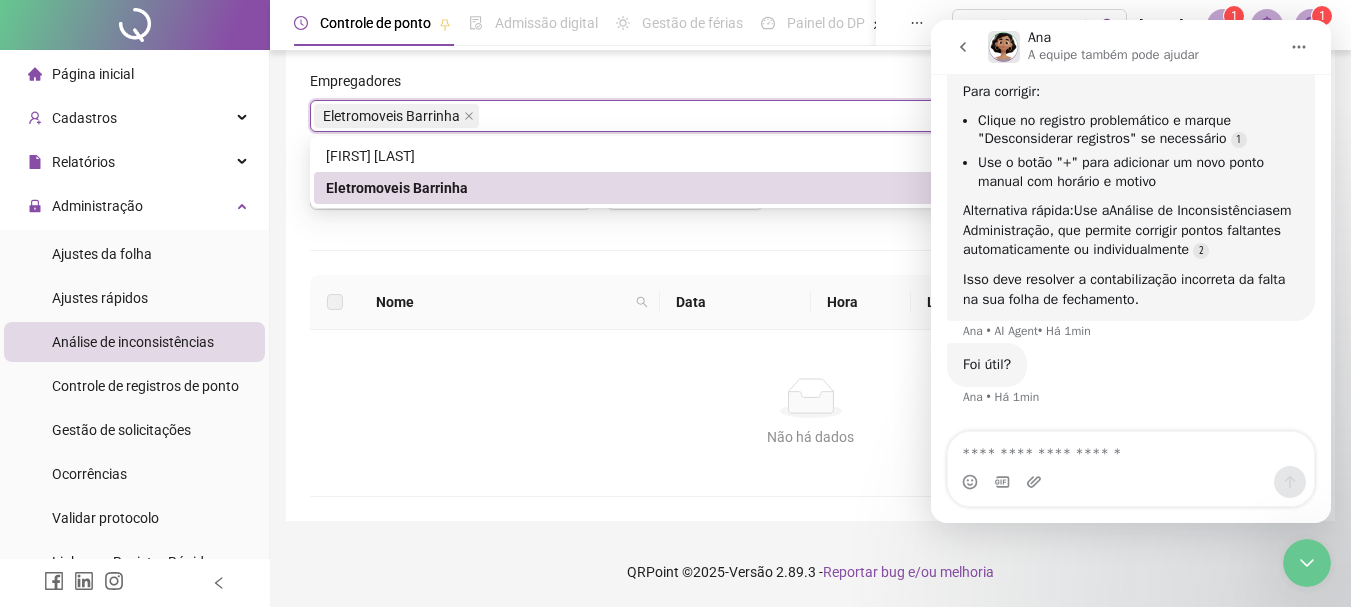 click on "Eletromoveis Barrinha" at bounding box center (803, 188) 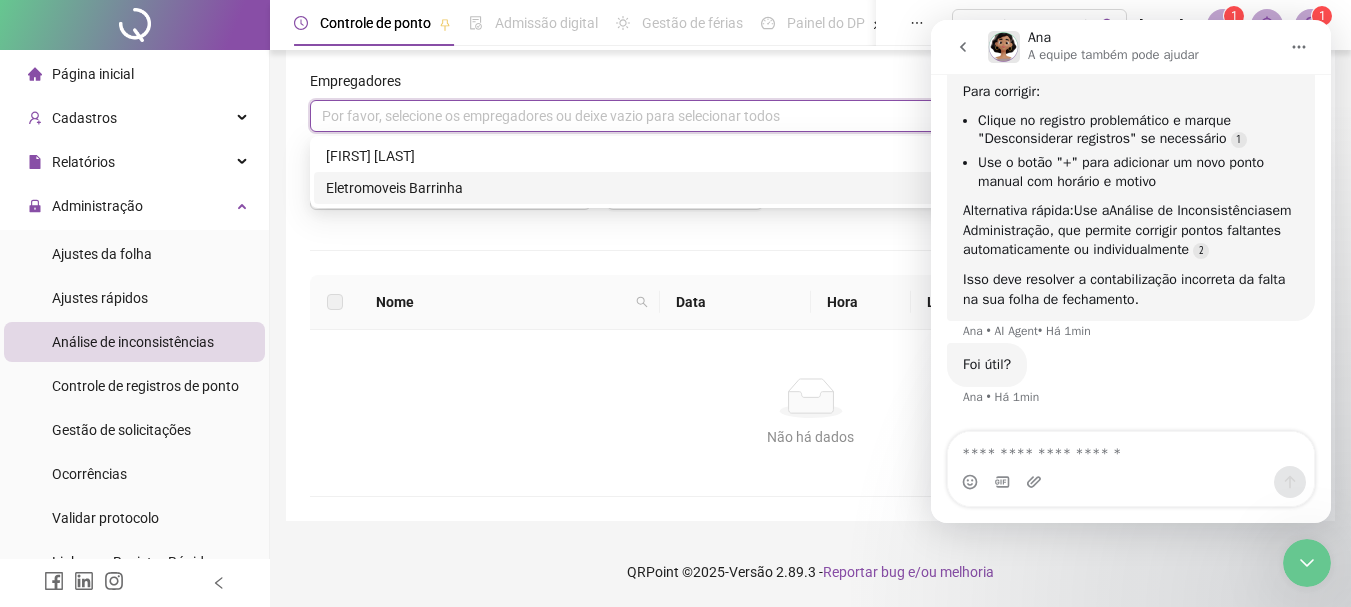 click on "Eletromoveis Barrinha" at bounding box center [810, 188] 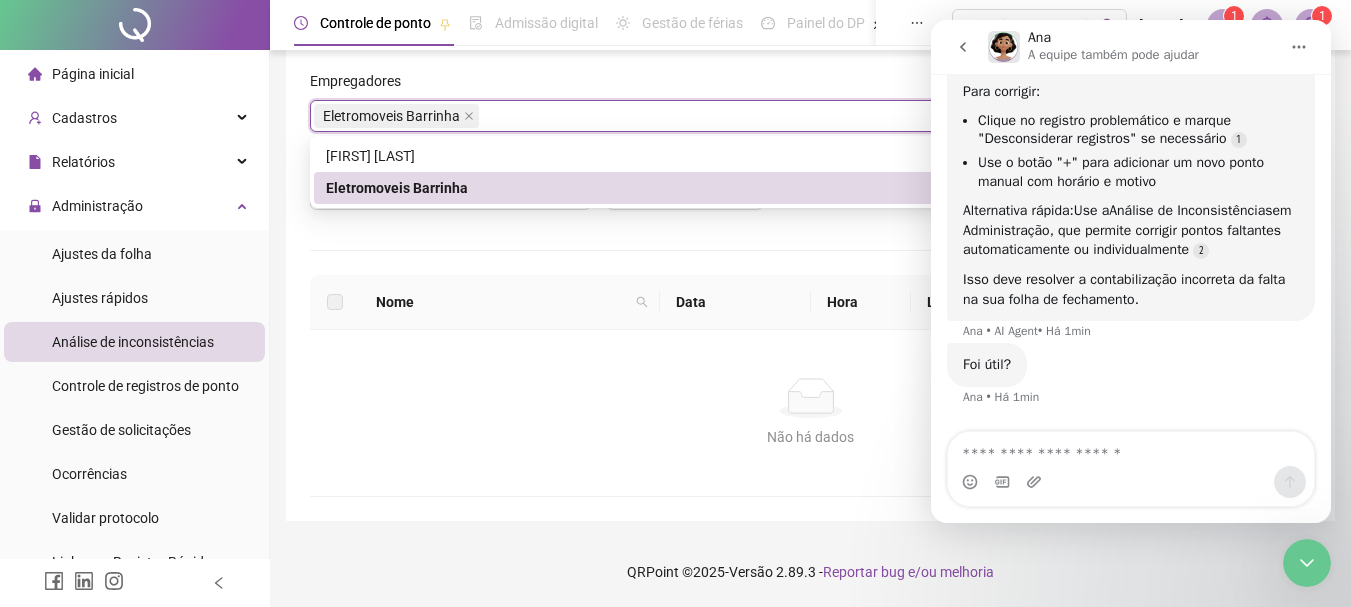 click on "Eletromoveis Barrinha" at bounding box center (803, 188) 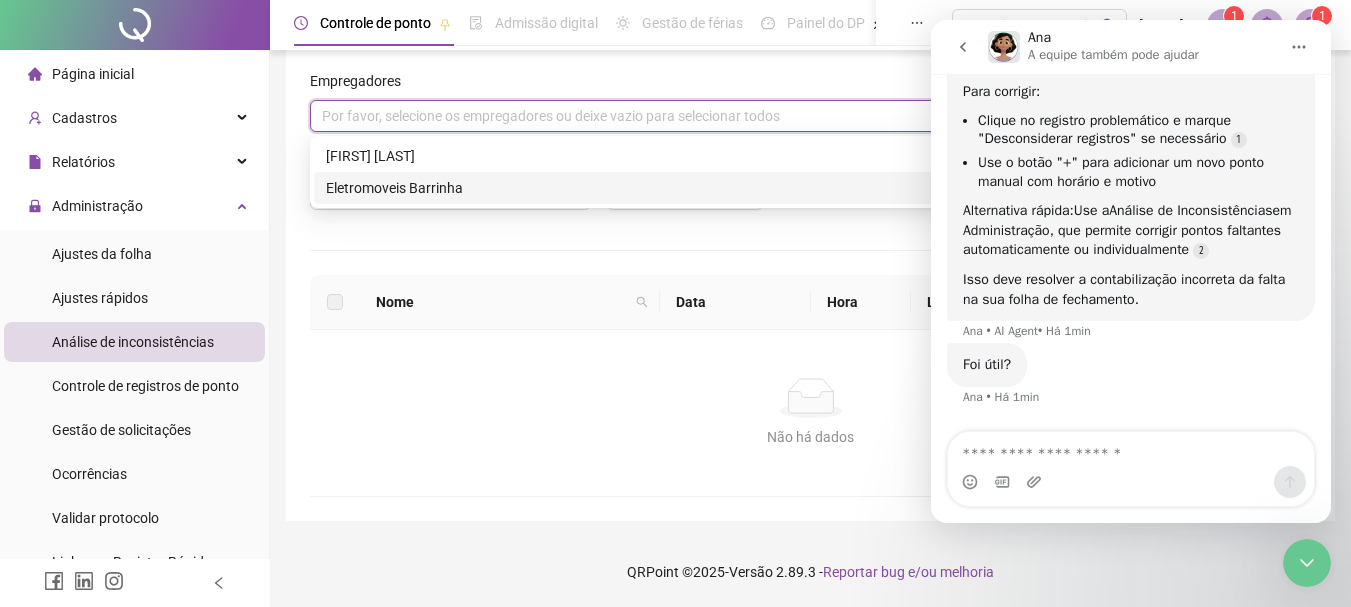 click on "Eletromoveis Barrinha" at bounding box center [810, 188] 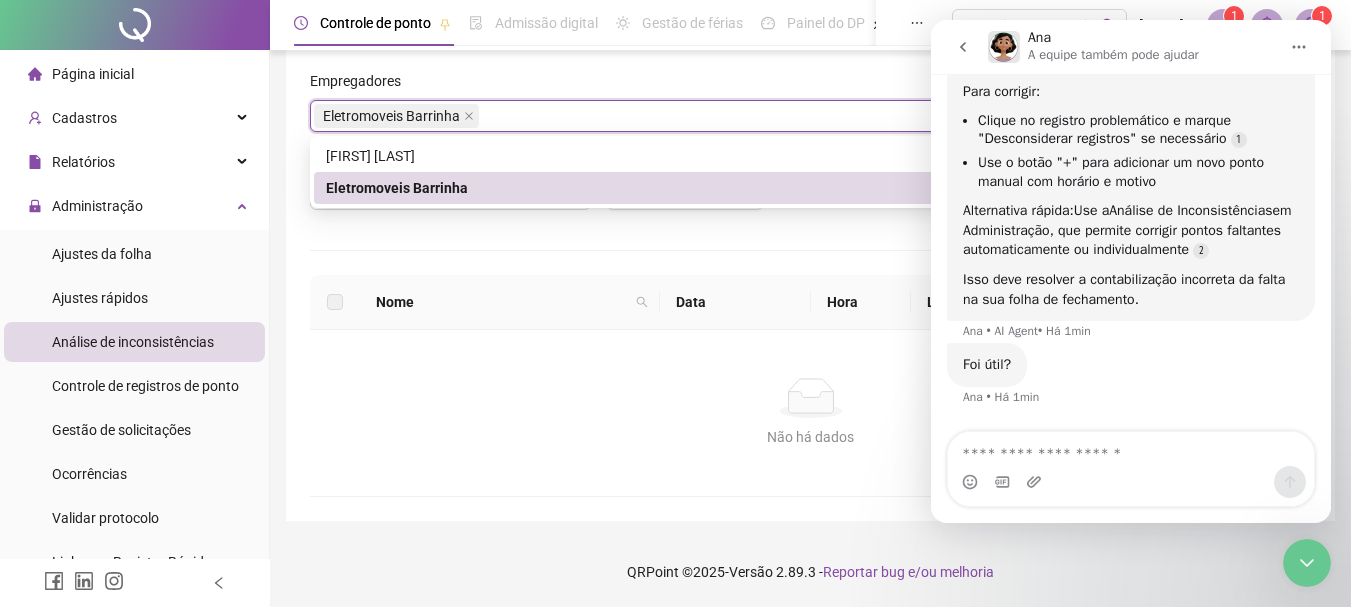 click 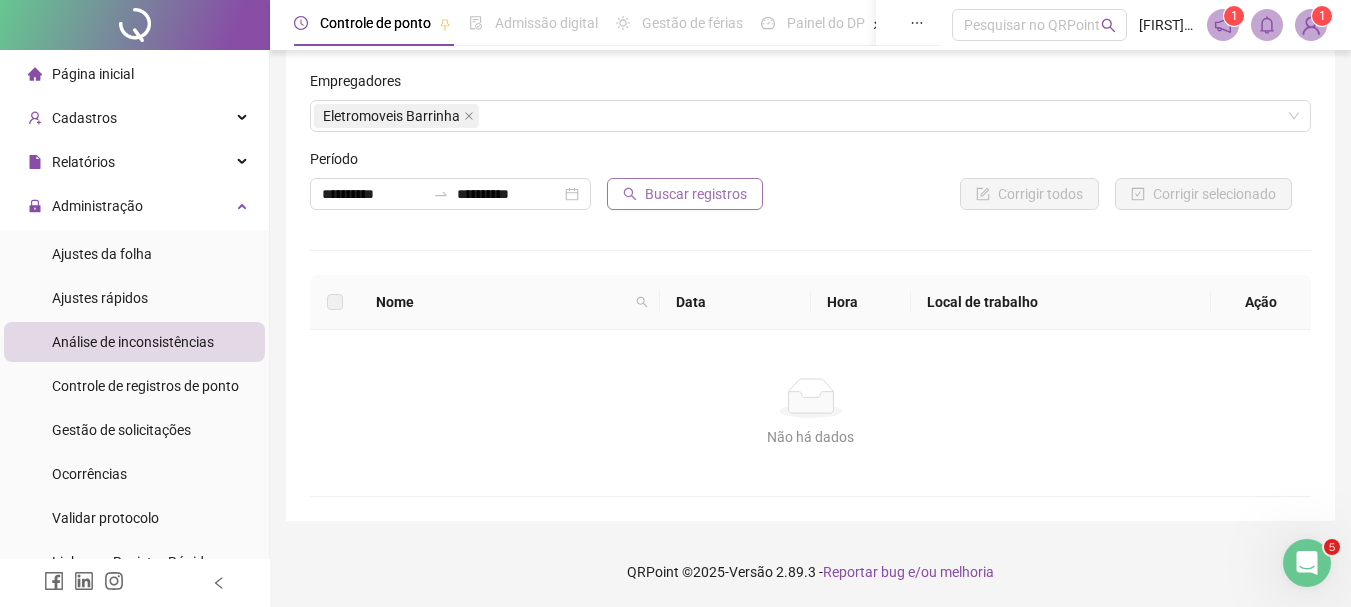 click on "Buscar registros" at bounding box center [696, 194] 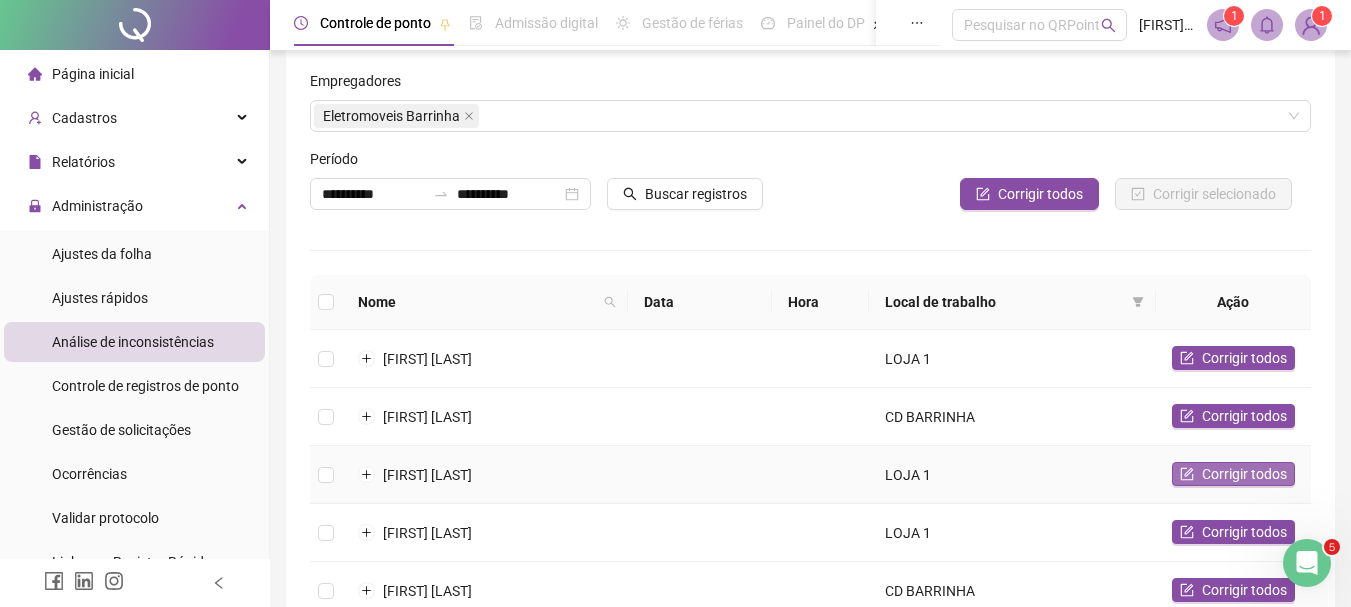 click on "Corrigir todos" at bounding box center [1244, 474] 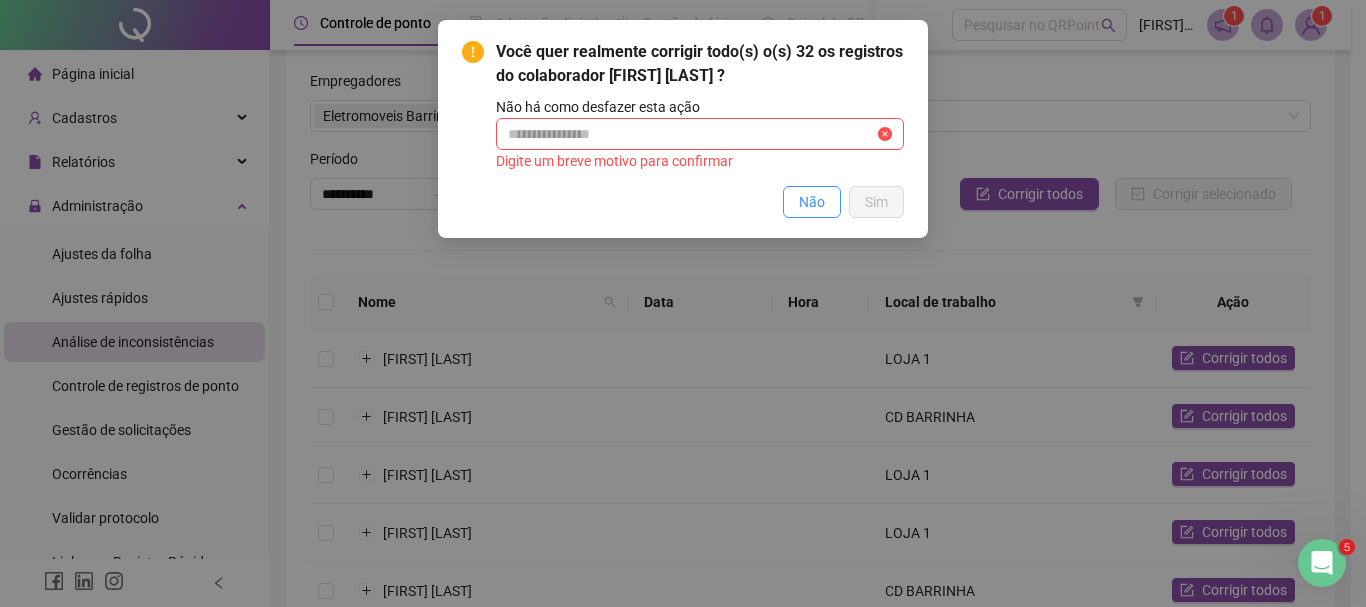 click on "Não" at bounding box center [812, 202] 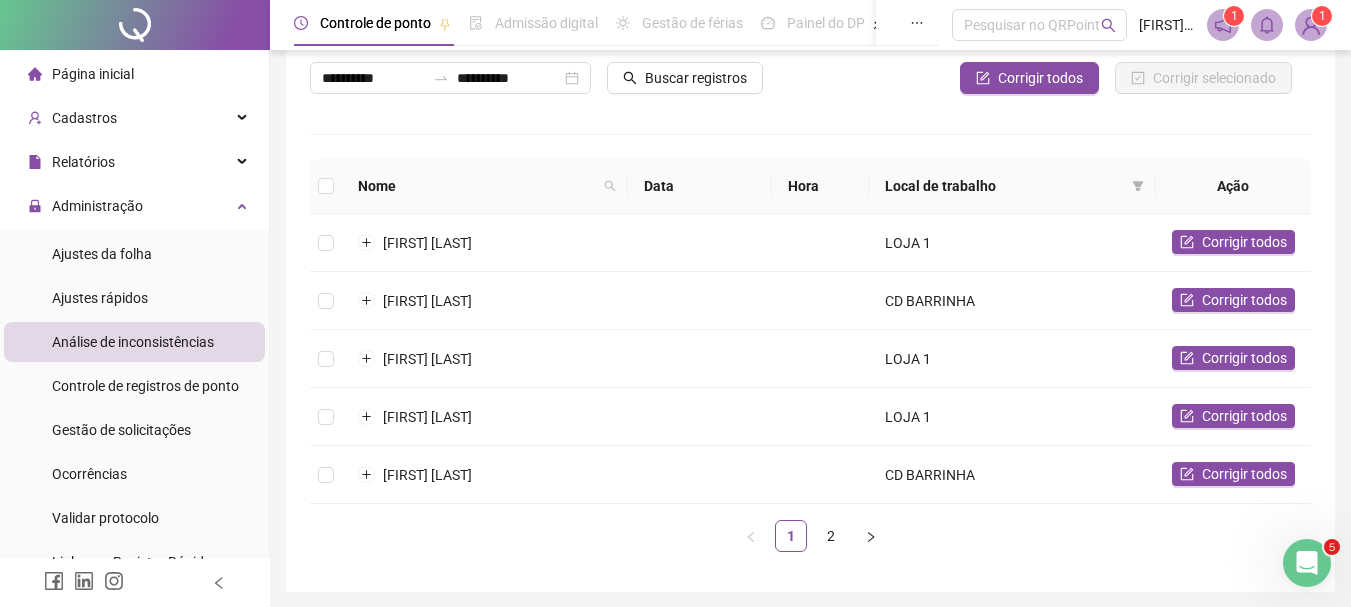 scroll, scrollTop: 207, scrollLeft: 0, axis: vertical 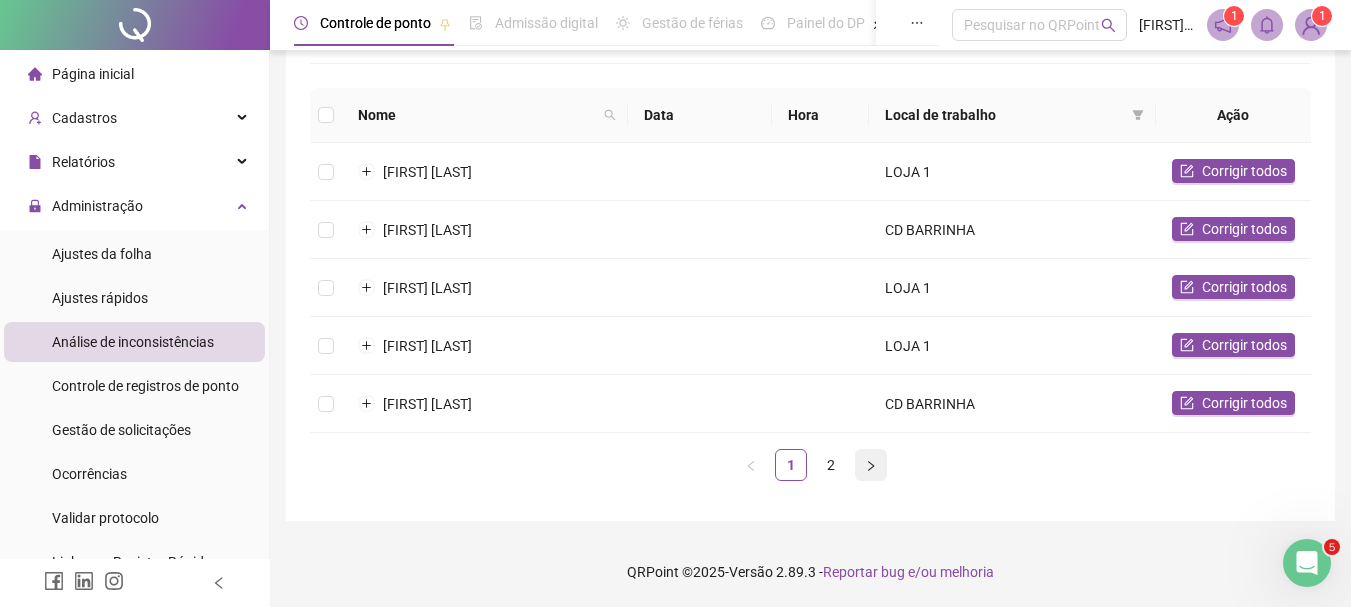 click 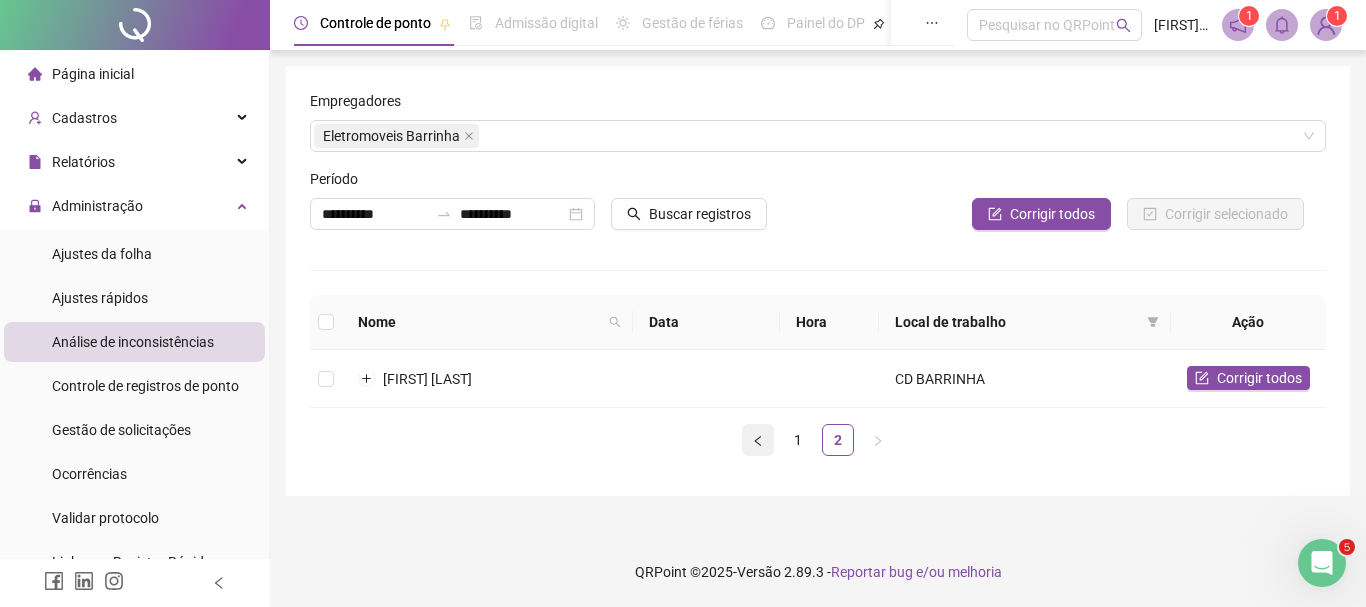 click at bounding box center (758, 440) 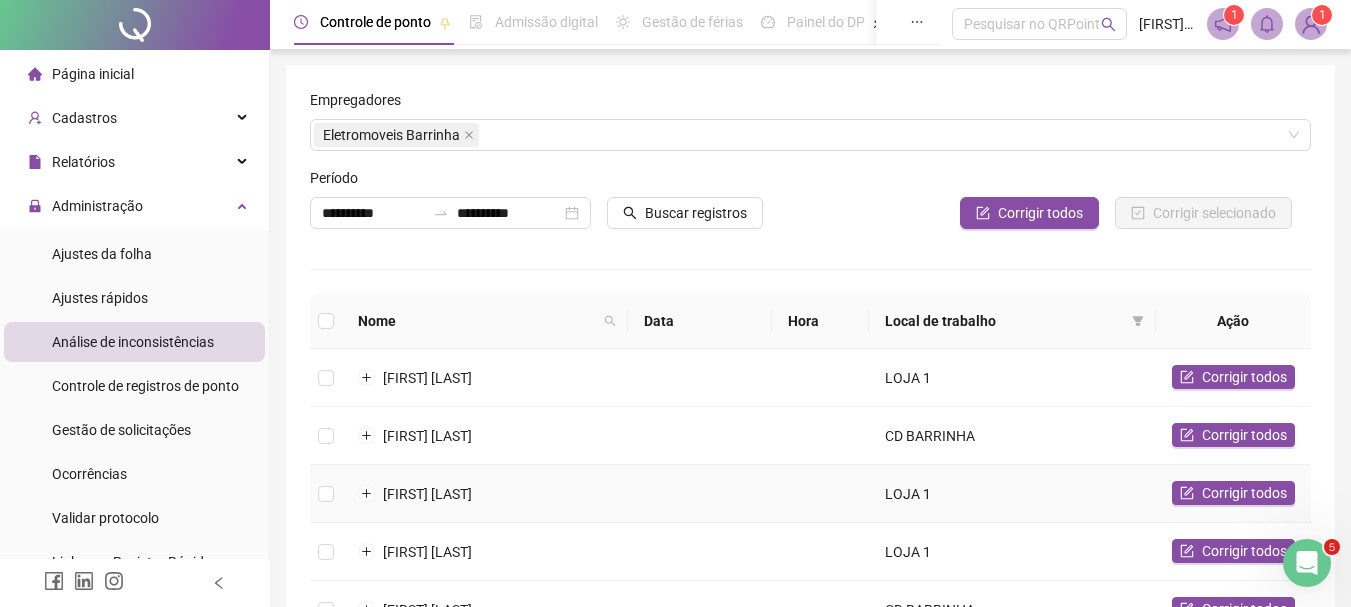 scroll, scrollTop: 0, scrollLeft: 0, axis: both 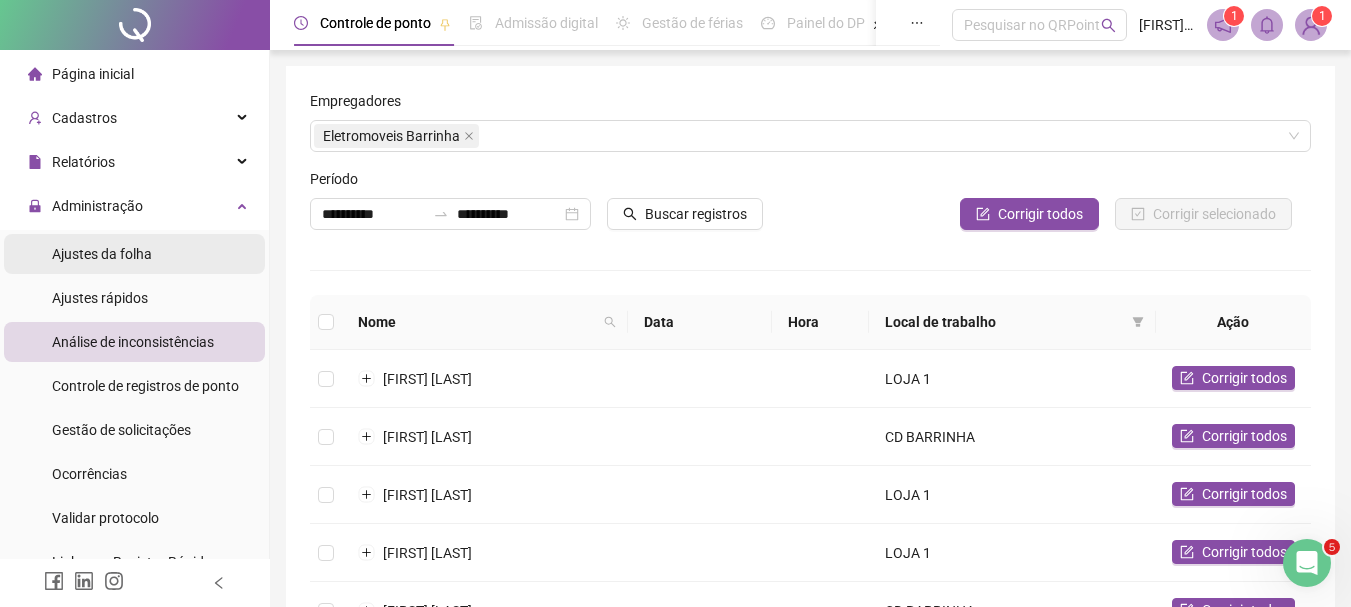 click on "Ajustes da folha" at bounding box center (102, 254) 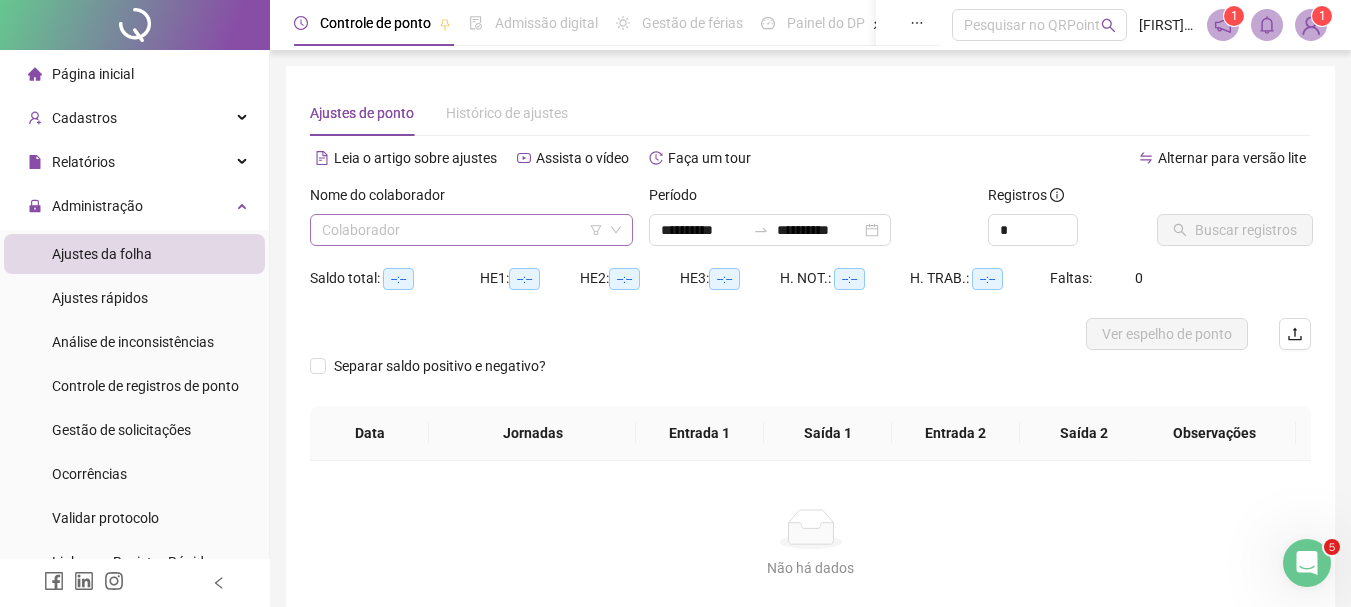 click at bounding box center [462, 230] 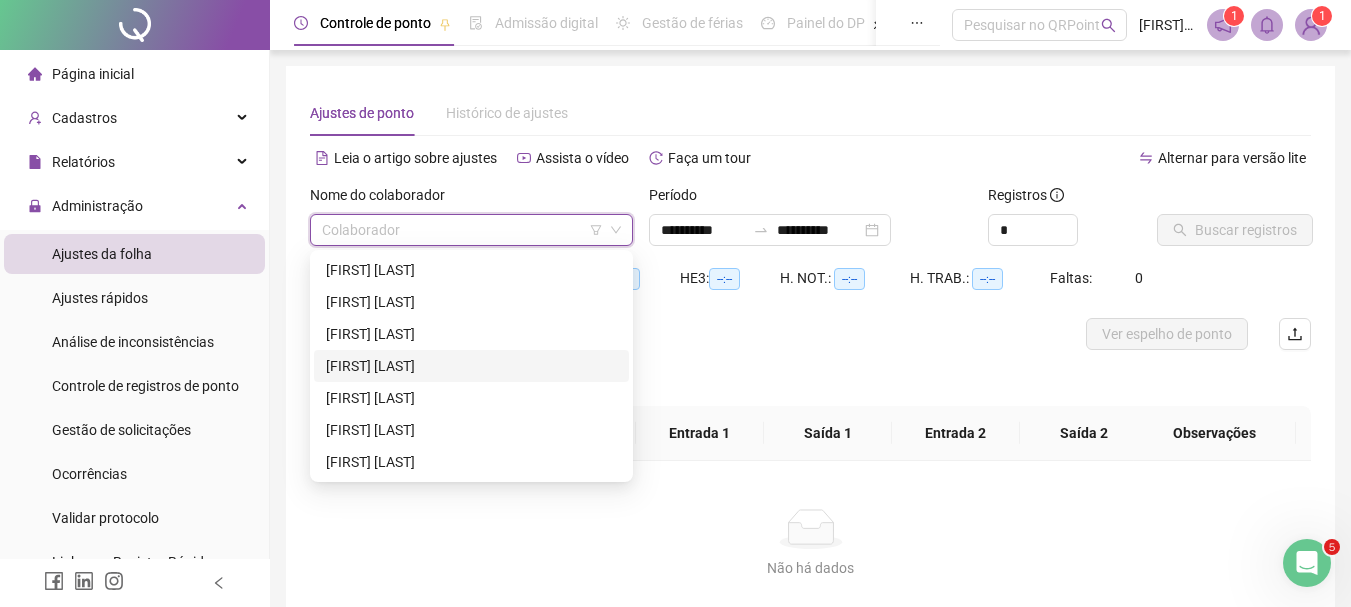 click on "[FIRST] [LAST]" at bounding box center [471, 366] 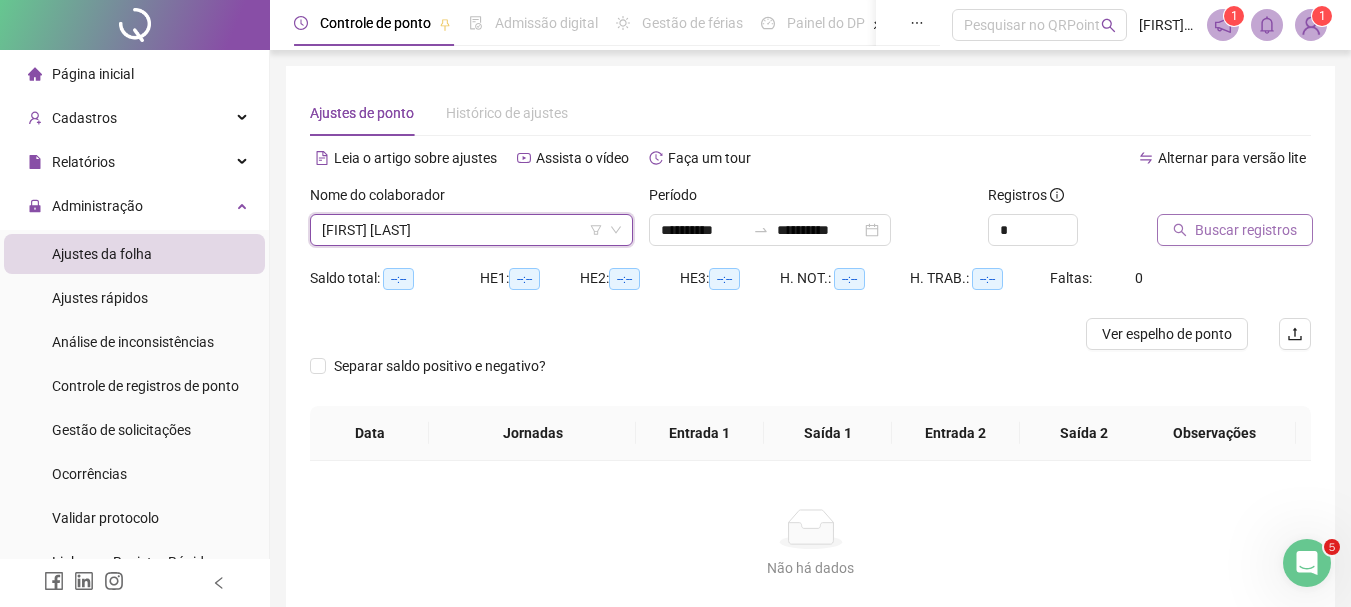 click on "Buscar registros" at bounding box center [1246, 230] 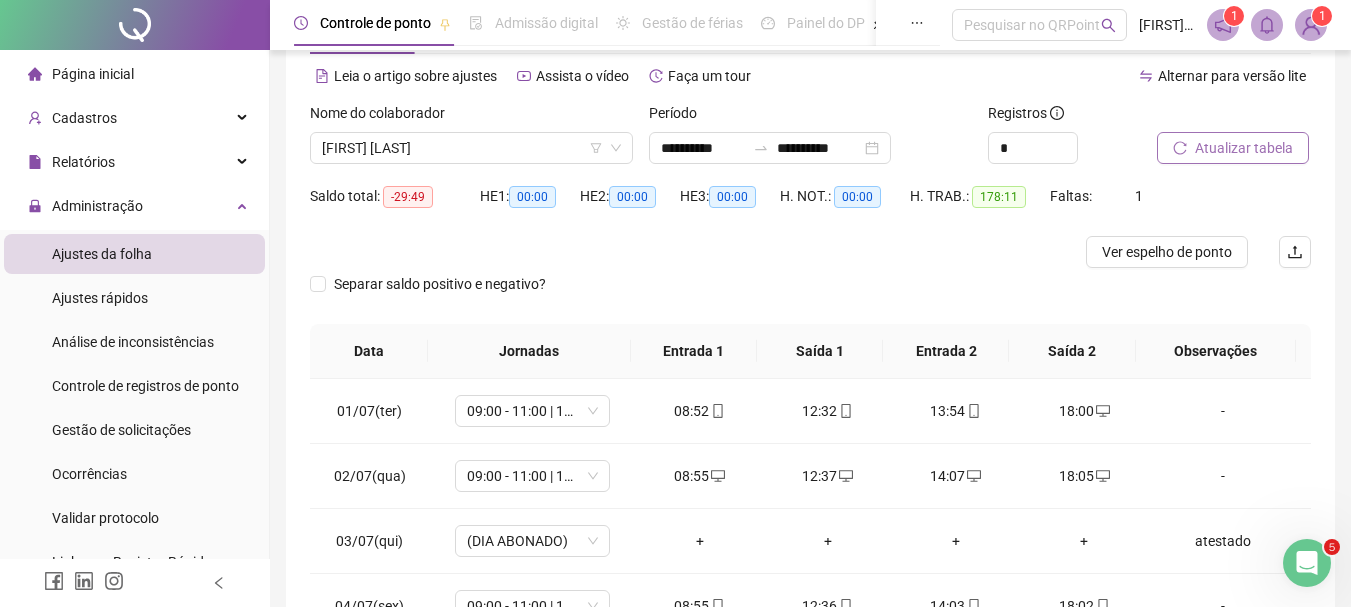 scroll, scrollTop: 200, scrollLeft: 0, axis: vertical 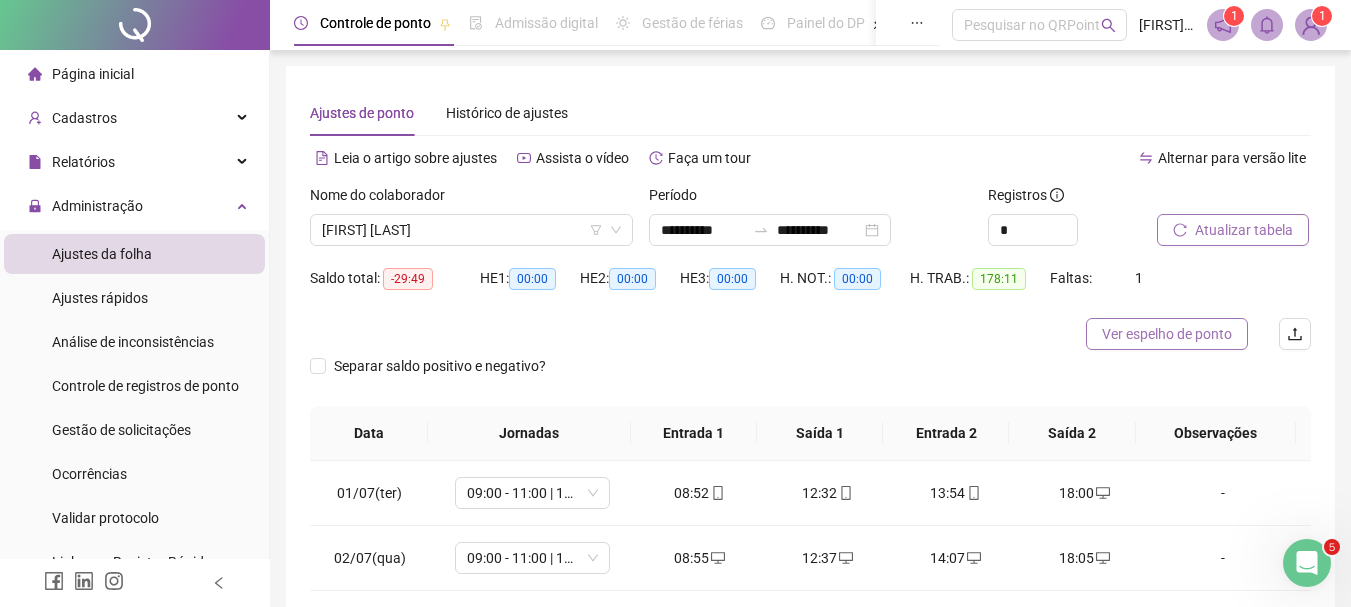 click on "Ver espelho de ponto" at bounding box center [1167, 334] 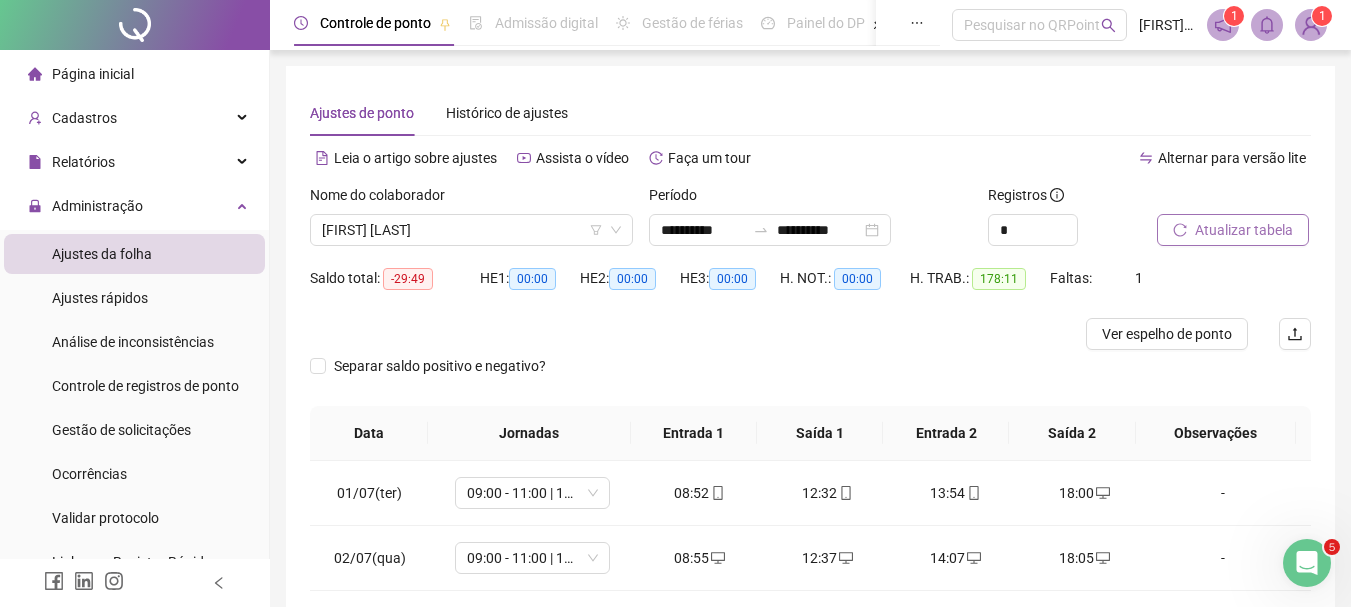scroll, scrollTop: 300, scrollLeft: 0, axis: vertical 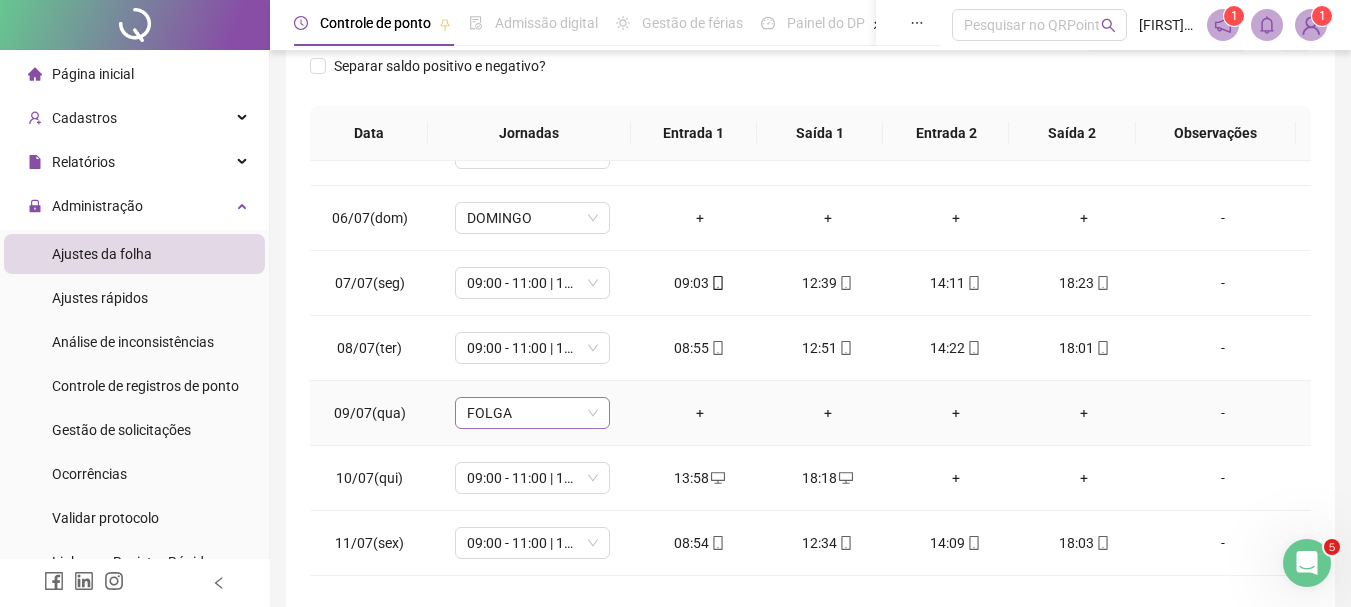 click on "FOLGA" at bounding box center [532, 413] 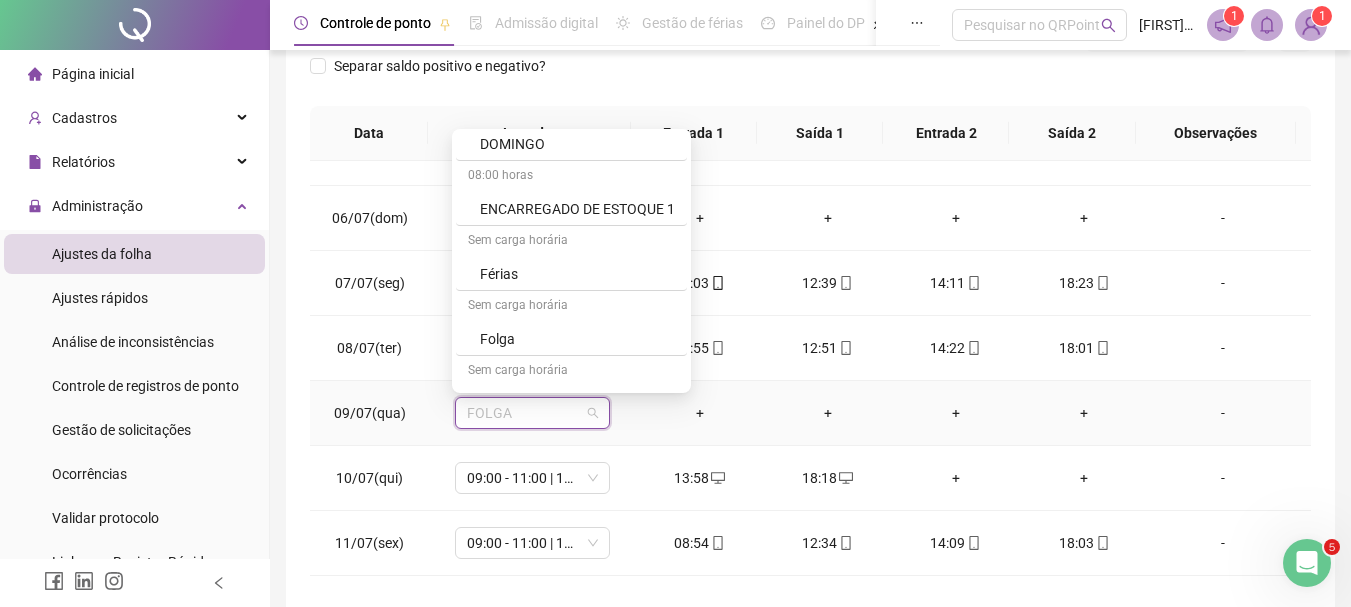 scroll, scrollTop: 500, scrollLeft: 0, axis: vertical 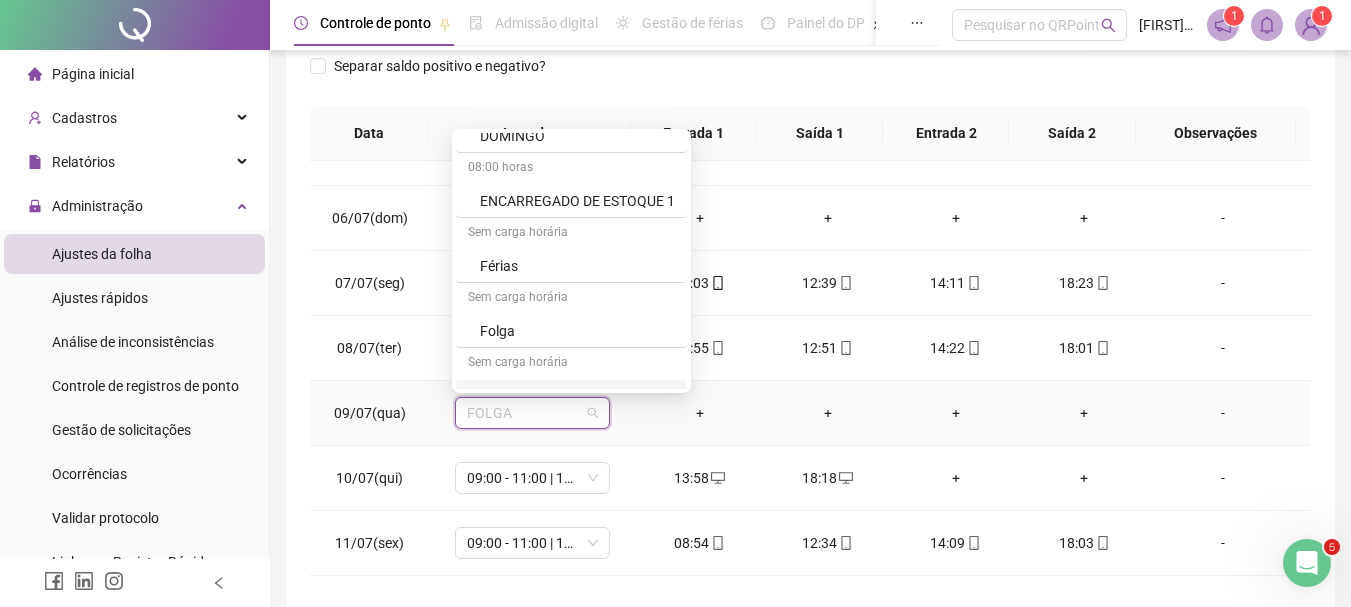 click on "FOLGA" at bounding box center (532, 413) 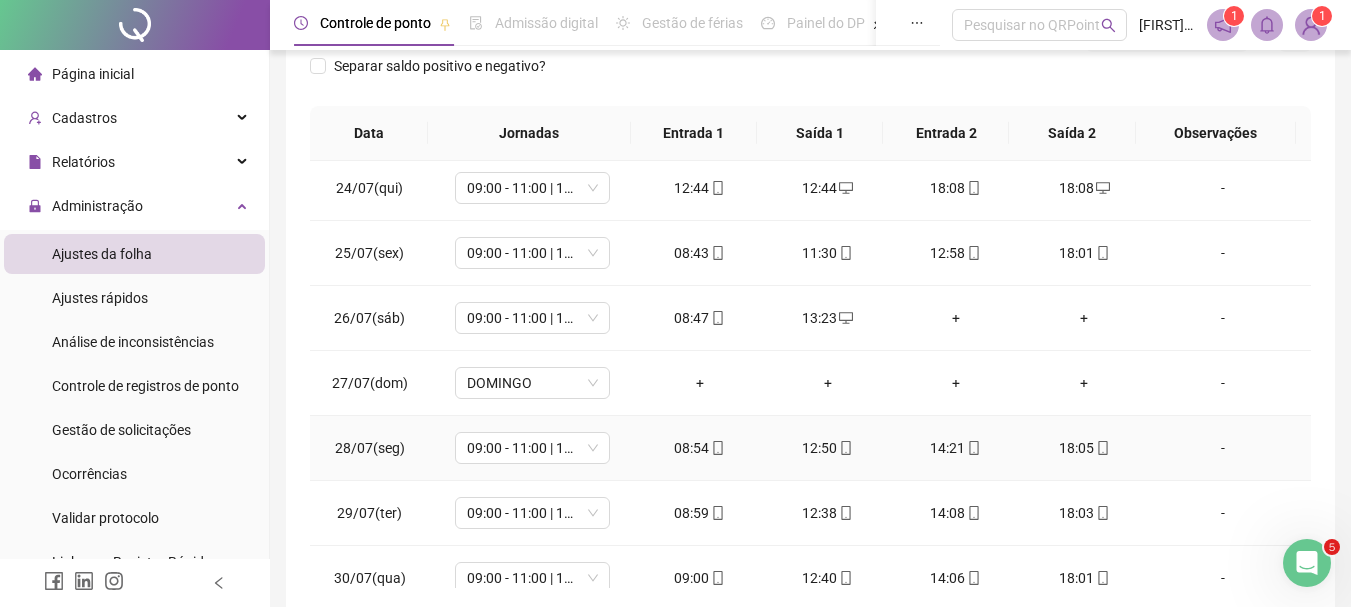 scroll, scrollTop: 1588, scrollLeft: 0, axis: vertical 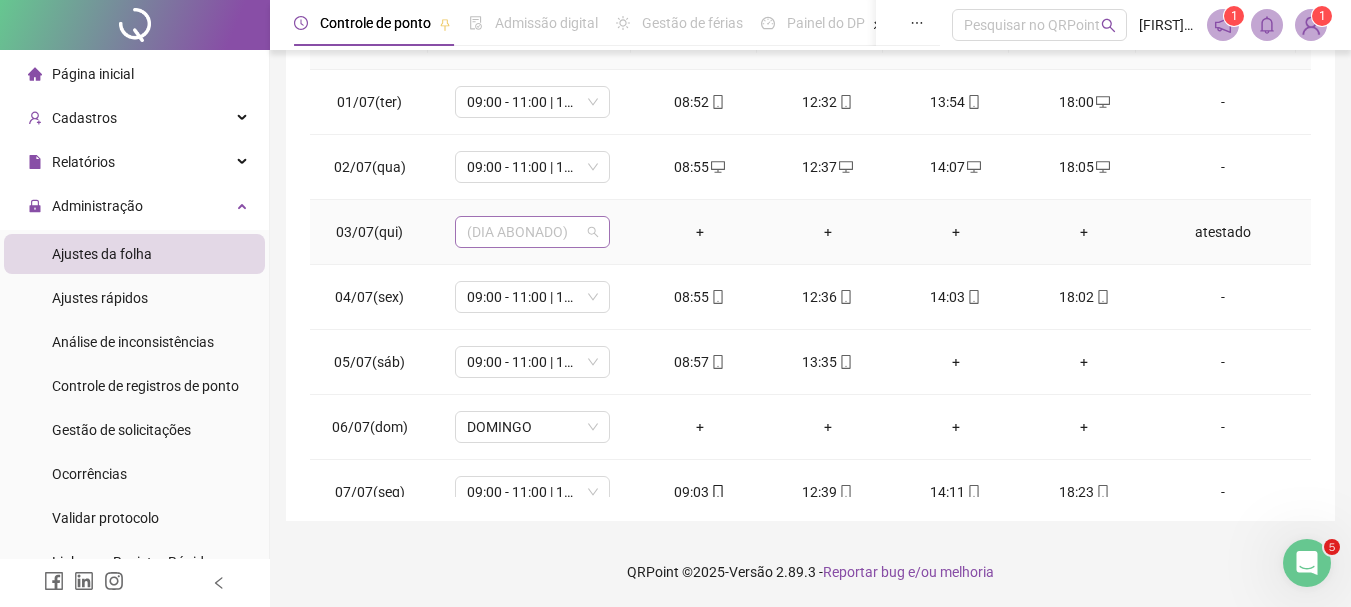 click on "(DIA ABONADO)" at bounding box center (532, 232) 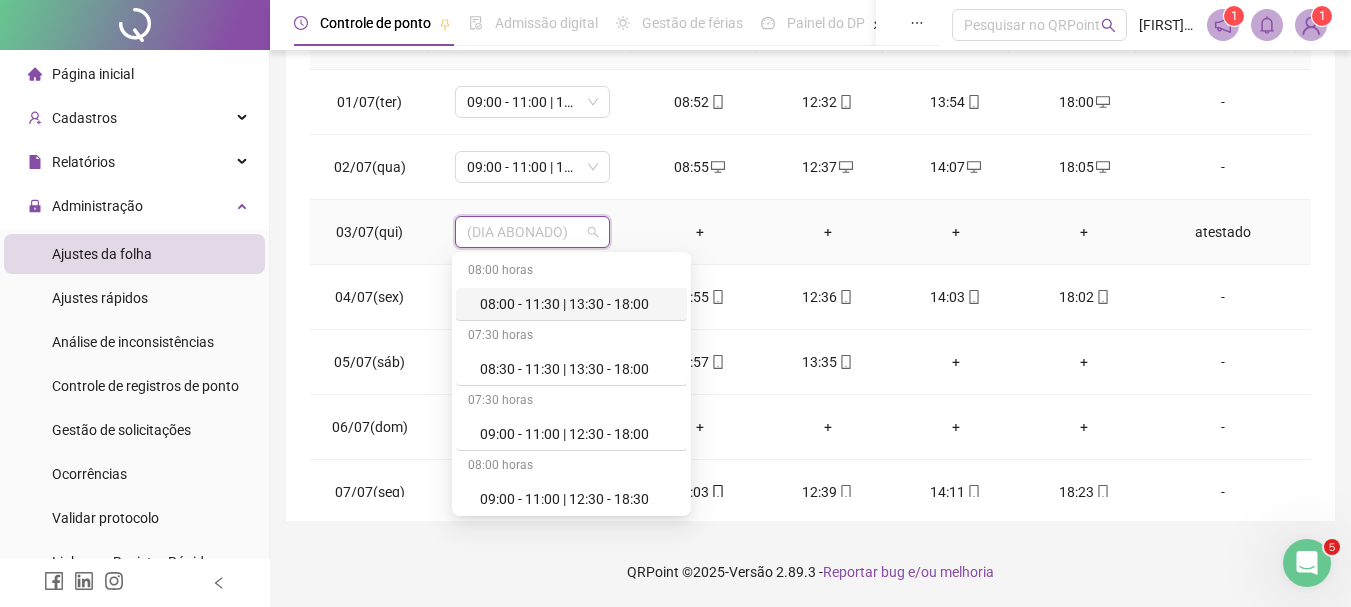 click on "(DIA ABONADO)" at bounding box center (532, 232) 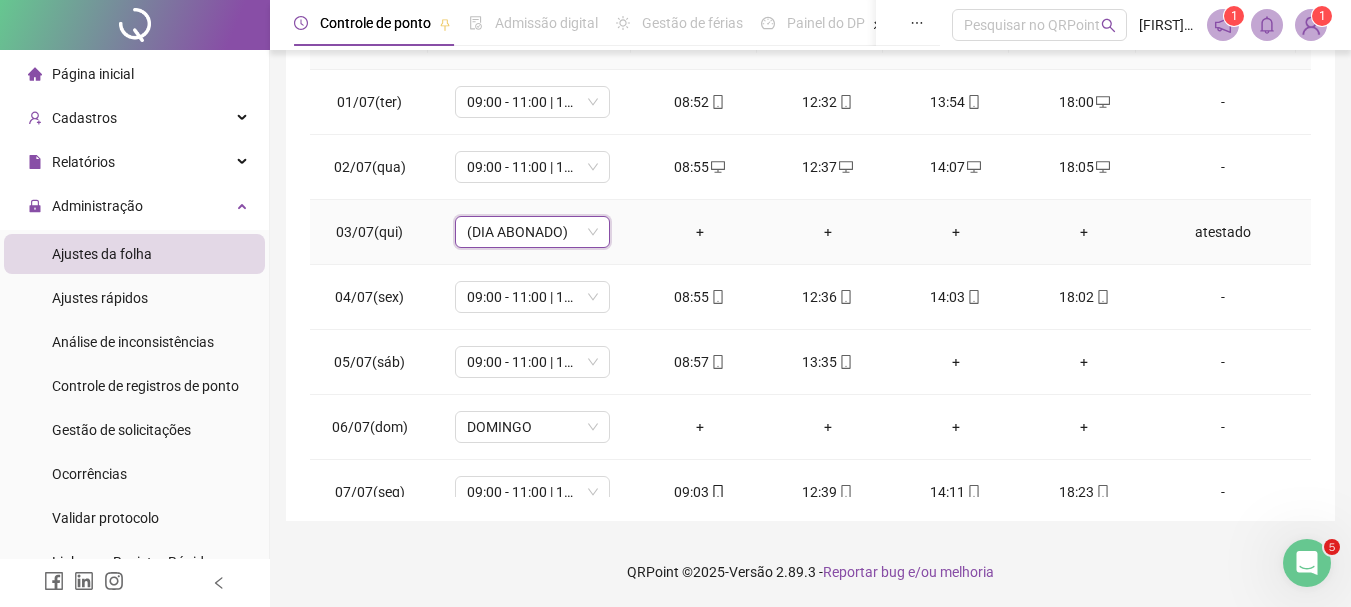 click on "(DIA ABONADO)" at bounding box center (532, 232) 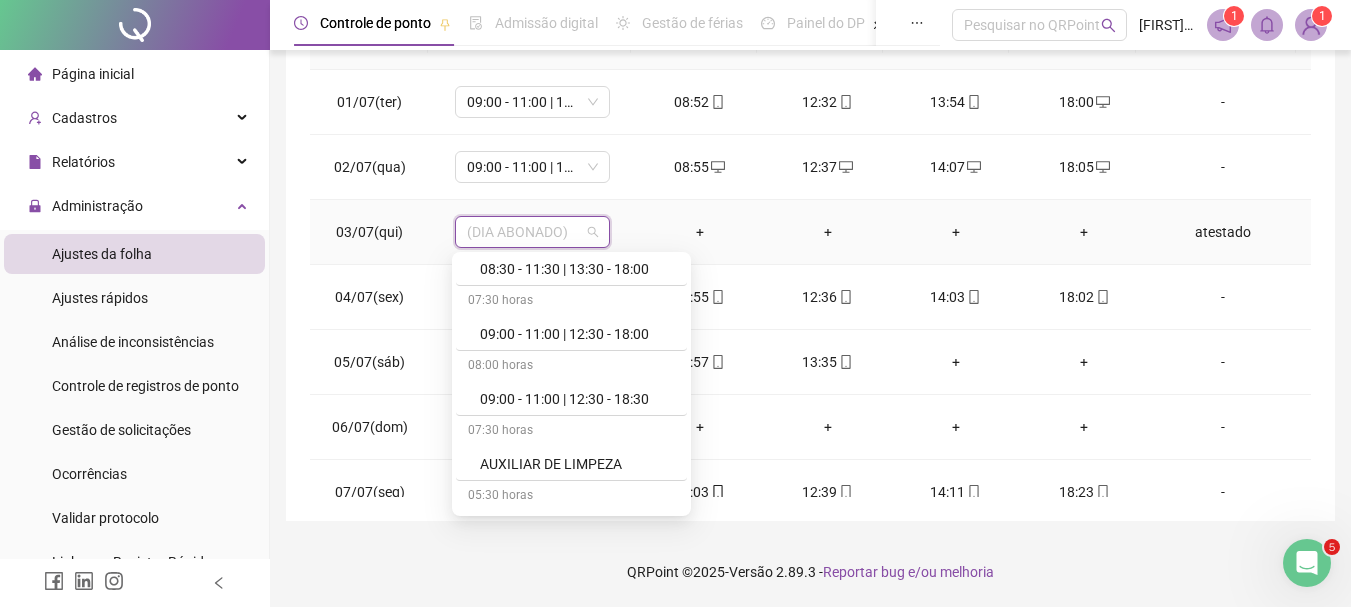 scroll, scrollTop: 200, scrollLeft: 0, axis: vertical 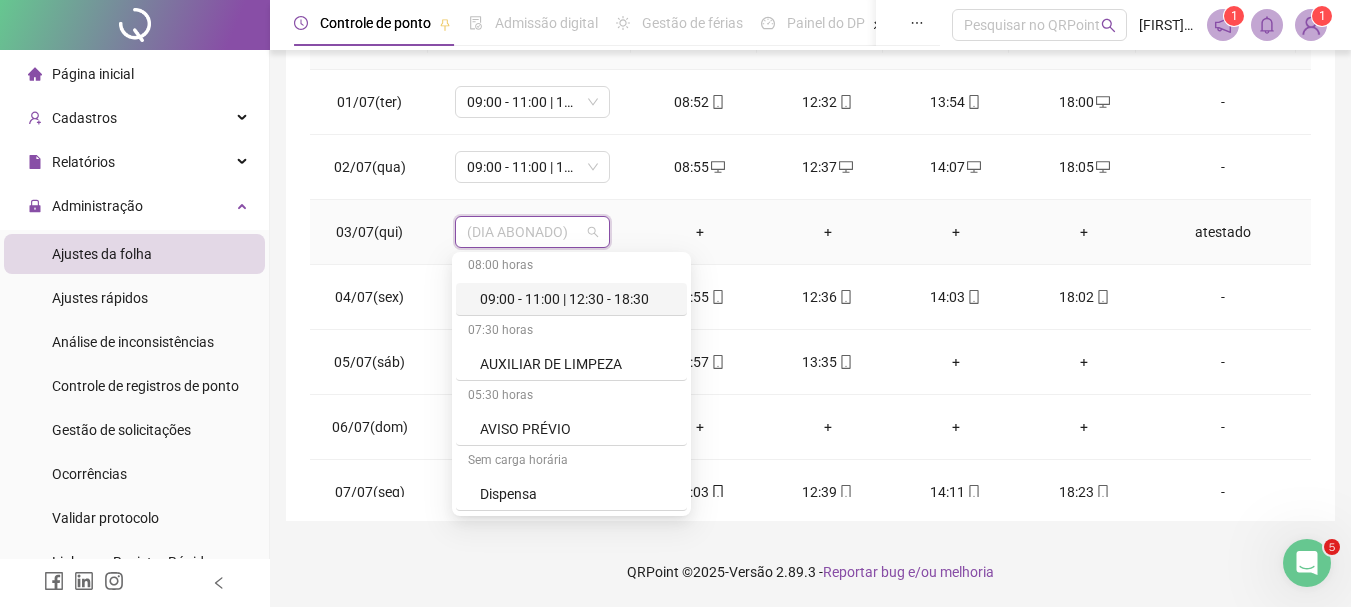 click on "+" at bounding box center (700, 232) 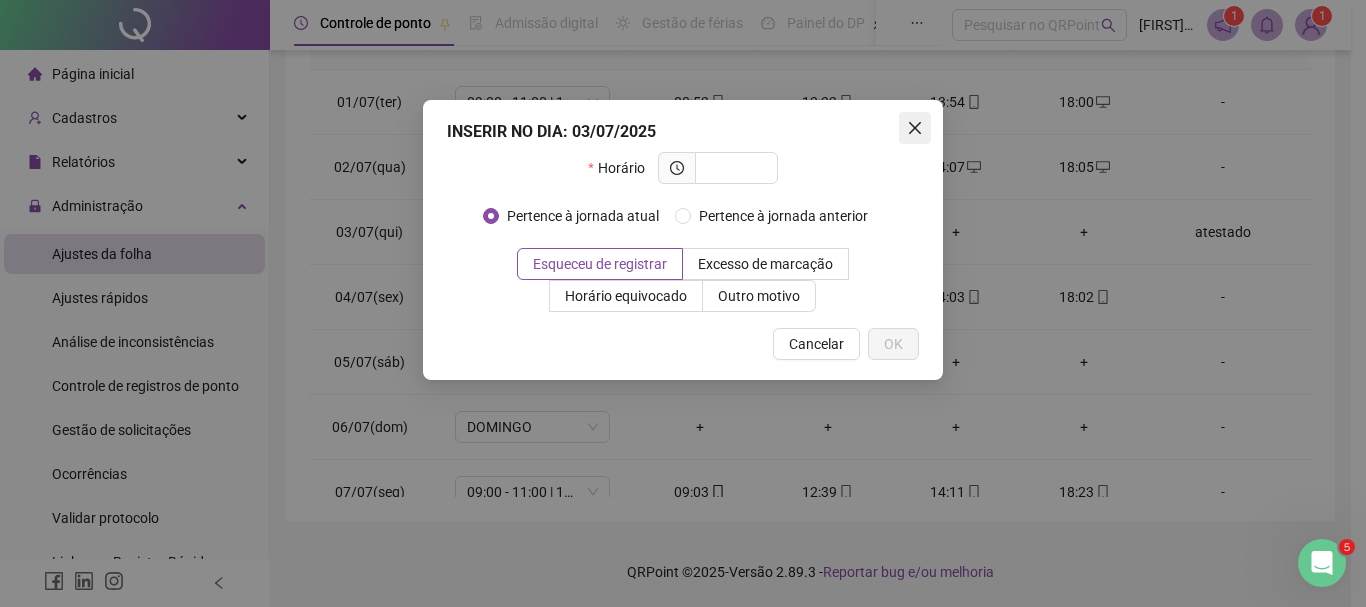 click at bounding box center (915, 128) 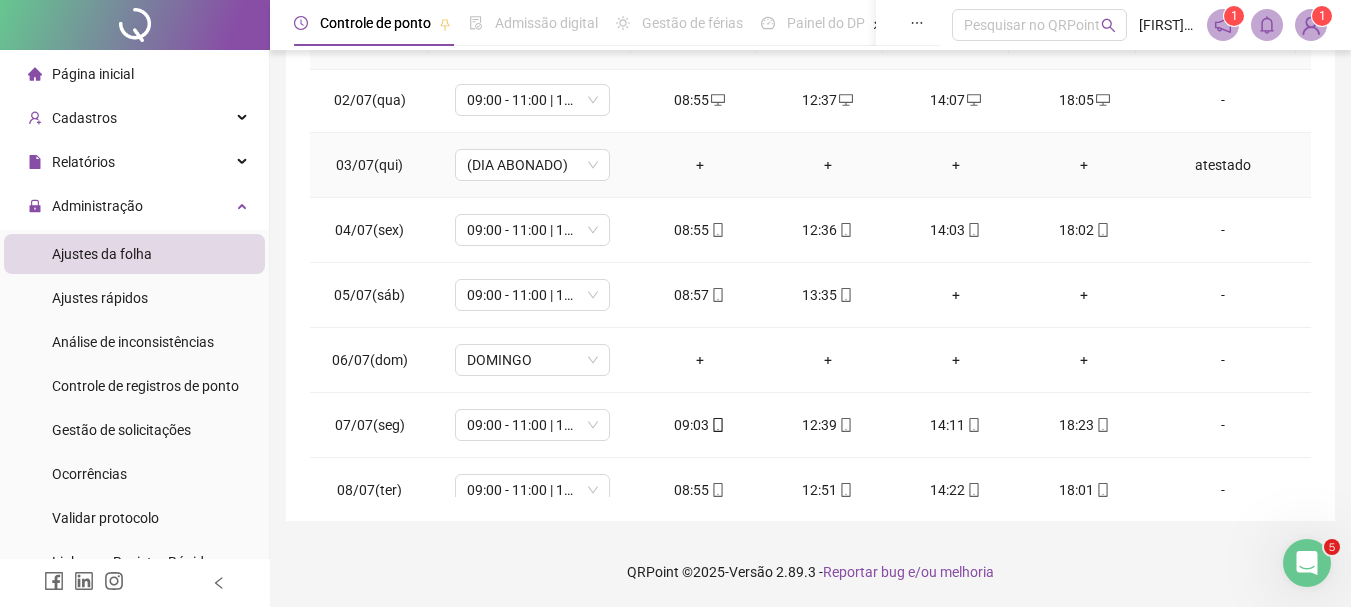scroll, scrollTop: 100, scrollLeft: 0, axis: vertical 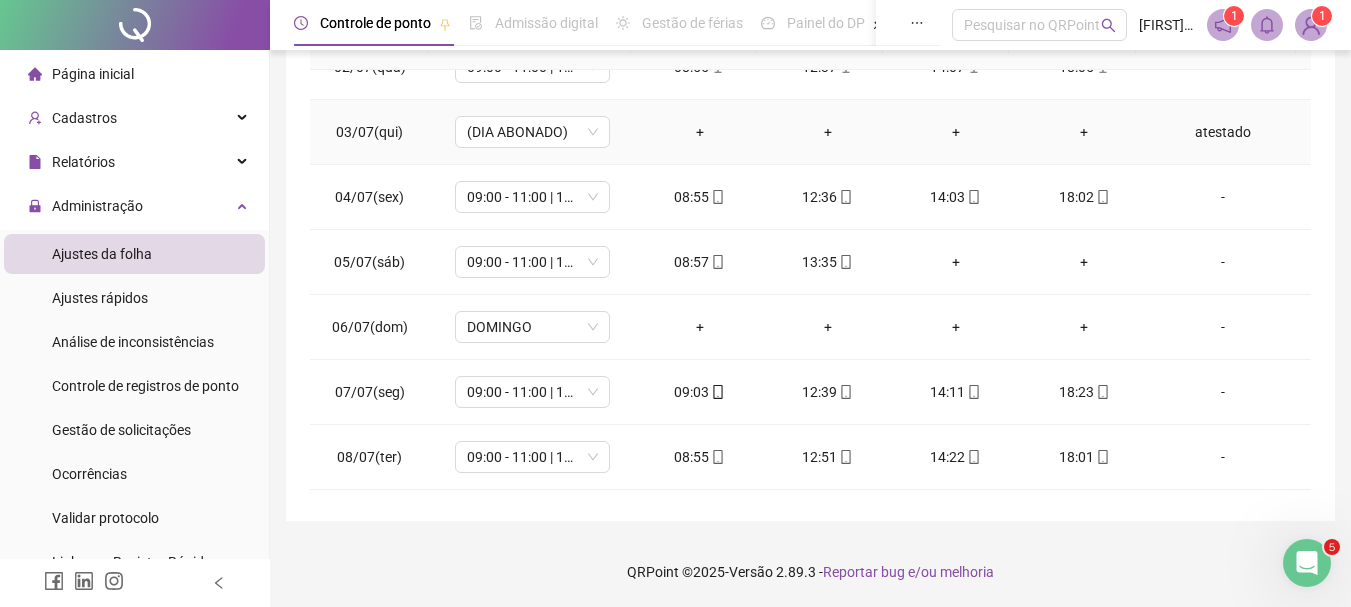 click on "atestado" at bounding box center (1223, 132) 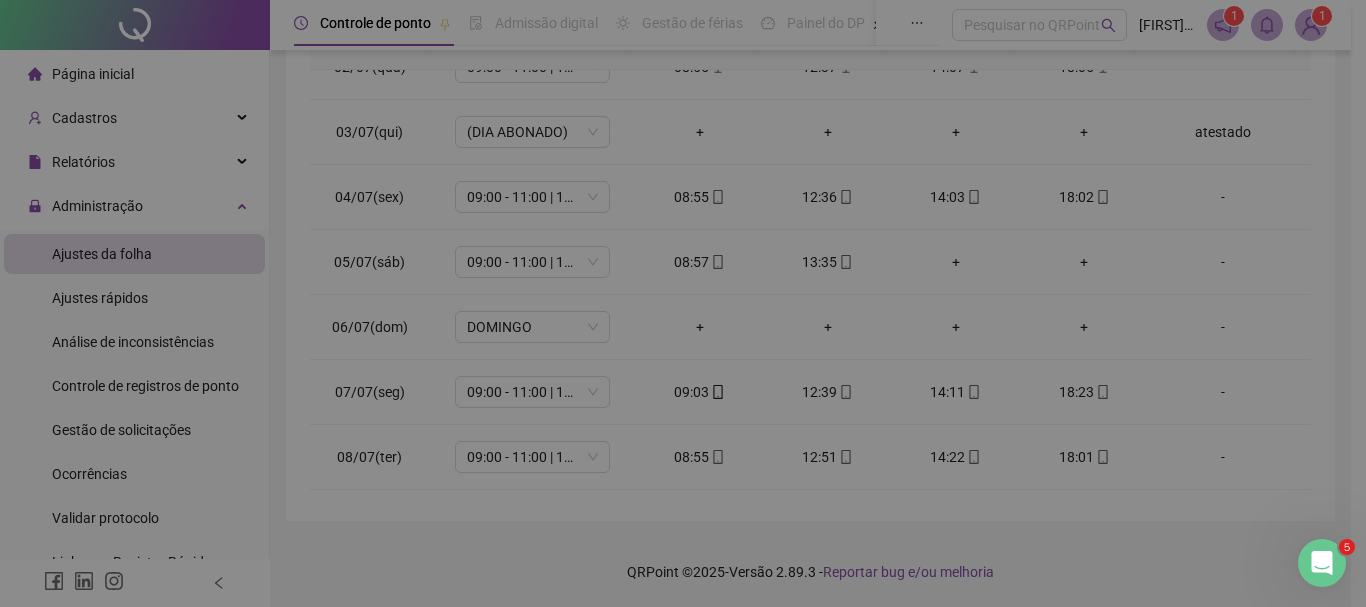 type on "********" 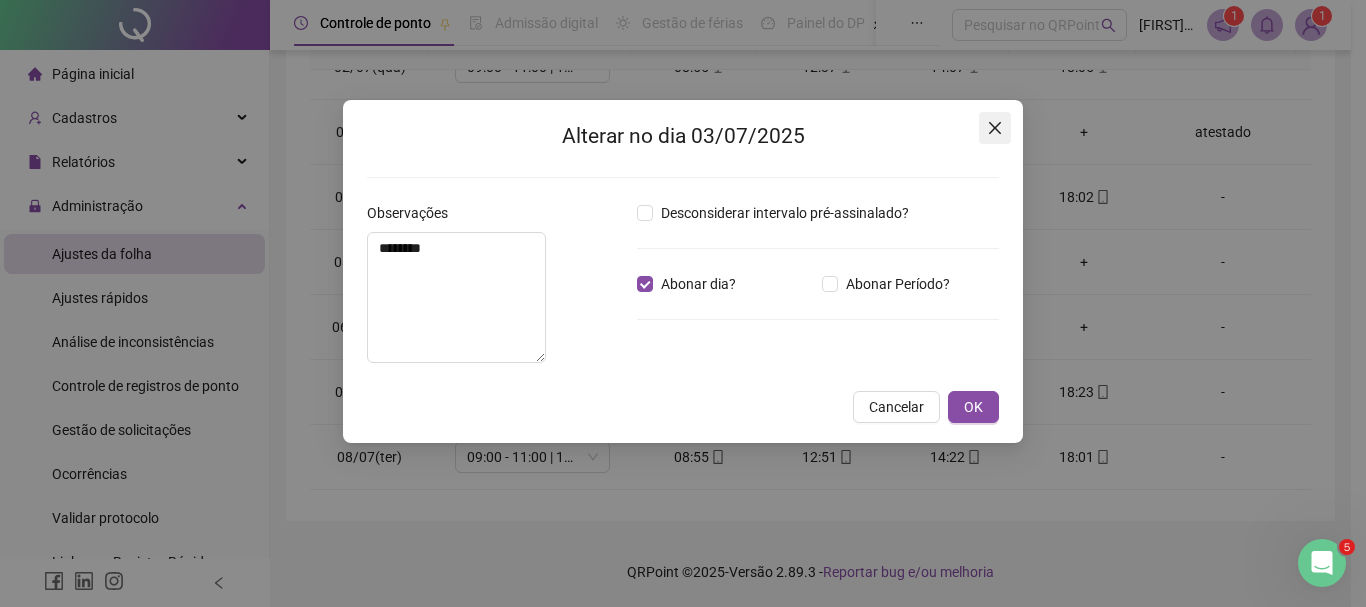 click 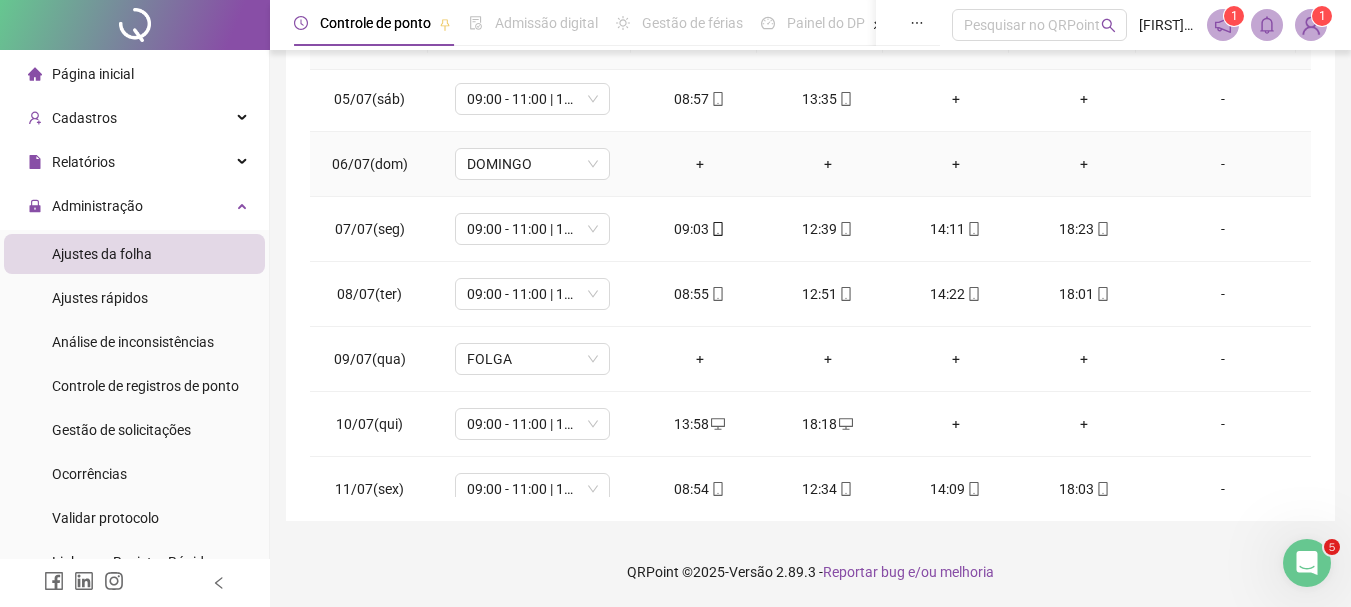 scroll, scrollTop: 300, scrollLeft: 0, axis: vertical 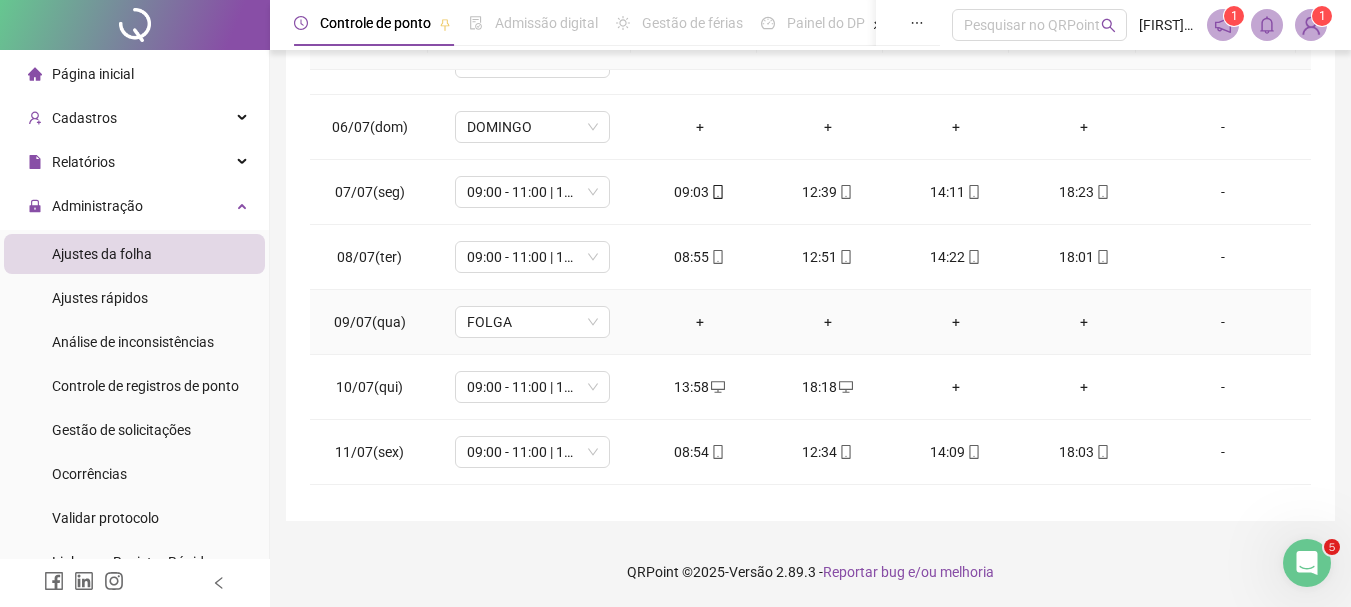 click on "-" at bounding box center (1223, 322) 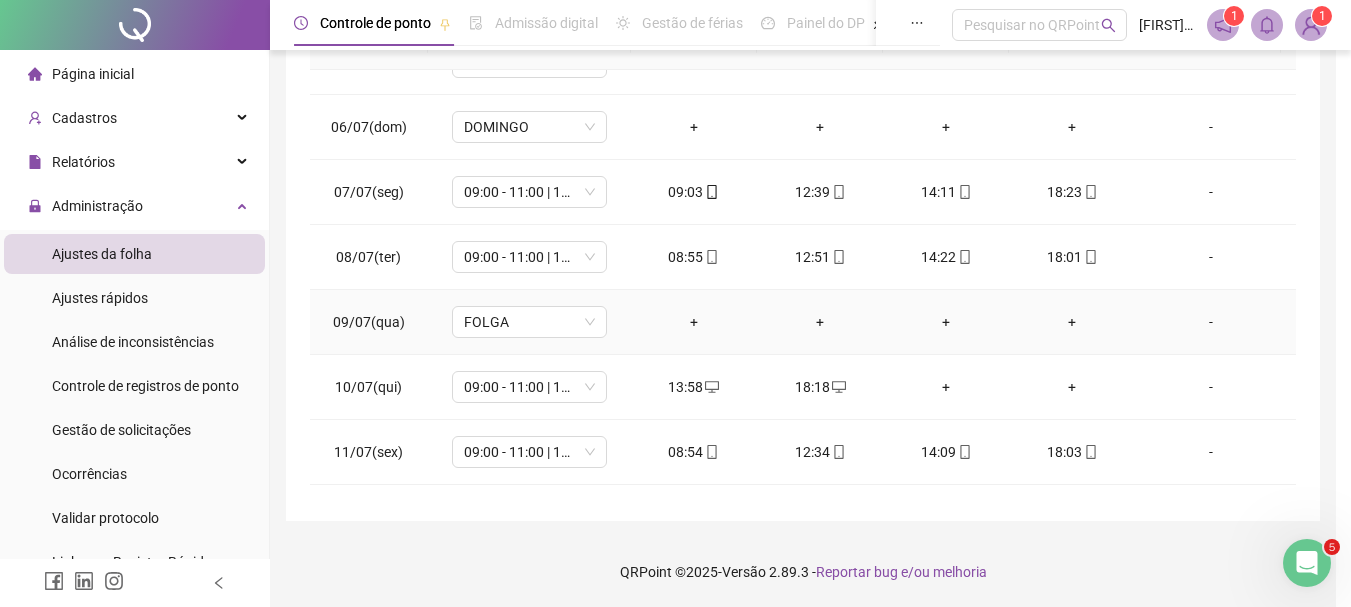 type 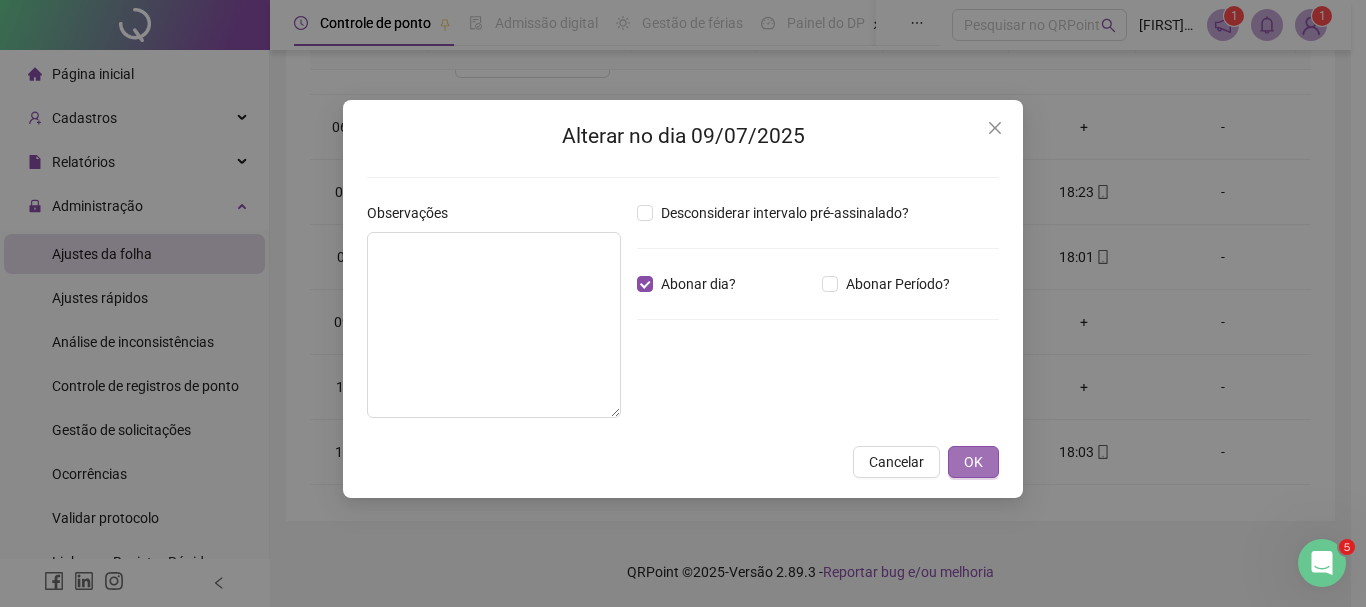 click on "OK" at bounding box center (973, 462) 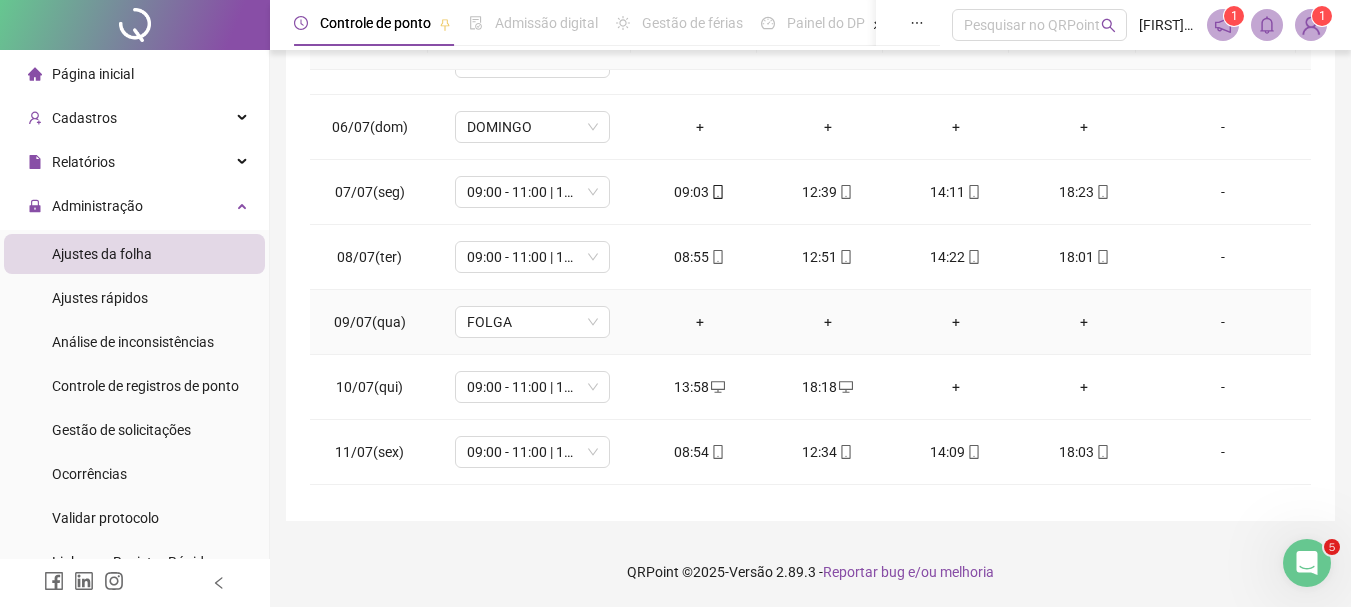 click on "-" at bounding box center (1223, 322) 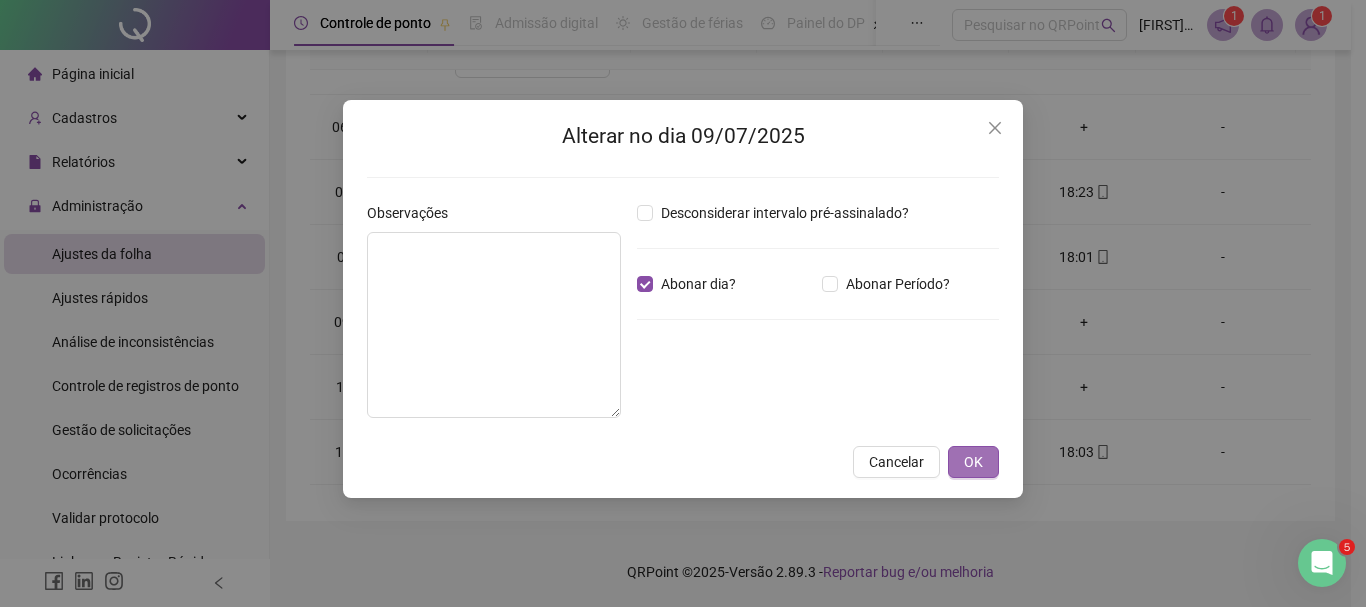 click on "OK" at bounding box center [973, 462] 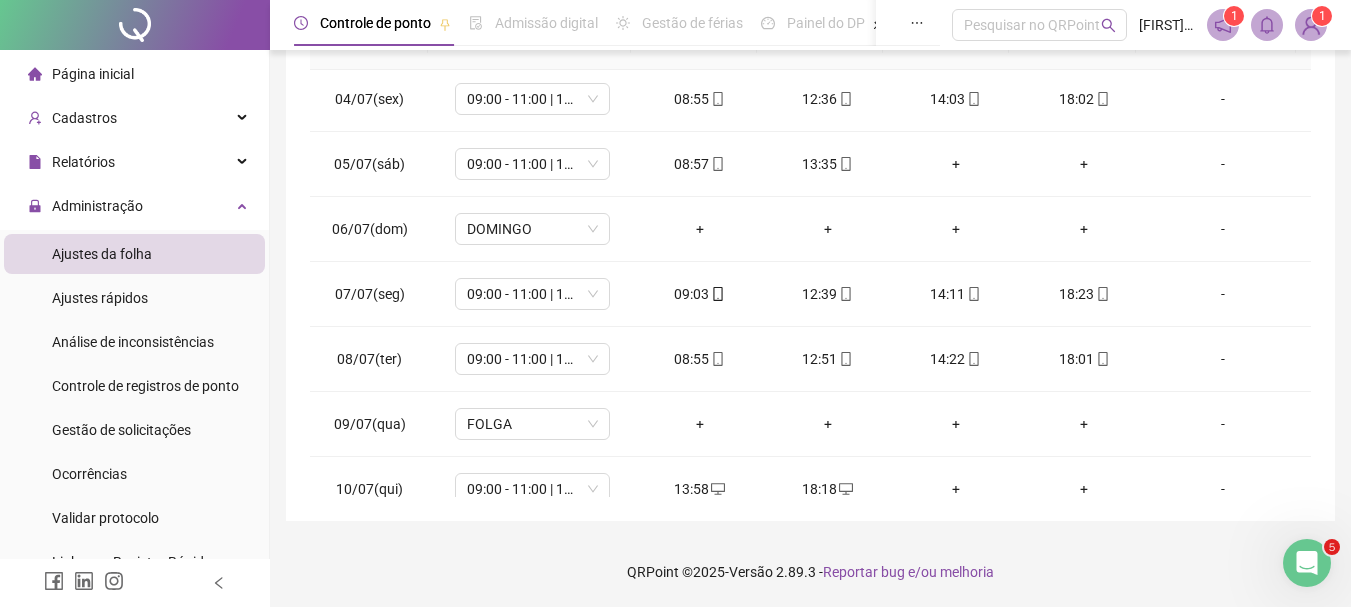 scroll, scrollTop: 0, scrollLeft: 0, axis: both 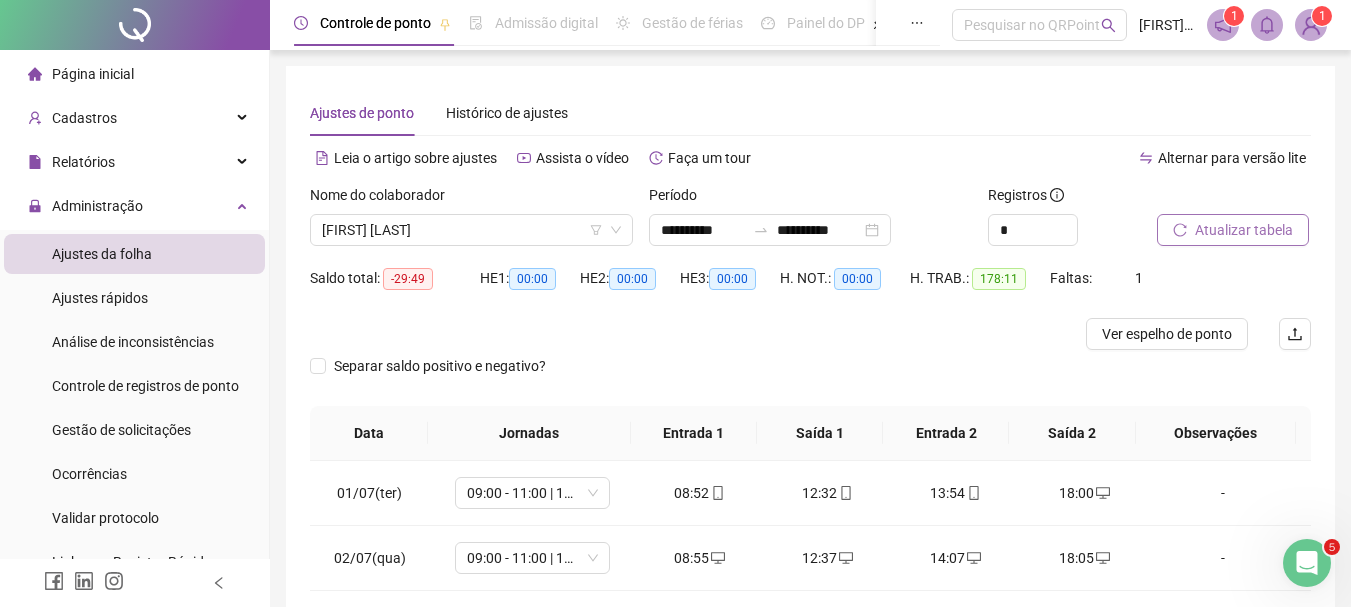 click on "Atualizar tabela" at bounding box center (1244, 230) 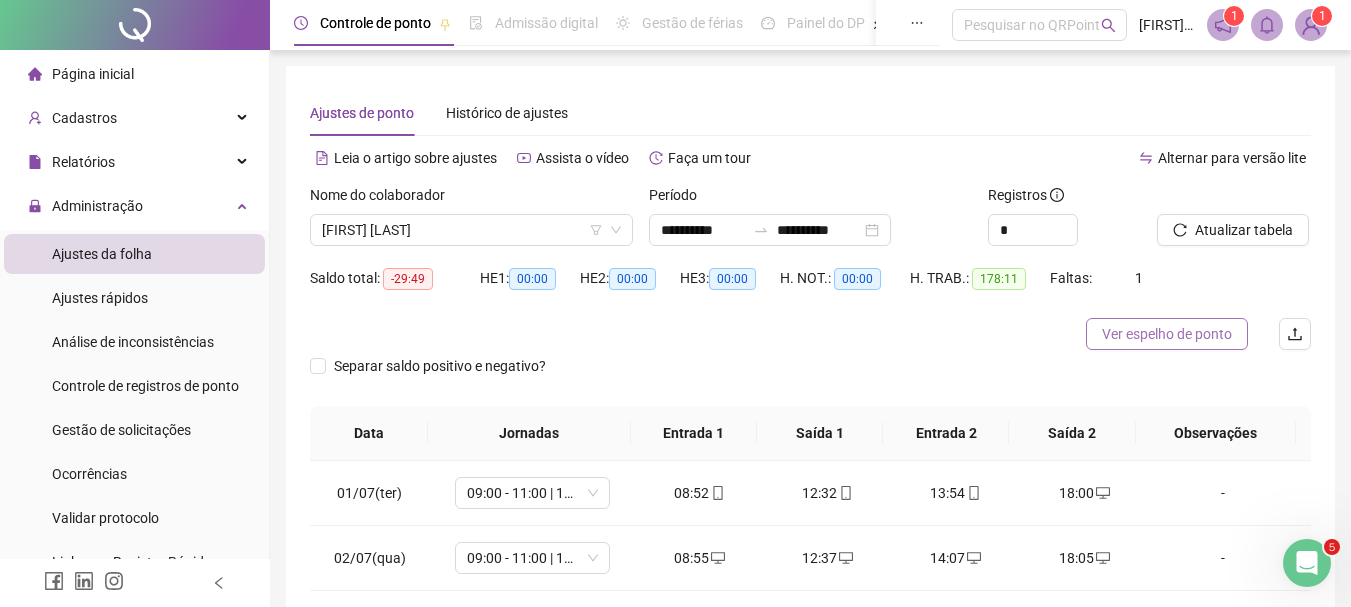 click on "Ver espelho de ponto" at bounding box center [1167, 334] 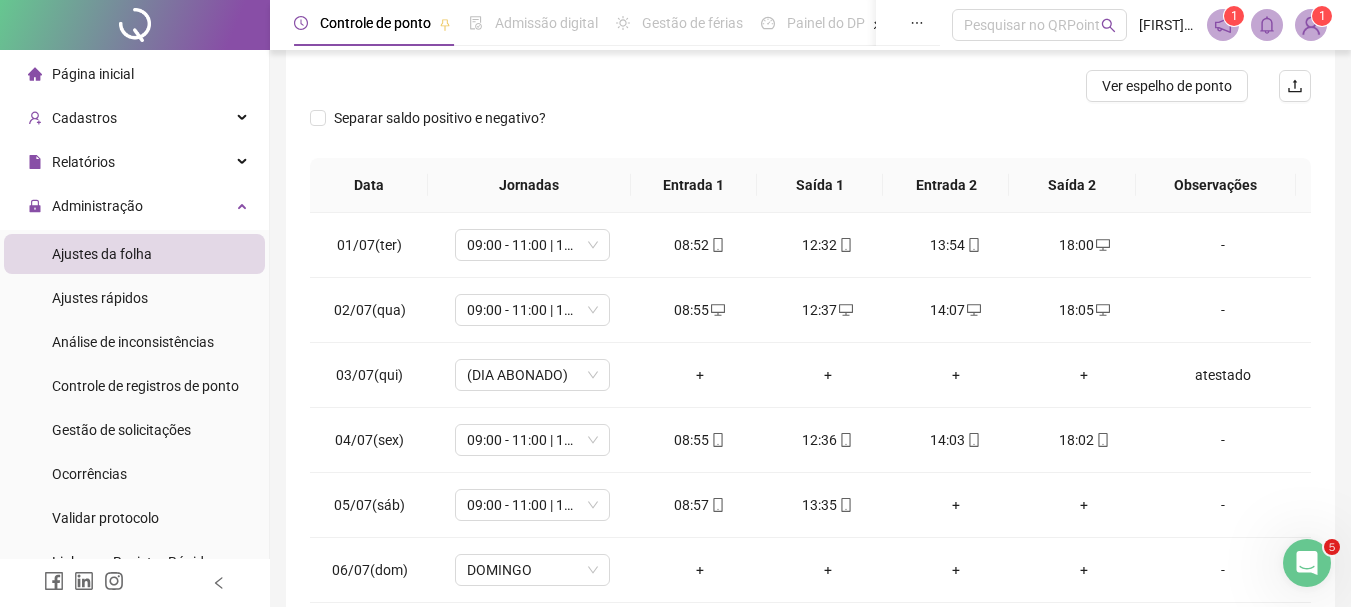 scroll, scrollTop: 300, scrollLeft: 0, axis: vertical 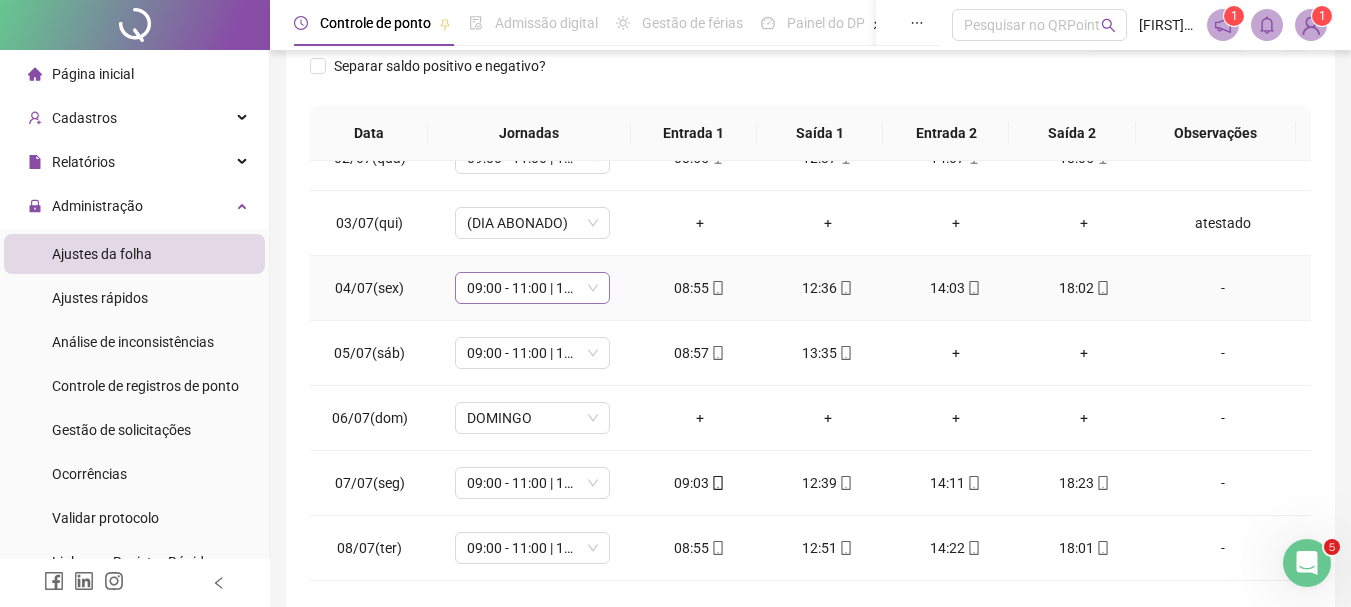 click on "09:00 - 11:00 | 12:30 - 18:30" at bounding box center (532, 288) 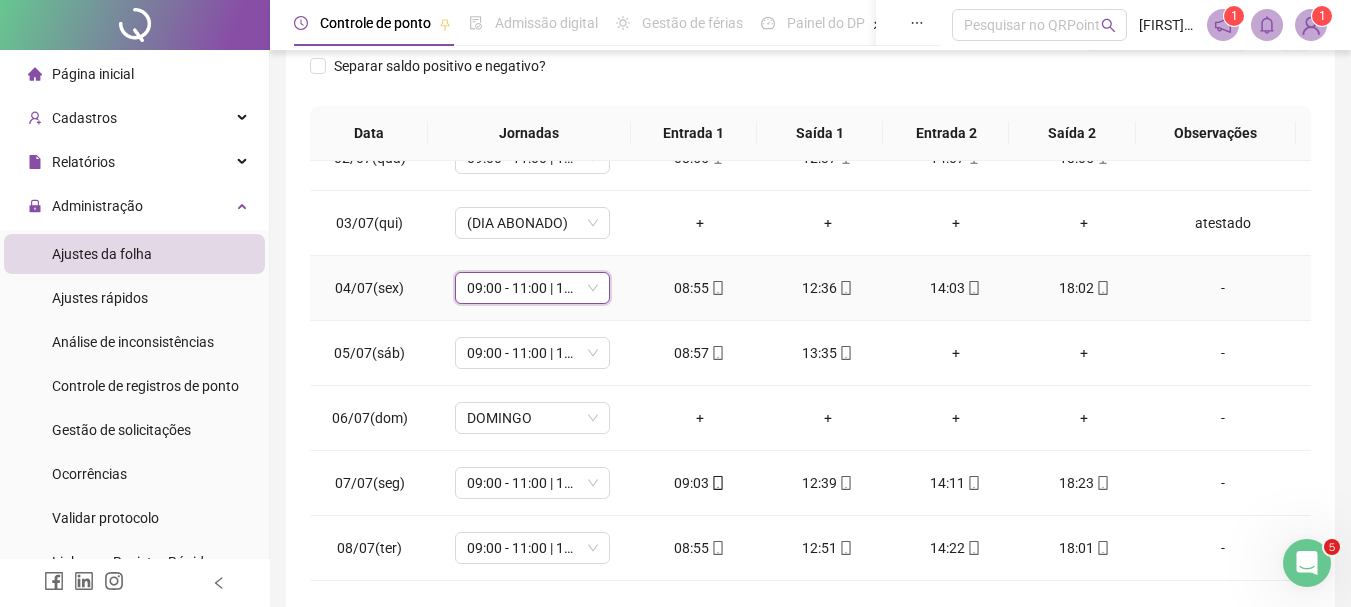 click on "09:00 - 11:00 | 12:30 - 18:30" at bounding box center (532, 288) 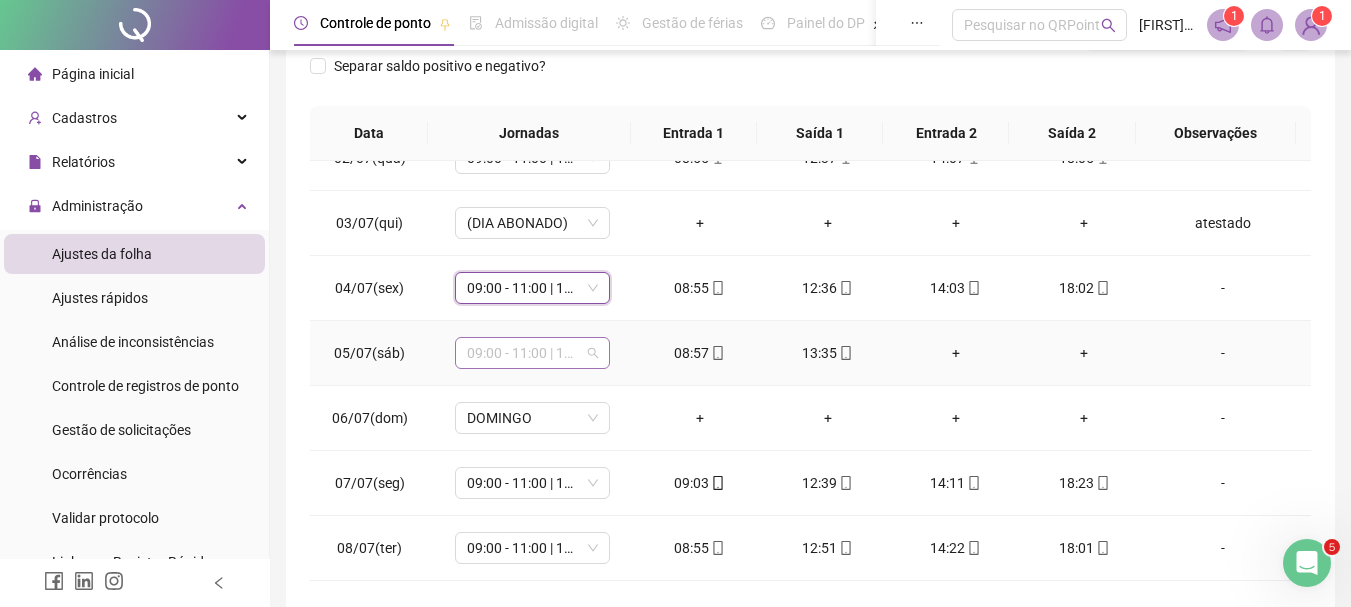 click on "09:00 - 11:00 | 12:30 - 18:30" at bounding box center (532, 353) 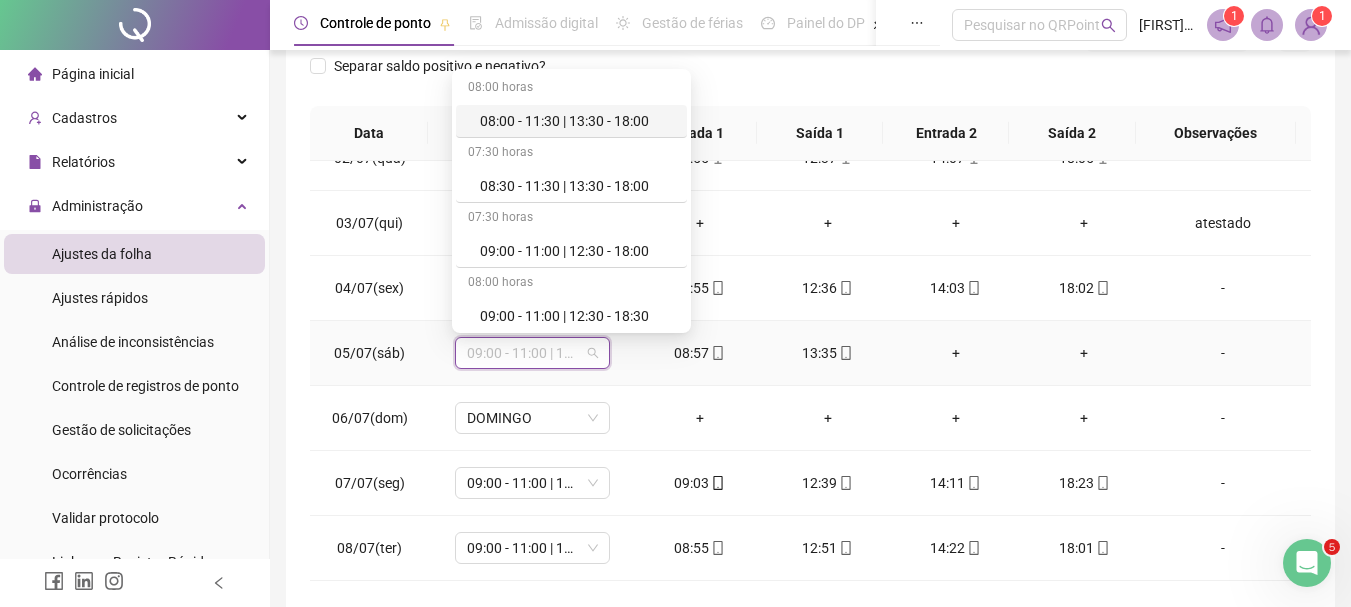 click on "09:00 - 11:00 | 12:30 - 18:30" at bounding box center [532, 353] 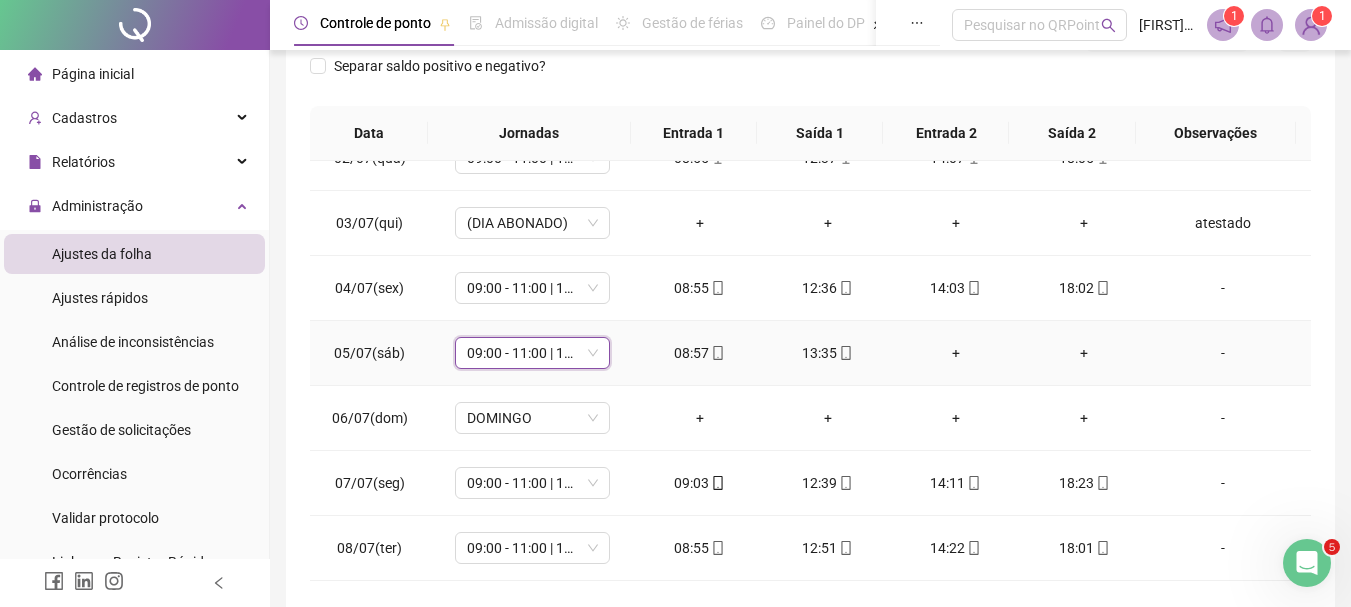 scroll, scrollTop: 200, scrollLeft: 0, axis: vertical 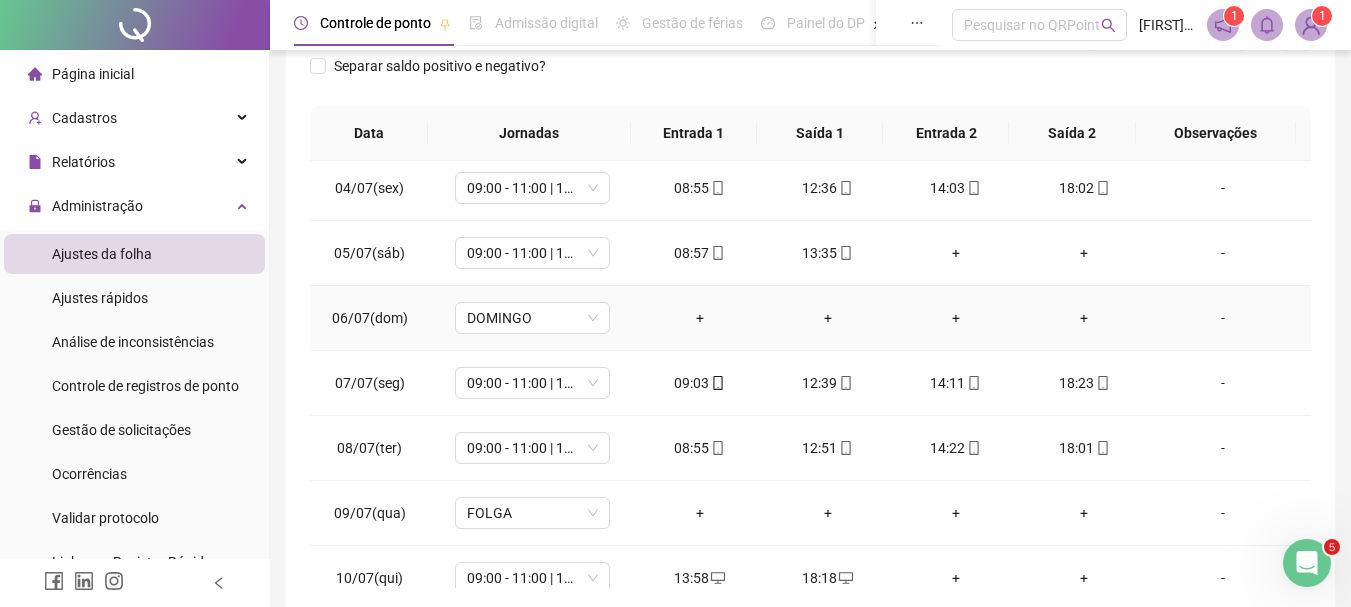 click on "DOMINGO" at bounding box center (532, 318) 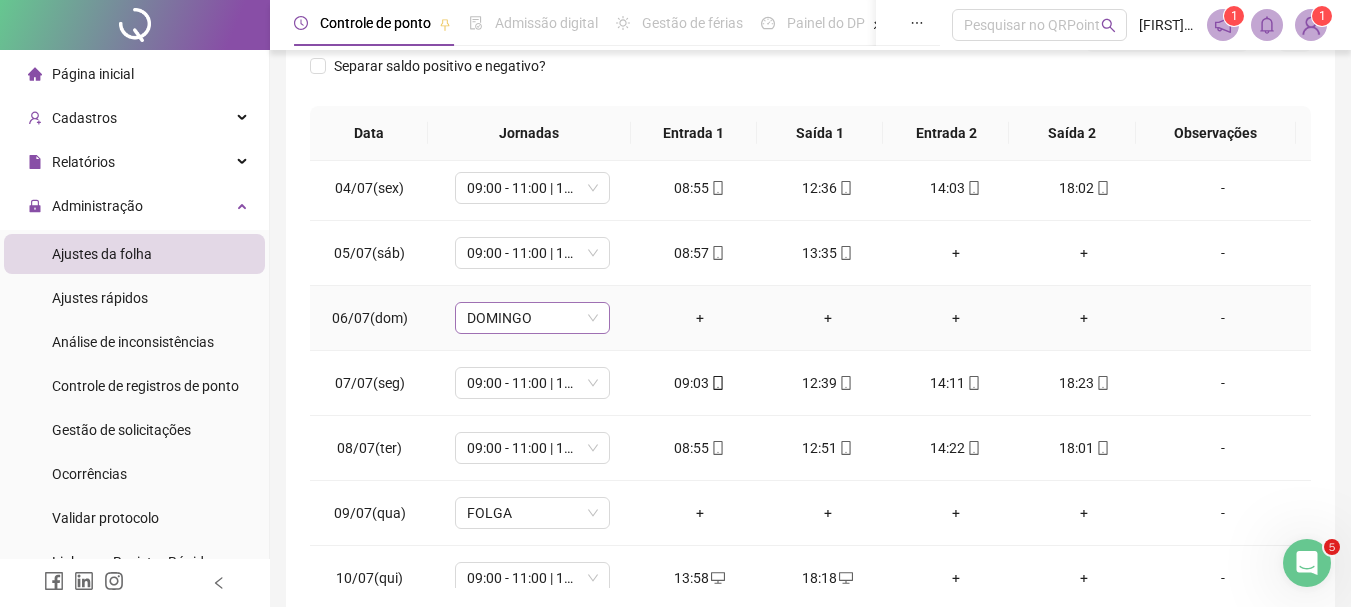 click on "DOMINGO" at bounding box center (532, 318) 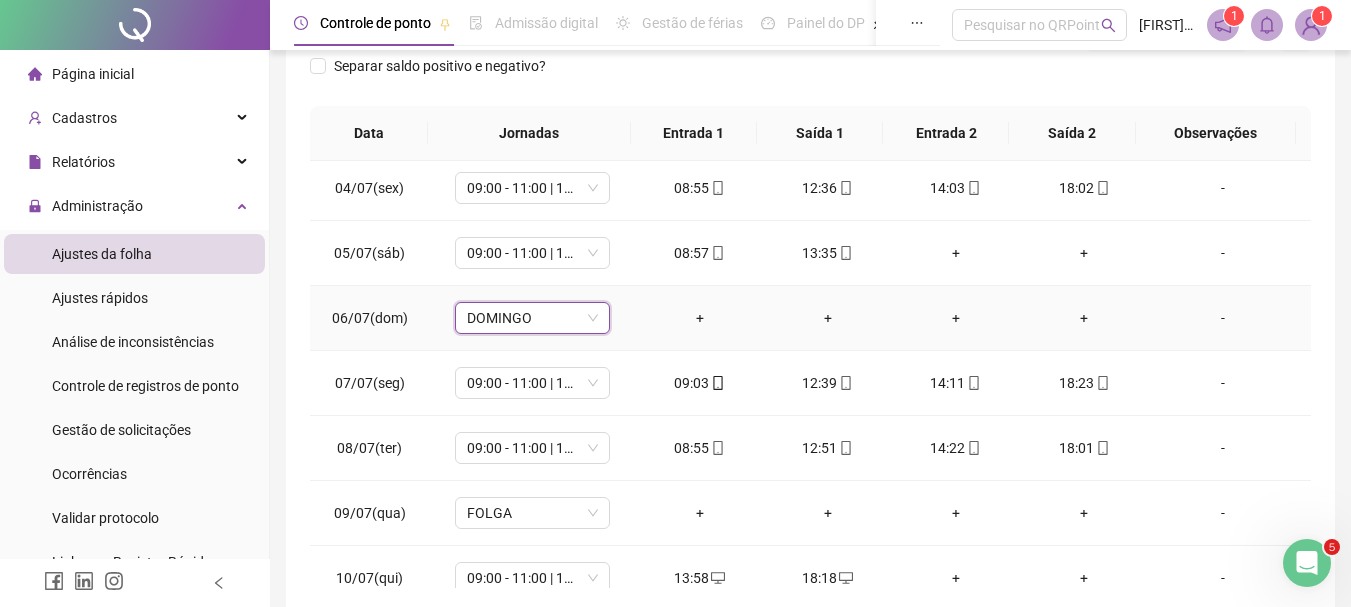 click on "DOMINGO" at bounding box center (532, 318) 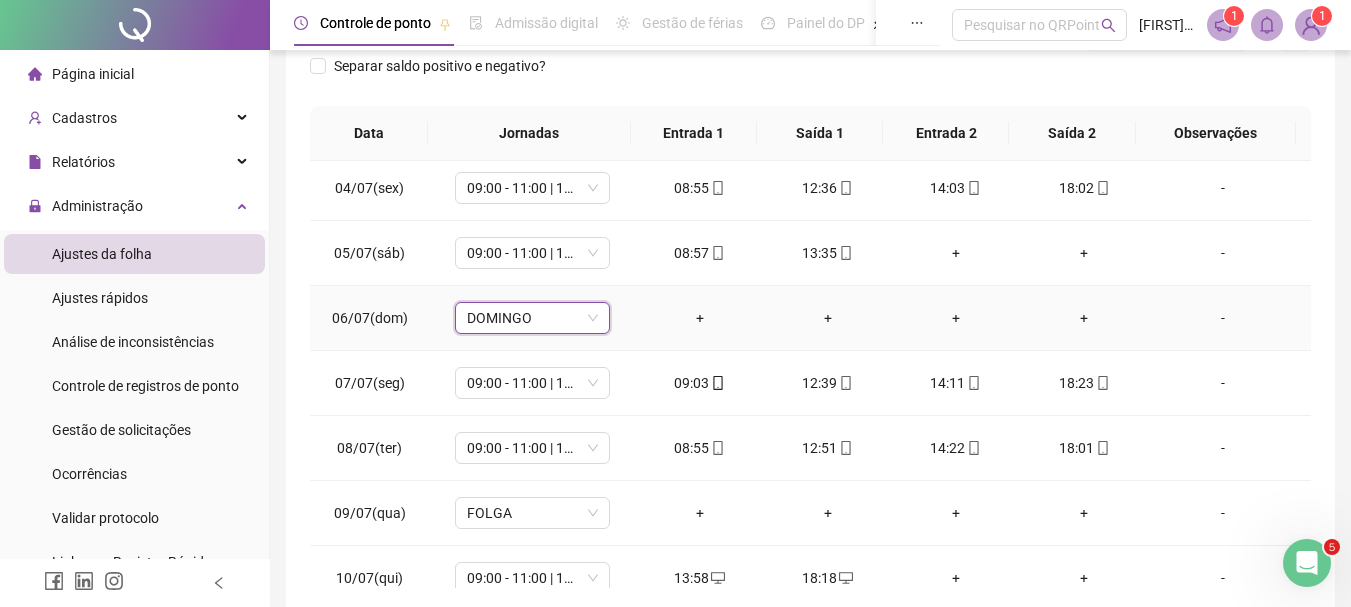 click on "-" at bounding box center [1223, 318] 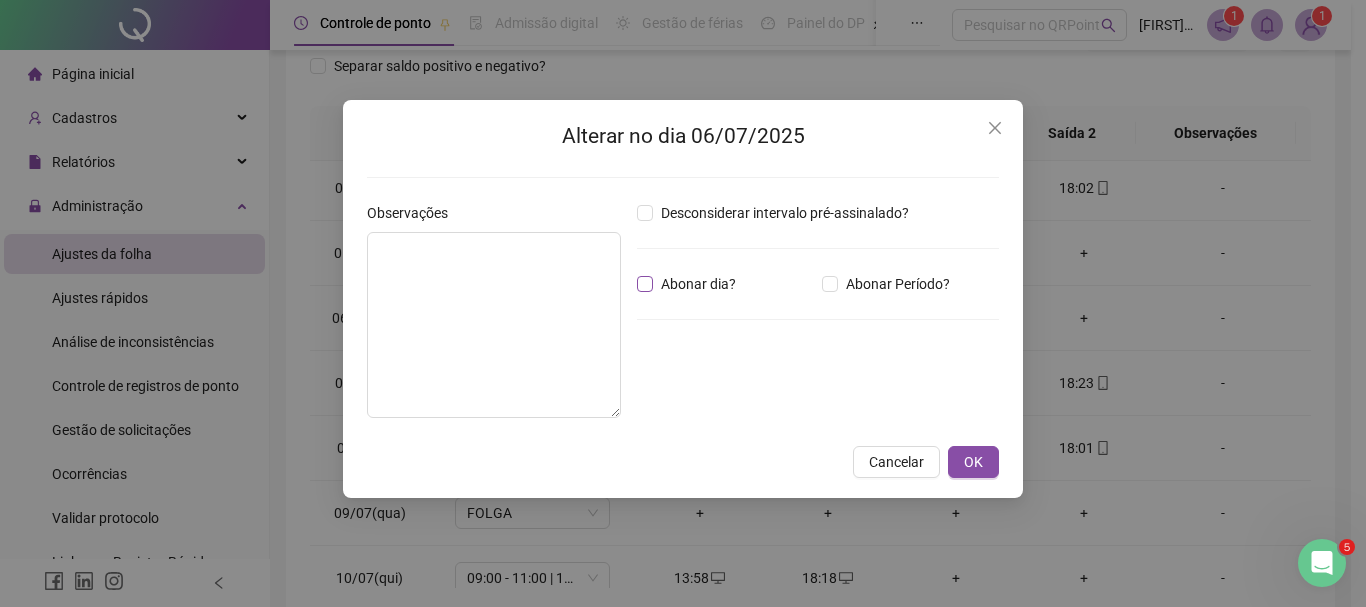 click on "Abonar dia?" at bounding box center (698, 284) 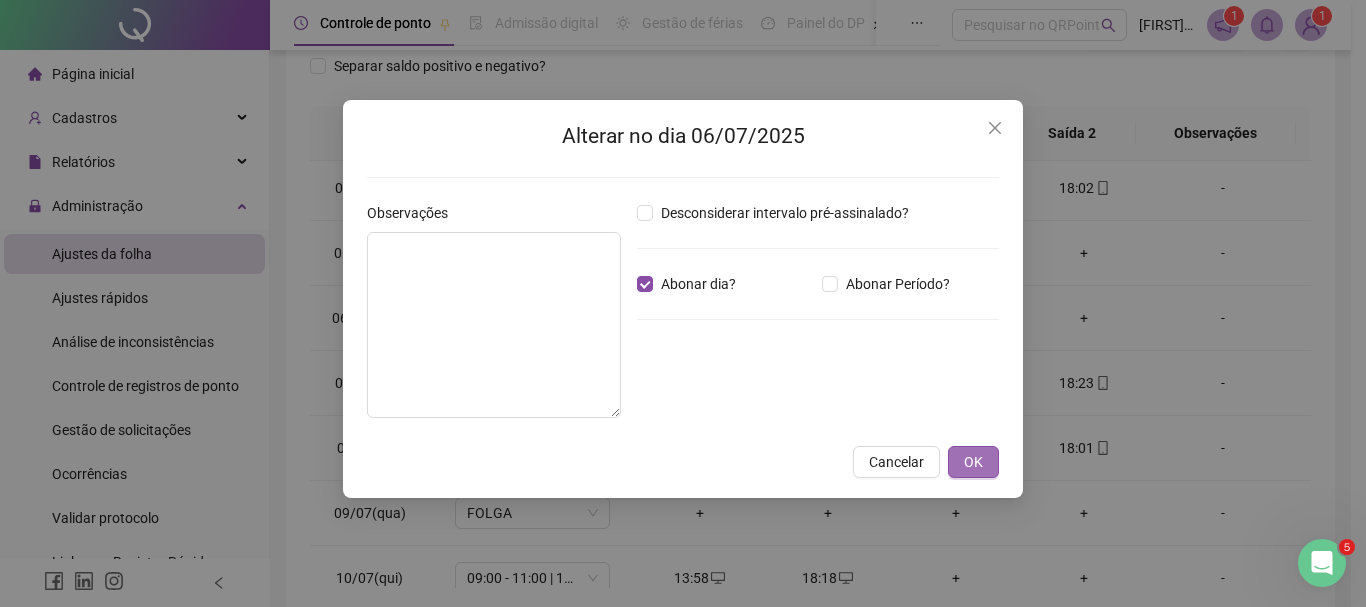 click on "OK" at bounding box center [973, 462] 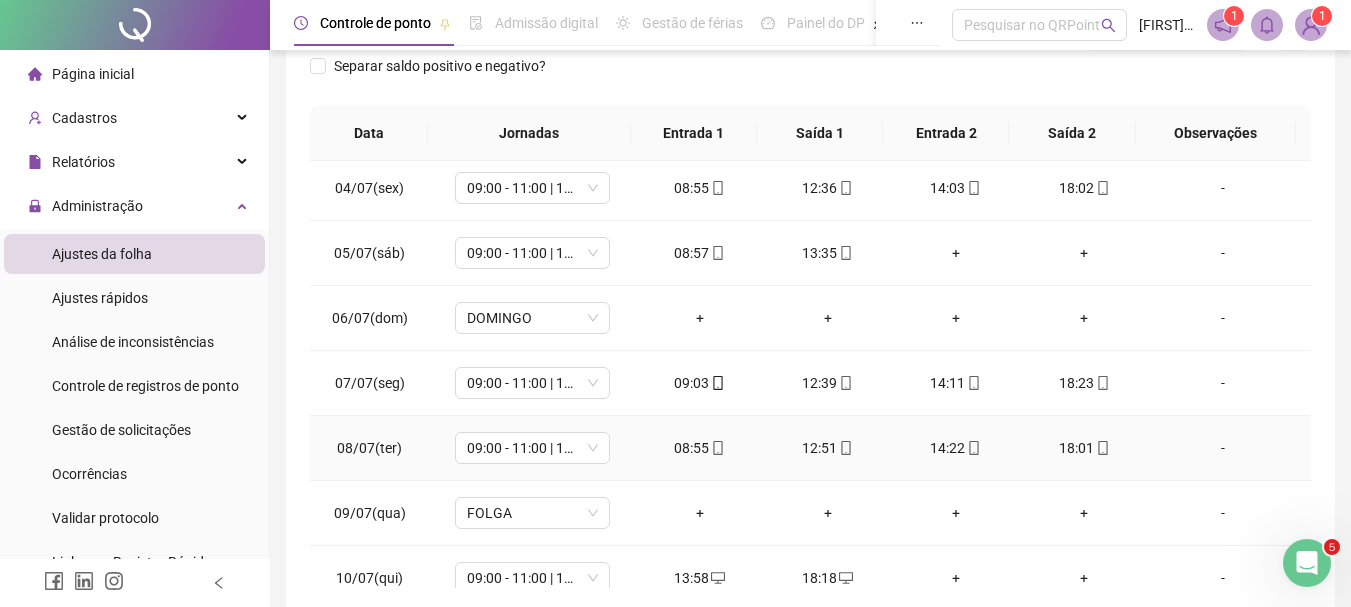 scroll, scrollTop: 300, scrollLeft: 0, axis: vertical 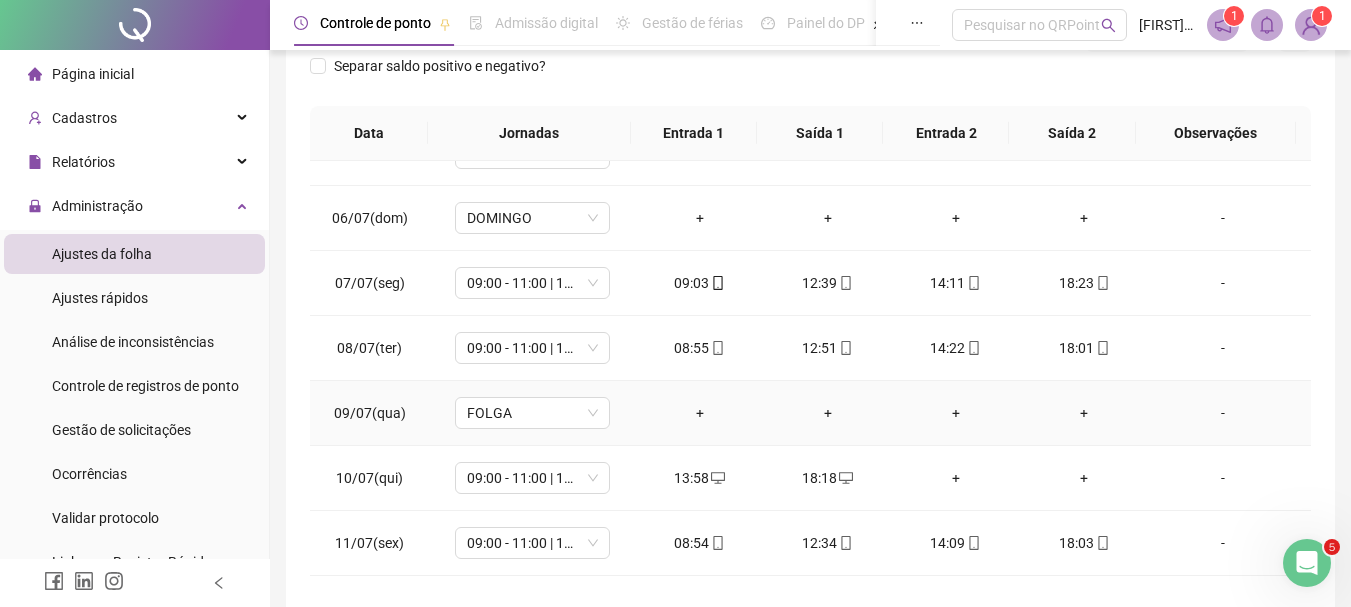 click on "-" at bounding box center (1223, 413) 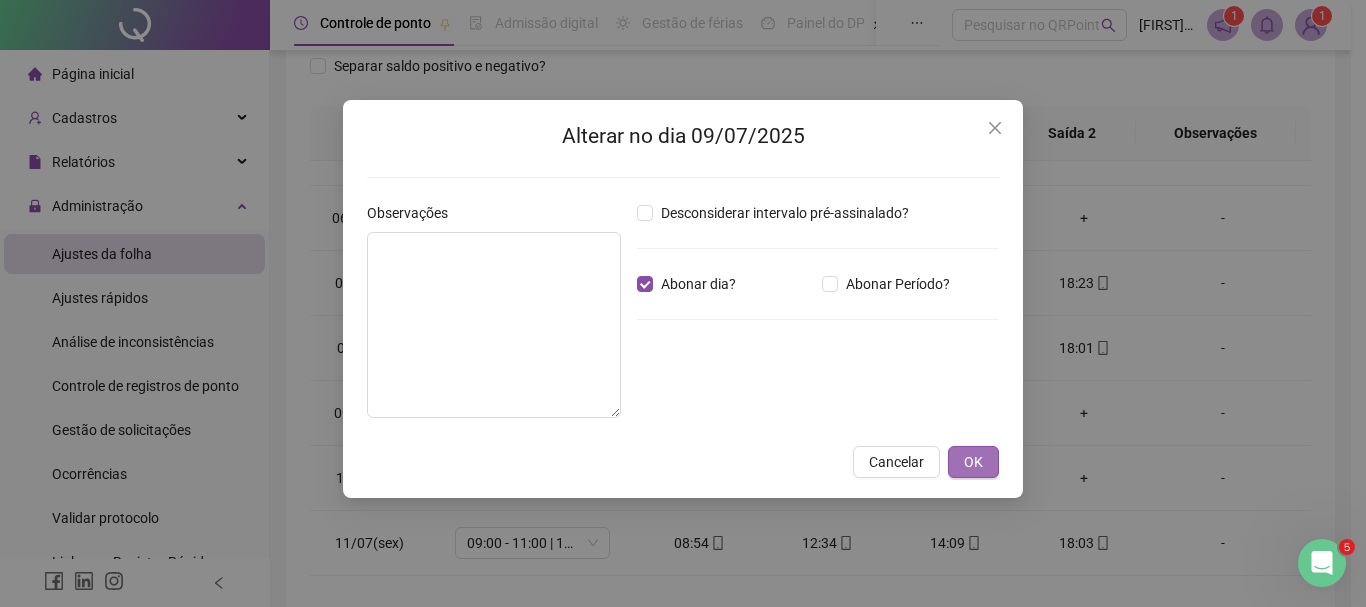 click on "OK" at bounding box center [973, 462] 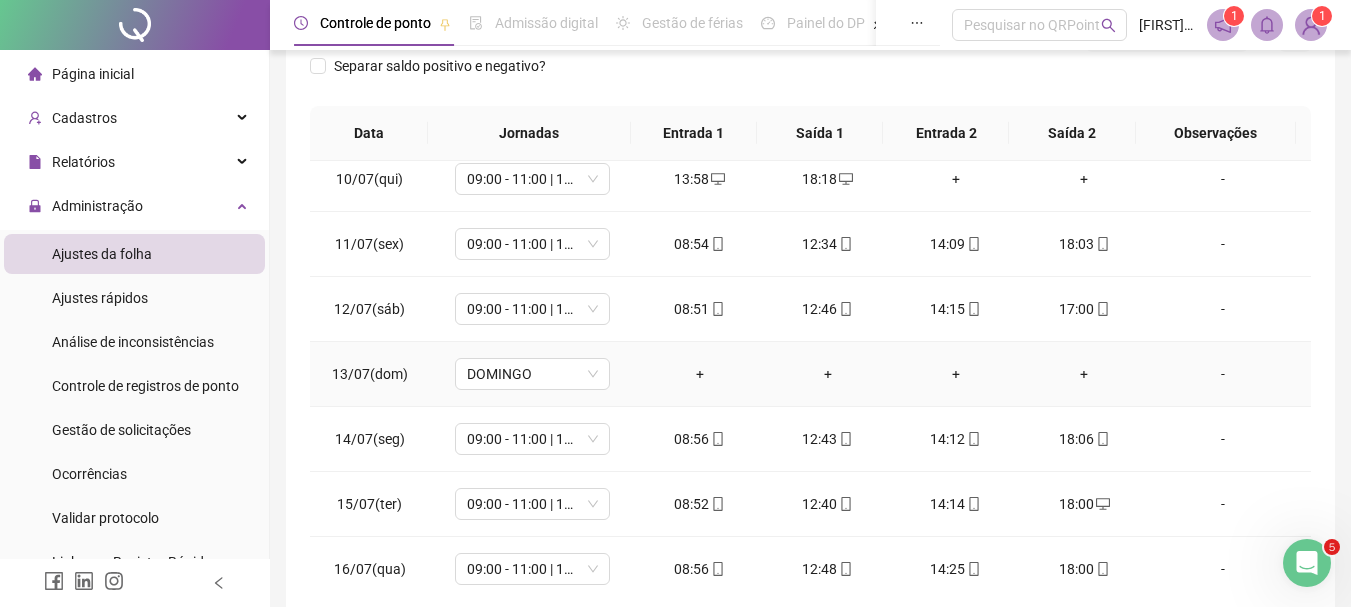 scroll, scrollTop: 600, scrollLeft: 0, axis: vertical 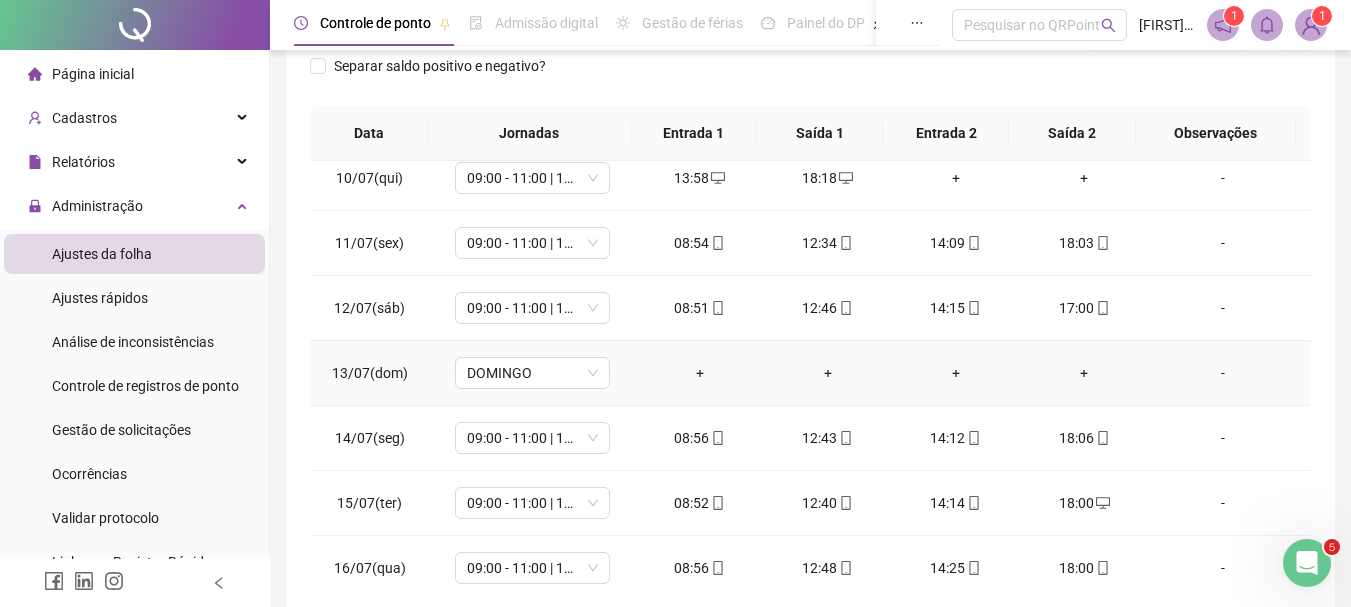 click on "-" at bounding box center (1229, 373) 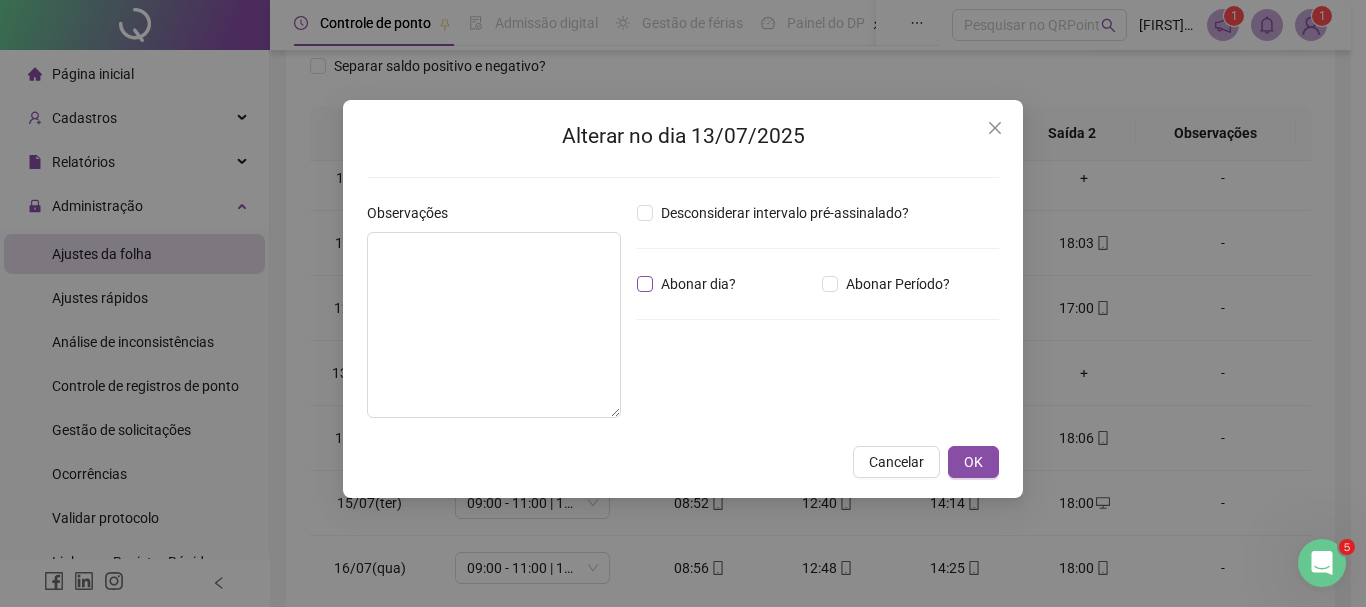 click on "Abonar dia?" at bounding box center [698, 284] 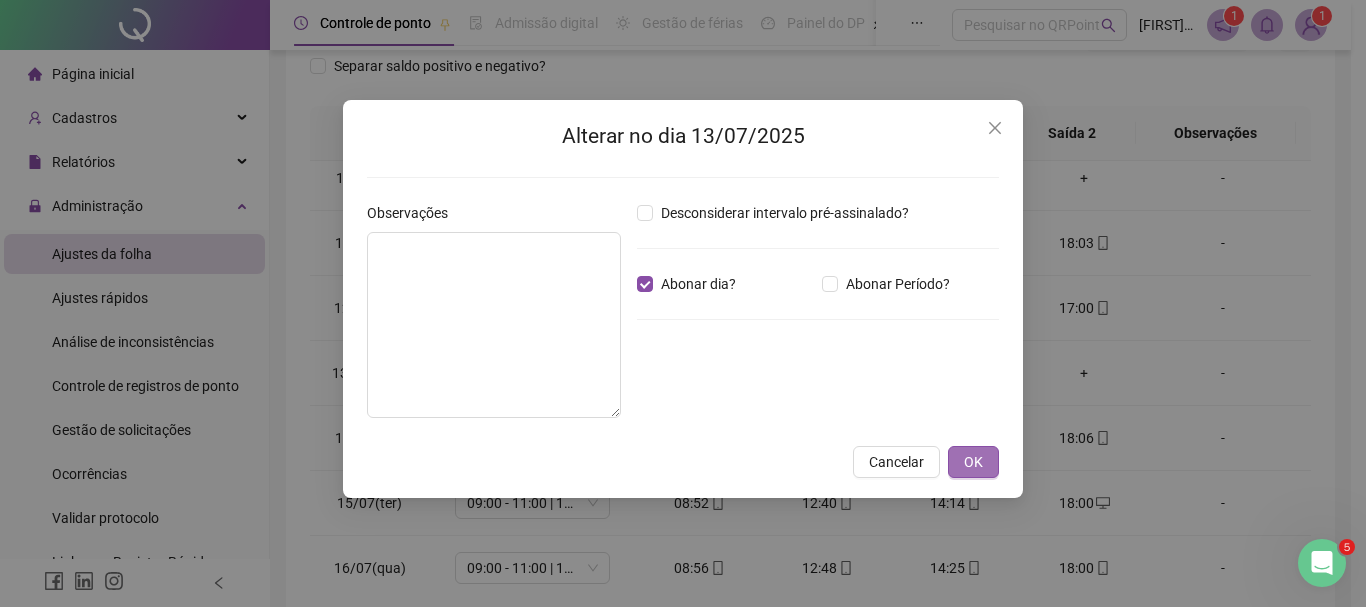 click on "OK" at bounding box center [973, 462] 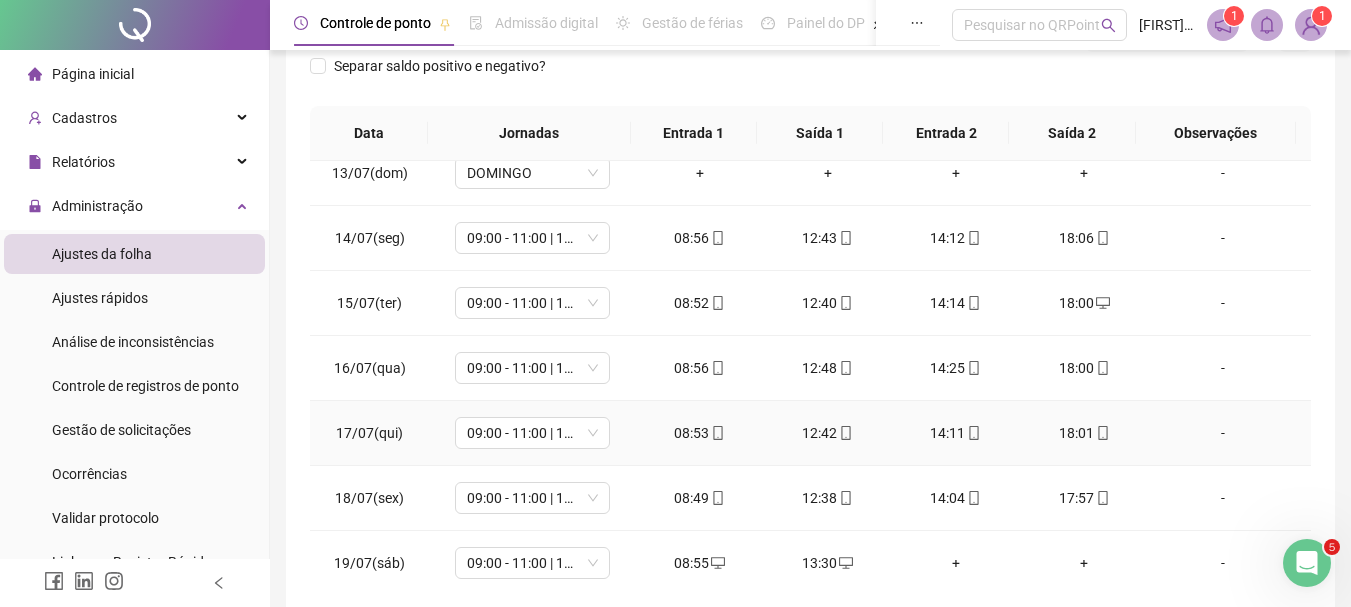 scroll, scrollTop: 900, scrollLeft: 0, axis: vertical 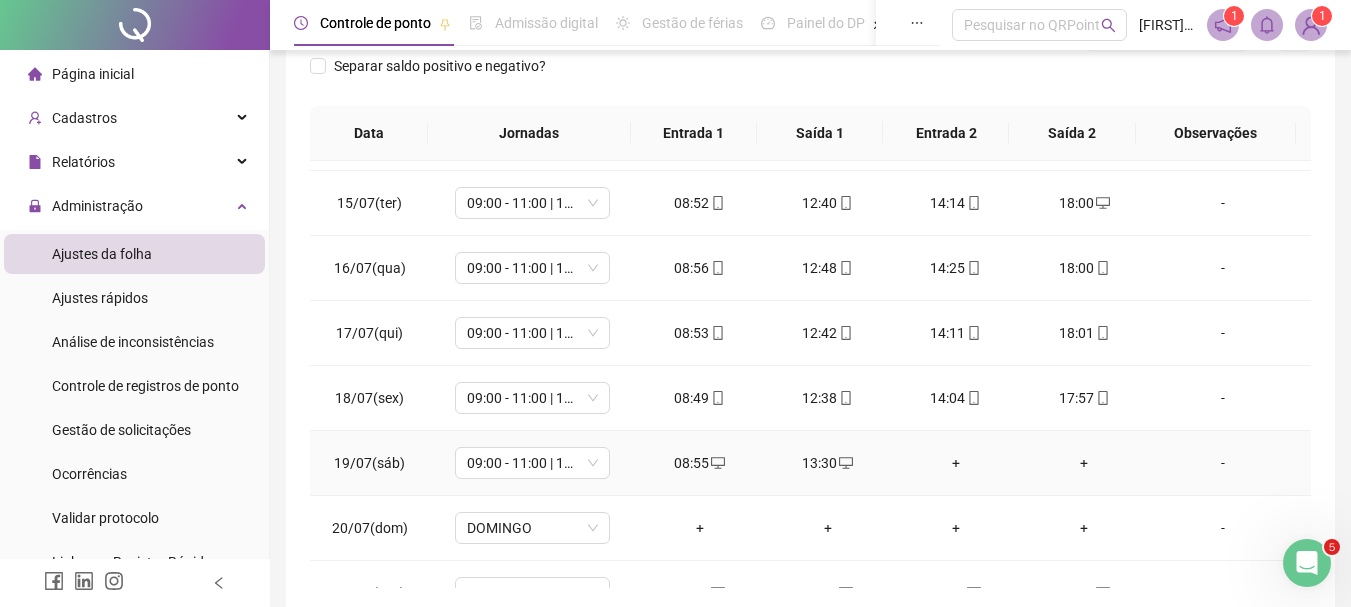 click on "-" at bounding box center (1223, 463) 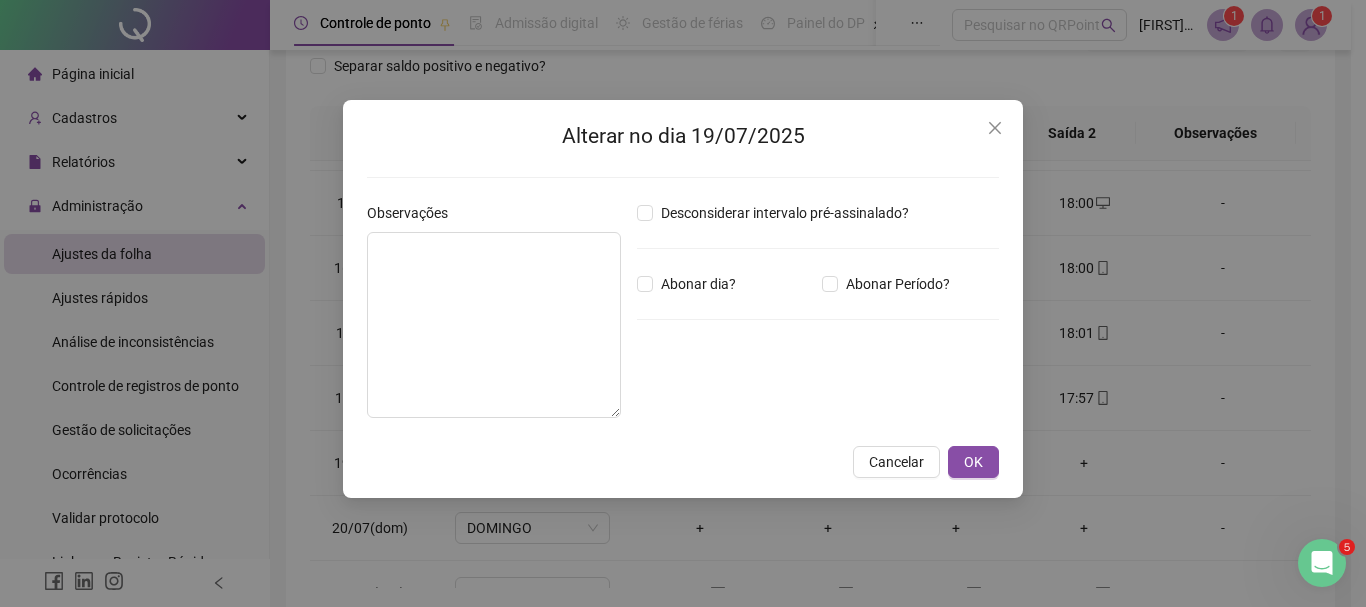 click at bounding box center (995, 128) 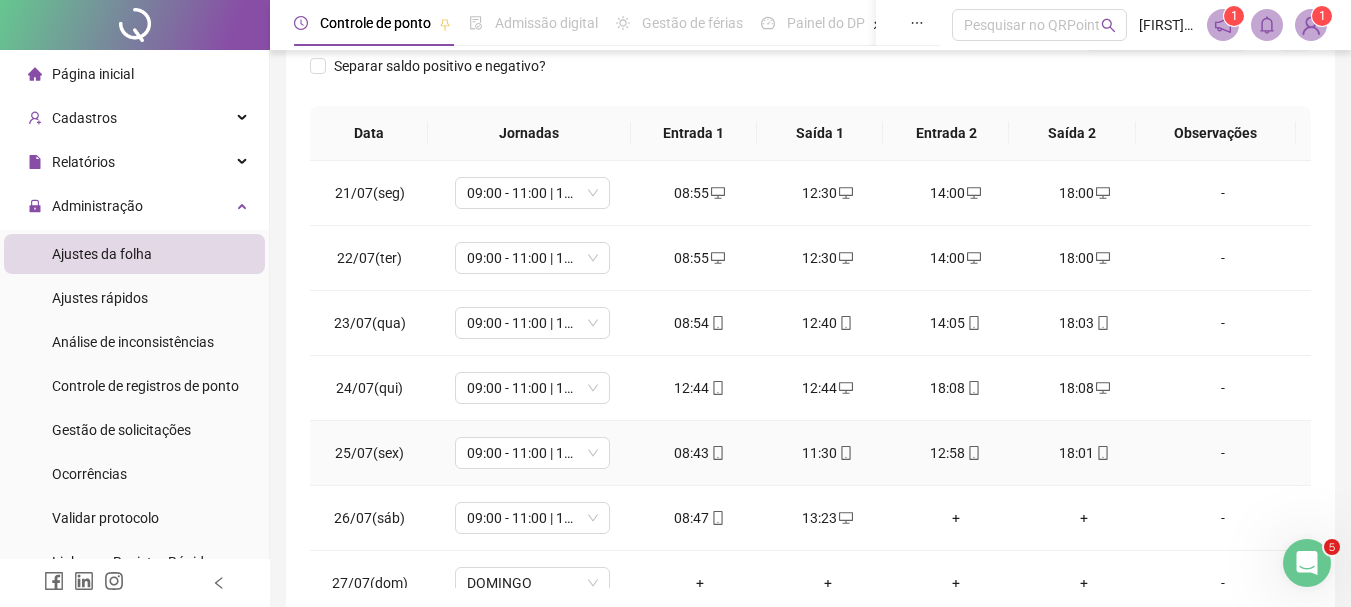 scroll, scrollTop: 1400, scrollLeft: 0, axis: vertical 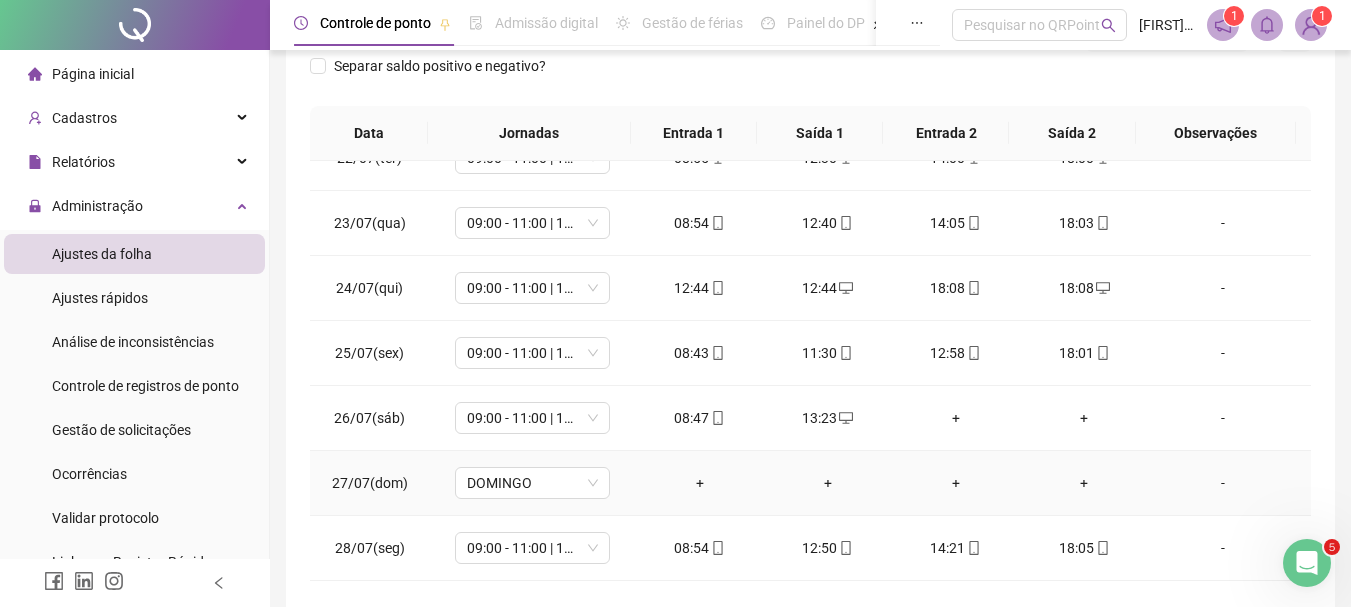 click on "-" at bounding box center (1223, 483) 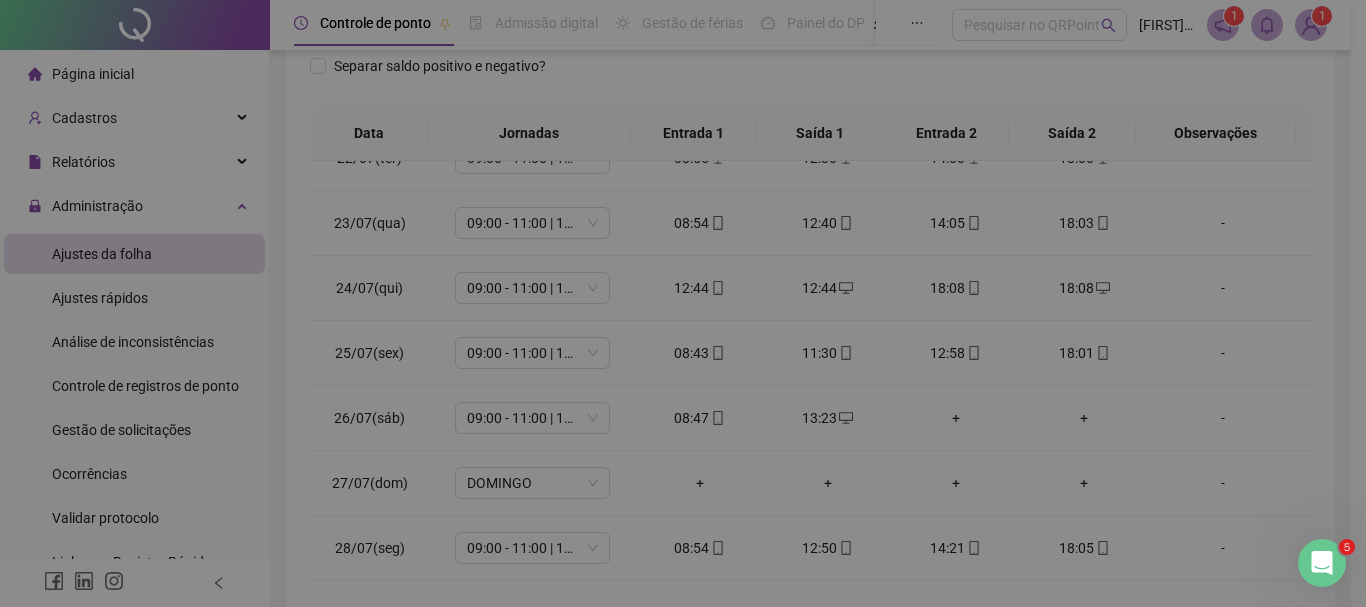 click on "Alterar no dia   27/07/2025 Observações Desconsiderar intervalo pré-assinalado? Abonar dia? Abonar Período? Horas a abonar ***** Aplicar regime de compensação Cancelar OK" at bounding box center [683, 303] 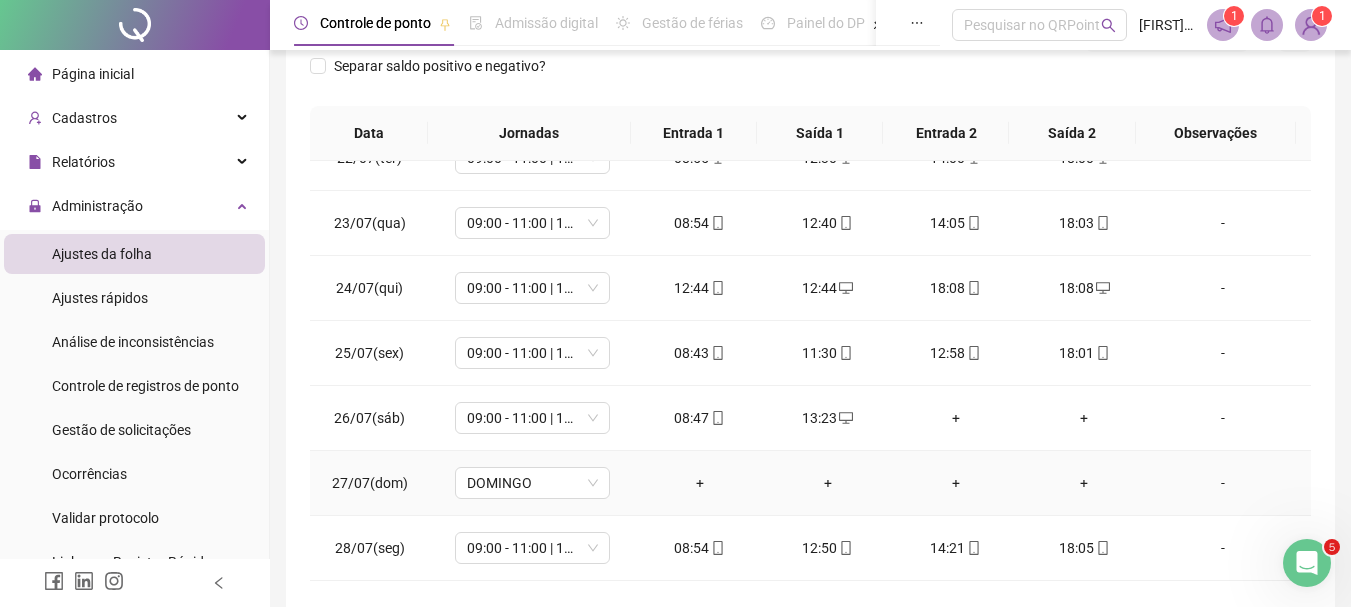 click on "-" at bounding box center (1223, 483) 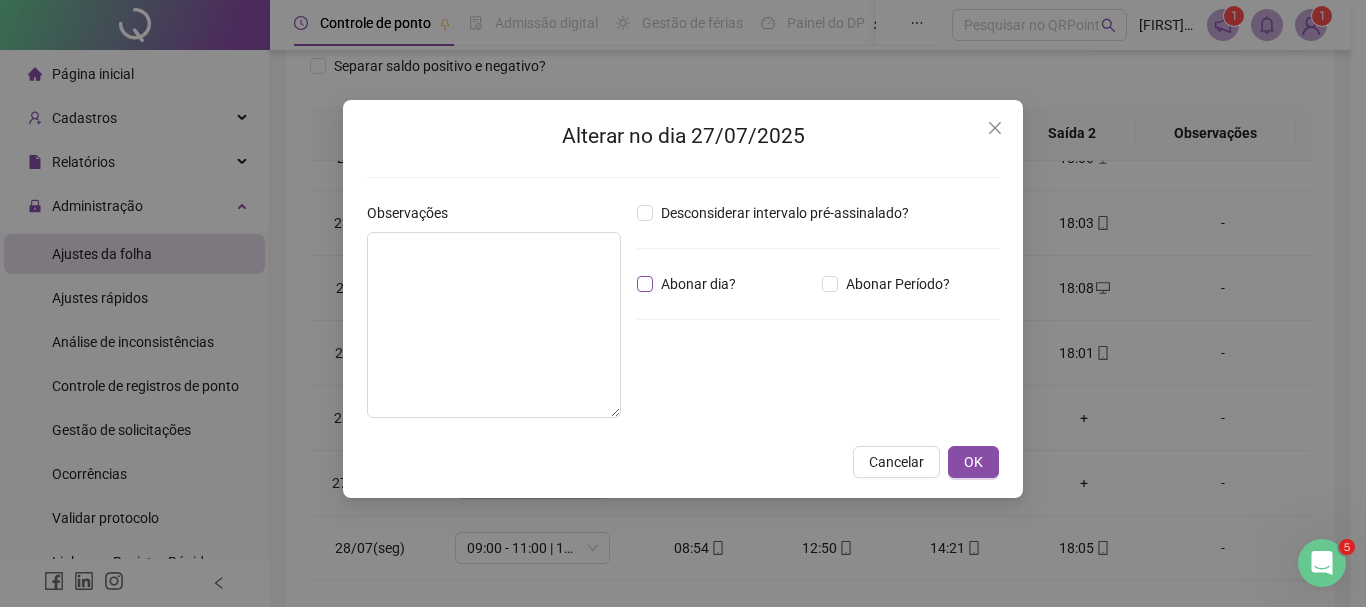 click on "Abonar dia?" at bounding box center (698, 284) 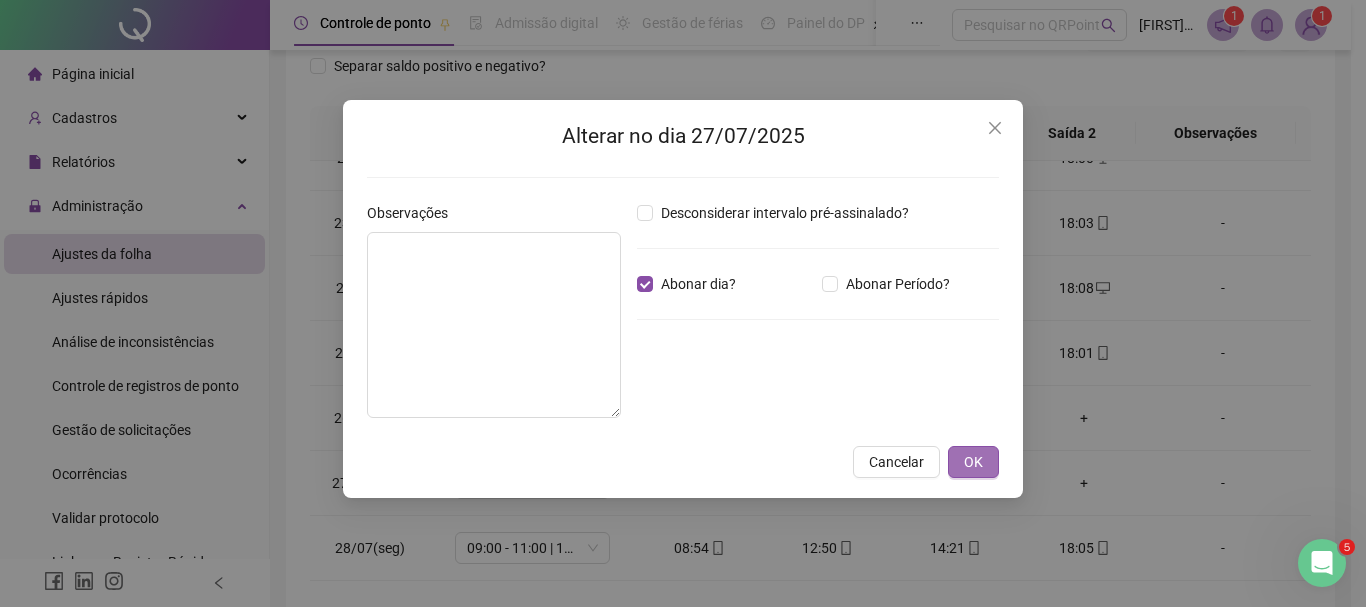 click on "OK" at bounding box center [973, 462] 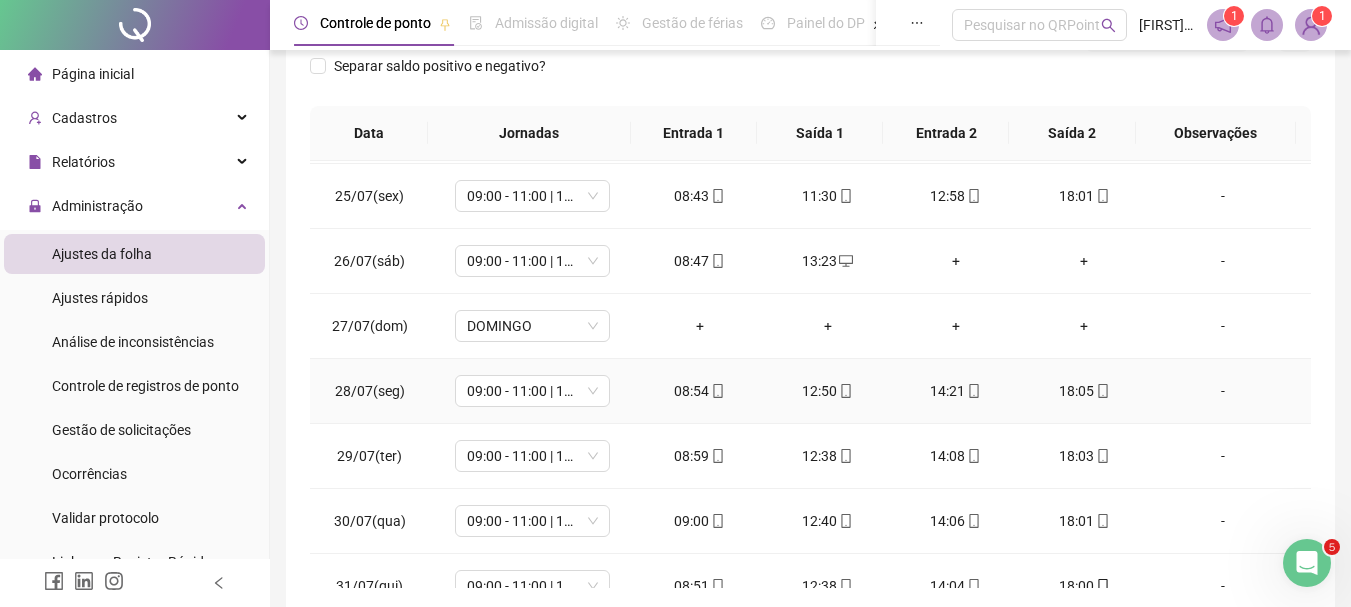 scroll, scrollTop: 1588, scrollLeft: 0, axis: vertical 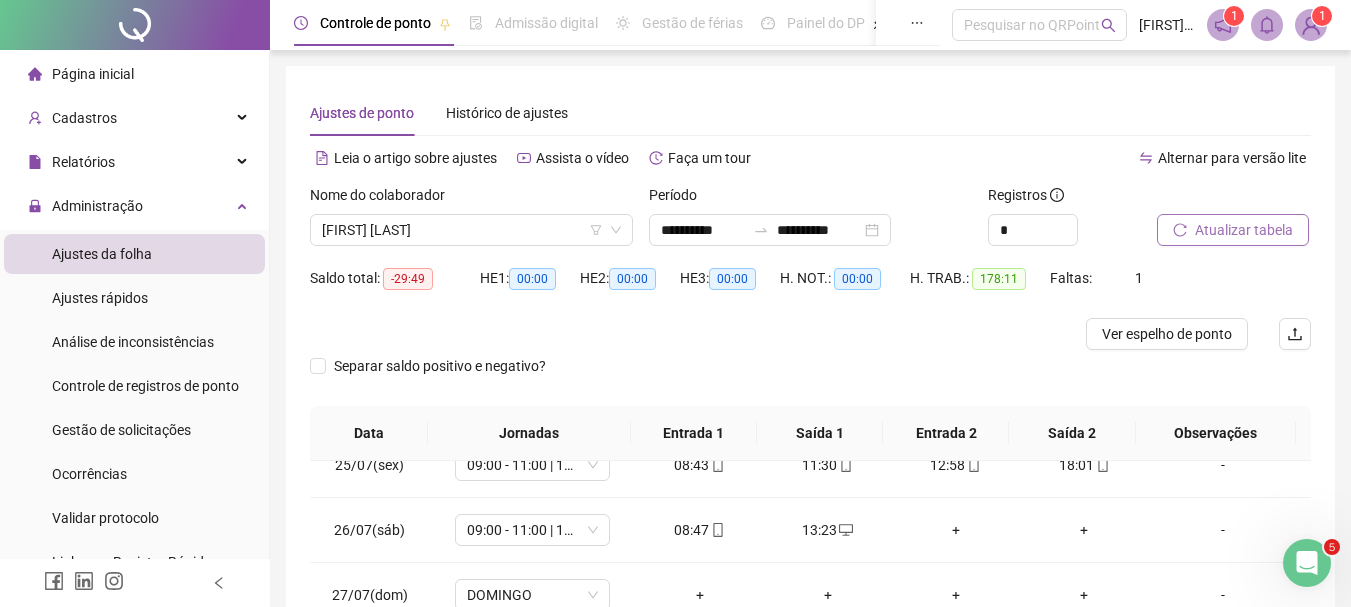 click 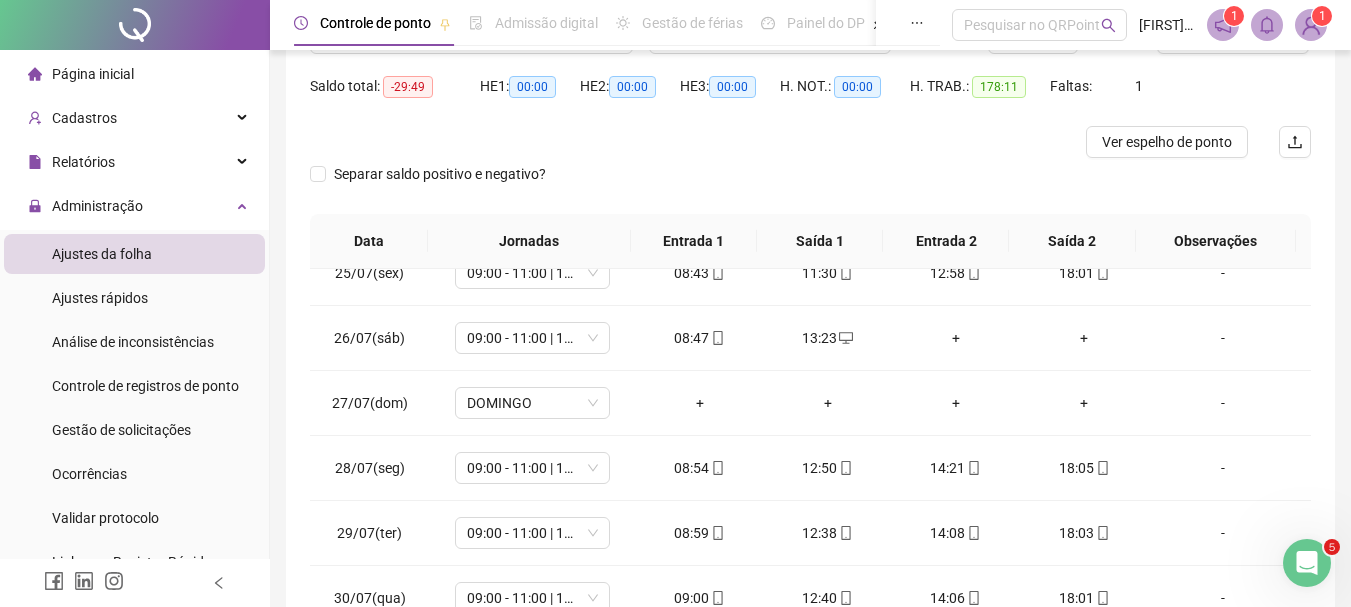 scroll, scrollTop: 391, scrollLeft: 0, axis: vertical 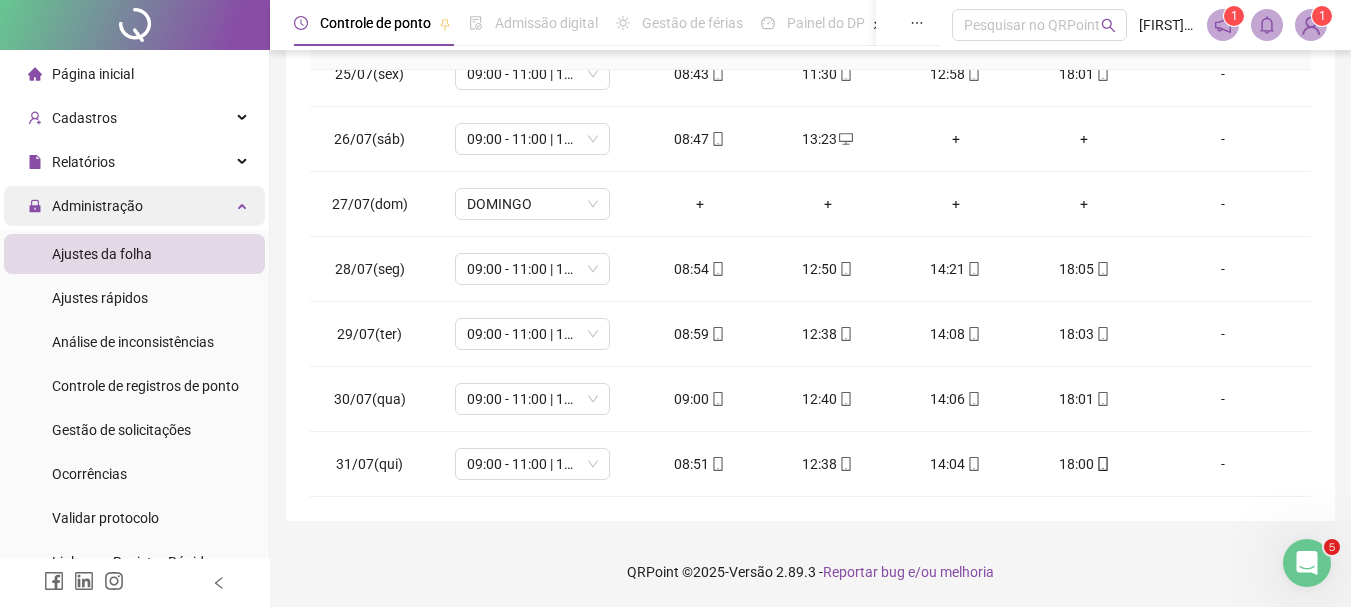 click on "Administração" at bounding box center [134, 206] 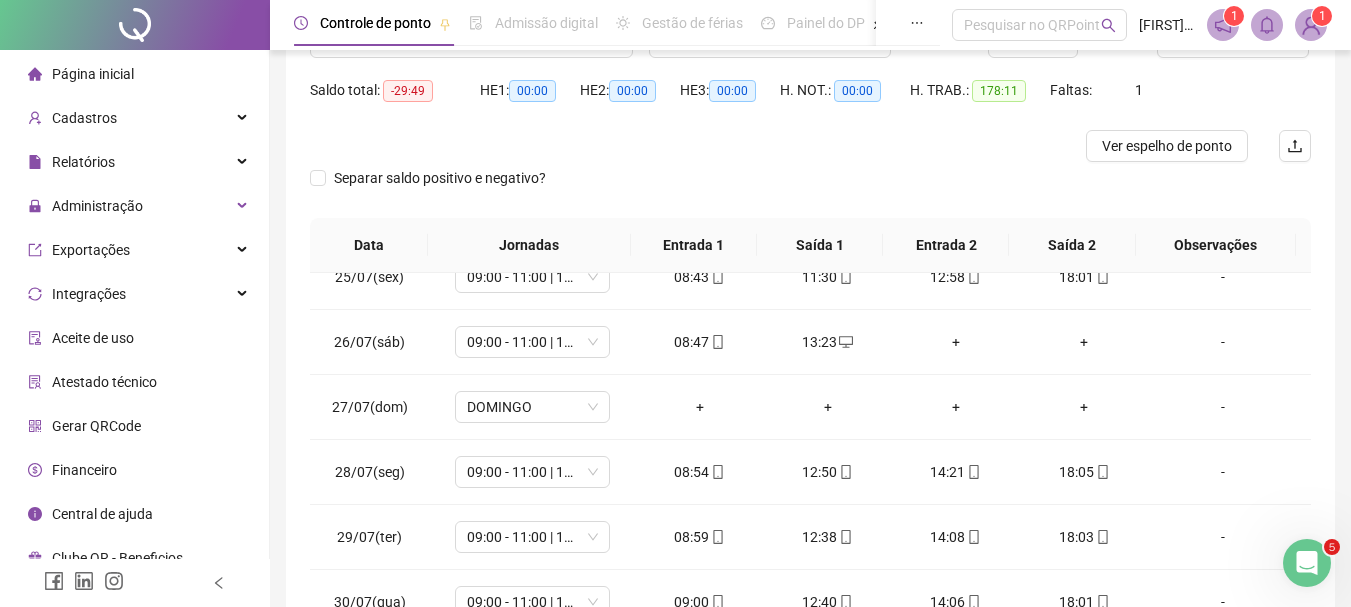 scroll, scrollTop: 0, scrollLeft: 0, axis: both 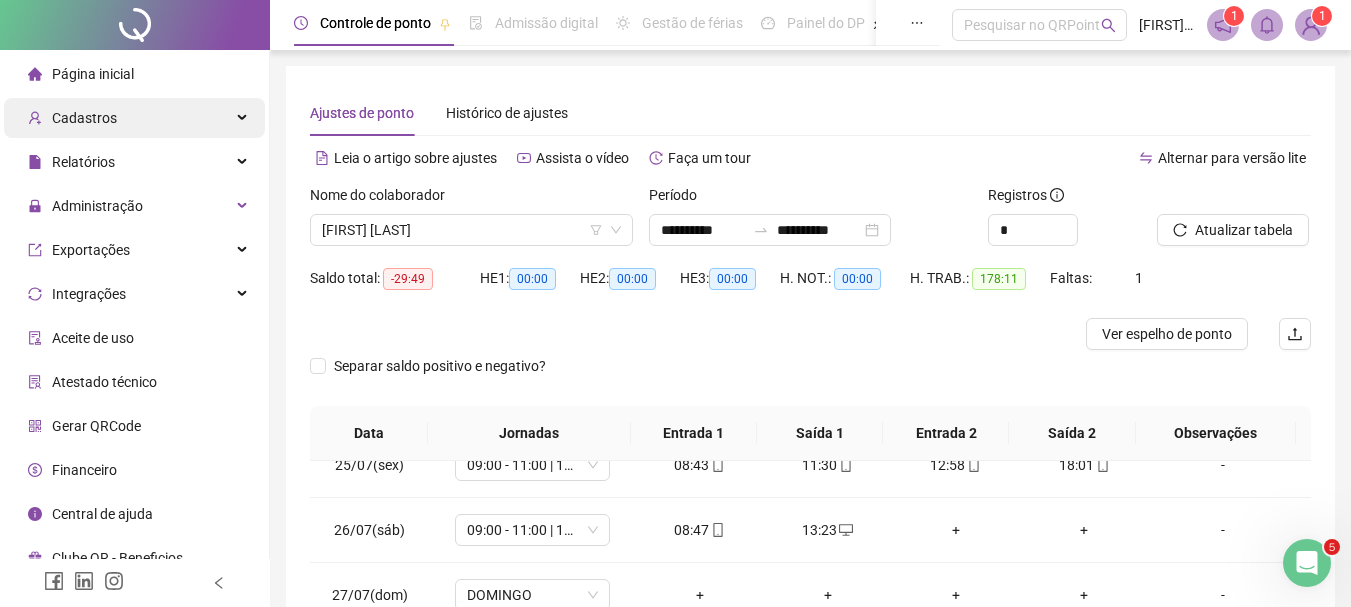 click on "Cadastros" at bounding box center (134, 118) 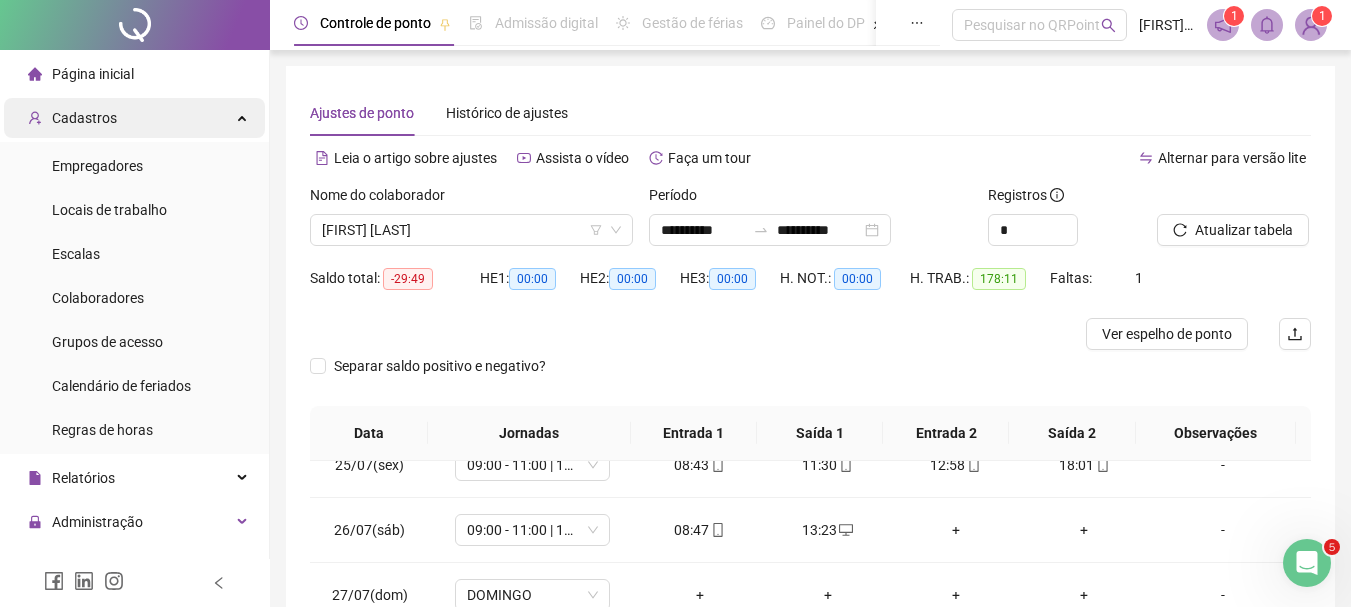 click on "Cadastros" at bounding box center [134, 118] 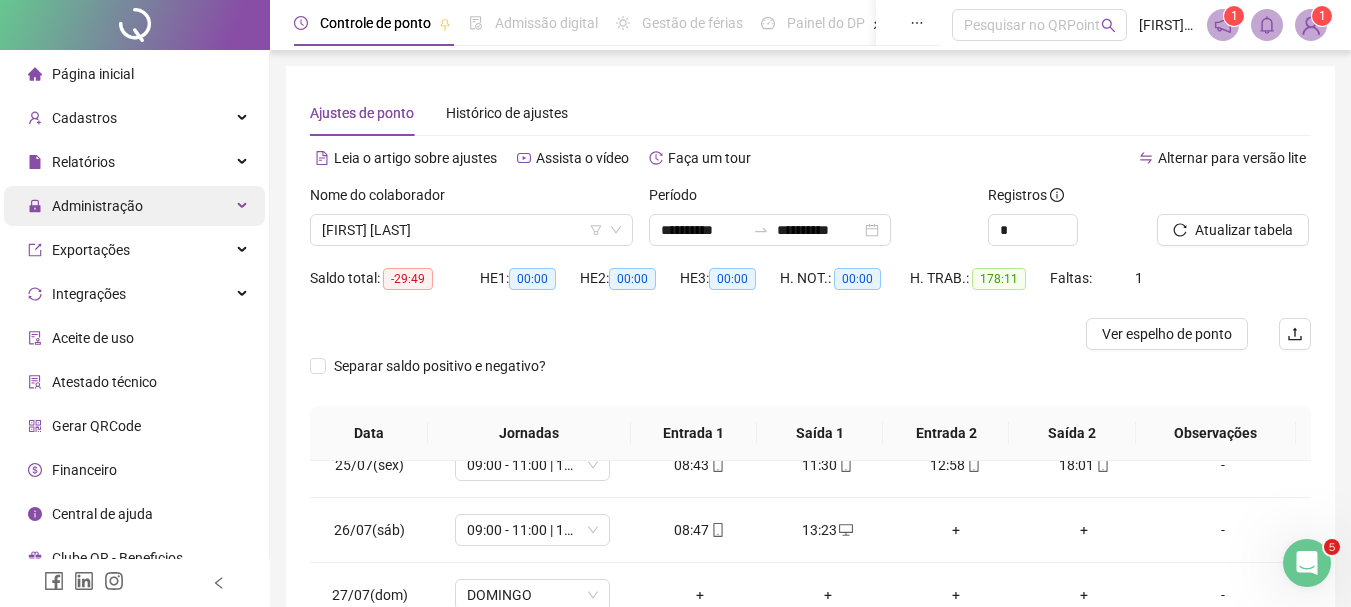 click on "Administração" at bounding box center (134, 206) 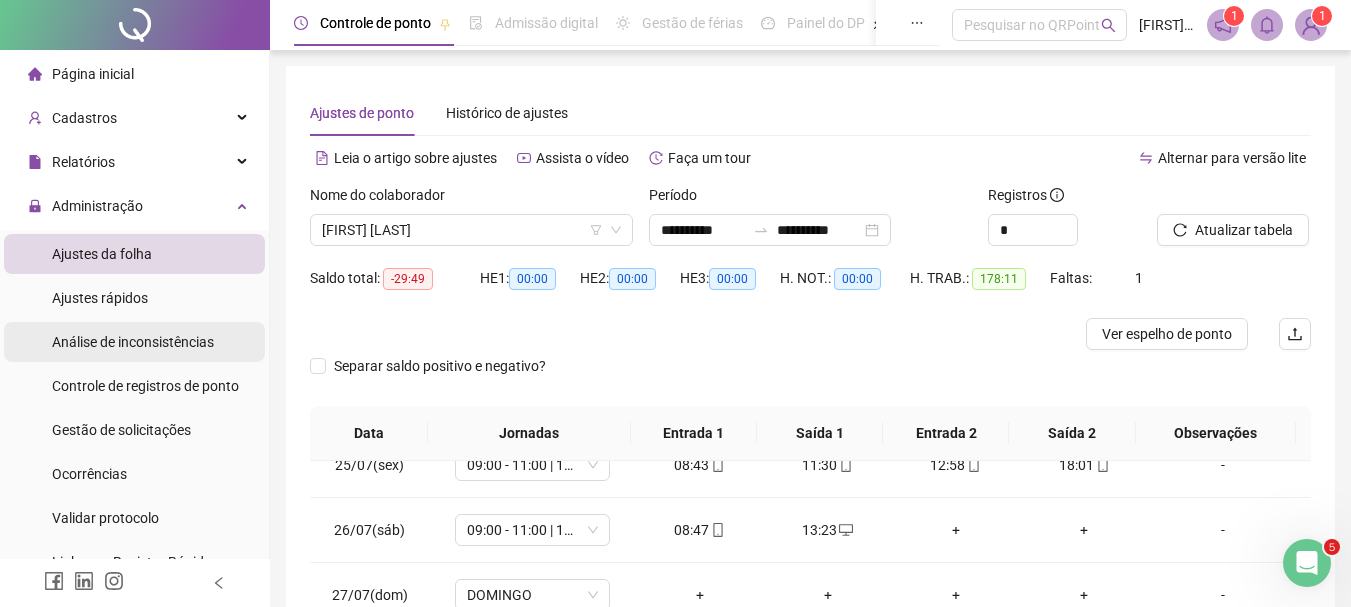 click on "Análise de inconsistências" at bounding box center [133, 342] 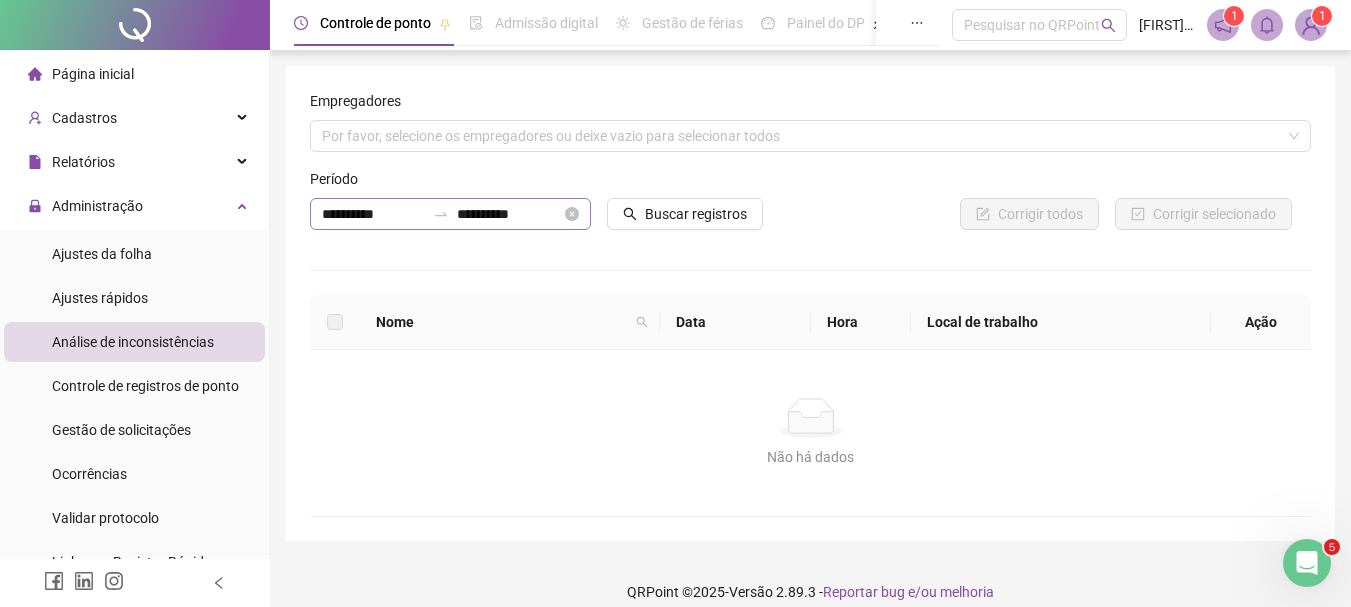 click on "**********" at bounding box center (450, 214) 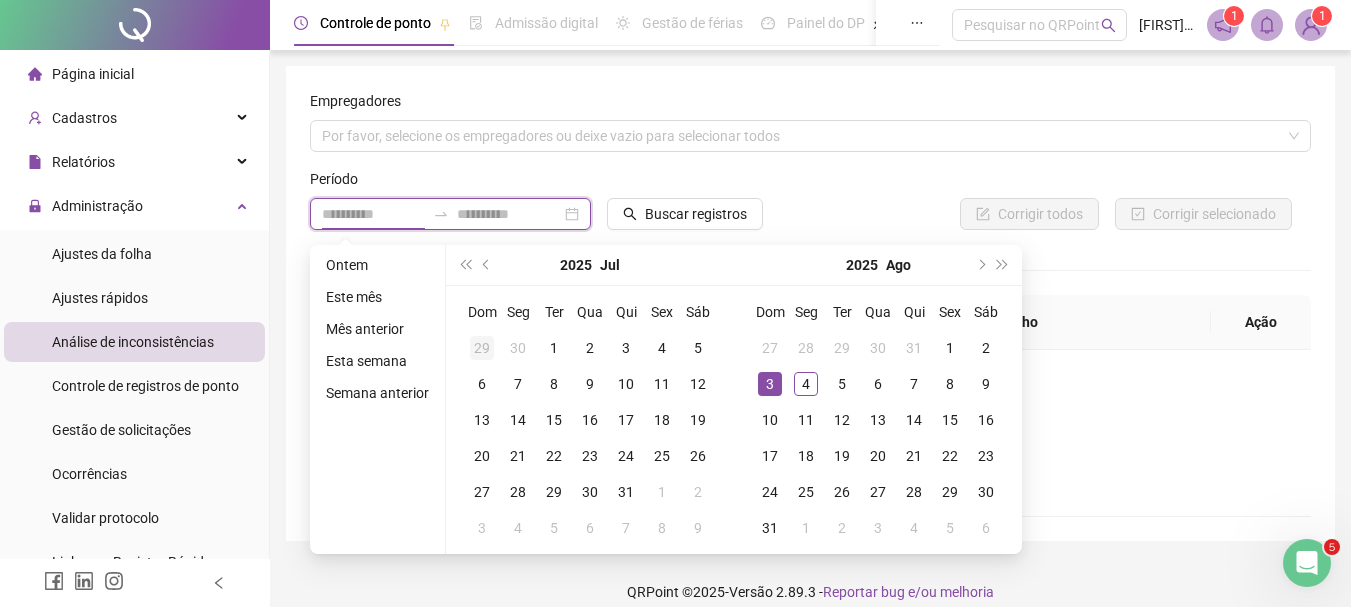 type on "**********" 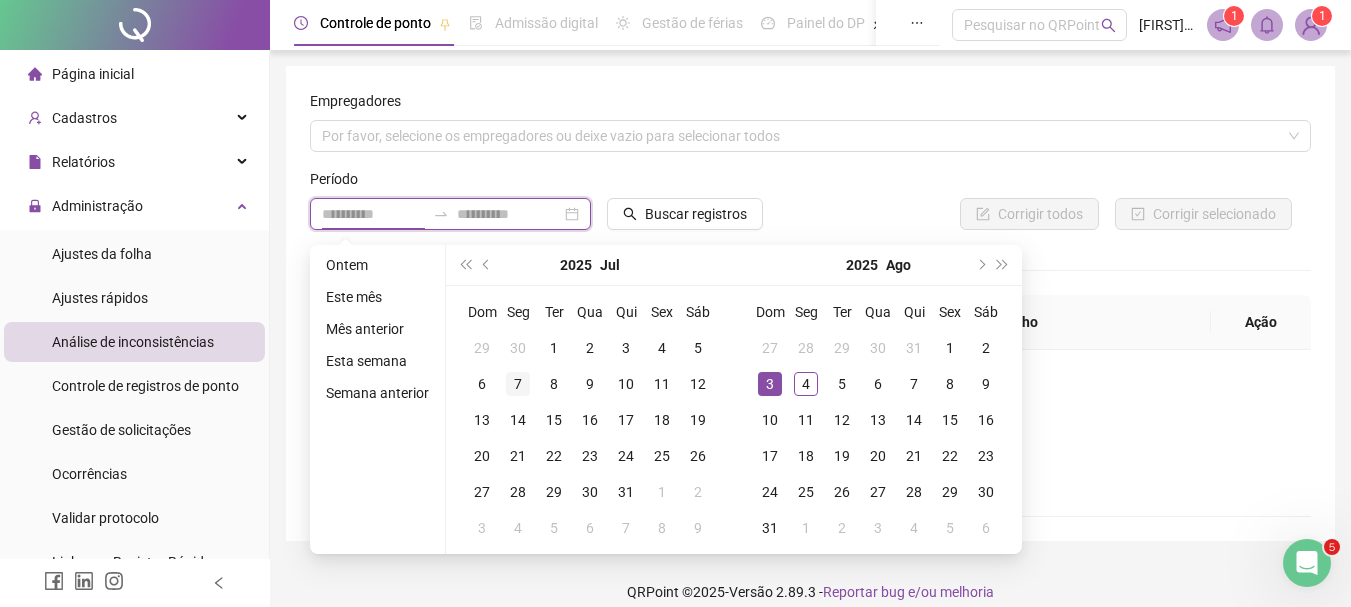 type on "**********" 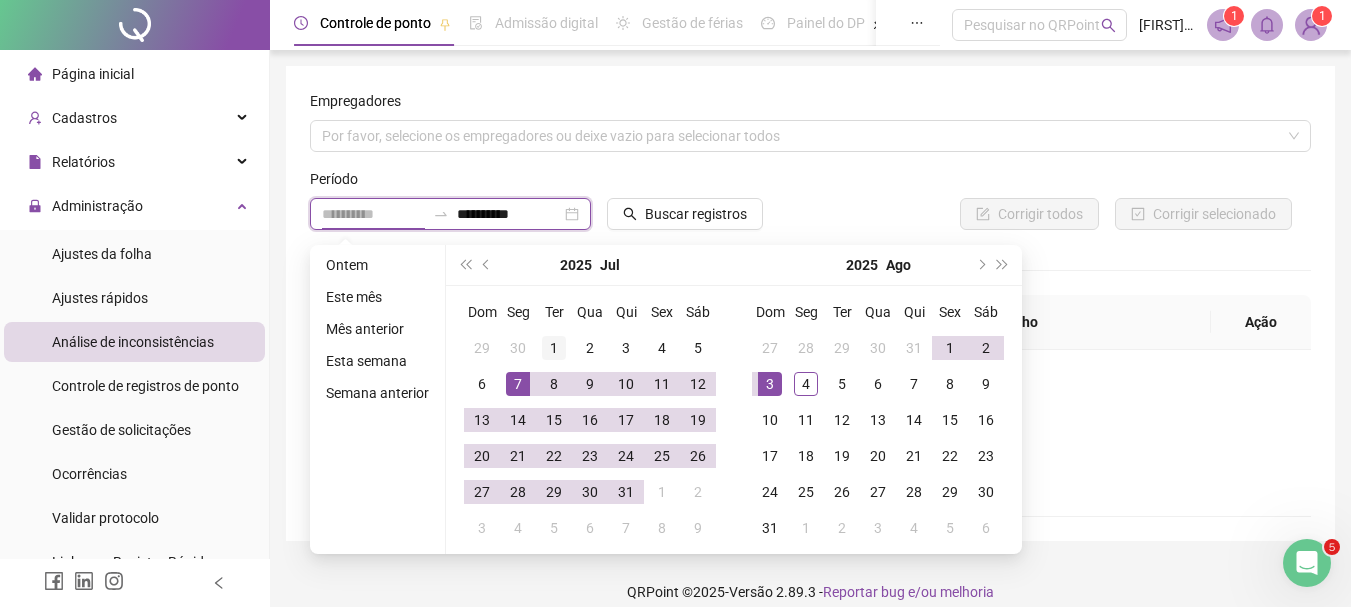 type on "**********" 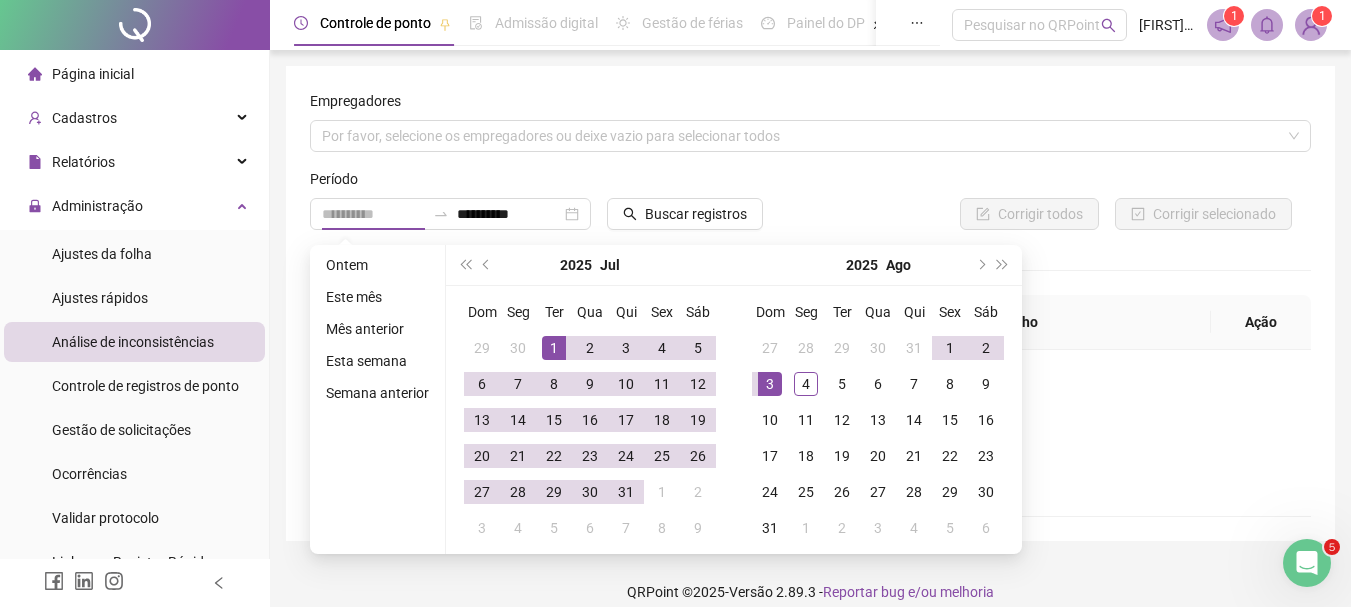 click on "1" at bounding box center (554, 348) 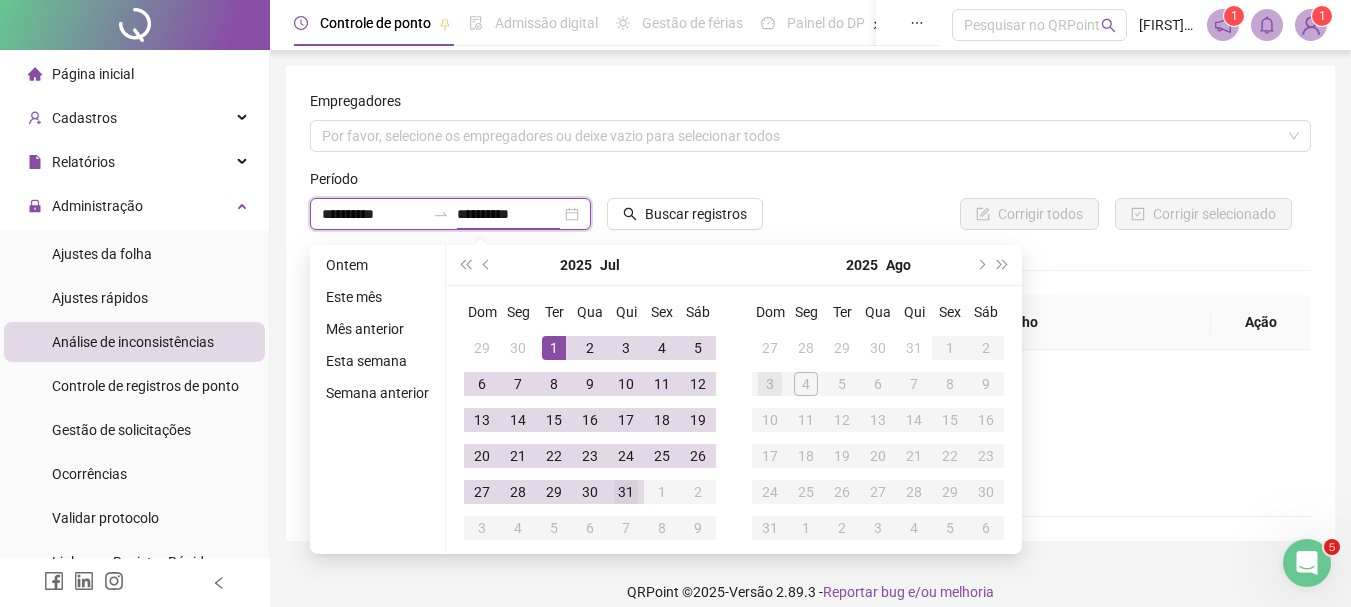 type on "**********" 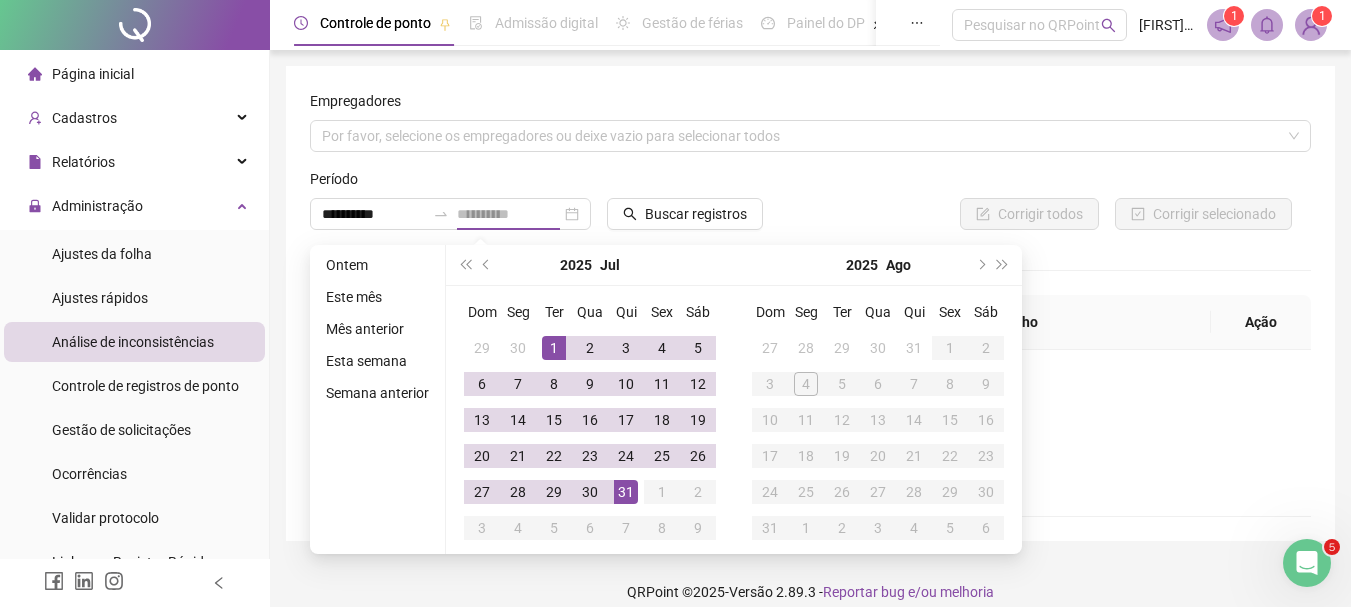 click on "31" at bounding box center [626, 492] 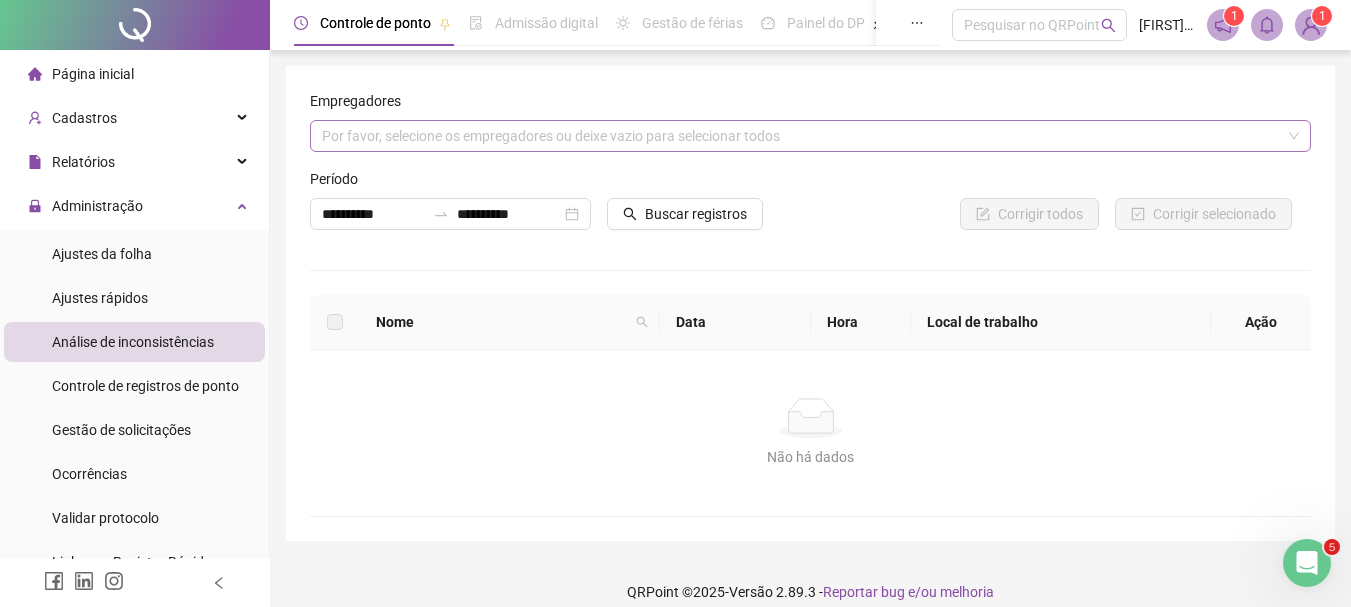 click on "Por favor, selecione os empregadores ou deixe vazio para selecionar todos" at bounding box center (810, 136) 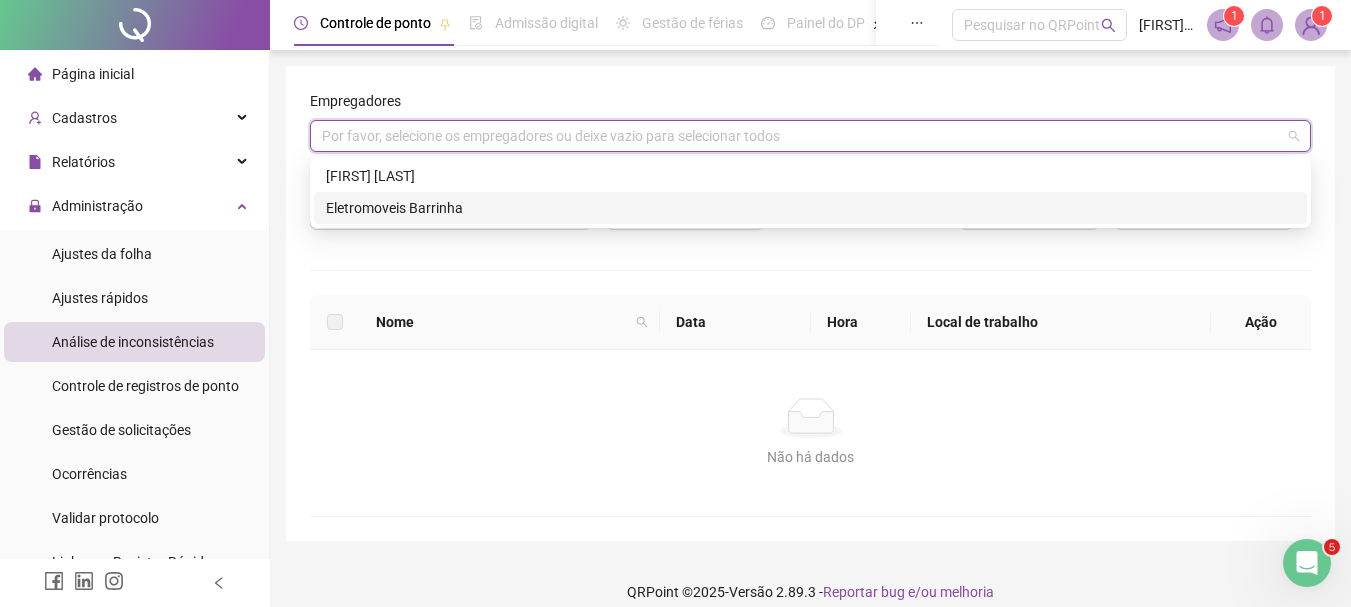 click on "Eletromoveis Barrinha" at bounding box center (810, 208) 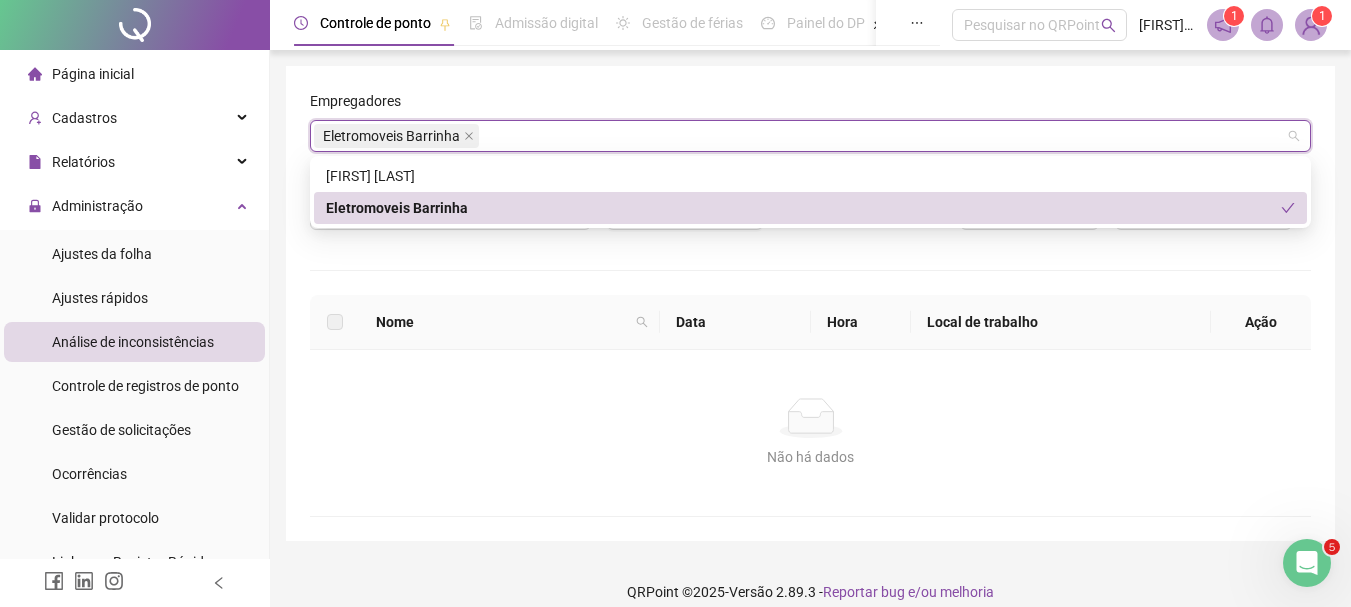 click on "Eletromoveis Barrinha" at bounding box center (803, 208) 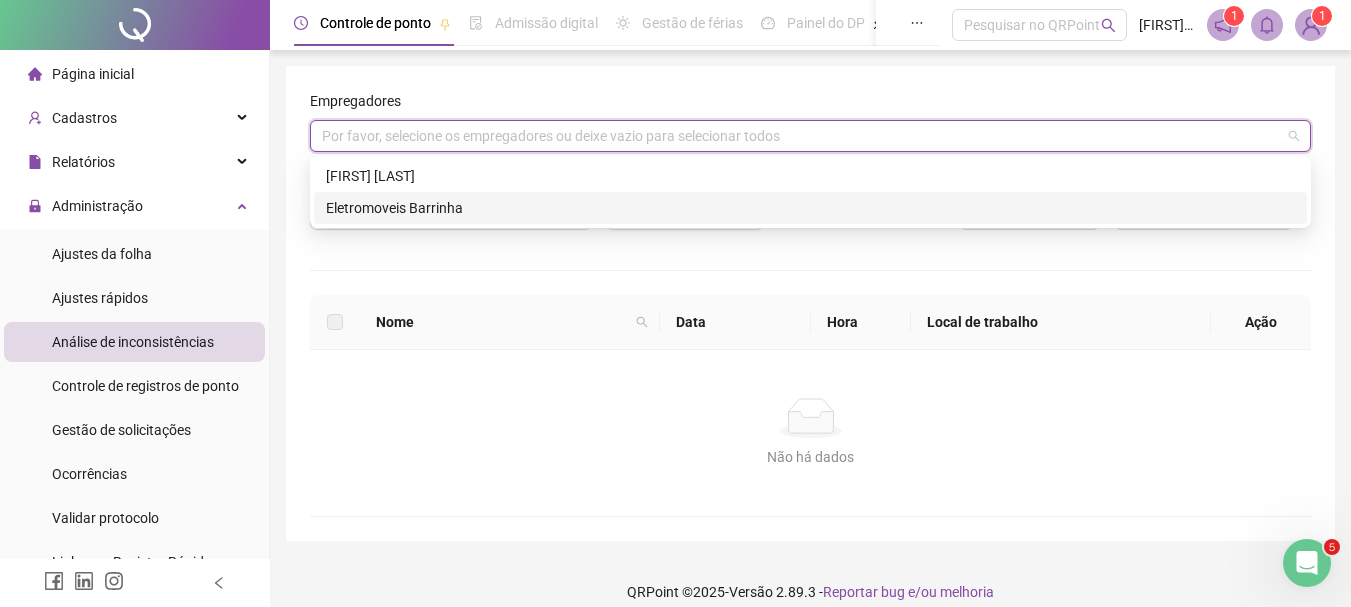 click on "Eletromoveis Barrinha" at bounding box center [810, 208] 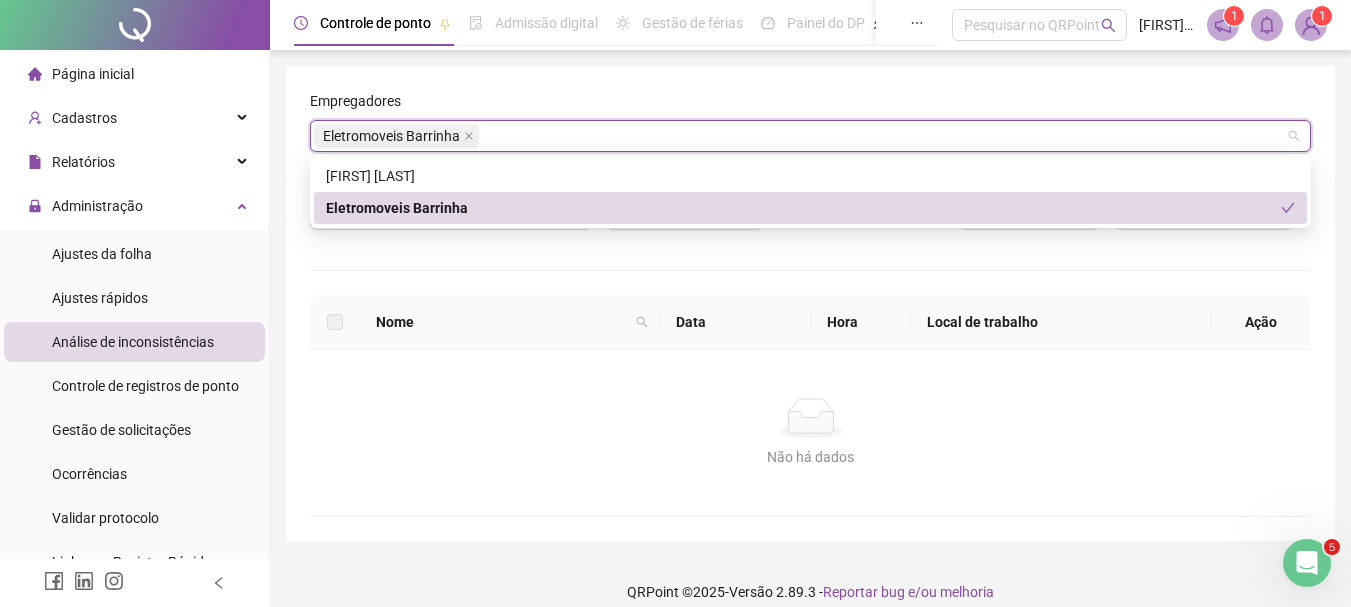 click on "Nome" at bounding box center (510, 322) 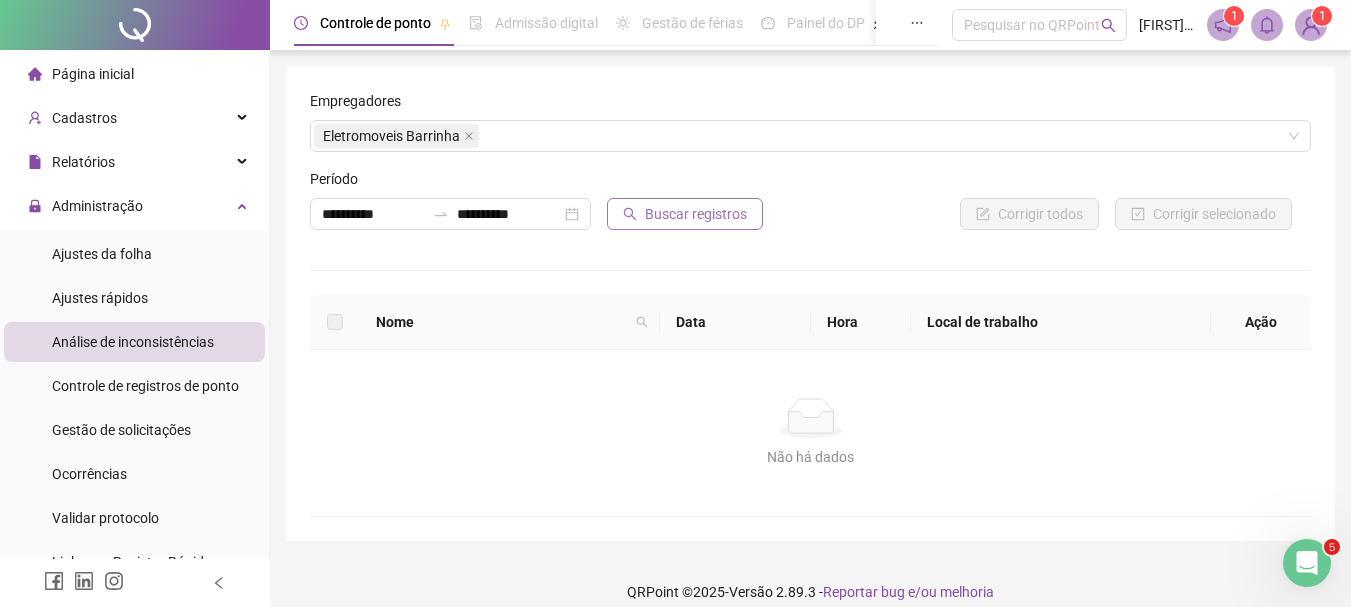 click on "Buscar registros" at bounding box center (696, 214) 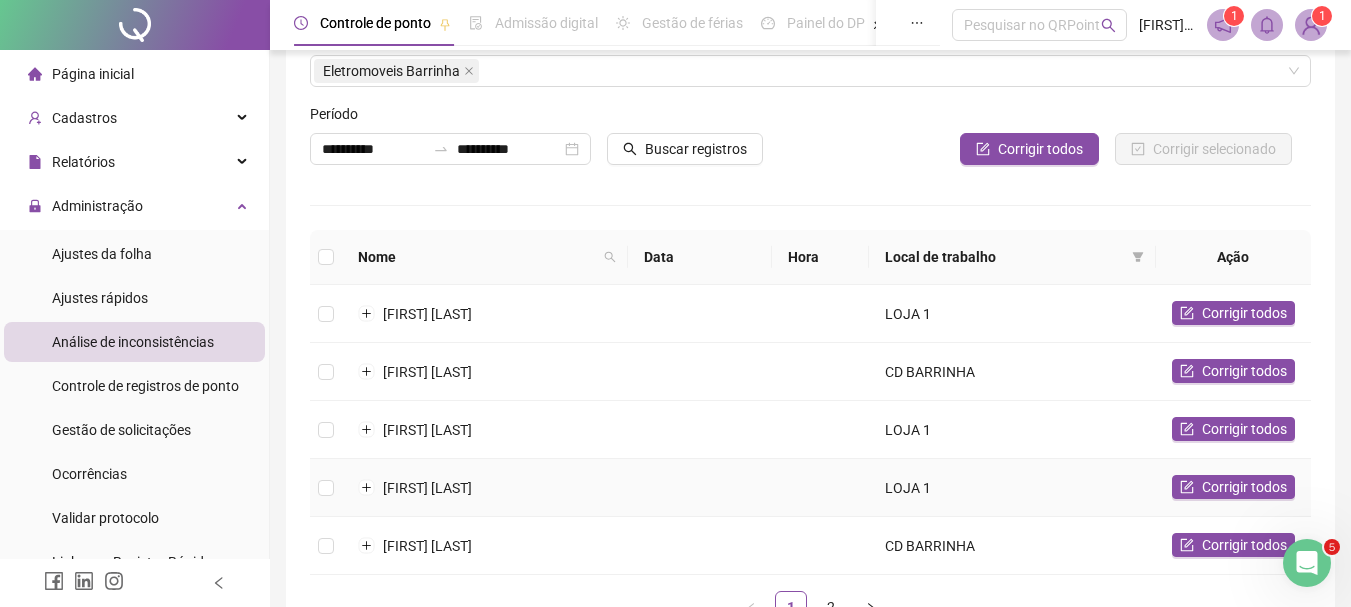 scroll, scrollTop: 100, scrollLeft: 0, axis: vertical 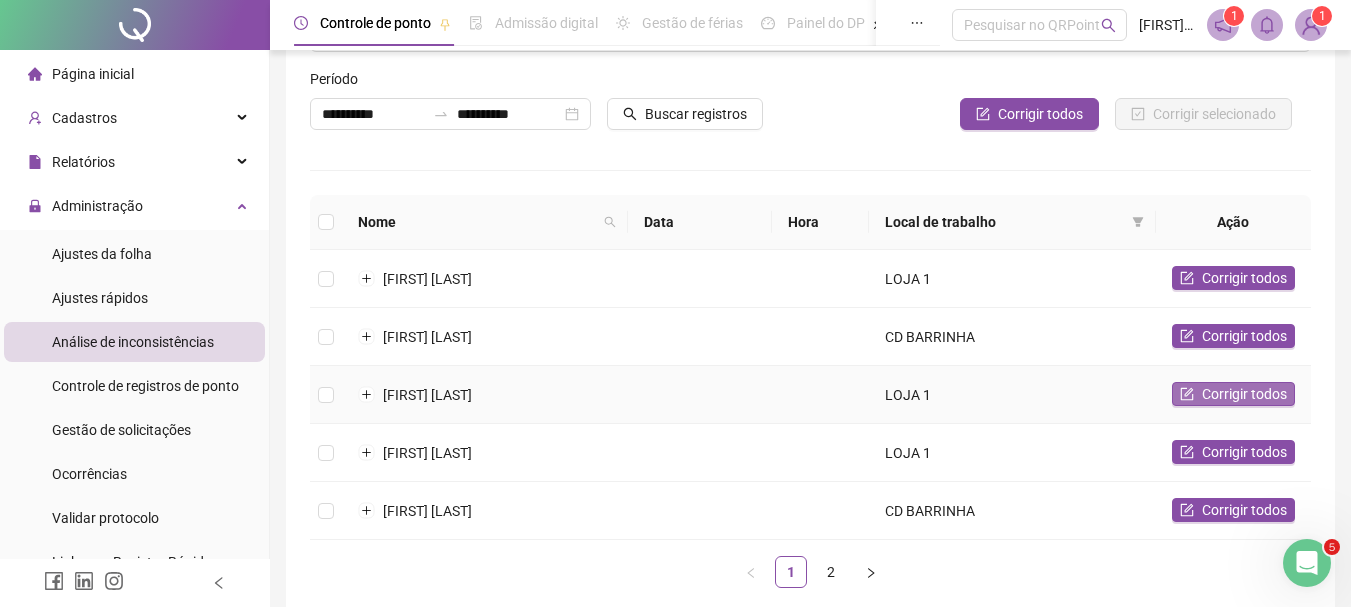 click on "Corrigir todos" at bounding box center [1233, 394] 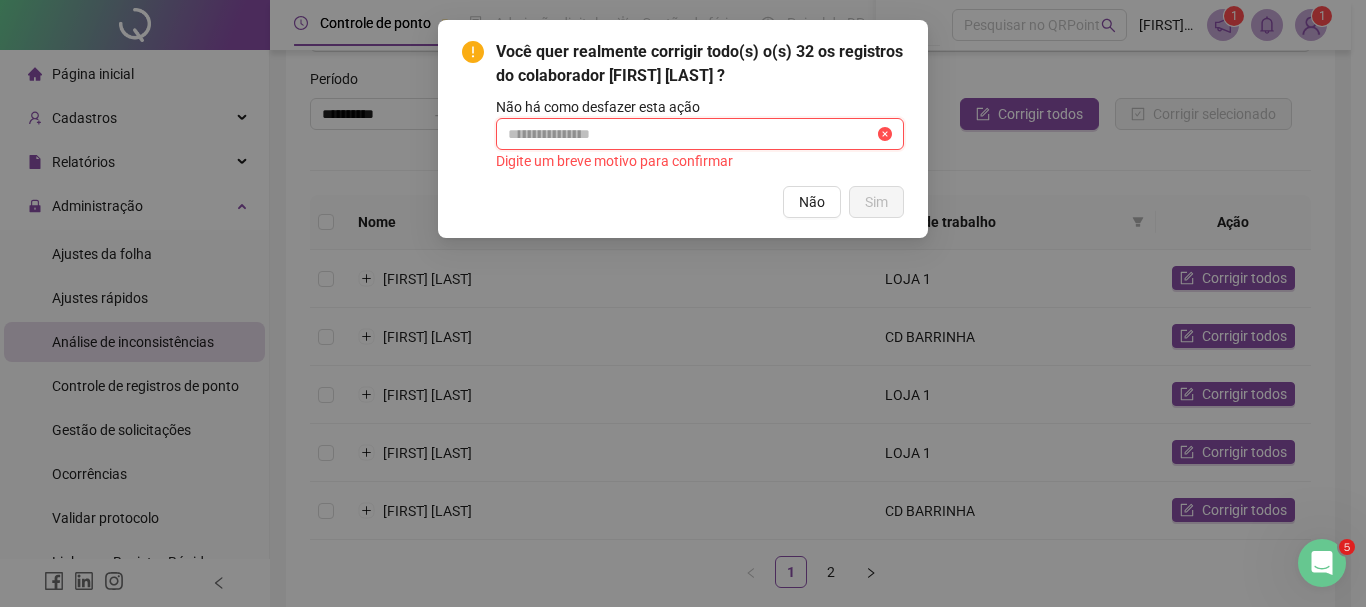 click at bounding box center [691, 134] 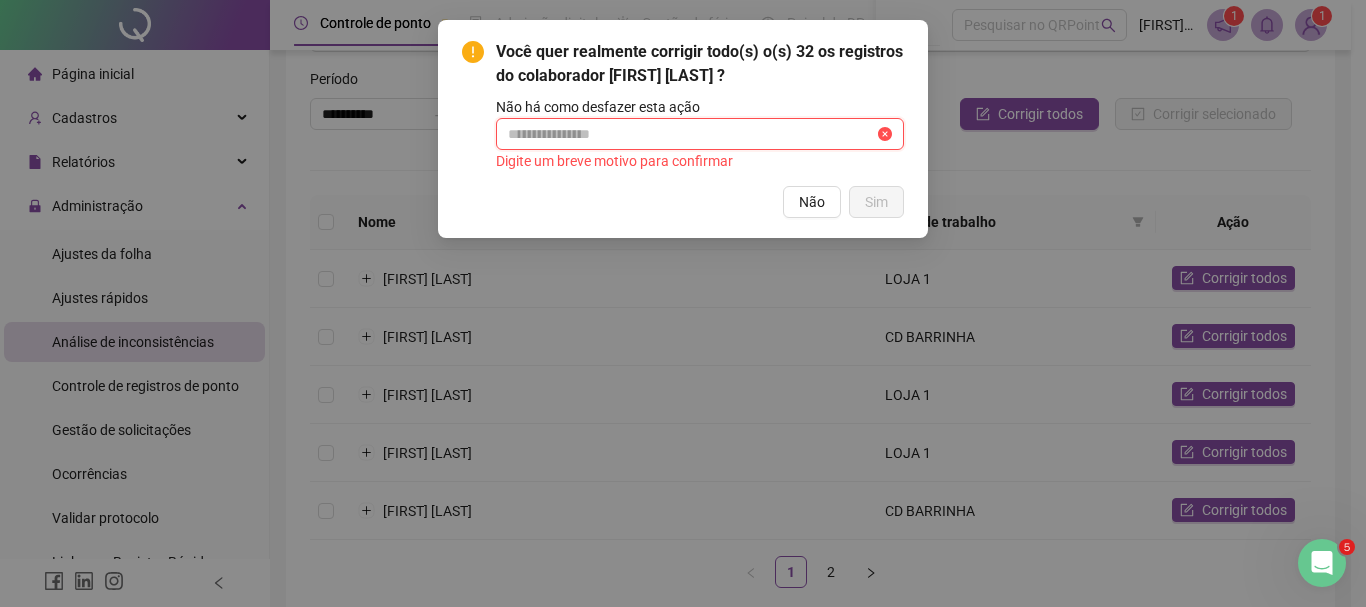 click at bounding box center (885, 134) 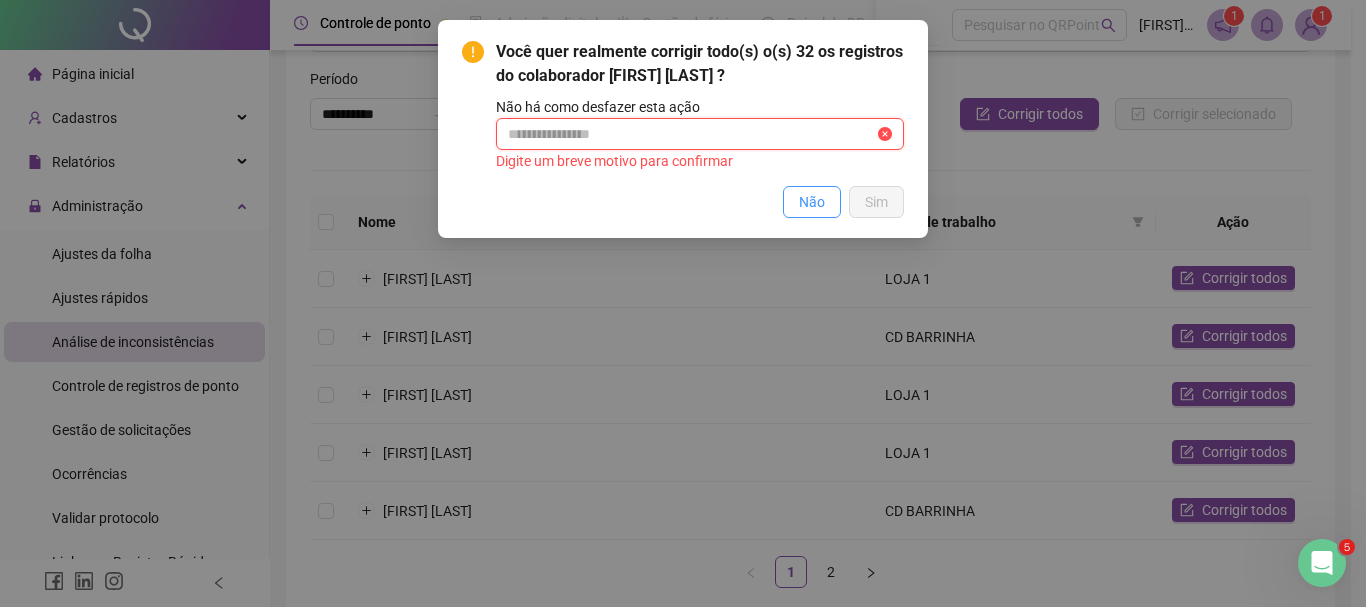 click on "Não" at bounding box center [812, 202] 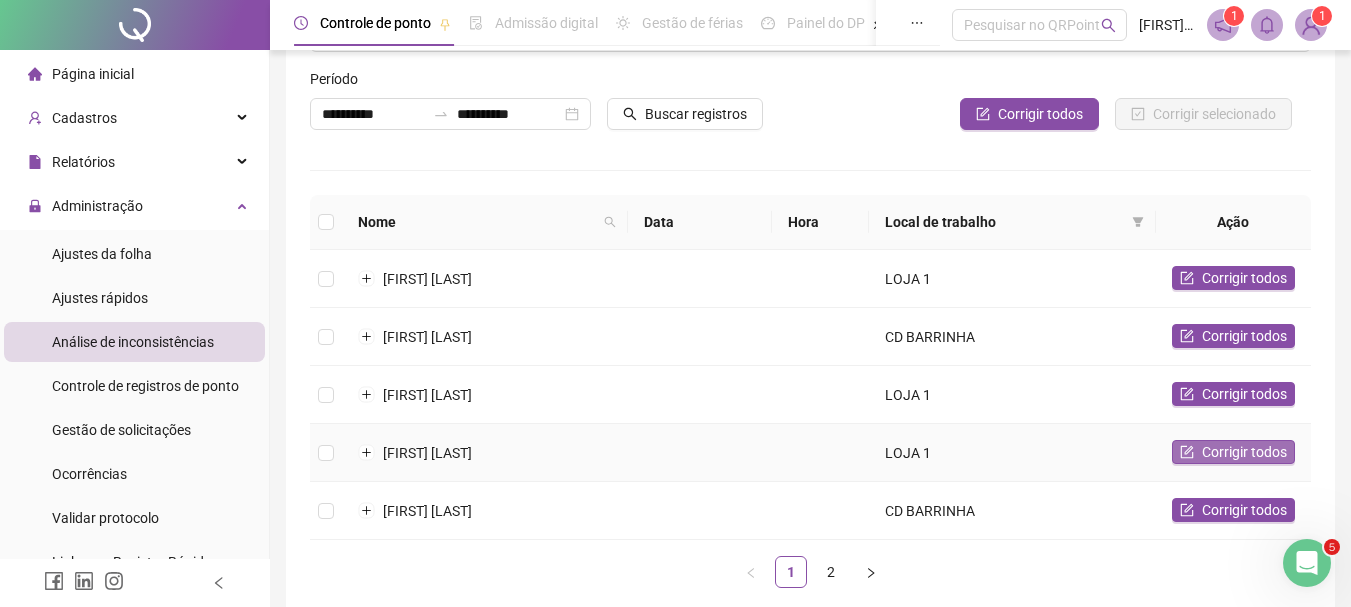 click on "Corrigir todos" at bounding box center [1244, 452] 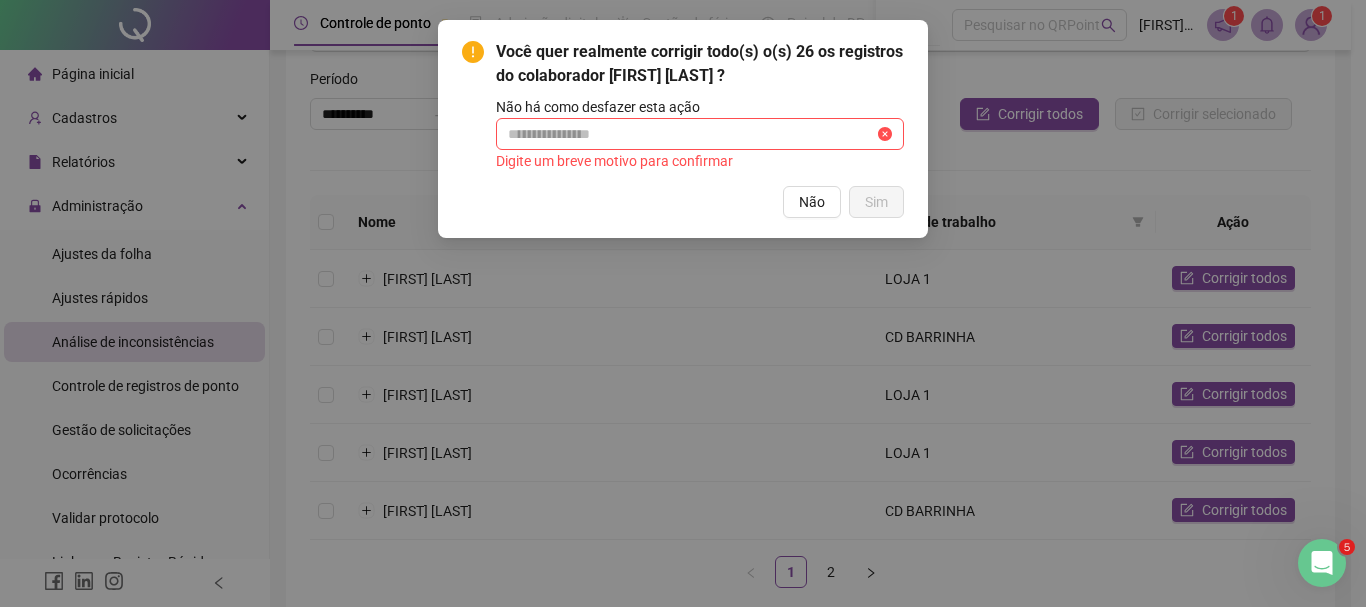 click on "Você quer realmente corrigir todo(s) o(s) 26 os registros do colaborador [FIRST] [LAST] ? Não há como desfazer esta ação Digite um breve motivo para confirmar Não Sim" at bounding box center (683, 303) 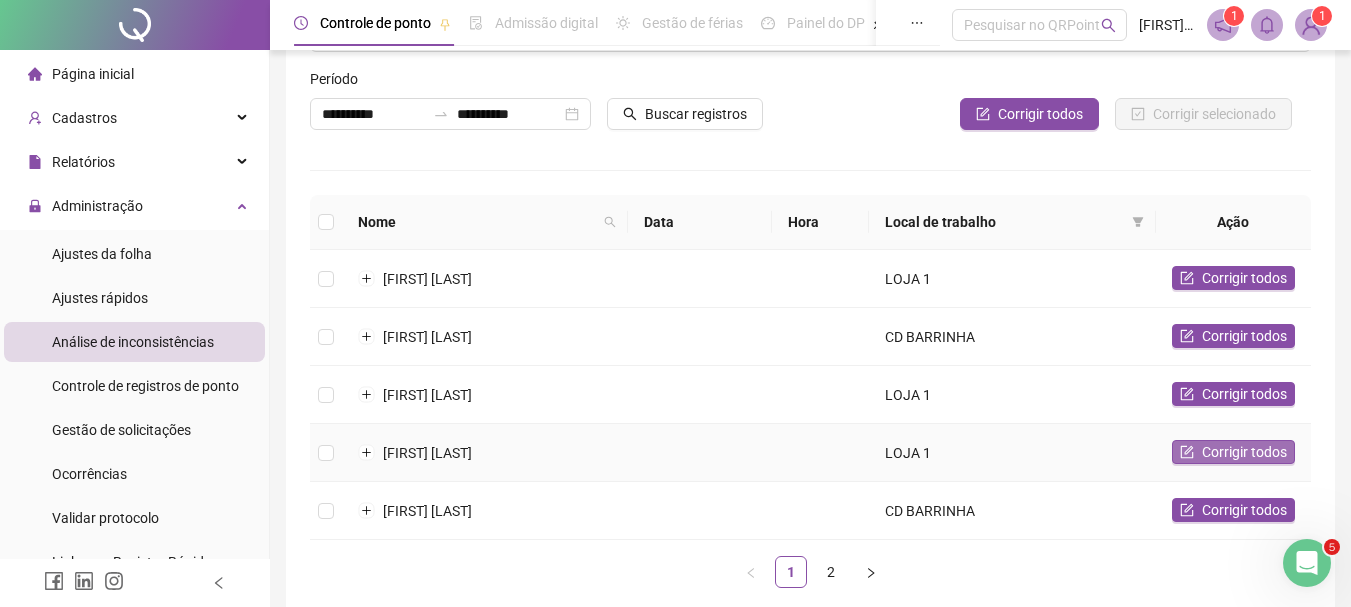 click on "Corrigir todos" at bounding box center [1244, 452] 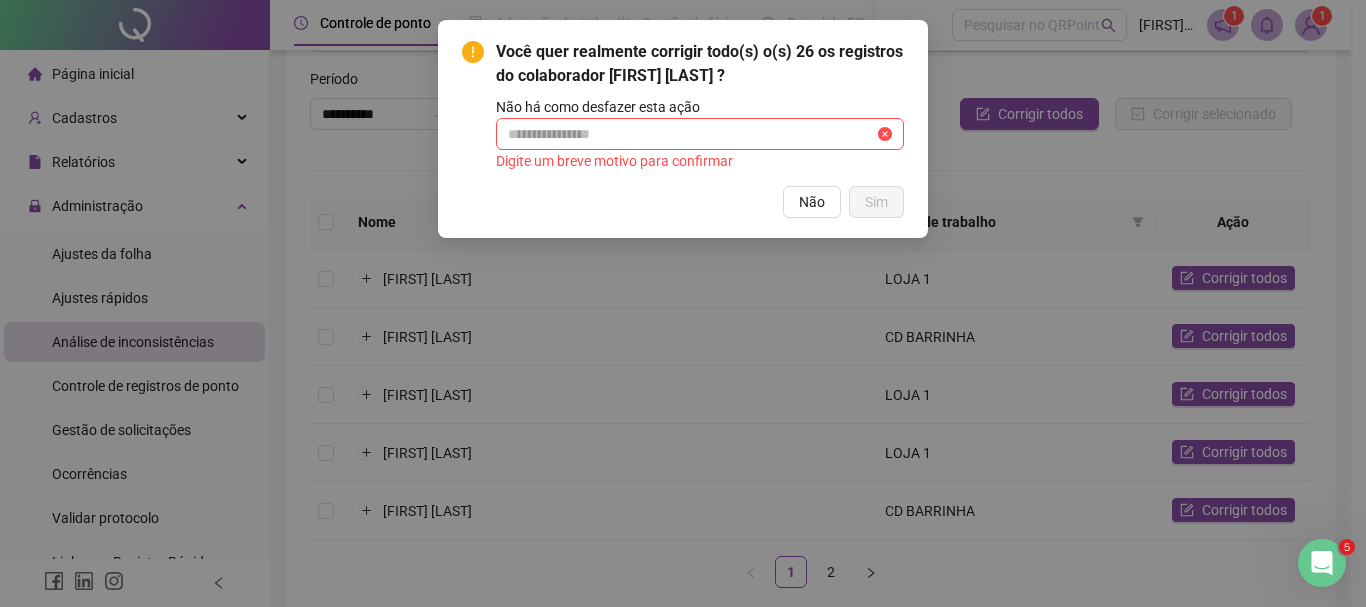click on "Digite um breve motivo para confirmar" at bounding box center (700, 161) 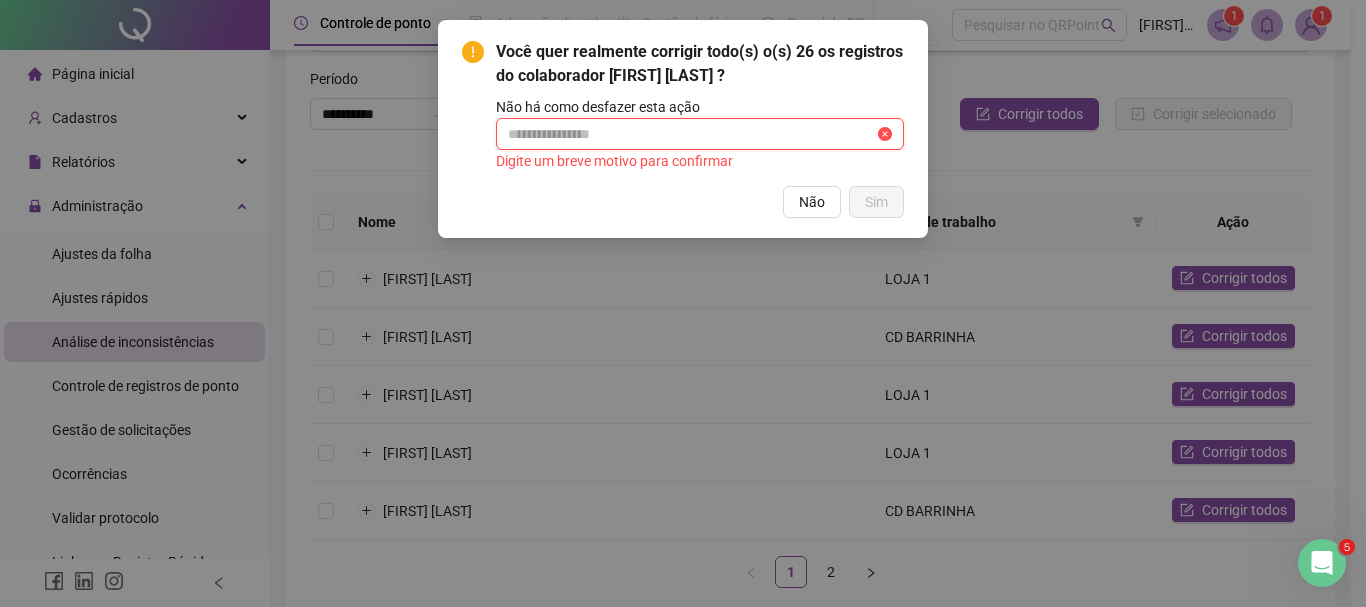 click at bounding box center [691, 134] 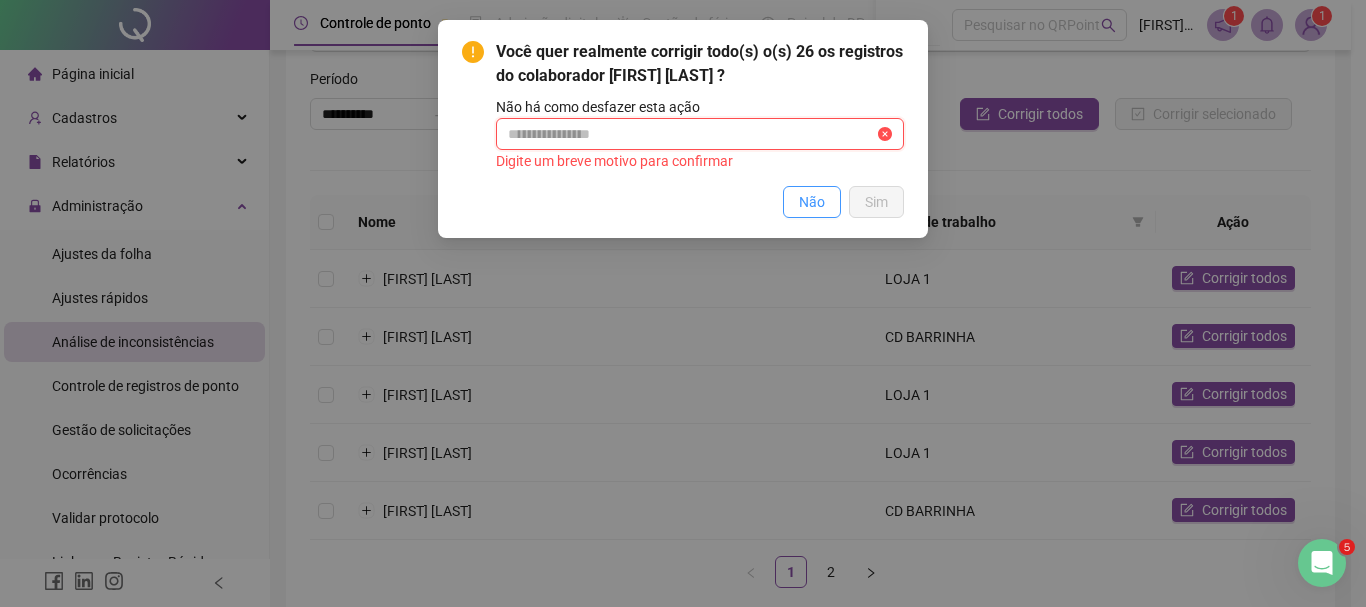 click on "Não" at bounding box center (812, 202) 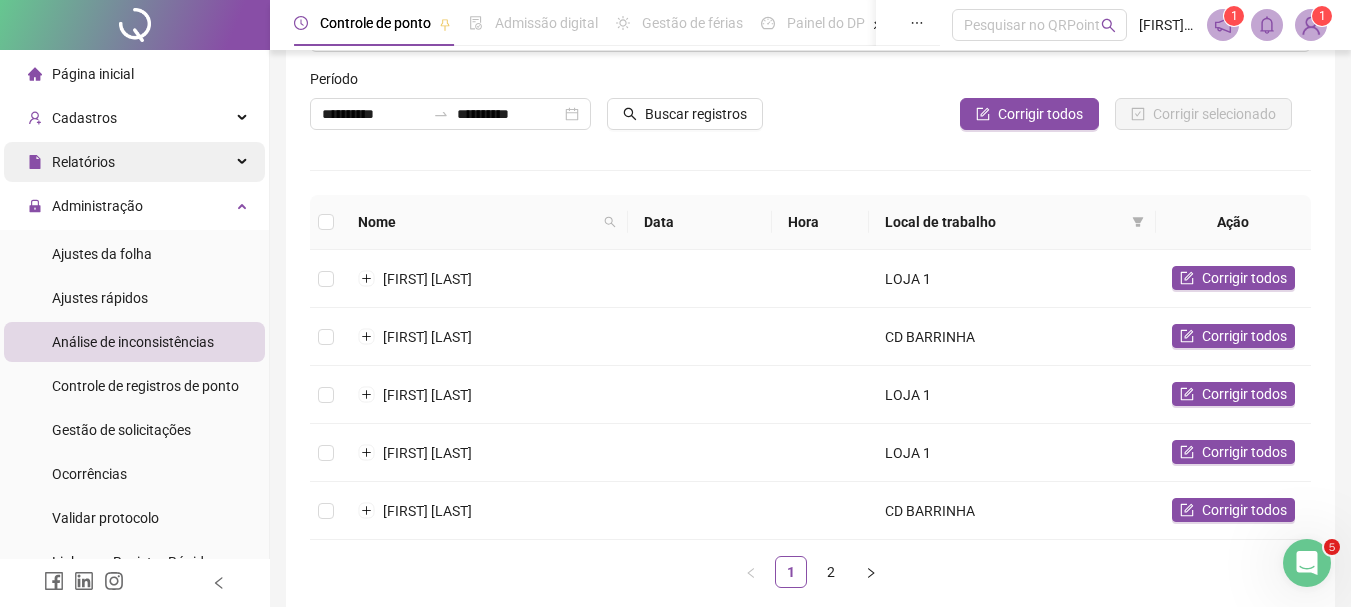 click on "Relatórios" at bounding box center [134, 162] 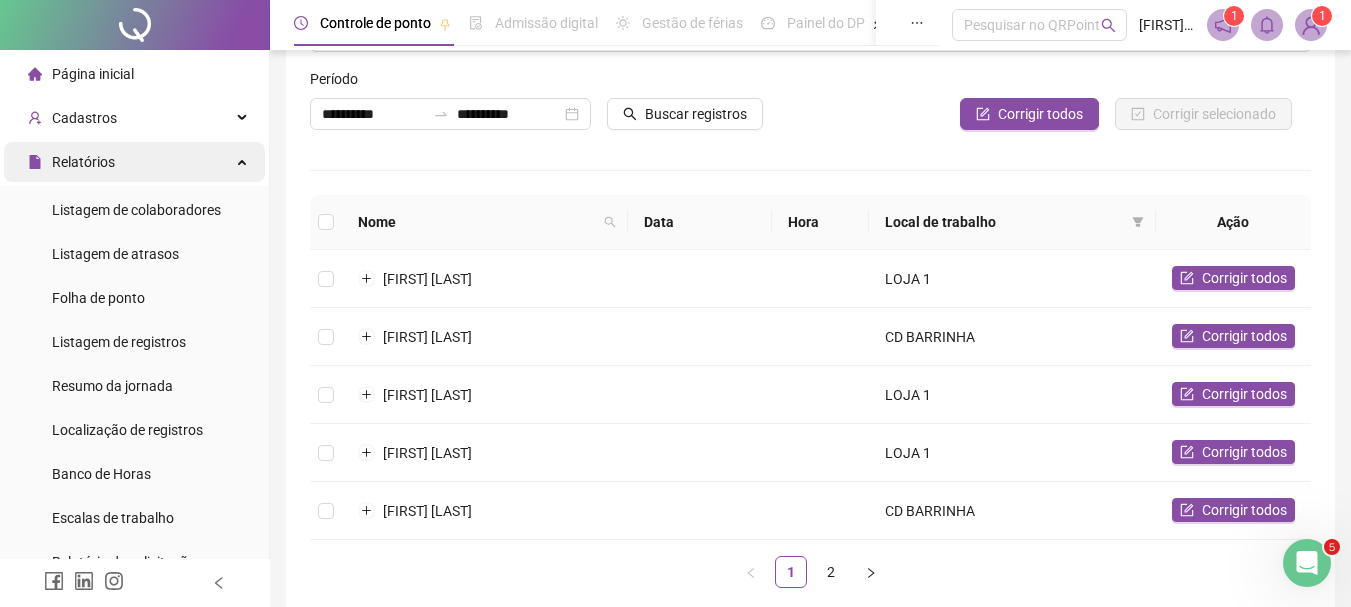 click on "Relatórios" at bounding box center [134, 162] 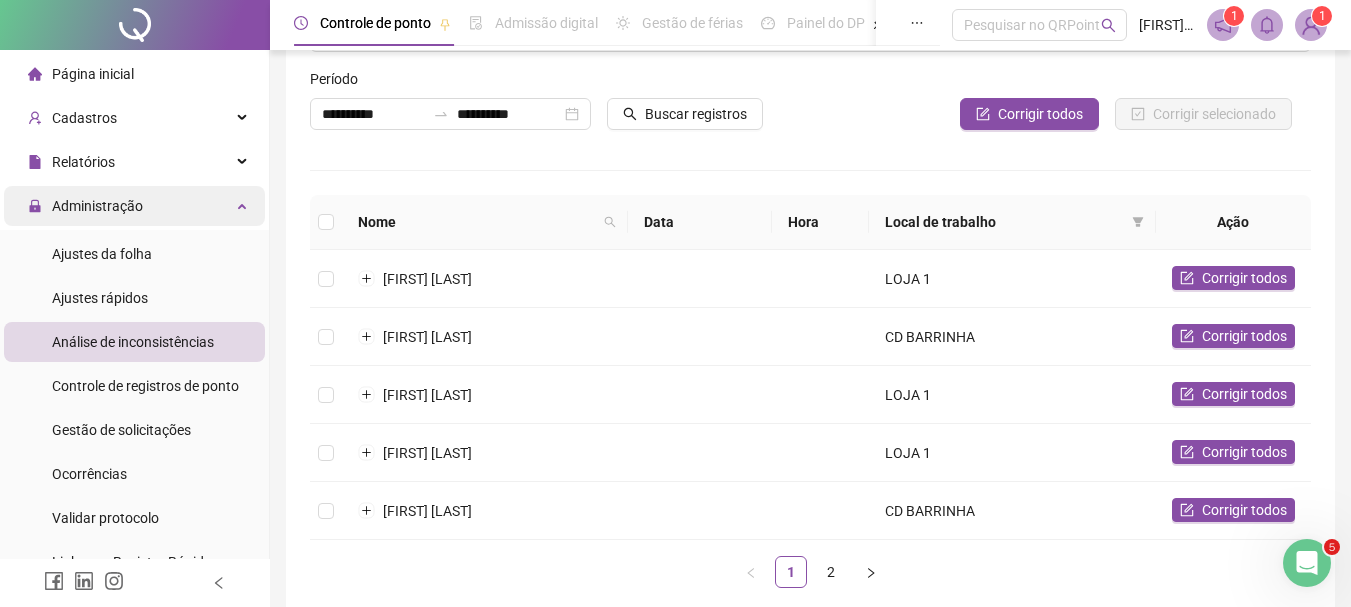 click on "Administração" at bounding box center (97, 206) 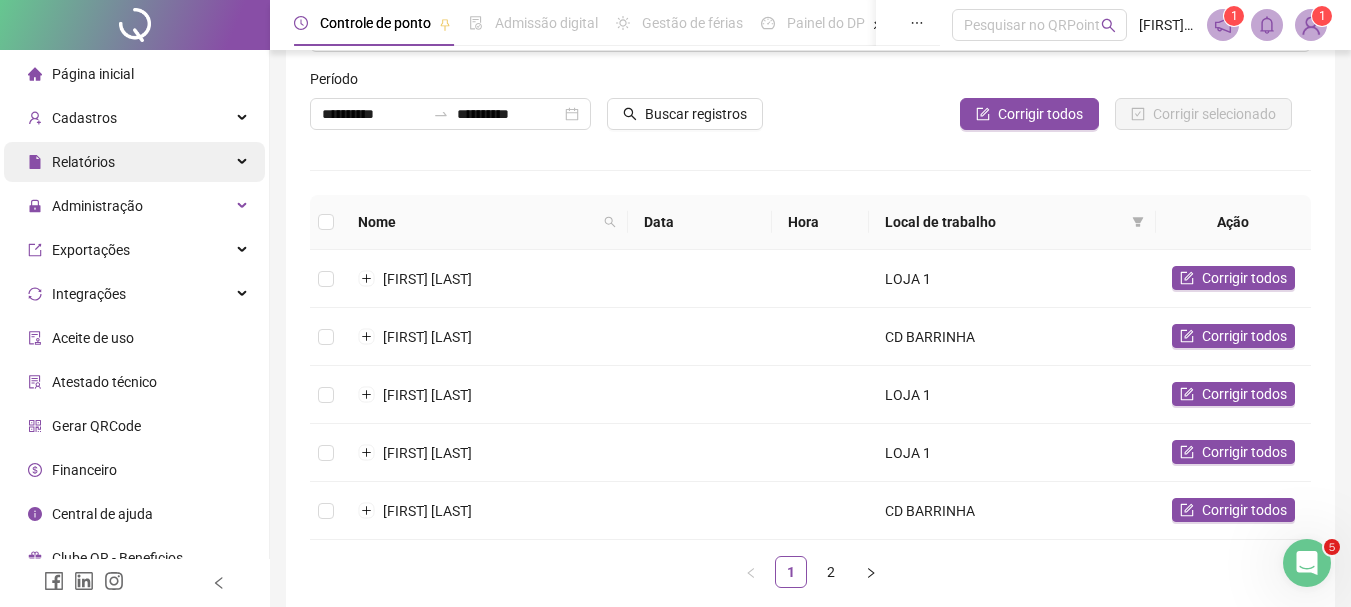 click on "Relatórios" at bounding box center (134, 162) 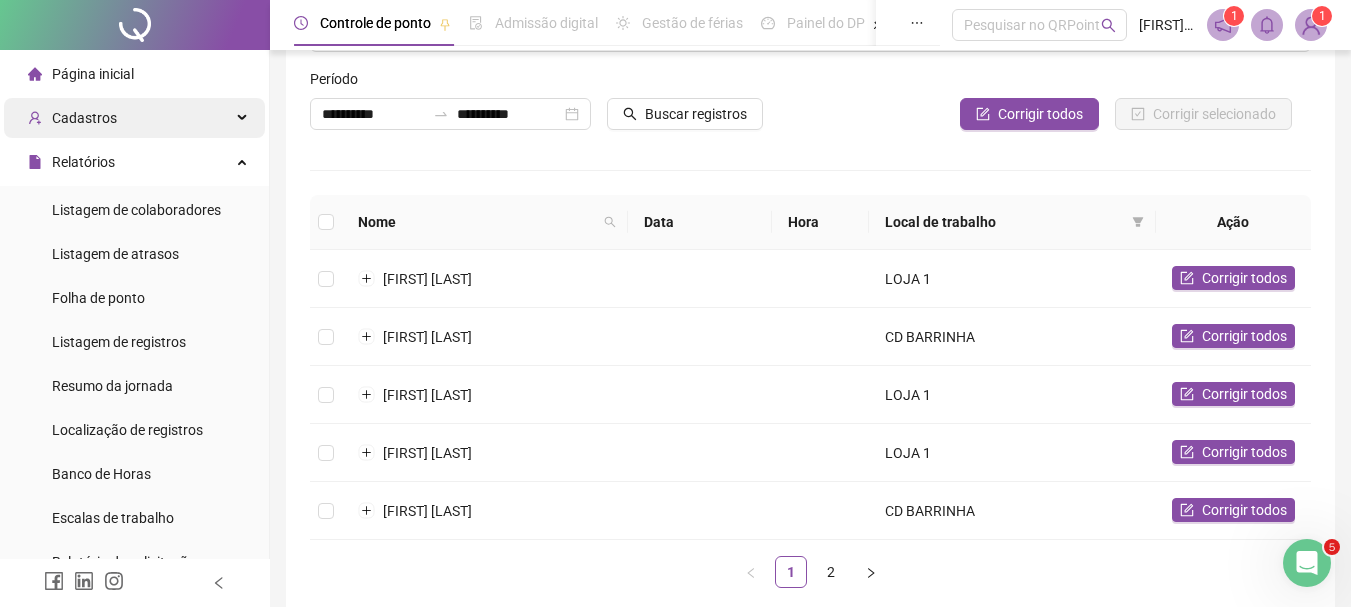 click on "Cadastros" at bounding box center (134, 118) 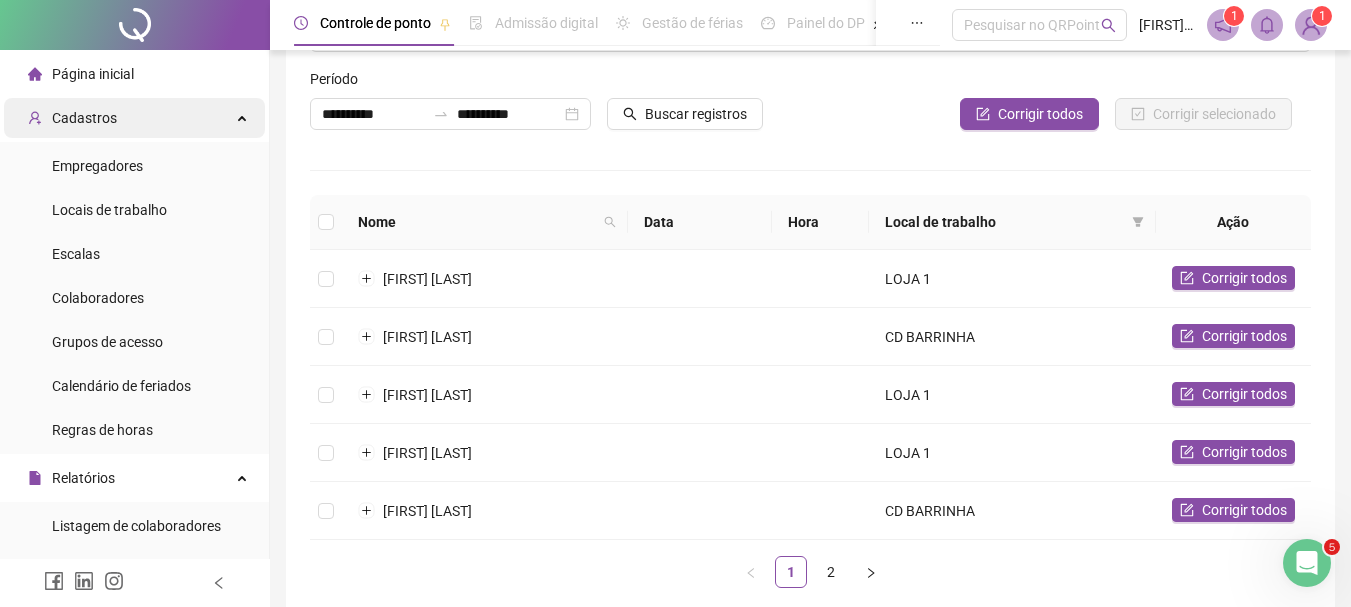 click on "Cadastros" at bounding box center [134, 118] 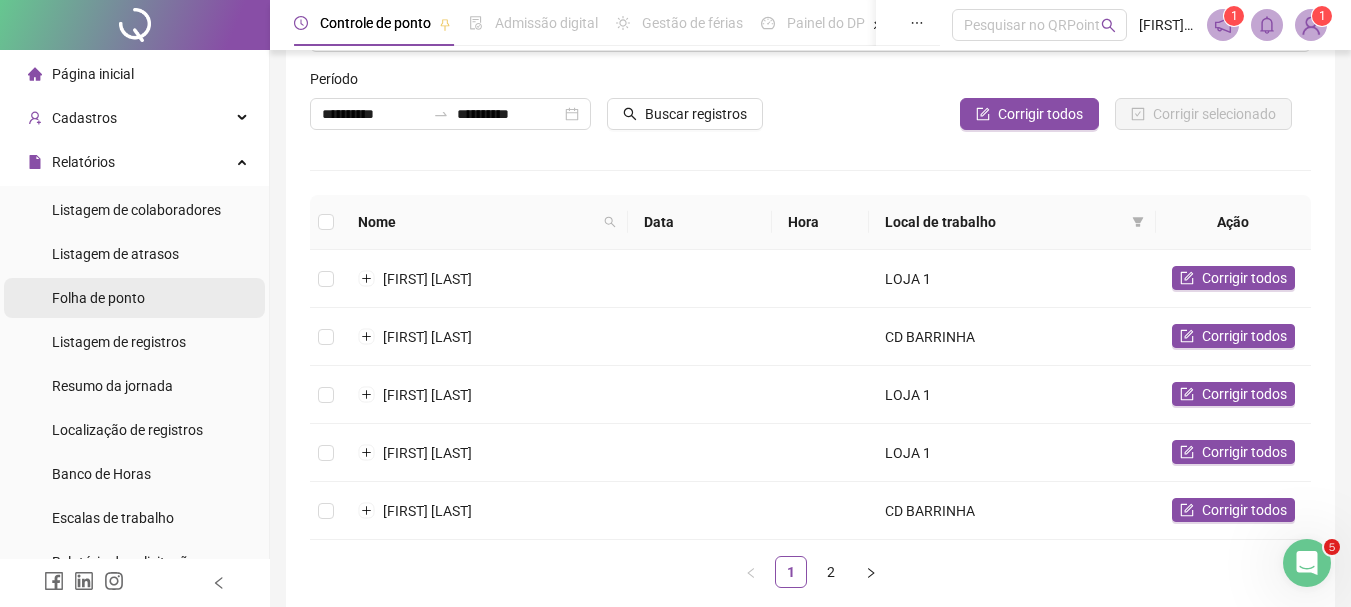 click on "Folha de ponto" at bounding box center (98, 298) 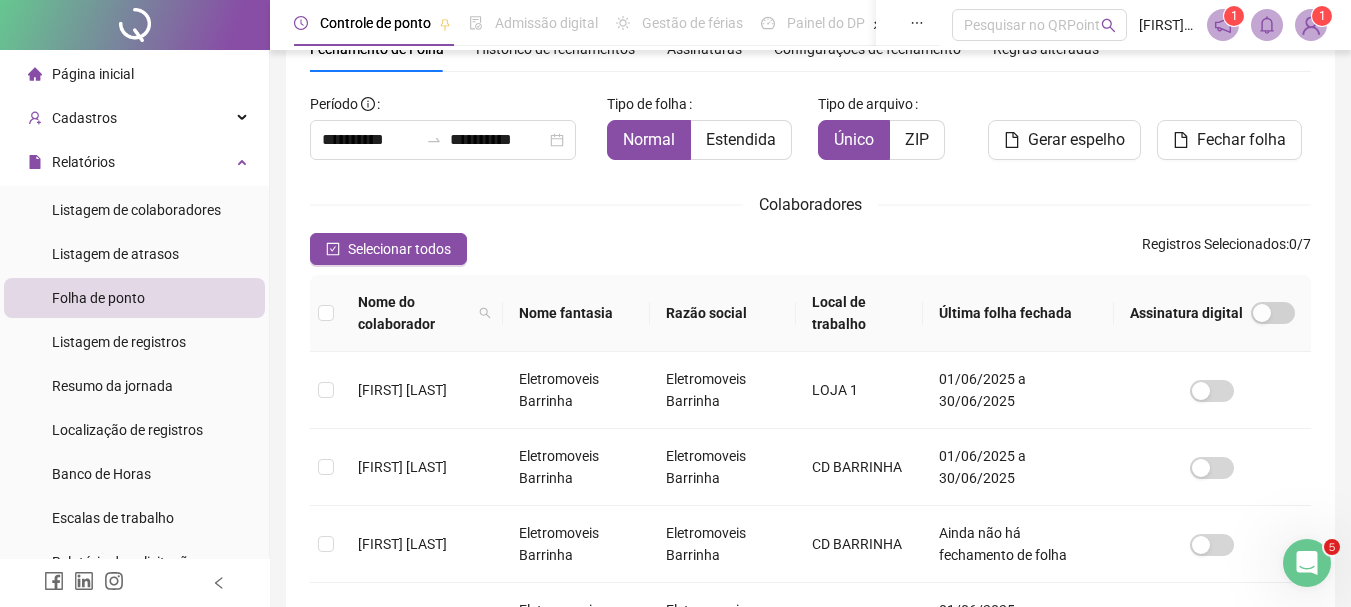 scroll, scrollTop: 100, scrollLeft: 0, axis: vertical 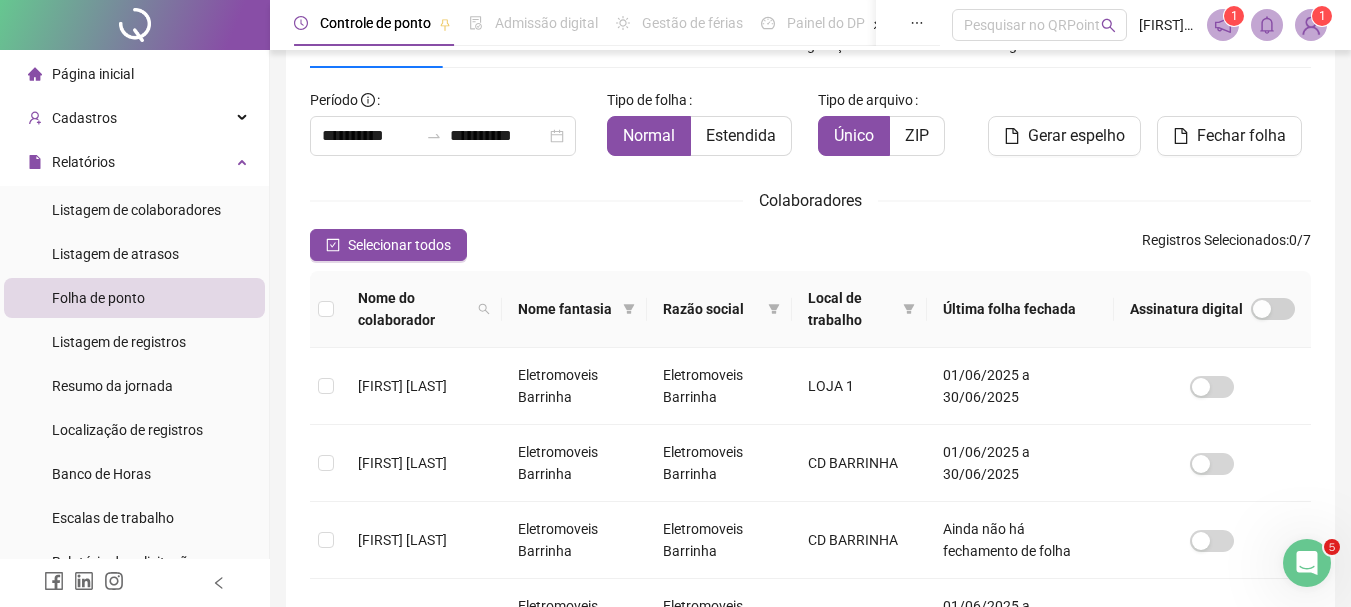 click on "Página inicial" at bounding box center (93, 74) 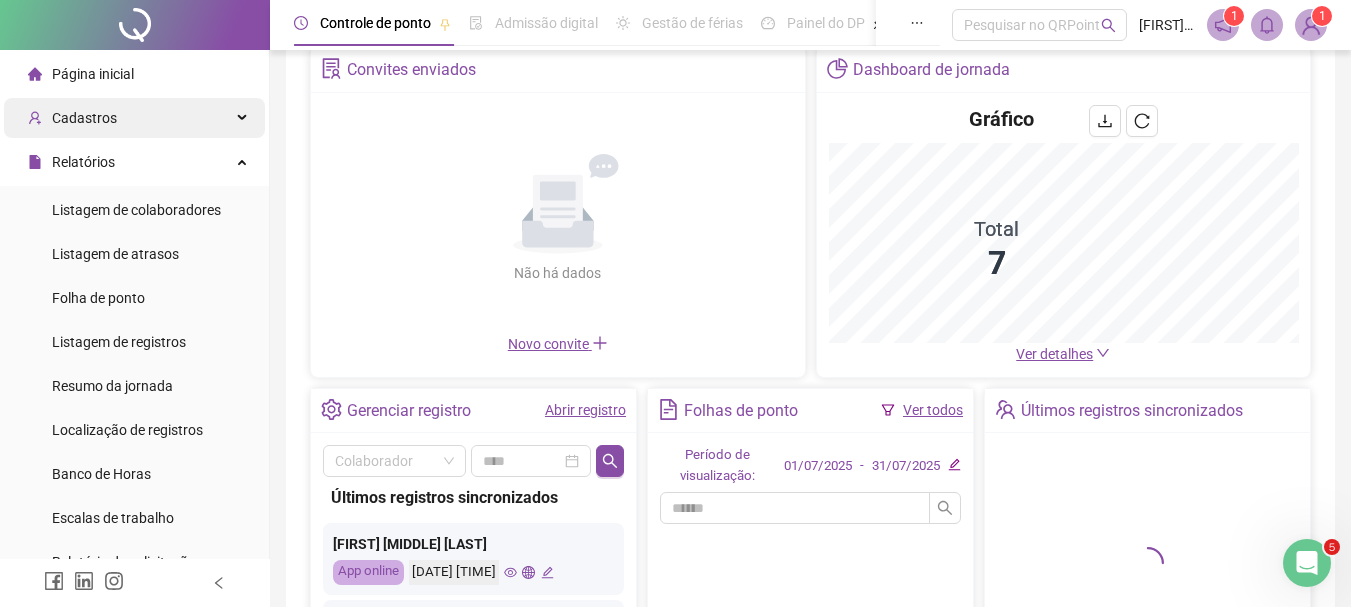 click on "Cadastros" at bounding box center [84, 118] 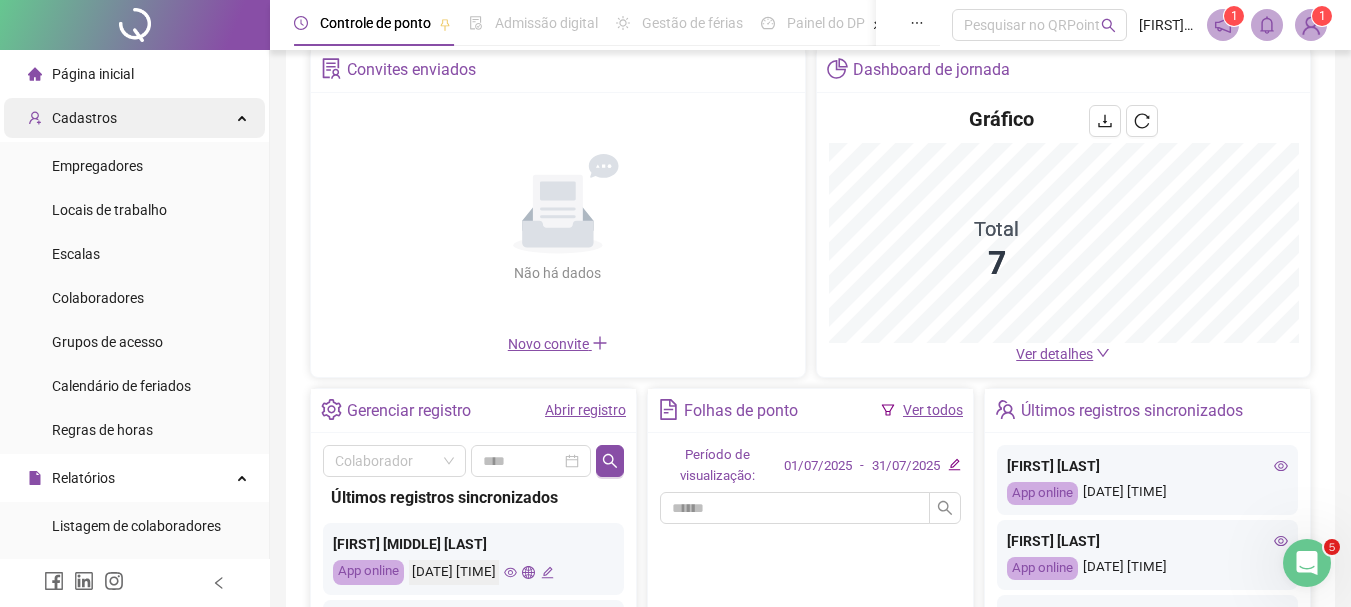 click on "Cadastros" at bounding box center [134, 118] 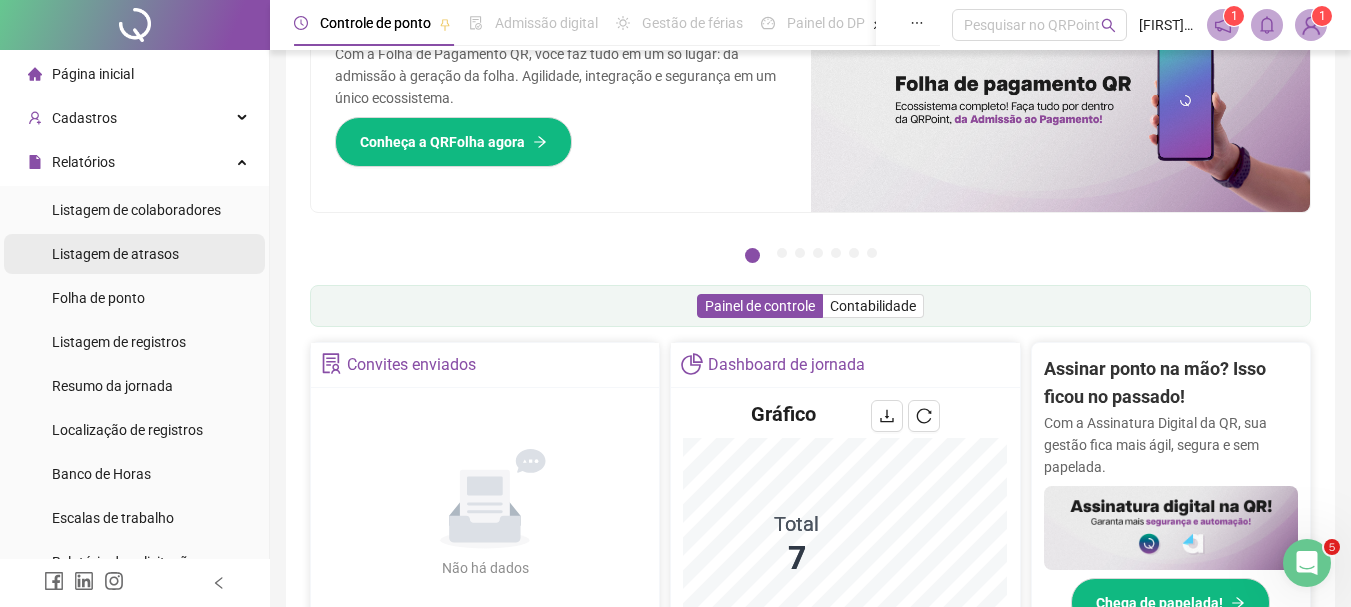 scroll, scrollTop: 395, scrollLeft: 0, axis: vertical 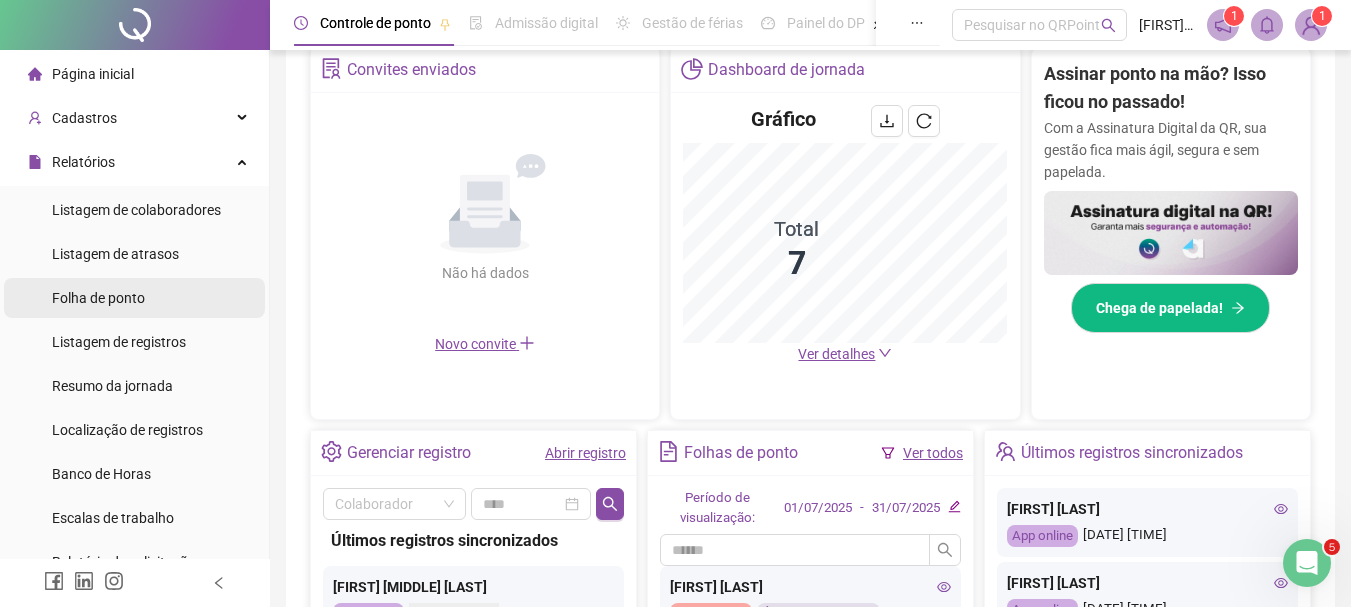 click on "Folha de ponto" at bounding box center (134, 298) 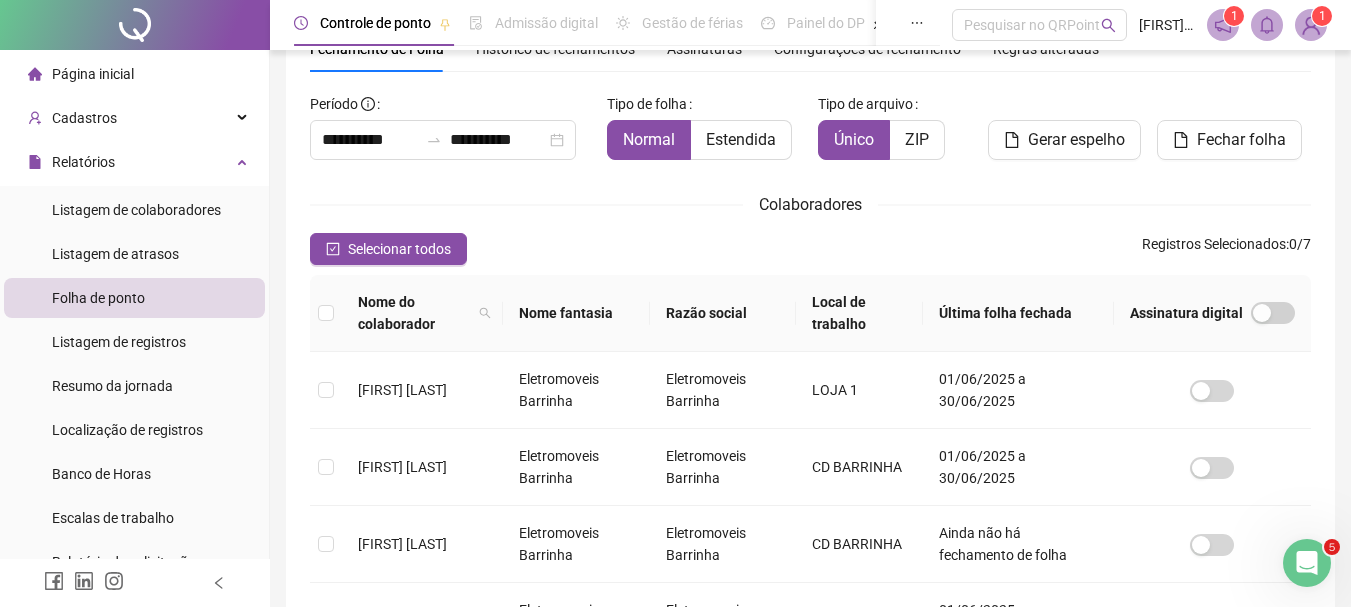 scroll, scrollTop: 395, scrollLeft: 0, axis: vertical 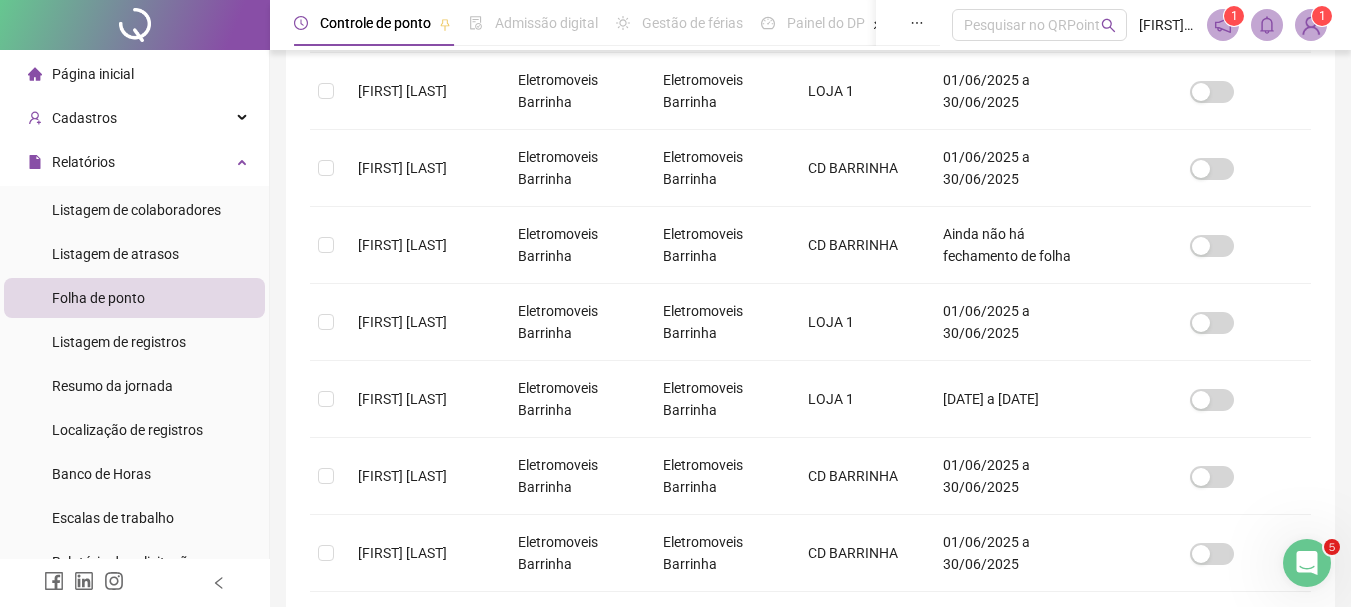 click on "Folha de ponto" at bounding box center [98, 298] 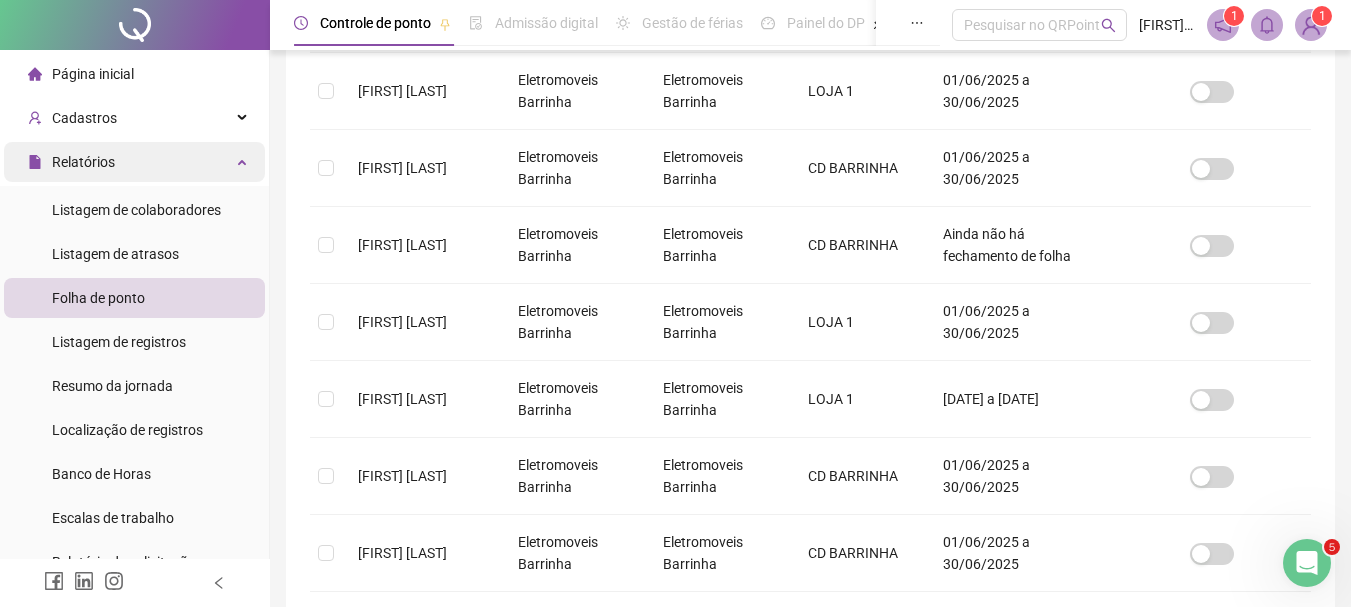 click on "Relatórios" at bounding box center [134, 162] 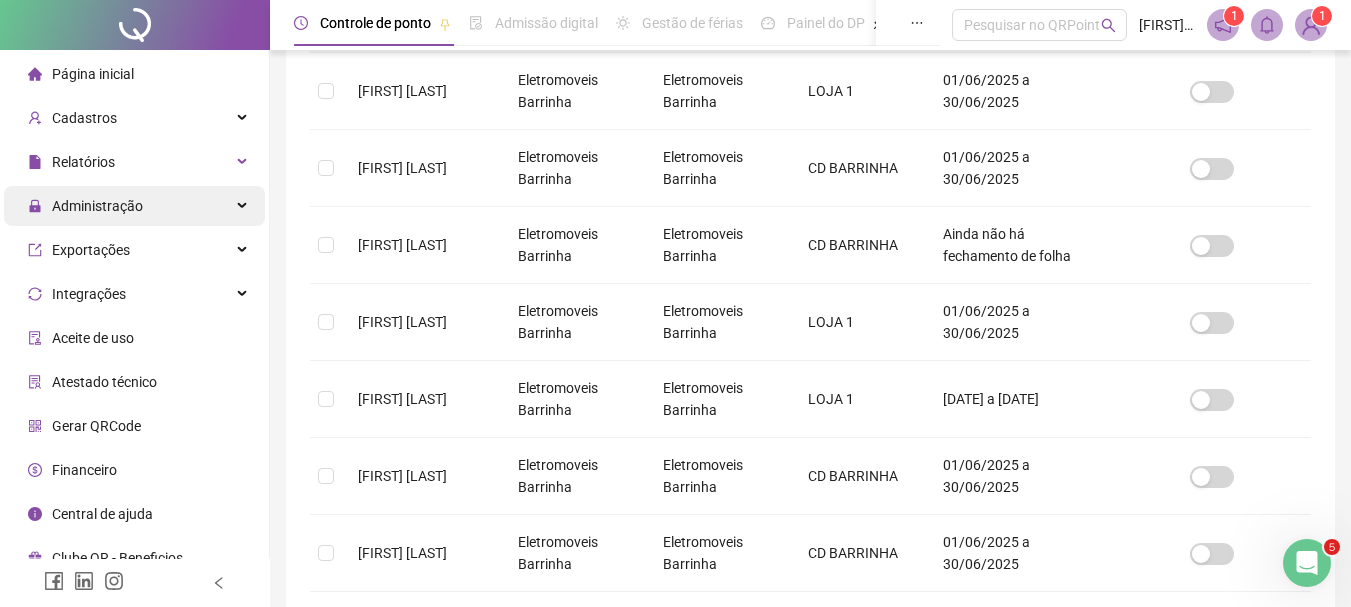 click on "Administração" at bounding box center [85, 206] 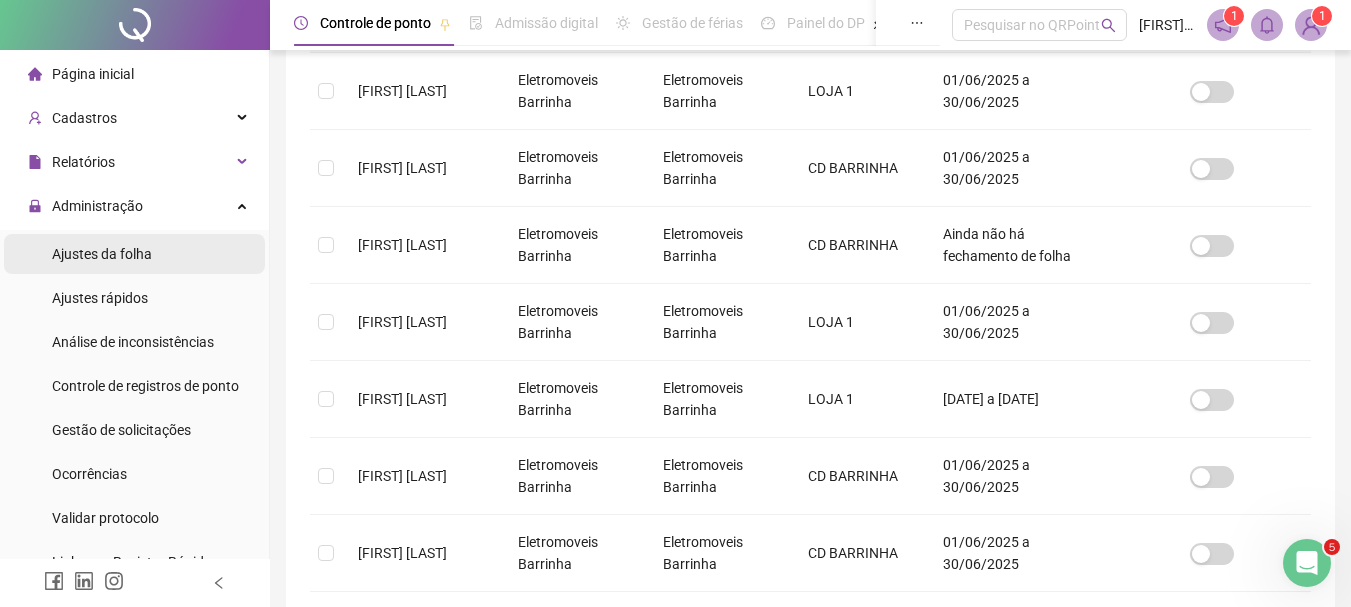click on "Ajustes da folha" at bounding box center (102, 254) 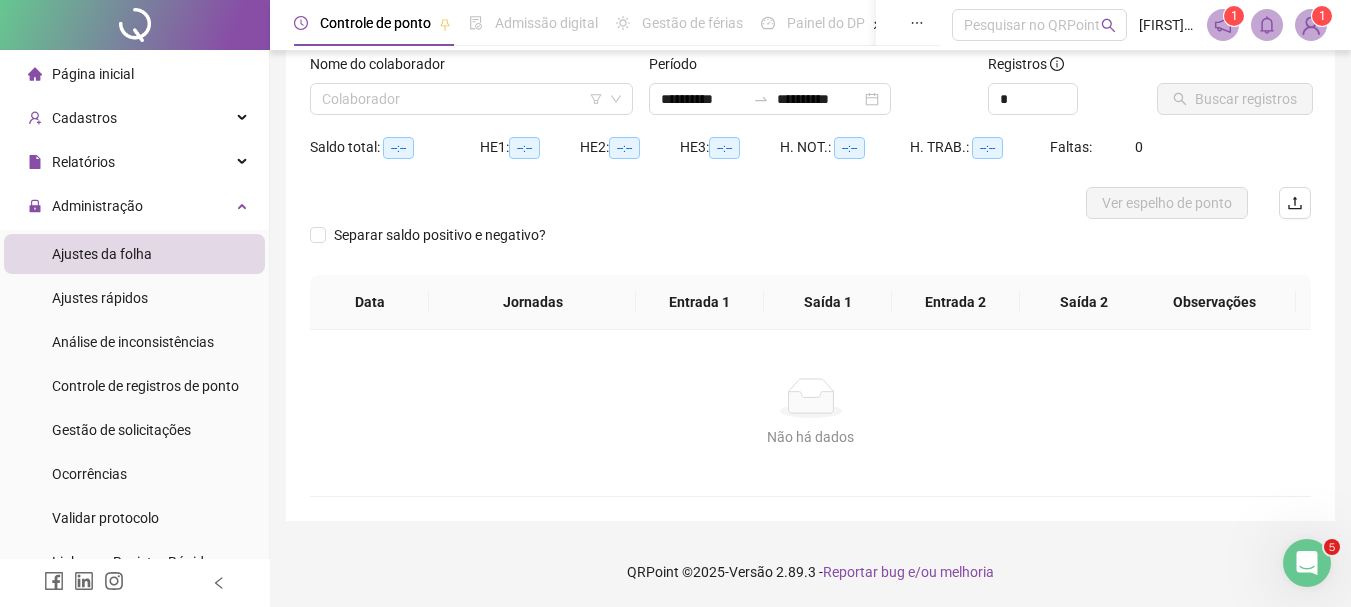 scroll, scrollTop: 131, scrollLeft: 0, axis: vertical 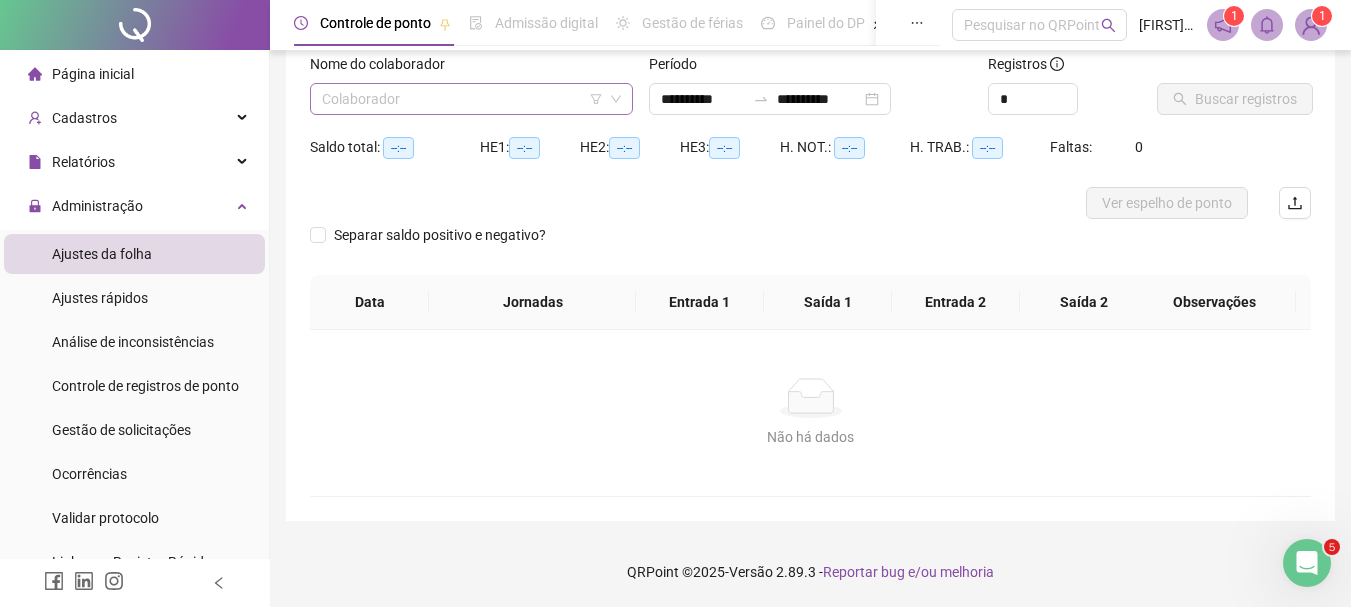 click at bounding box center (462, 99) 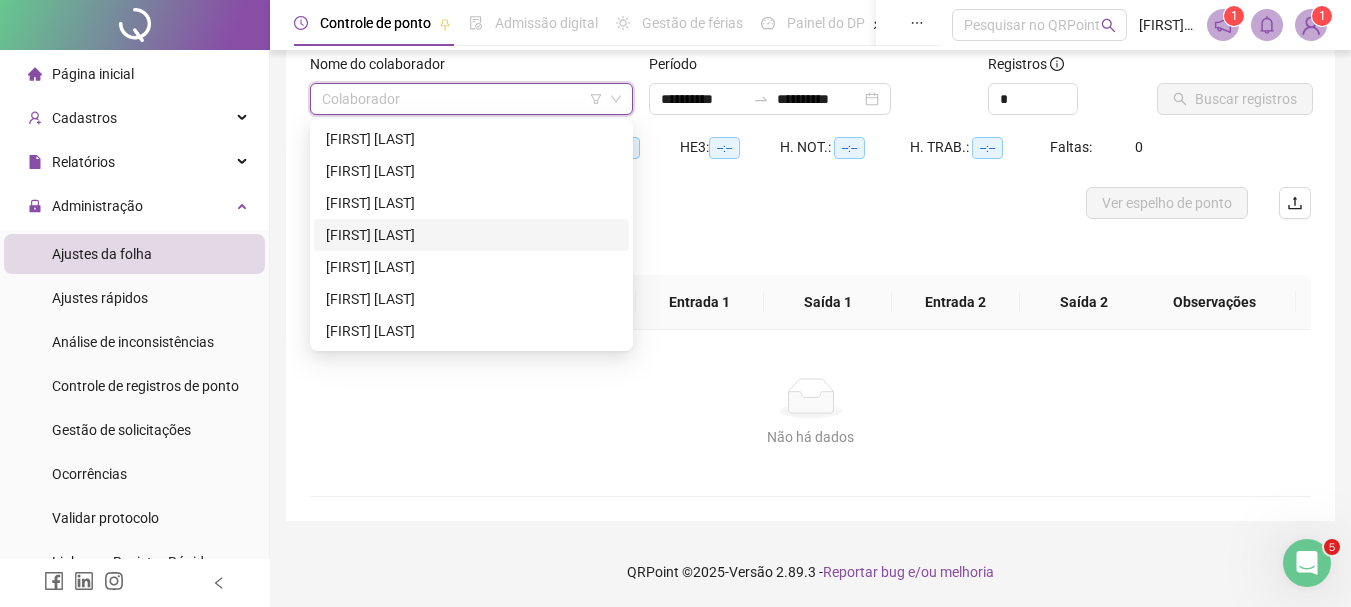click on "[FIRST] [LAST]" at bounding box center [471, 235] 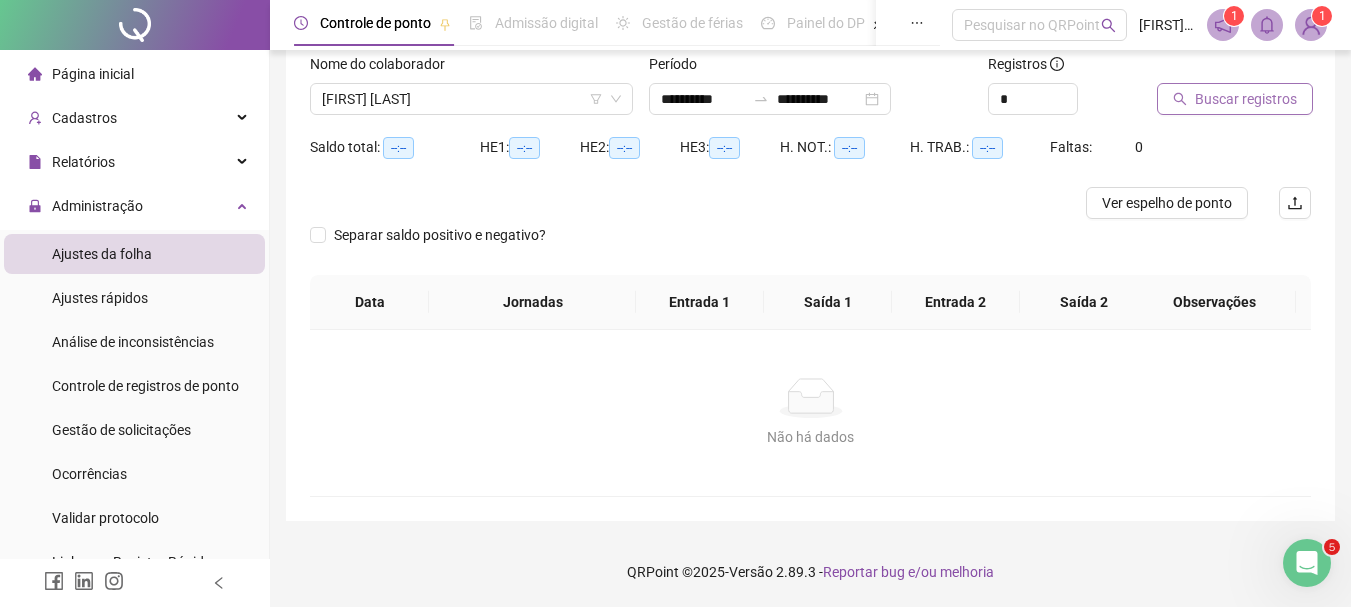 click on "Buscar registros" at bounding box center (1246, 99) 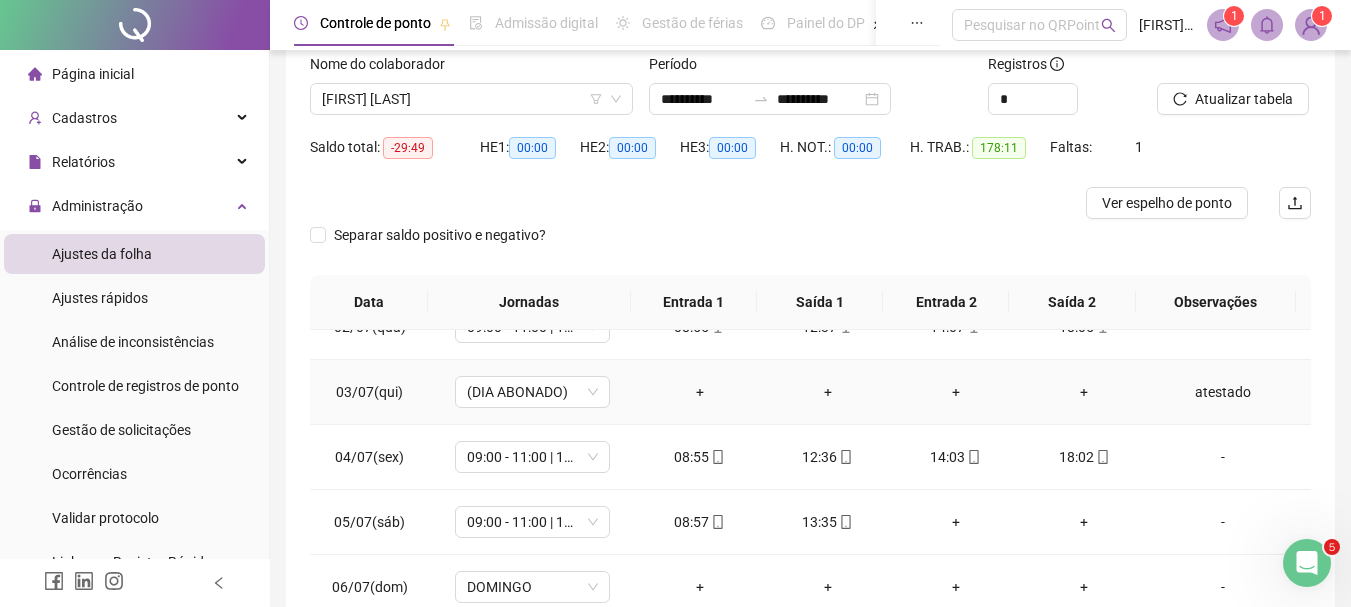 scroll, scrollTop: 0, scrollLeft: 0, axis: both 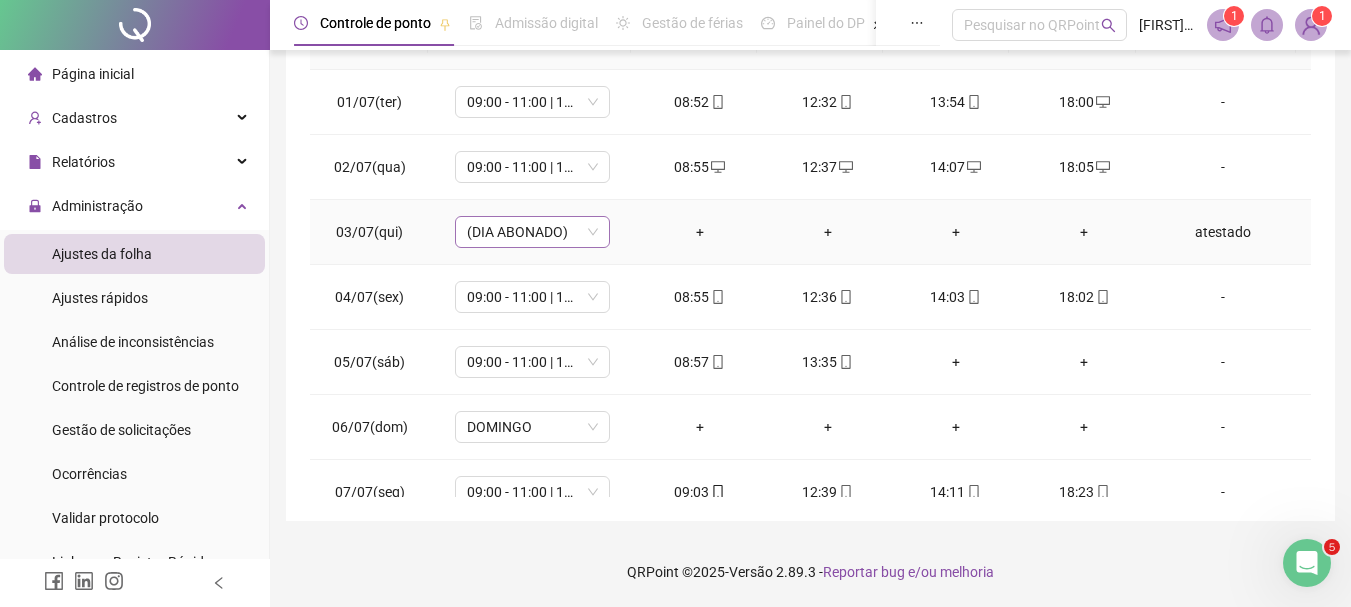 click on "(DIA ABONADO)" at bounding box center [532, 232] 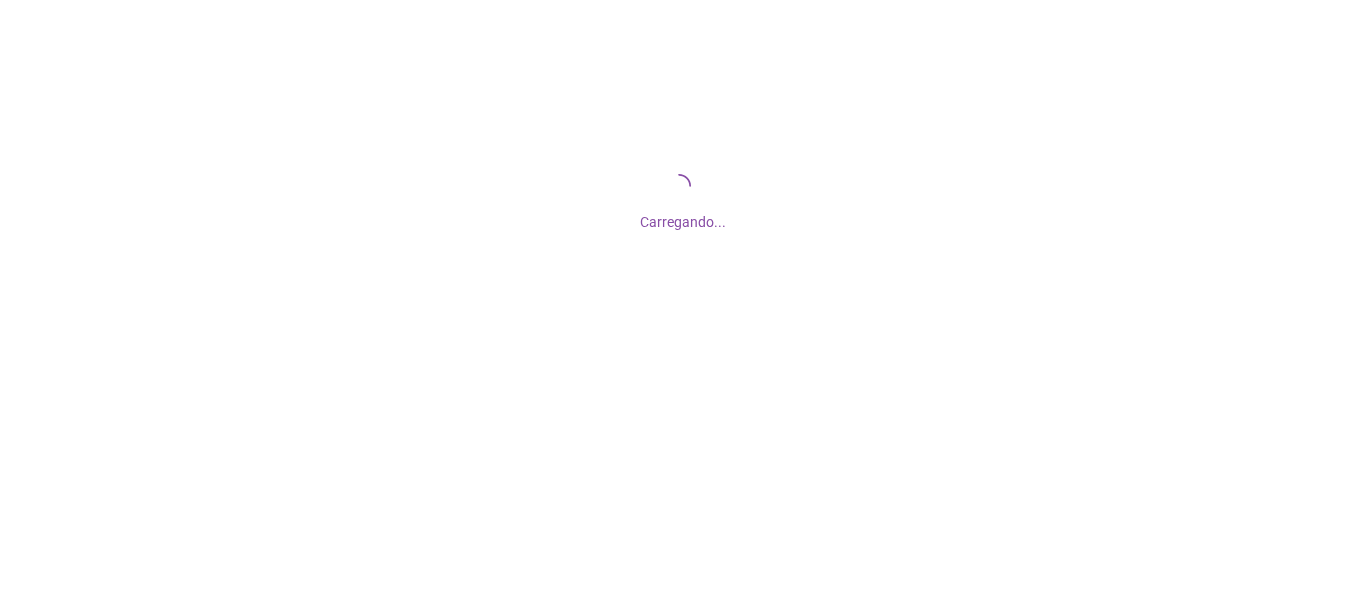 scroll, scrollTop: 0, scrollLeft: 0, axis: both 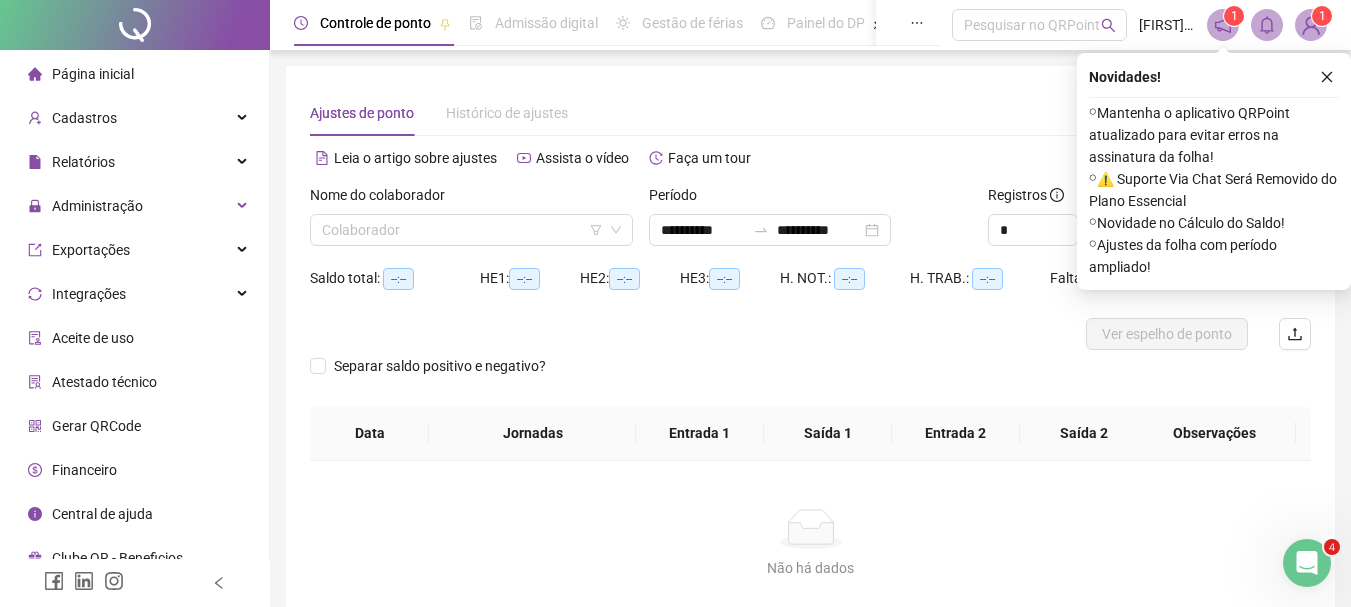 click on "Página inicial" at bounding box center [81, 74] 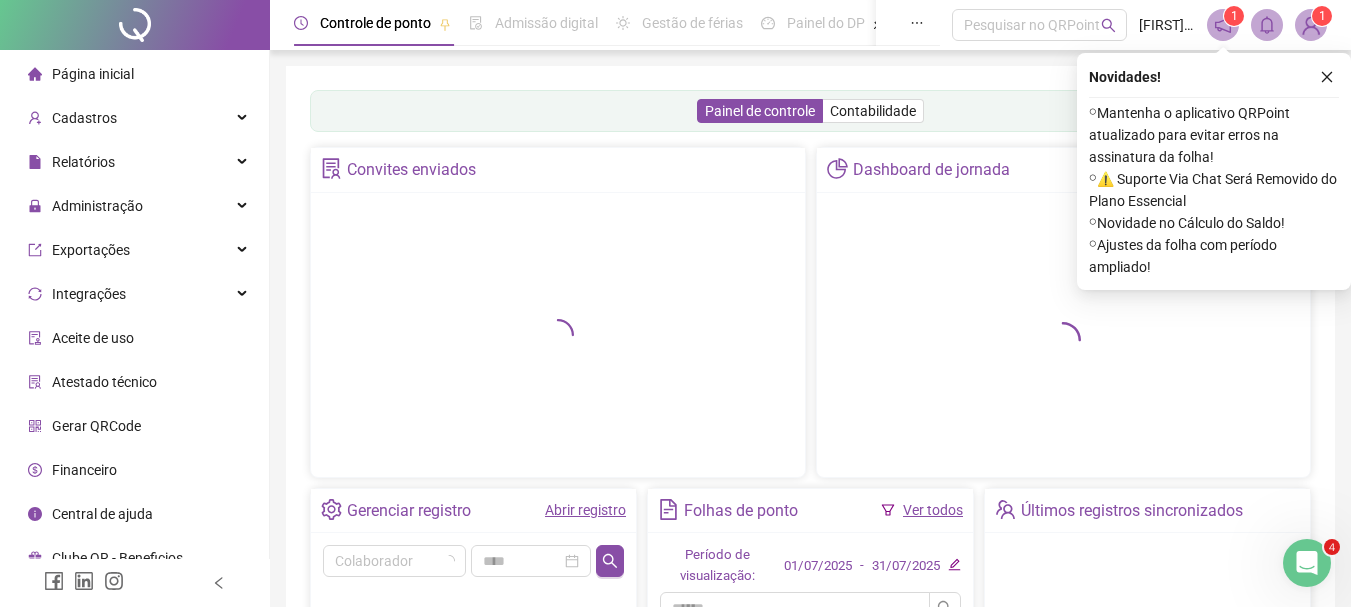 click on "Página inicial" at bounding box center [93, 74] 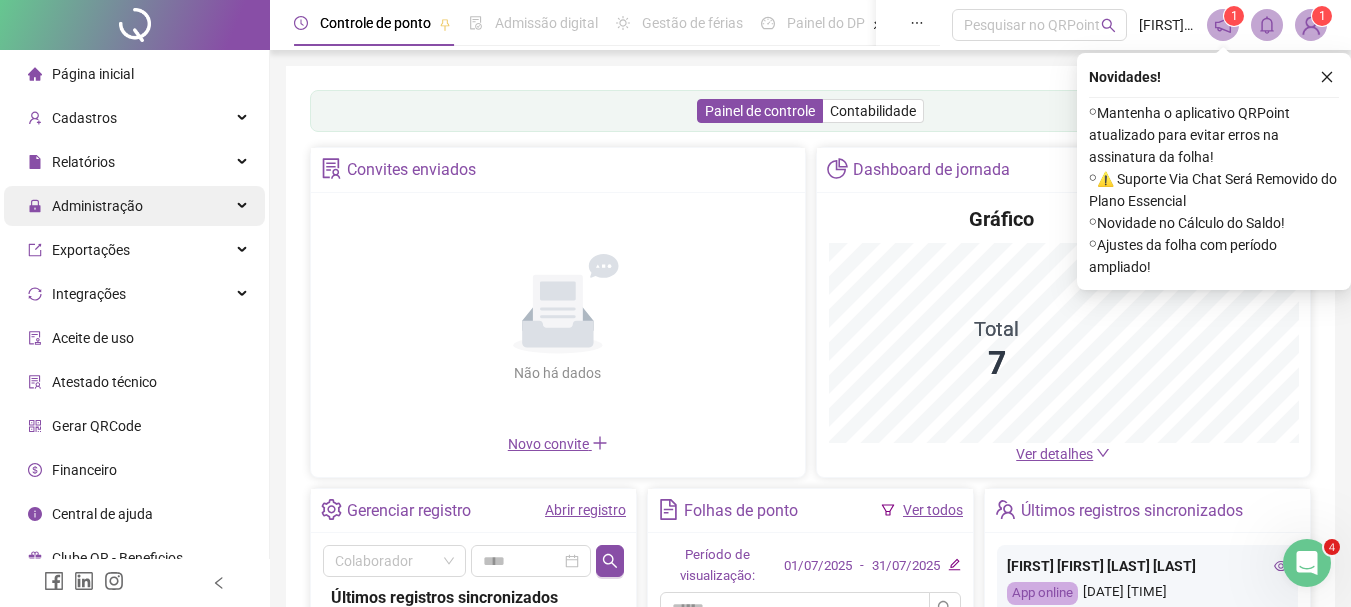 click on "Administração" at bounding box center (134, 206) 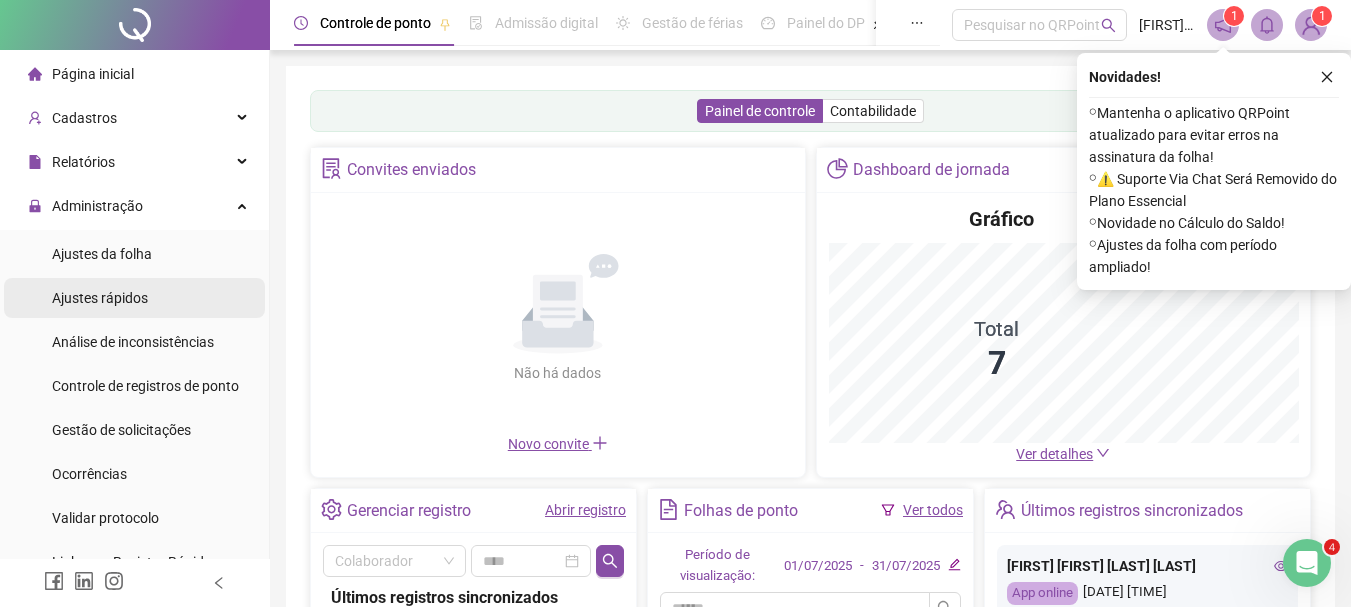 click on "Ajustes da folha" at bounding box center [134, 254] 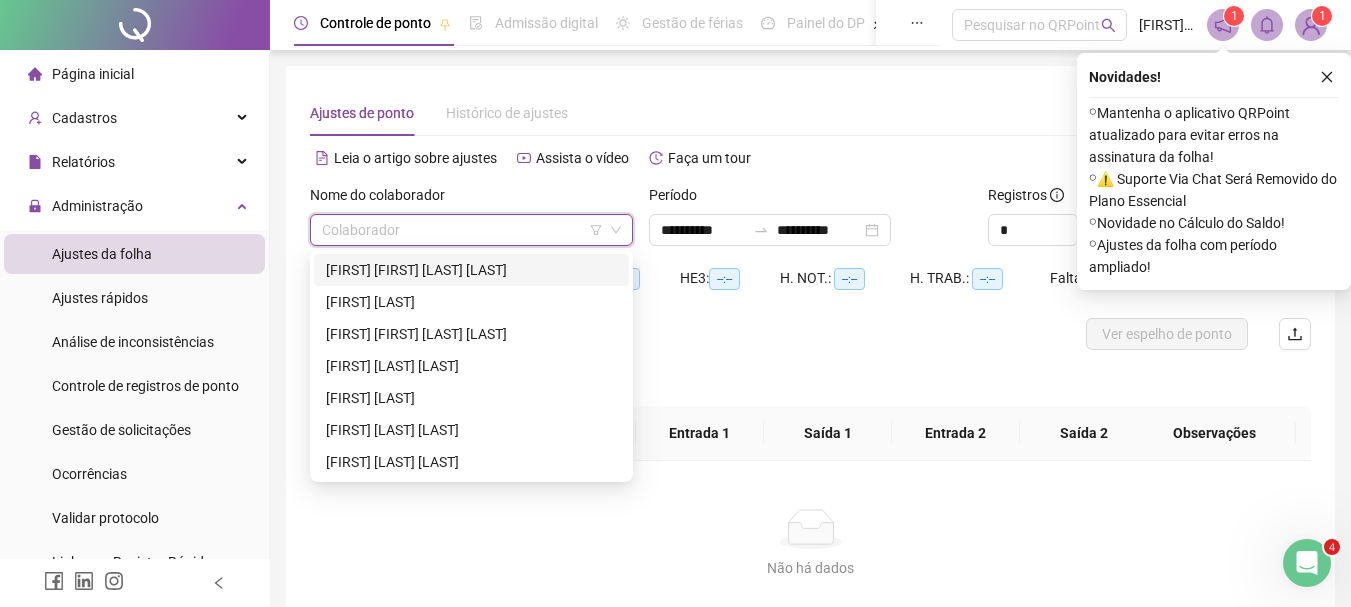 click at bounding box center [462, 230] 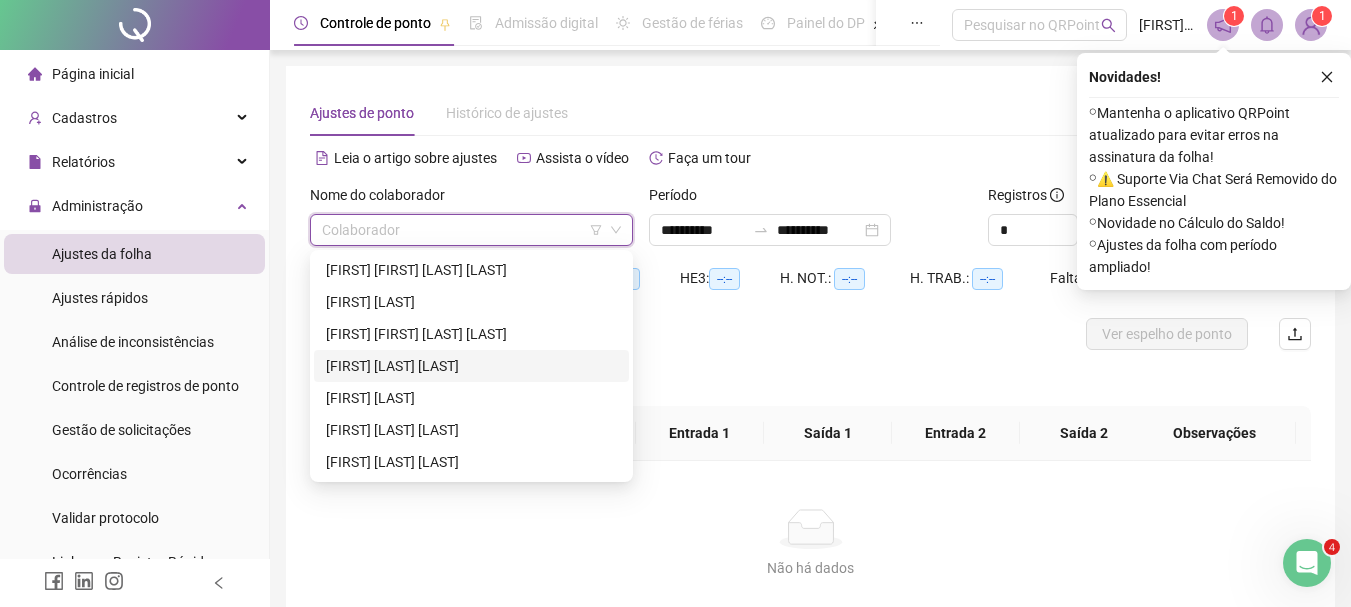 click on "[FIRST] [LAST] [LAST]" at bounding box center [471, 366] 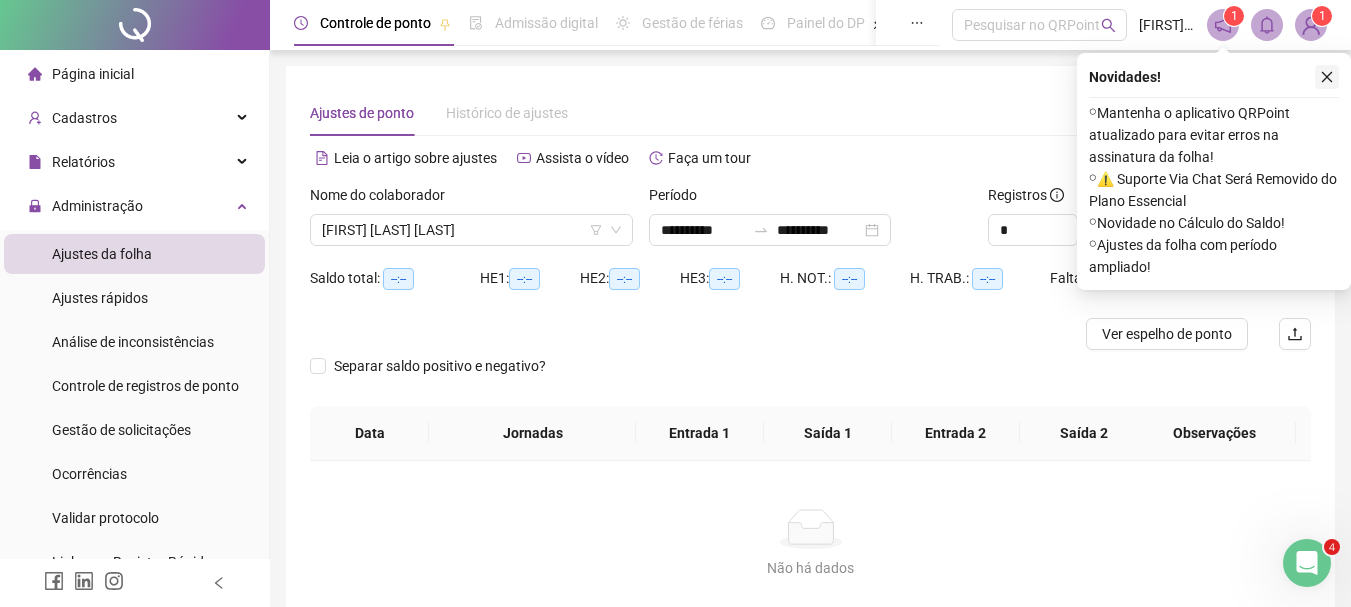 click 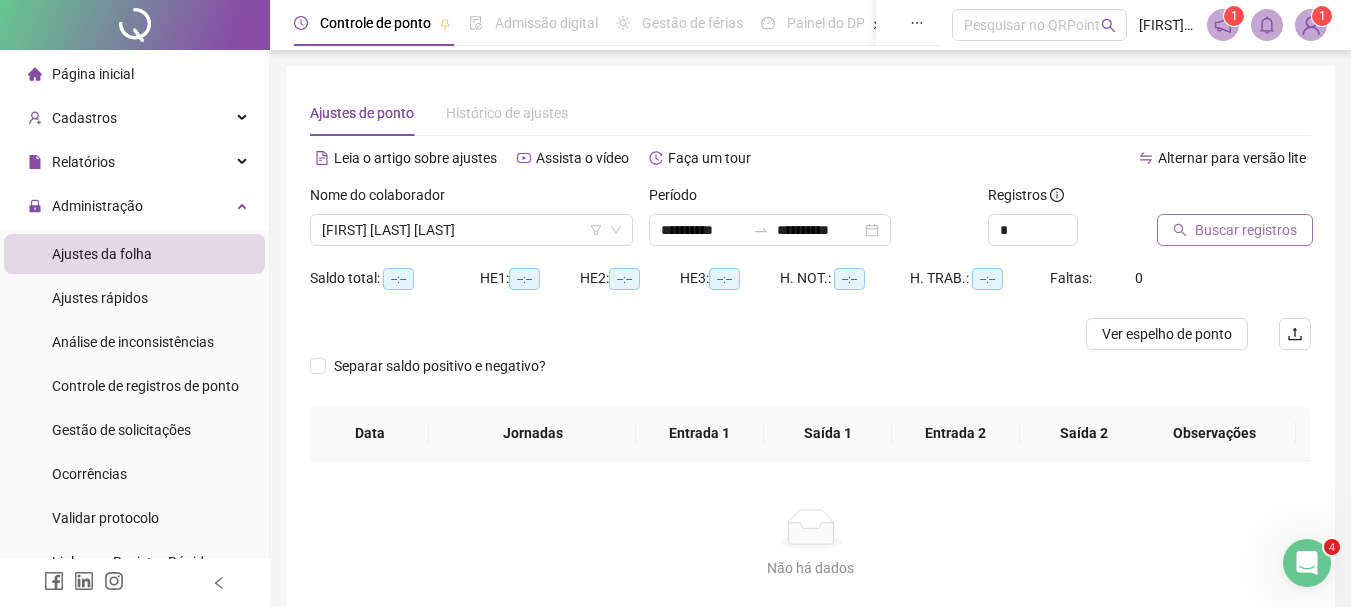 click on "Buscar registros" at bounding box center (1246, 230) 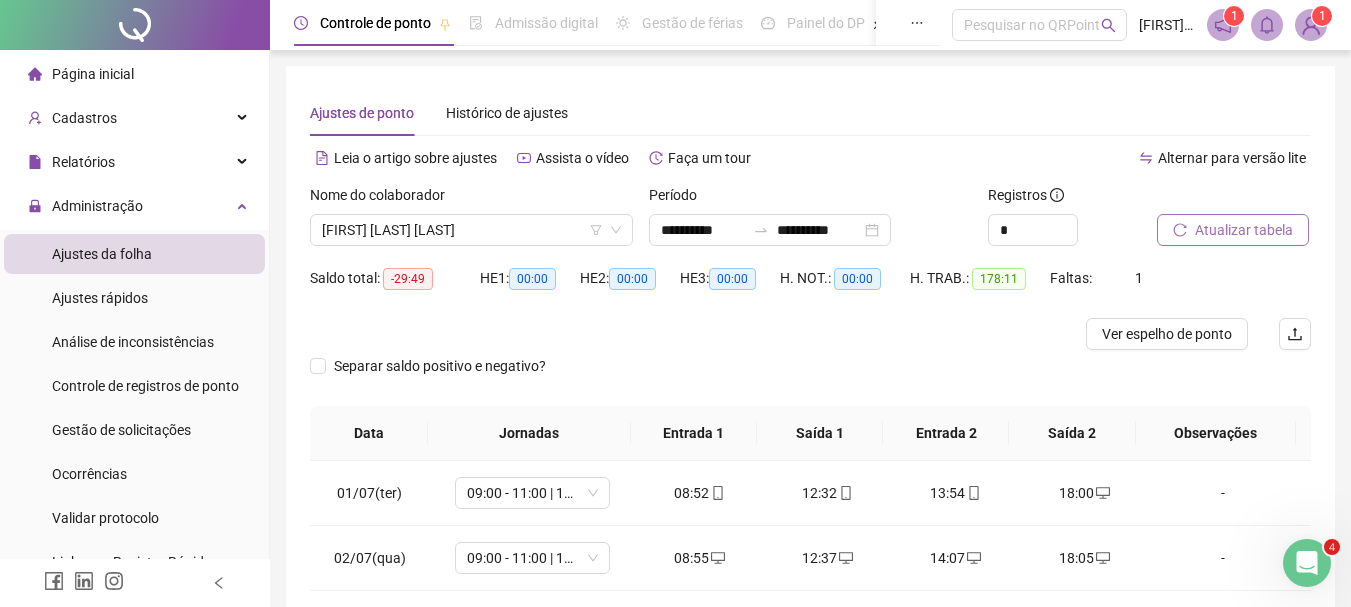 scroll, scrollTop: 200, scrollLeft: 0, axis: vertical 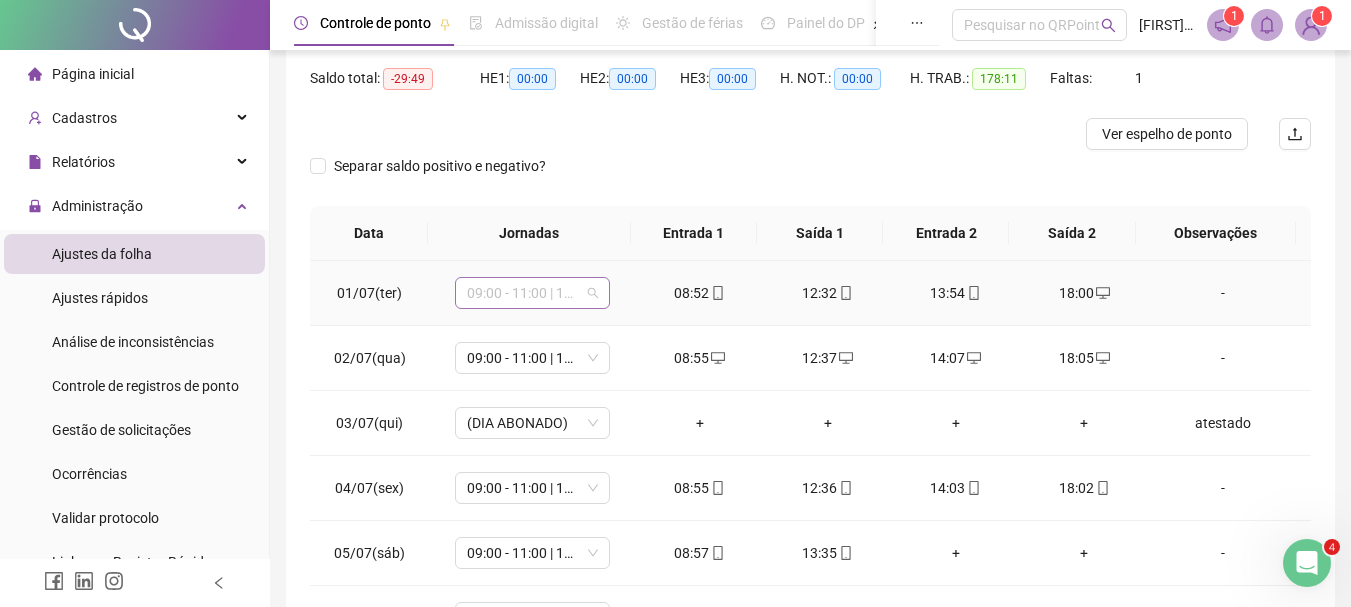 click on "09:00 - 11:00 | 12:30 - 18:30" at bounding box center [532, 293] 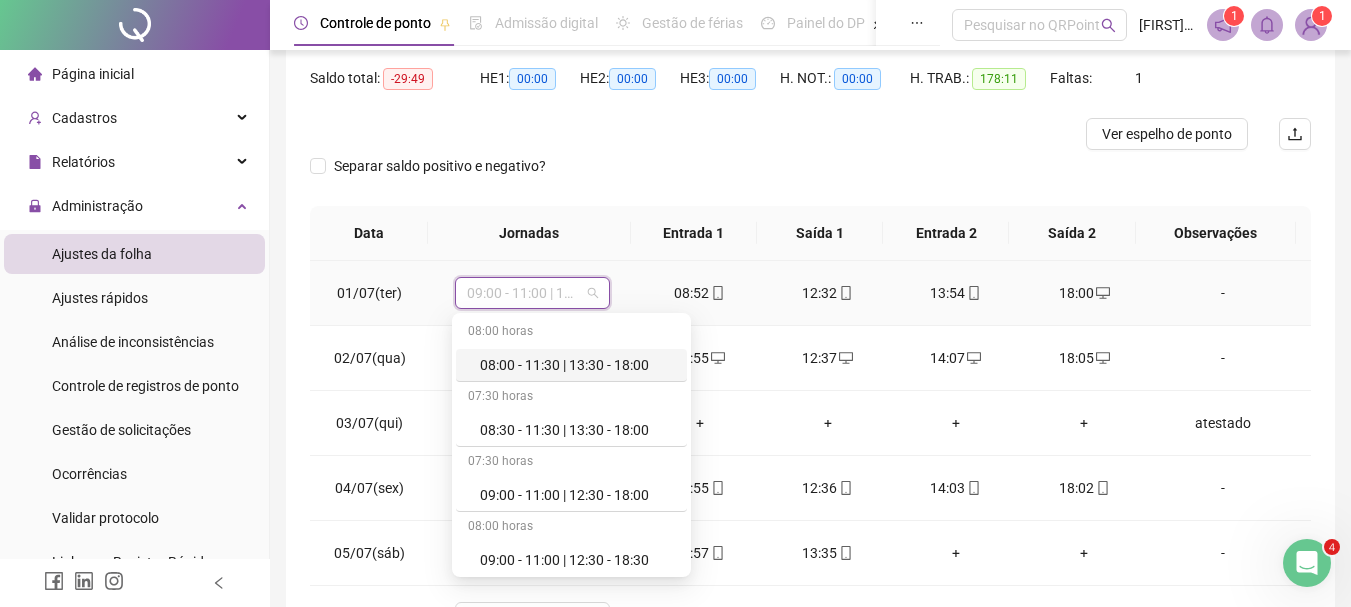 click on "08:00 - 11:30 | 13:30 - 18:00" at bounding box center (577, 365) 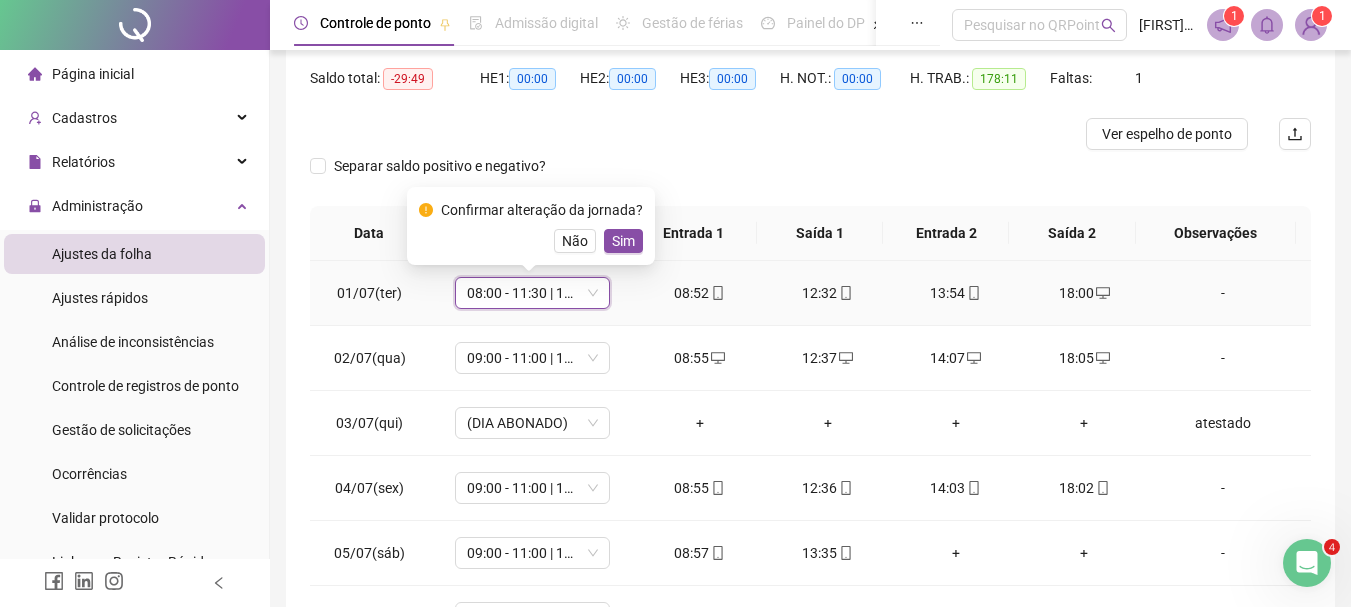 click on "08:00 - 11:30 | 13:30 - 18:00" at bounding box center [532, 293] 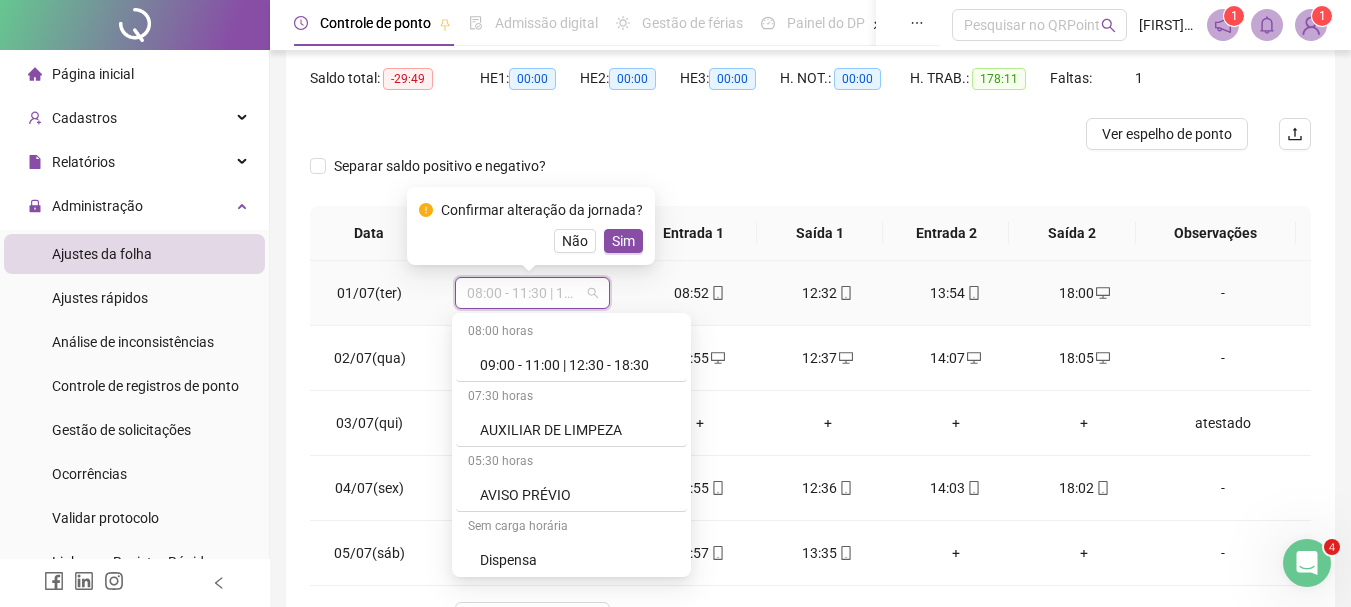 scroll, scrollTop: 200, scrollLeft: 0, axis: vertical 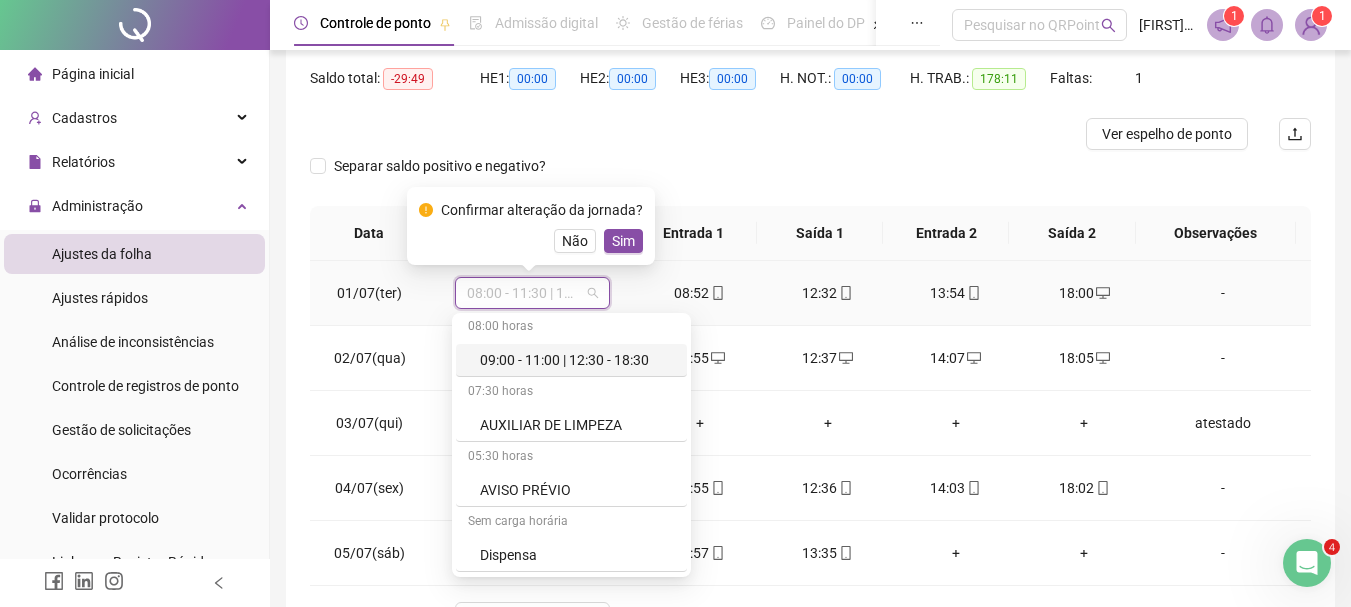 click on "09:00 - 11:00 | 12:30 - 18:30" at bounding box center (577, 360) 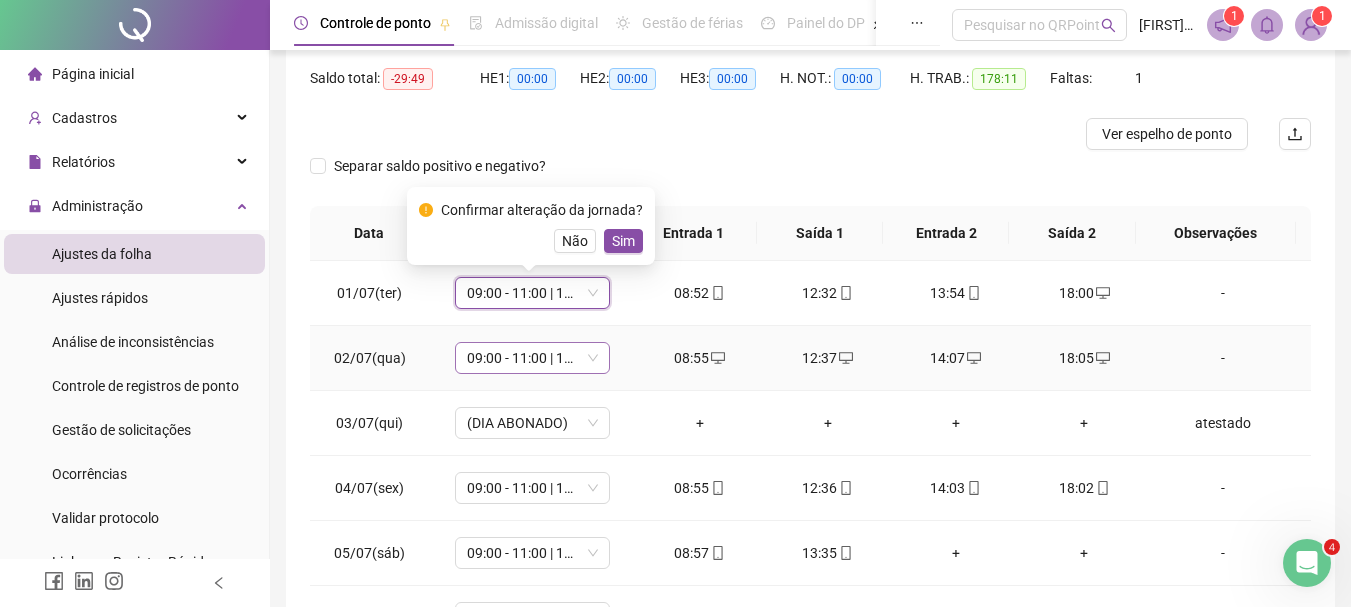 click on "09:00 - 11:00 | 12:30 - 18:30" at bounding box center [532, 358] 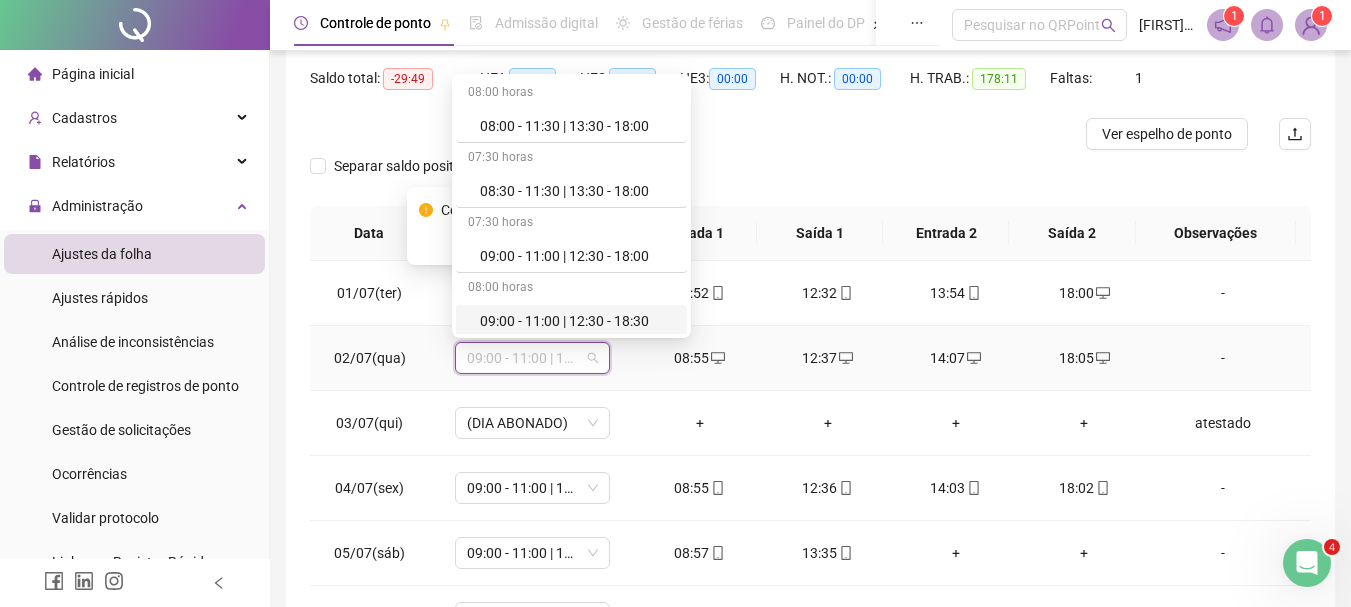 click on "09:00 - 11:00 | 12:30 - 18:30" at bounding box center (577, 321) 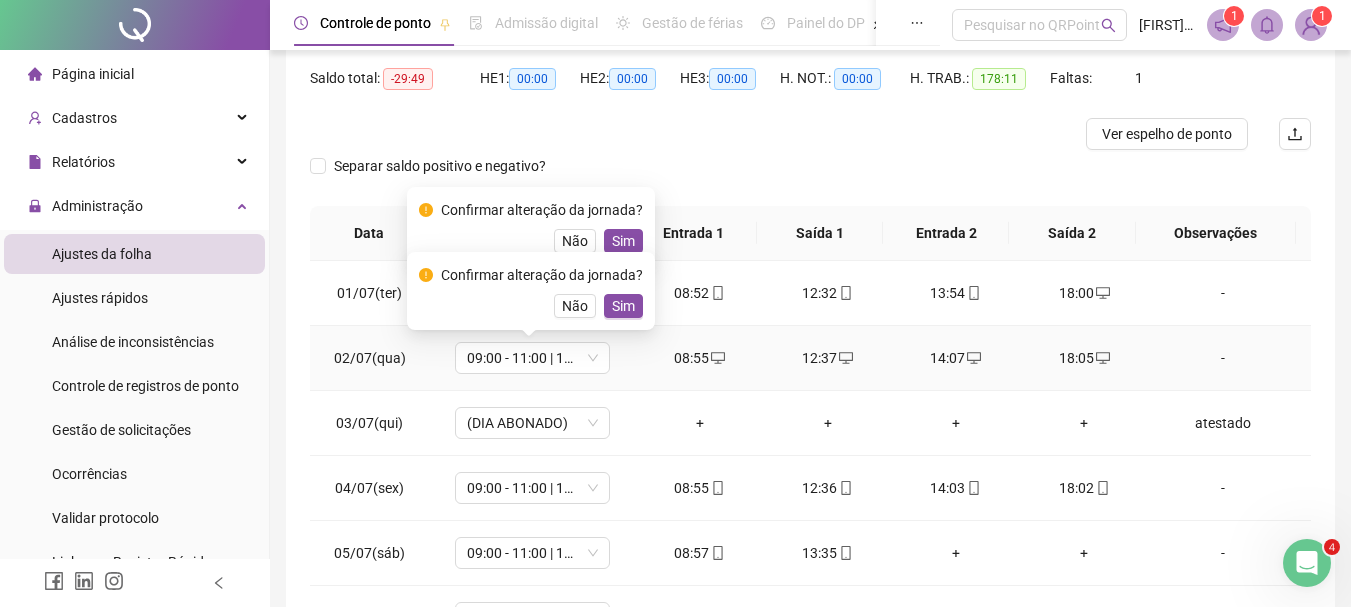 click on "Sim" at bounding box center (623, 306) 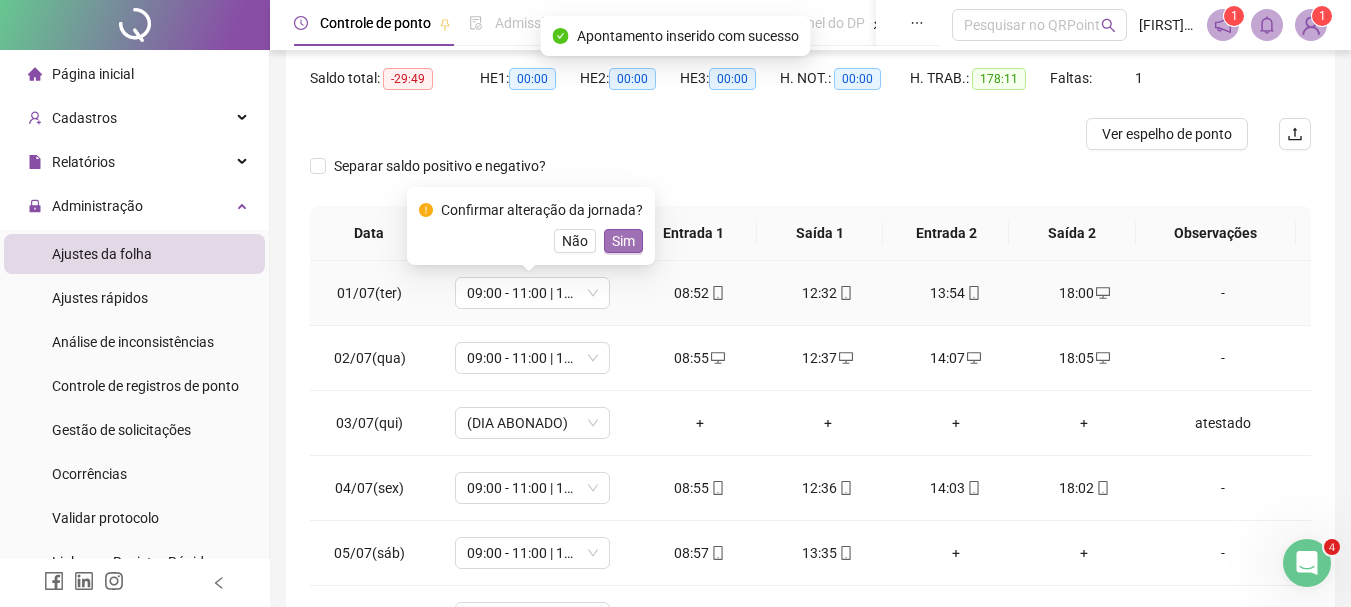 click on "Sim" at bounding box center (623, 241) 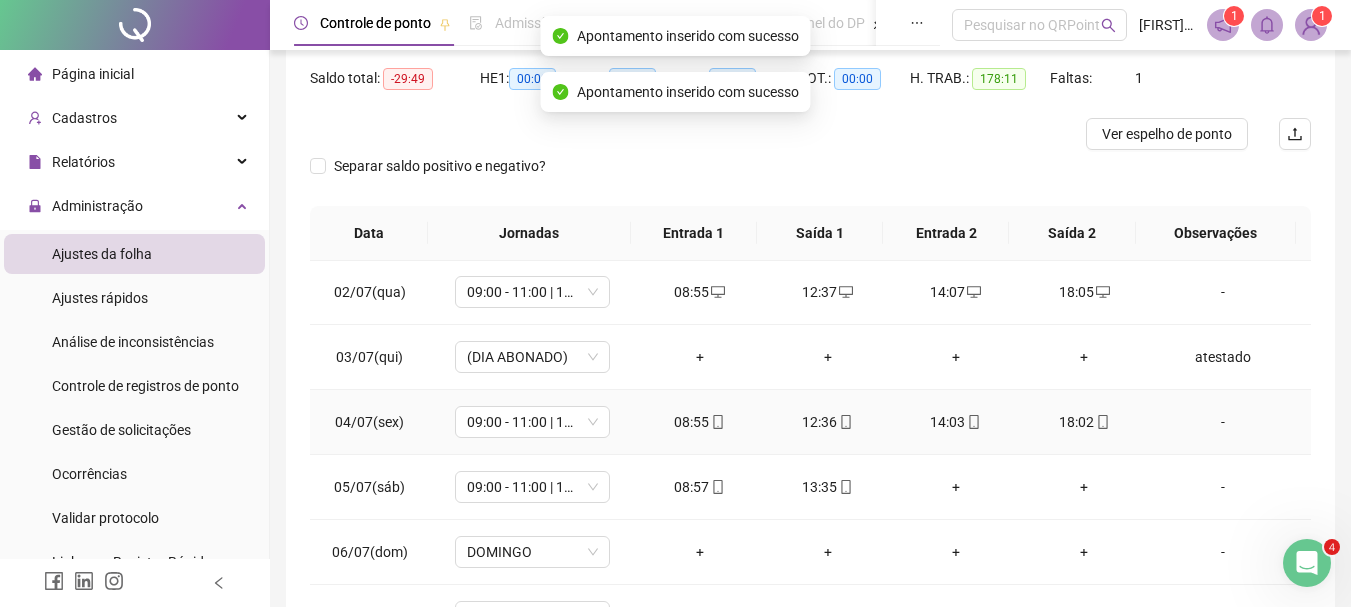 scroll, scrollTop: 100, scrollLeft: 0, axis: vertical 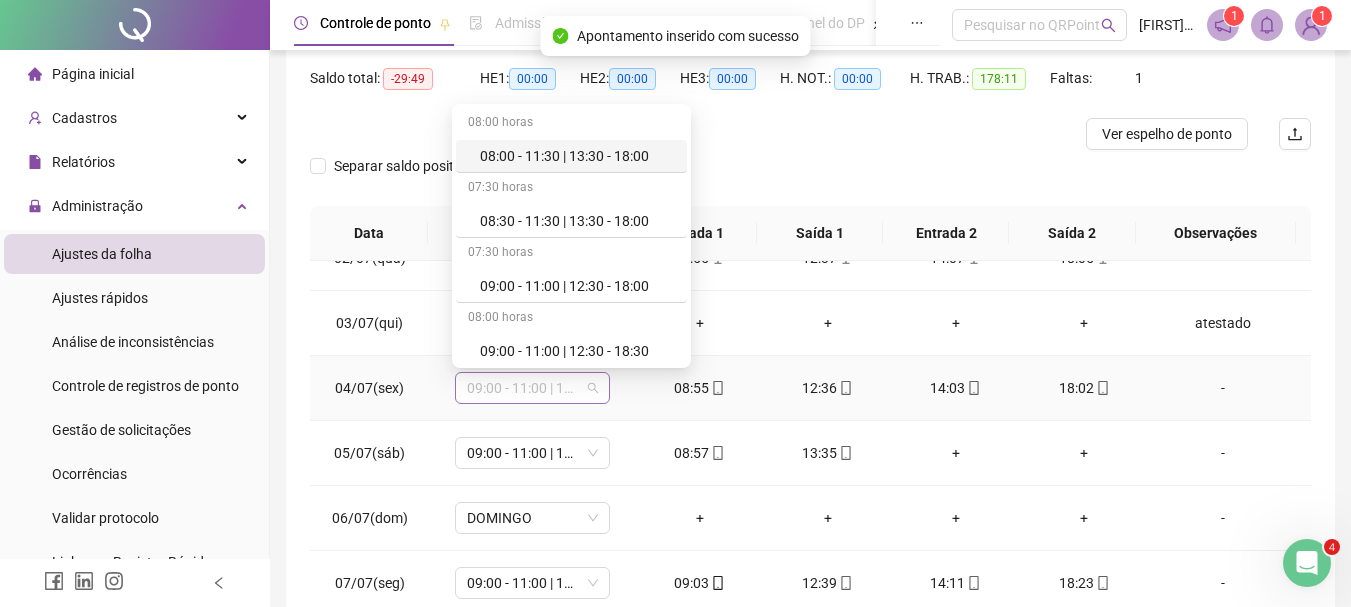 click on "09:00 - 11:00 | 12:30 - 18:30" at bounding box center (532, 388) 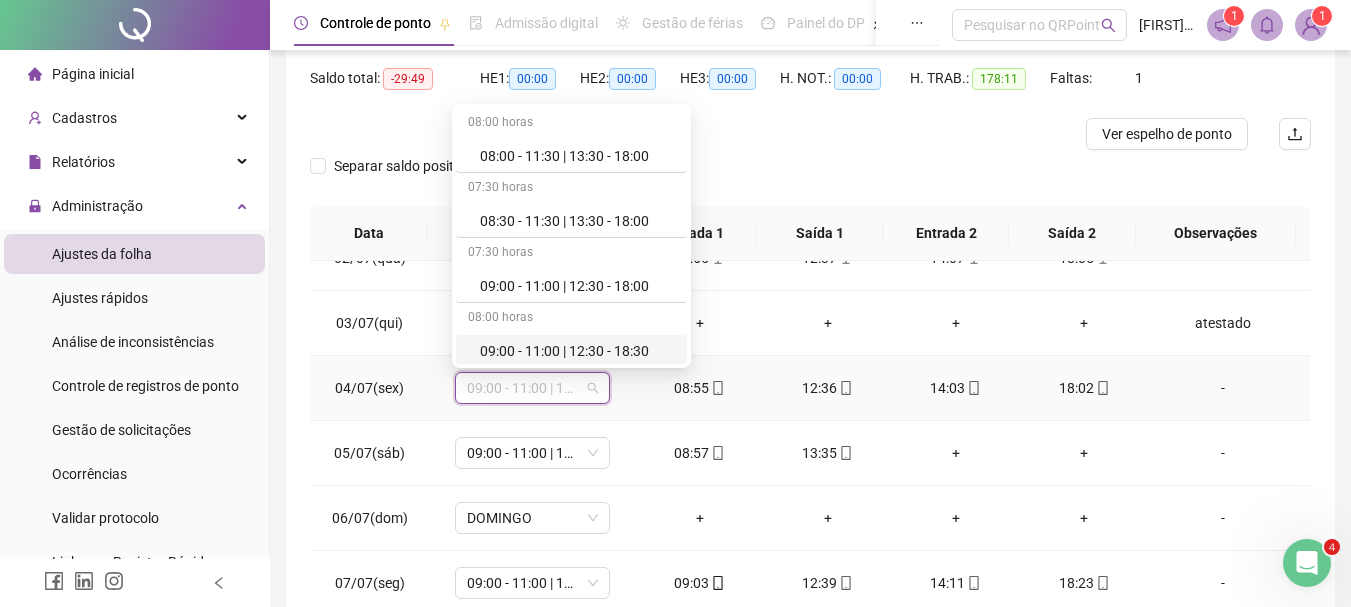 click on "09:00 - 11:00 | 12:30 - 18:30" at bounding box center (577, 351) 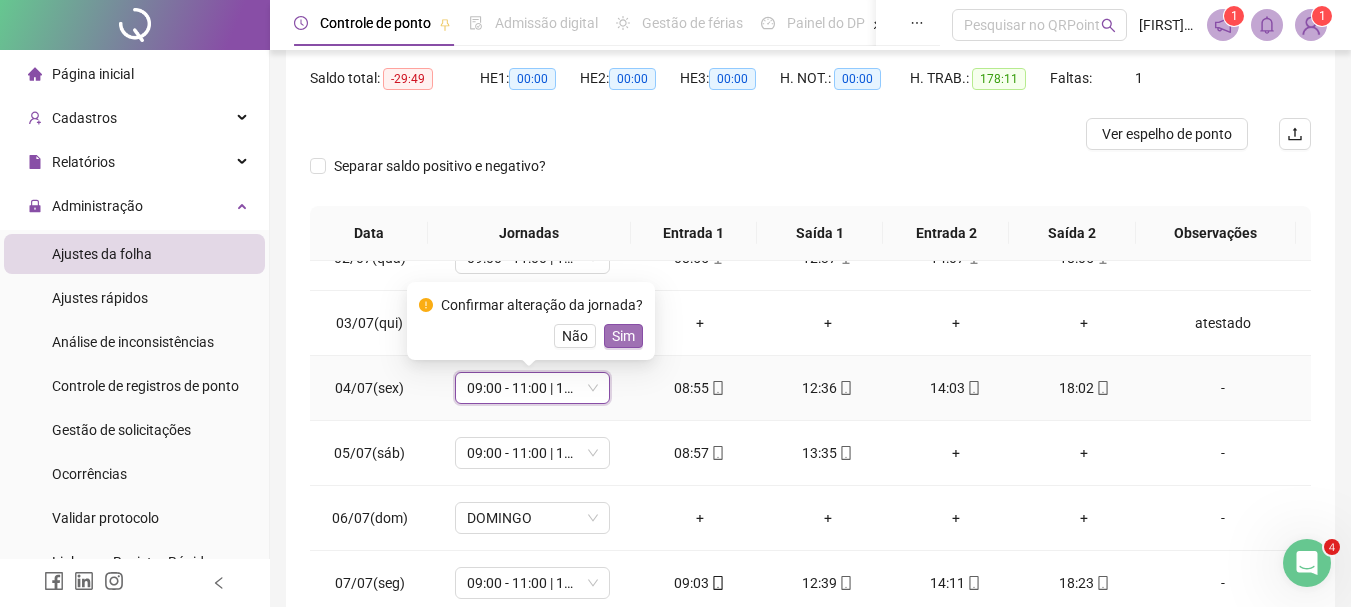 click on "Sim" at bounding box center [623, 336] 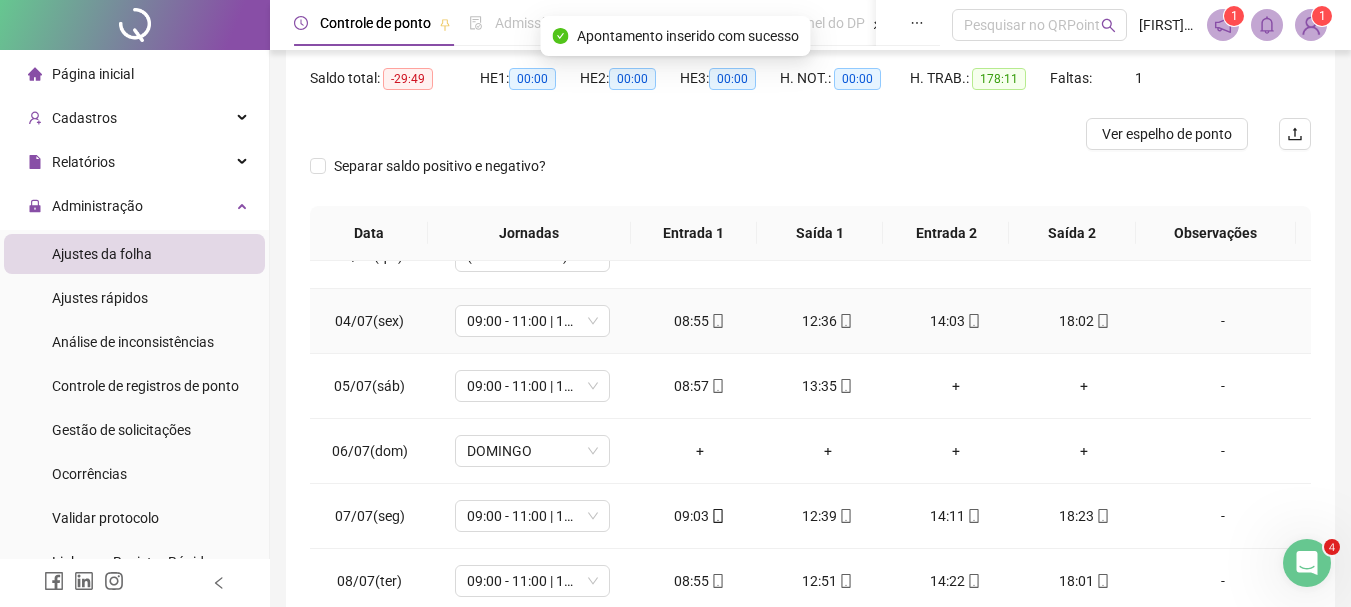 scroll, scrollTop: 200, scrollLeft: 0, axis: vertical 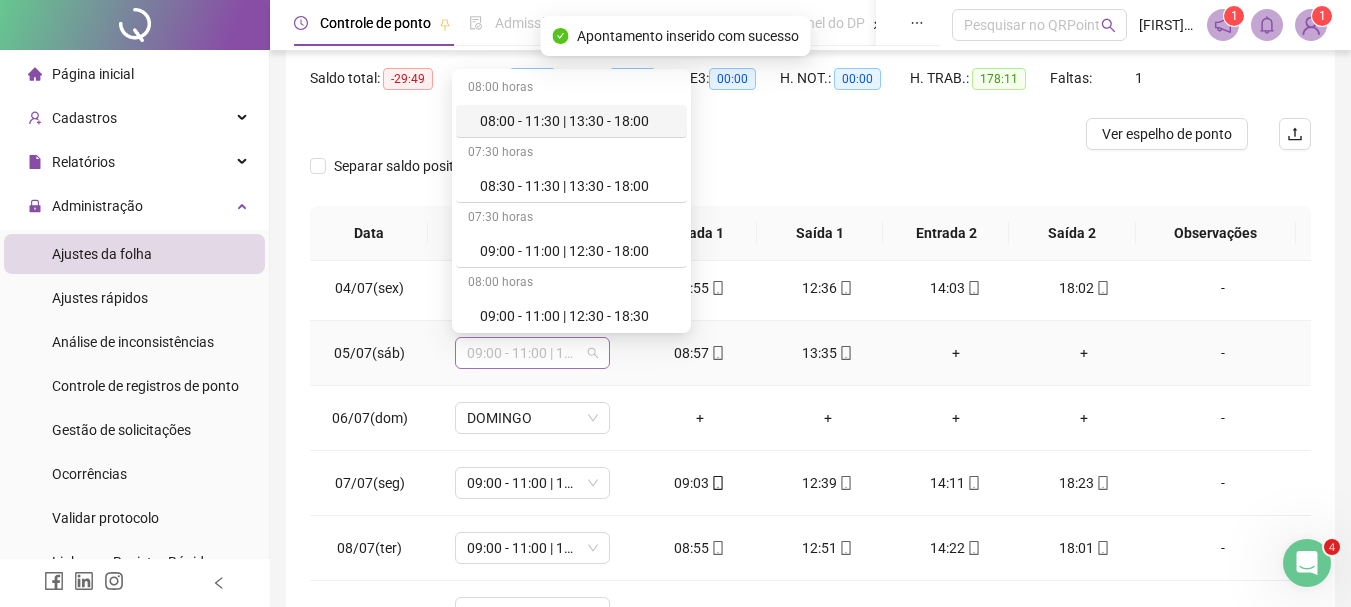 click on "09:00 - 11:00 | 12:30 - 18:30" at bounding box center [532, 353] 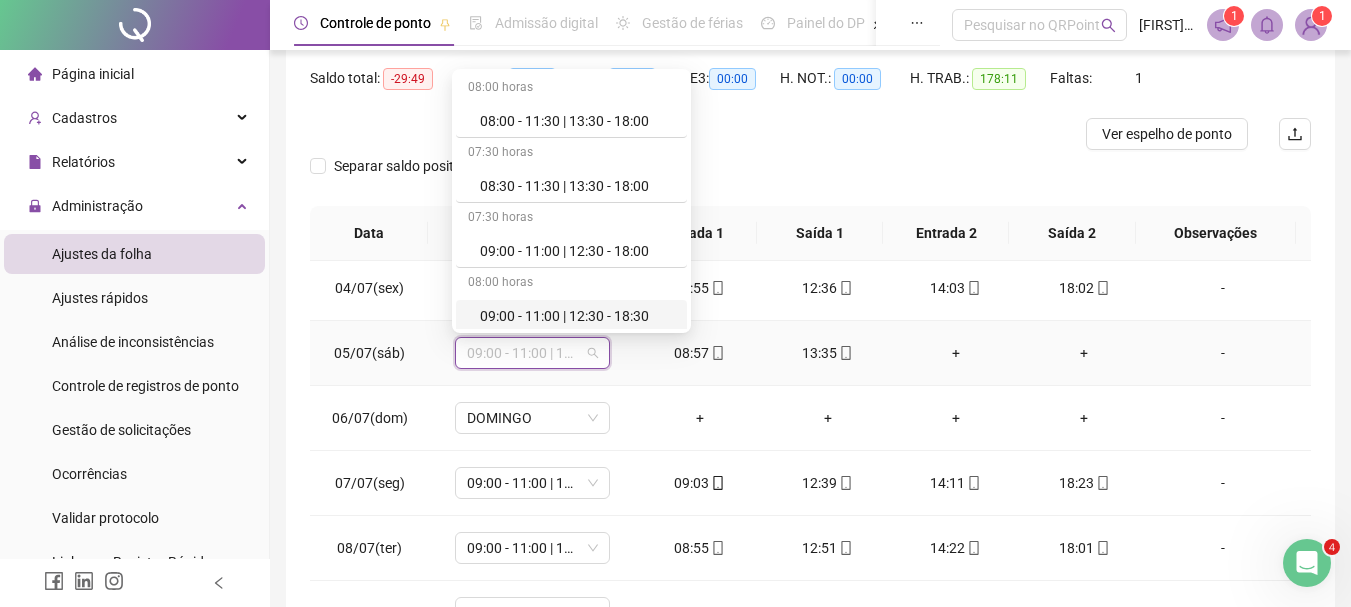 click on "09:00 - 11:00 | 12:30 - 18:30" at bounding box center [577, 316] 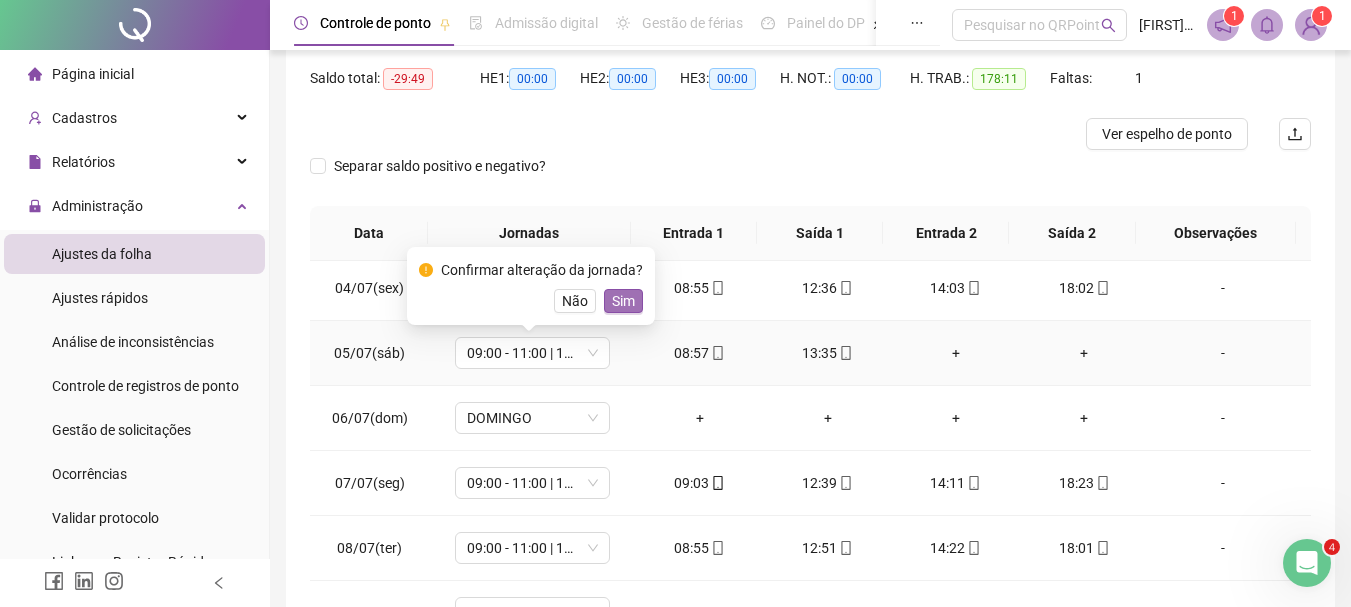 click on "Sim" at bounding box center (623, 301) 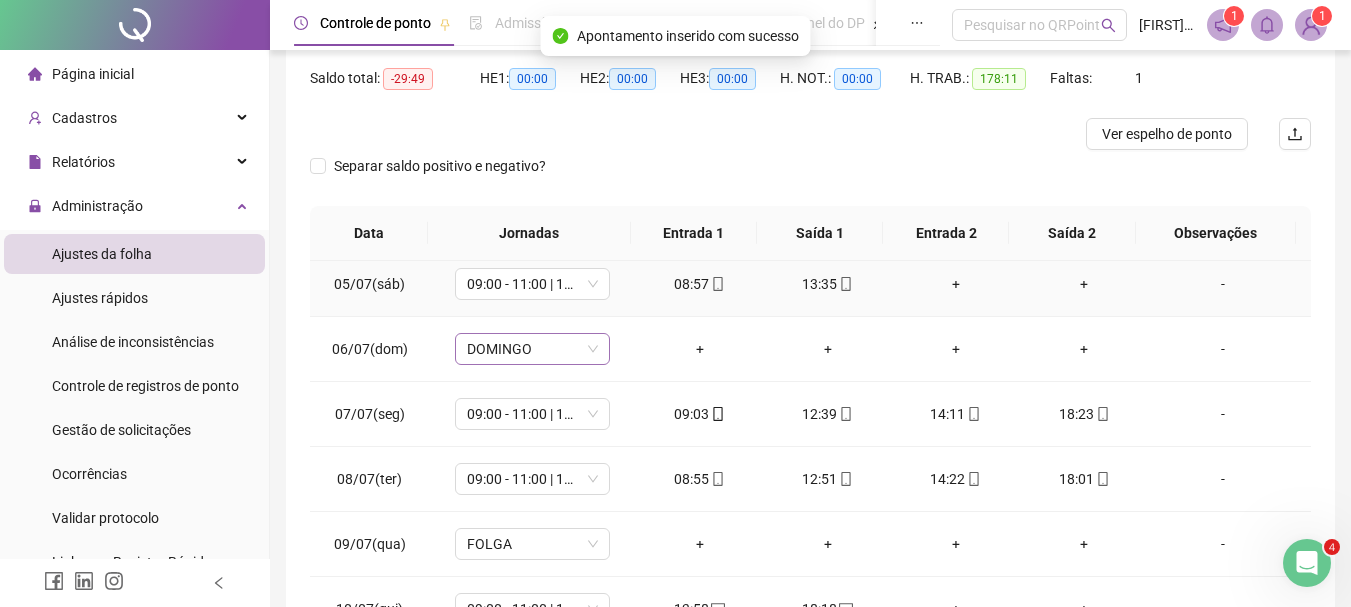 scroll, scrollTop: 300, scrollLeft: 0, axis: vertical 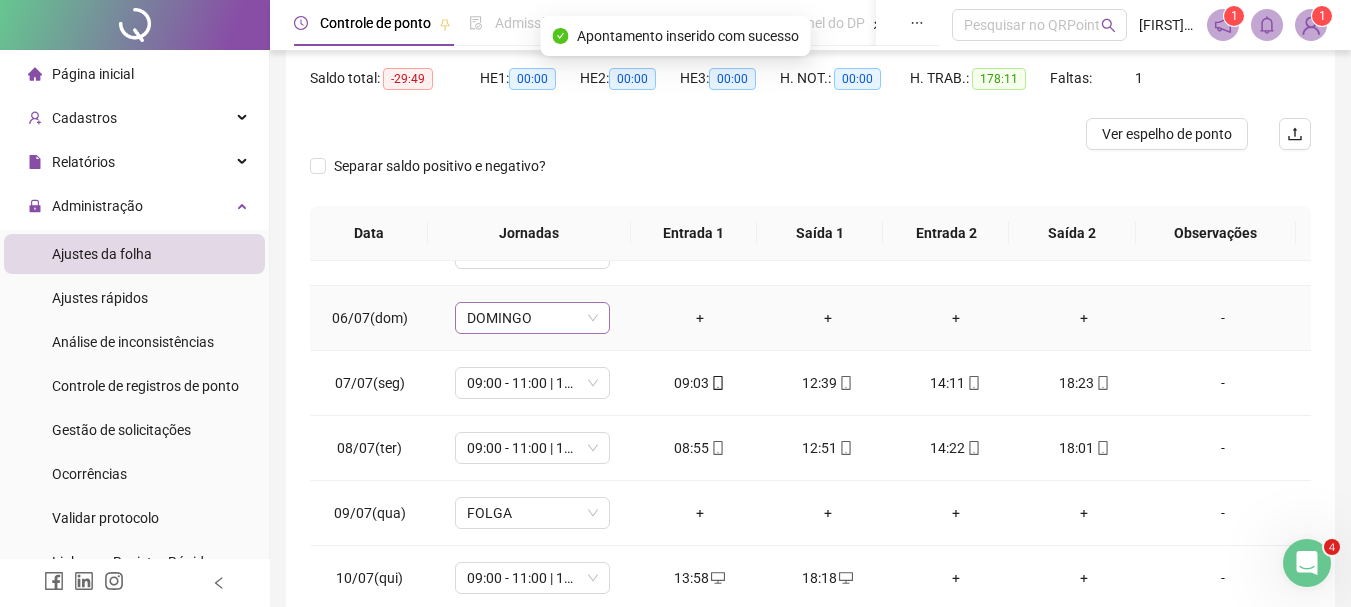 click on "DOMINGO" at bounding box center (532, 318) 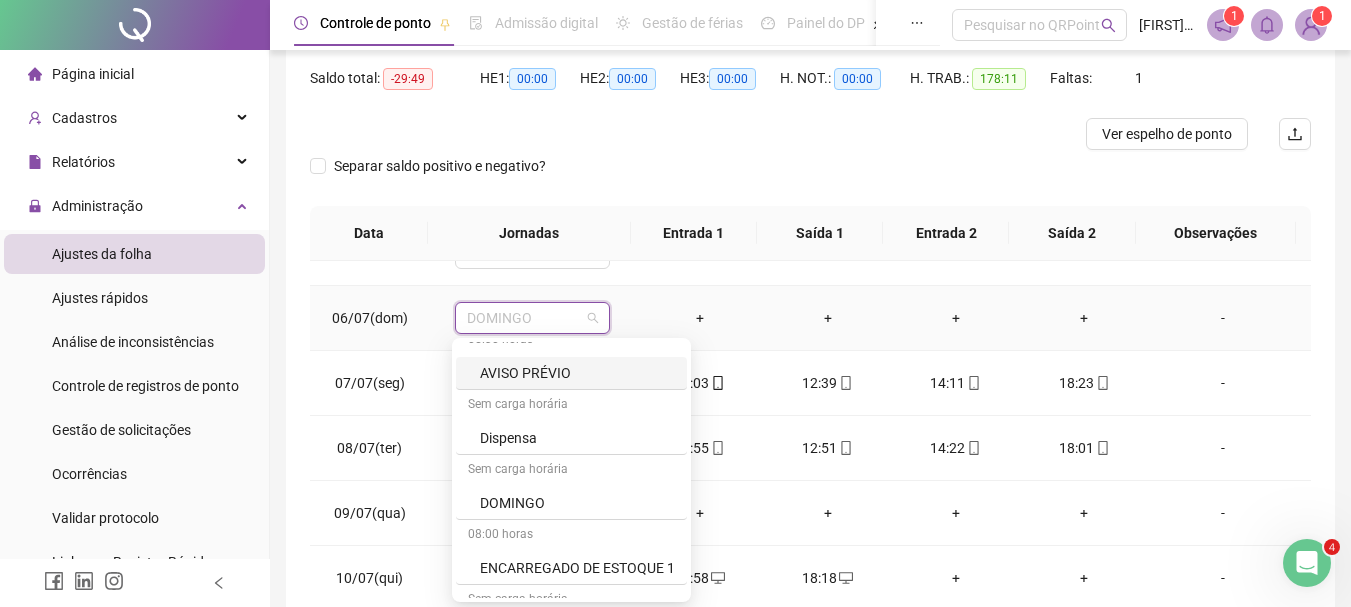 scroll, scrollTop: 400, scrollLeft: 0, axis: vertical 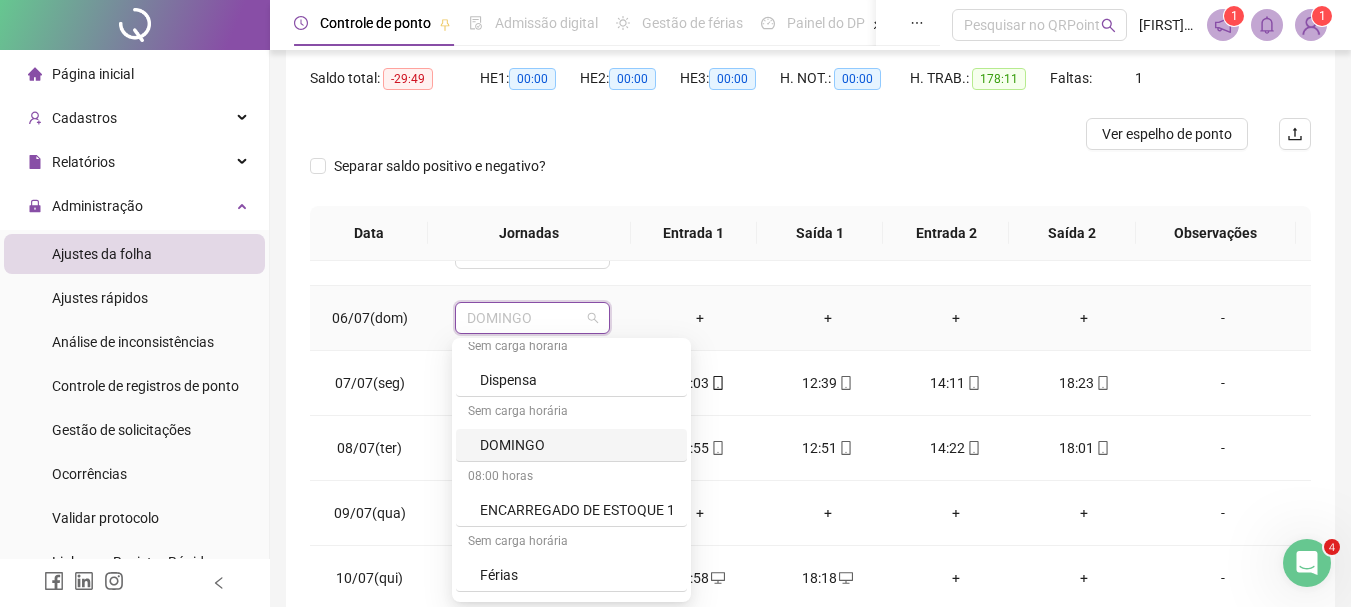 click on "DOMINGO" at bounding box center (577, 445) 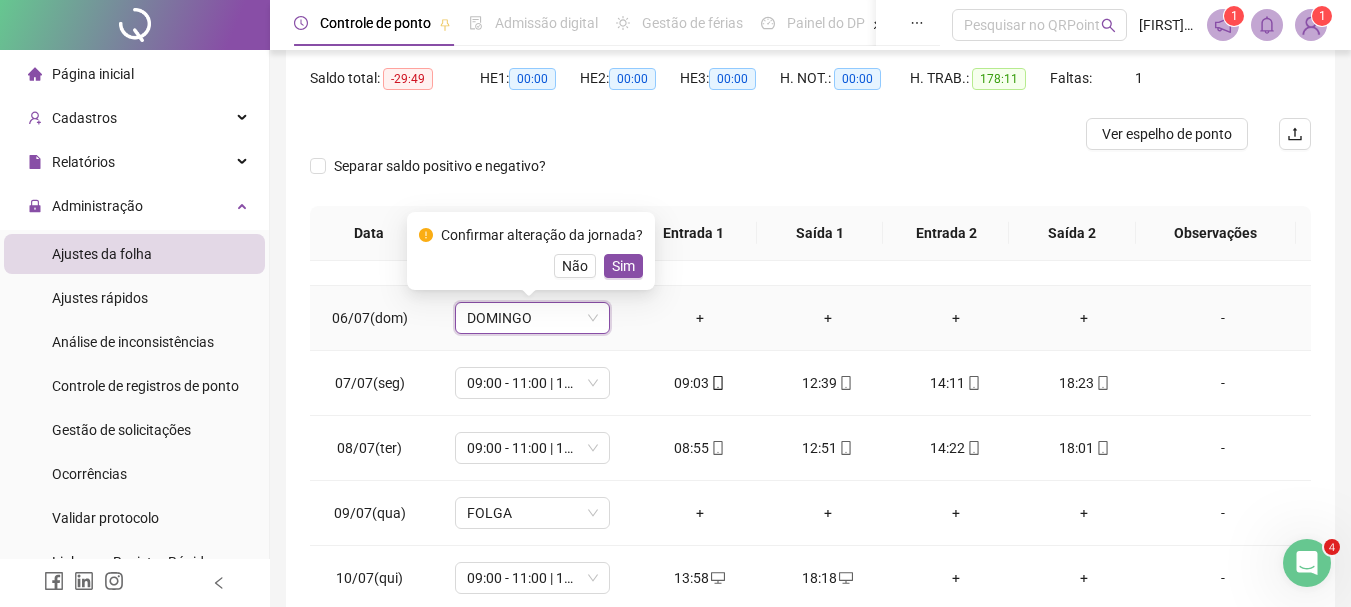 click on "Confirmar alteração da jornada? Não Sim" at bounding box center [531, 251] 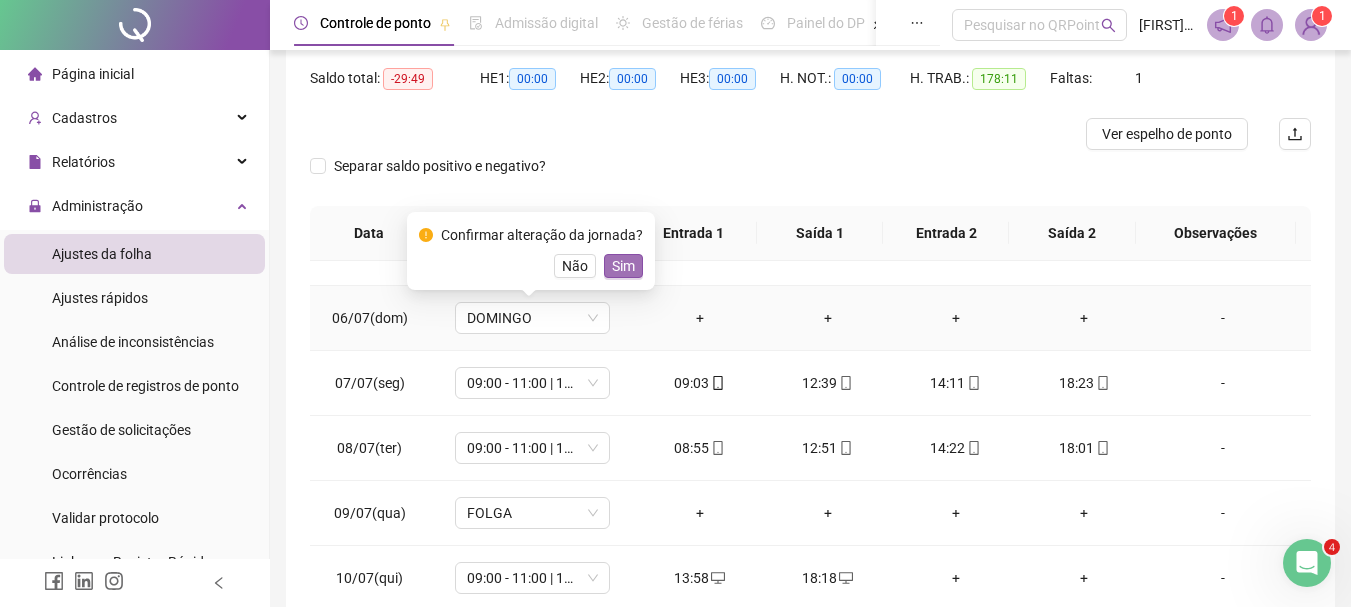 click on "Sim" at bounding box center (623, 266) 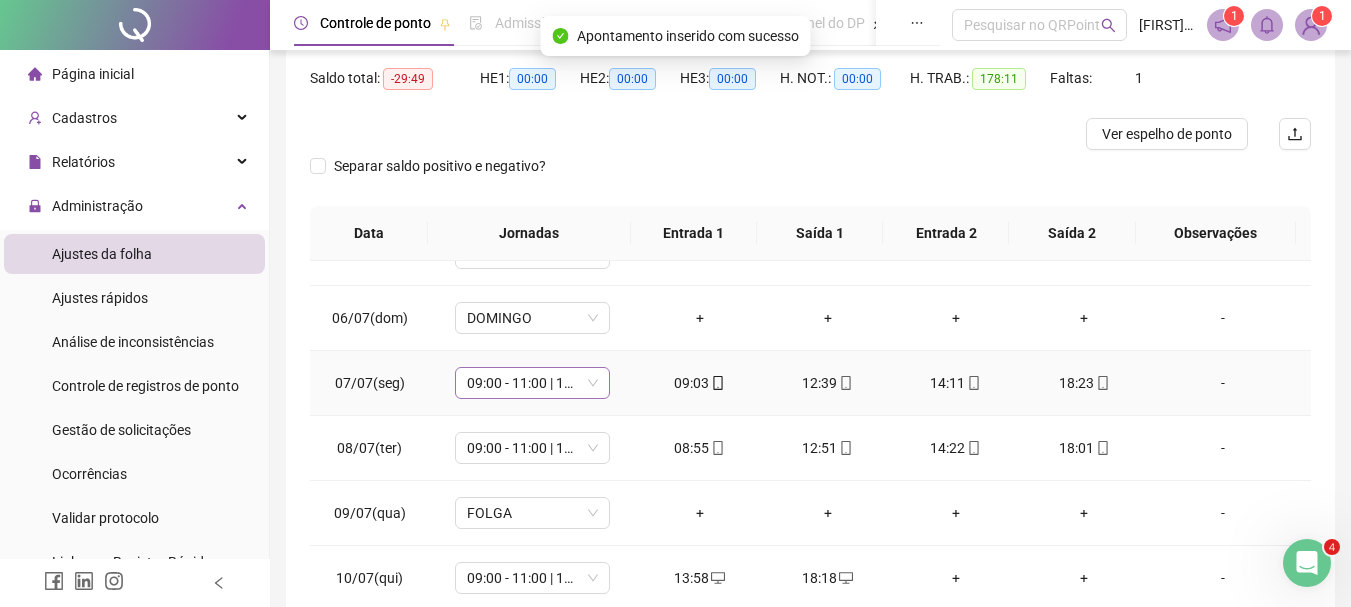click on "09:00 - 11:00 | 12:30 - 18:30" at bounding box center [532, 383] 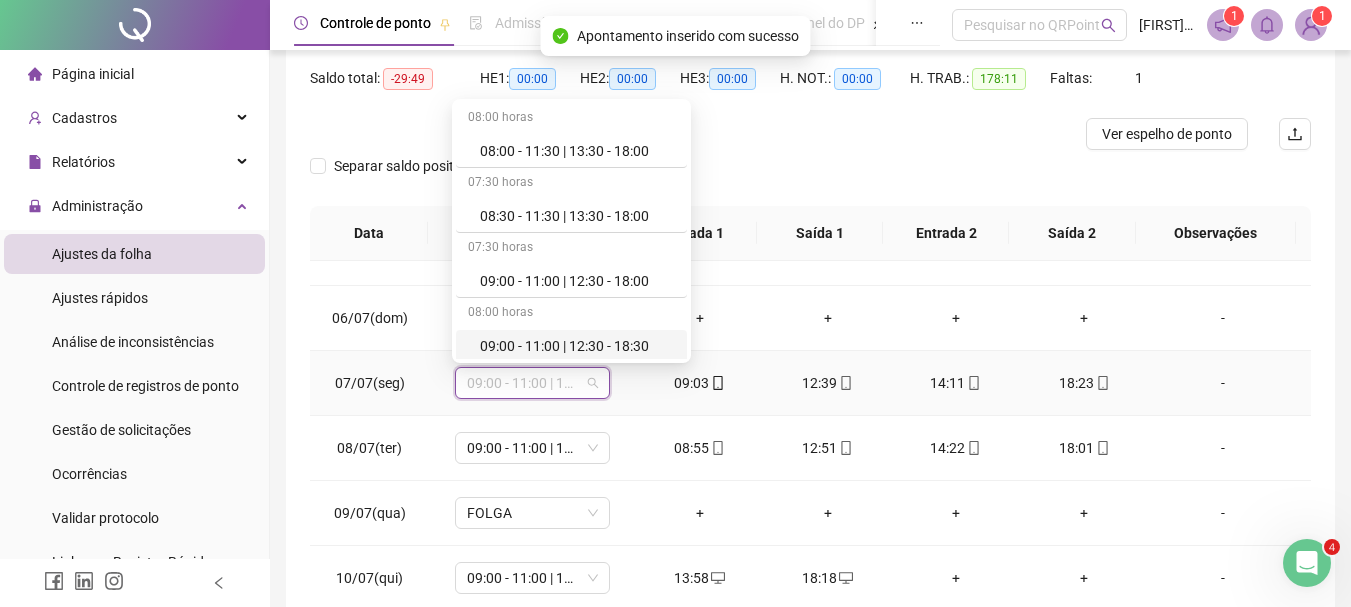 click on "09:00 - 11:00 | 12:30 - 18:30" at bounding box center (577, 346) 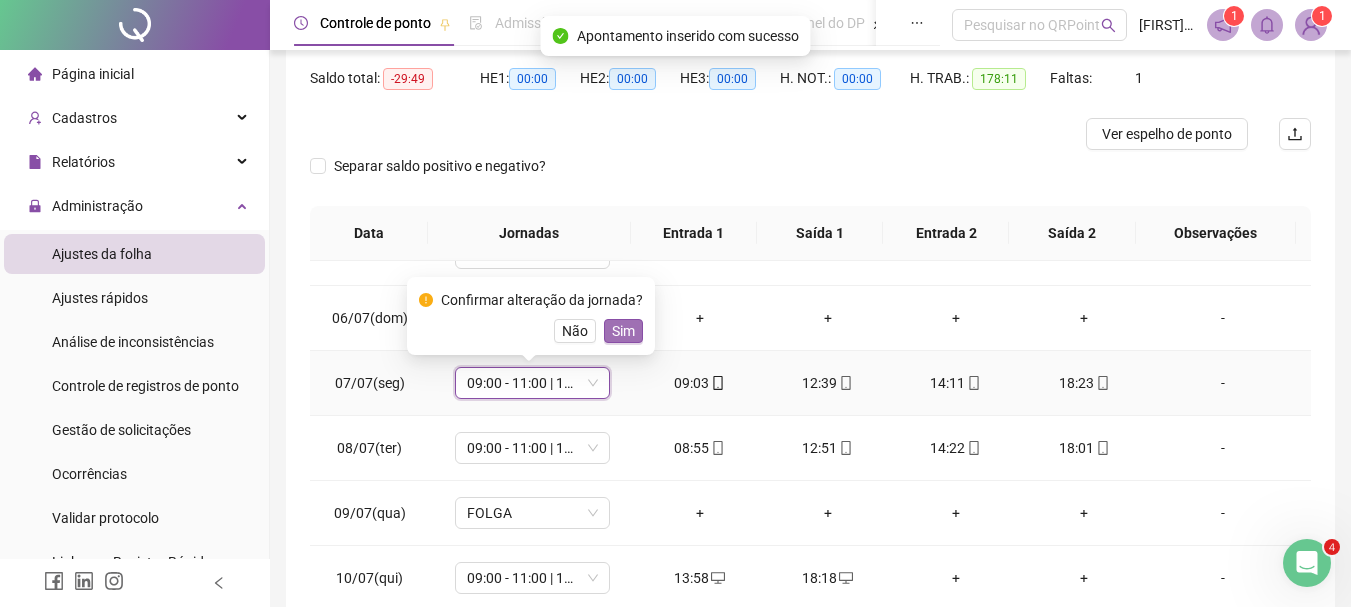 click on "Sim" at bounding box center [623, 331] 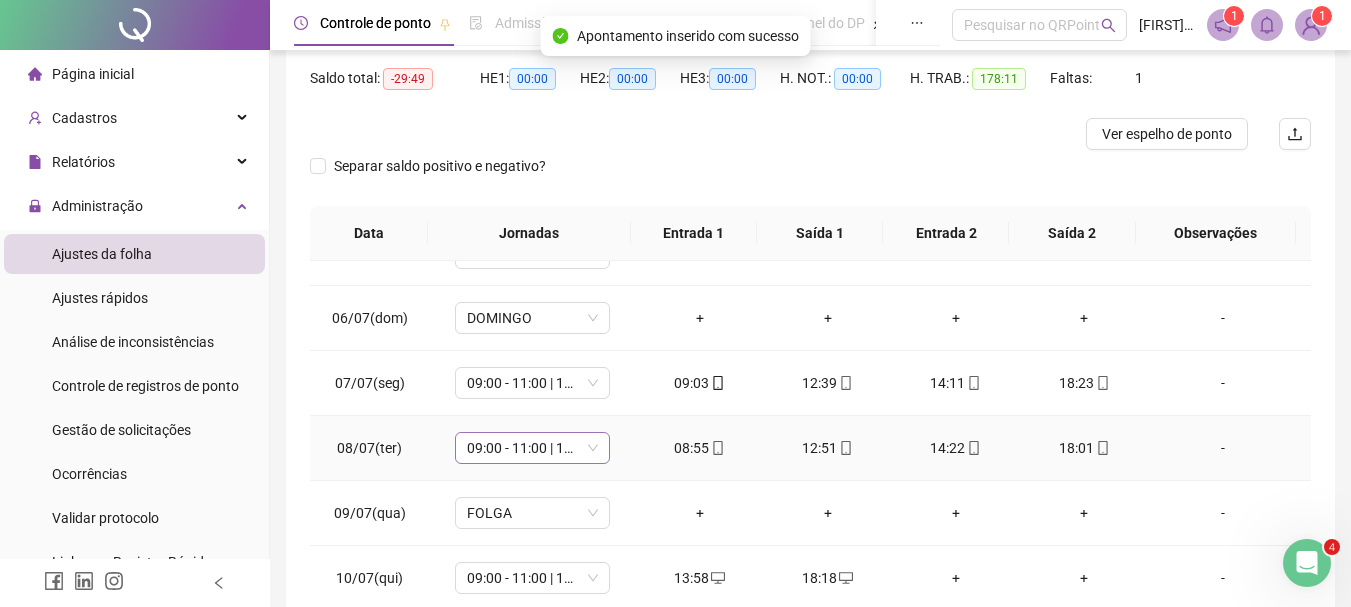 click on "09:00 - 11:00 | 12:30 - 18:30" at bounding box center (532, 448) 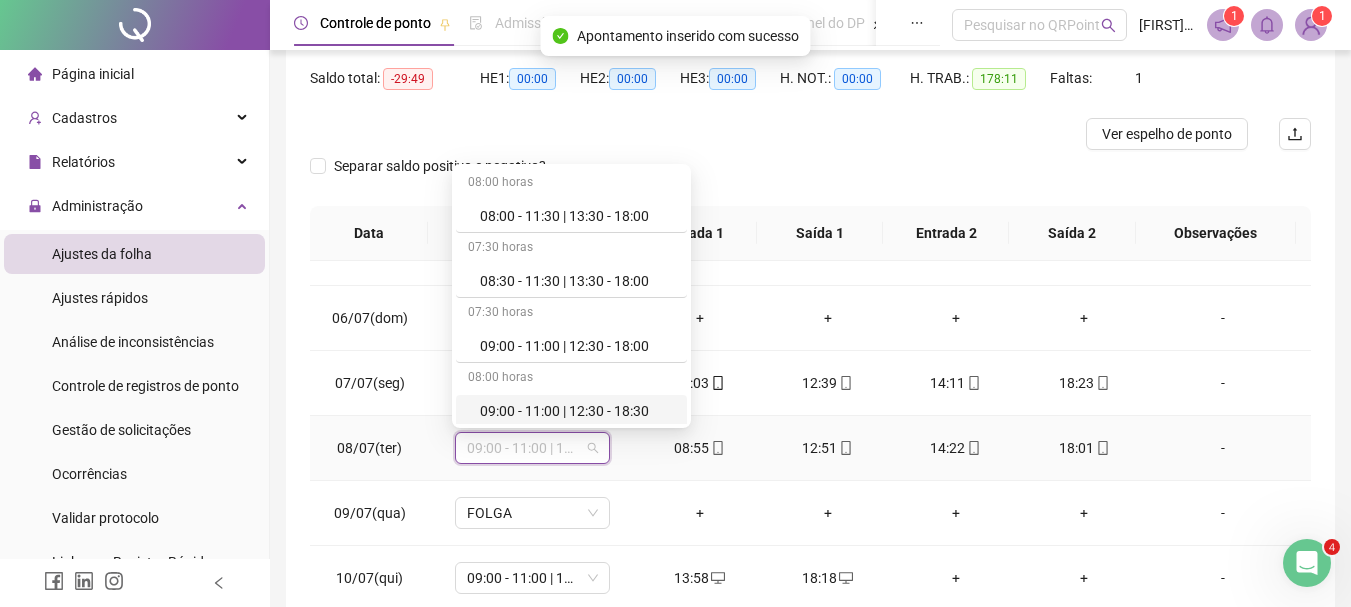 click on "09:00 - 11:00 | 12:30 - 18:30" at bounding box center [577, 411] 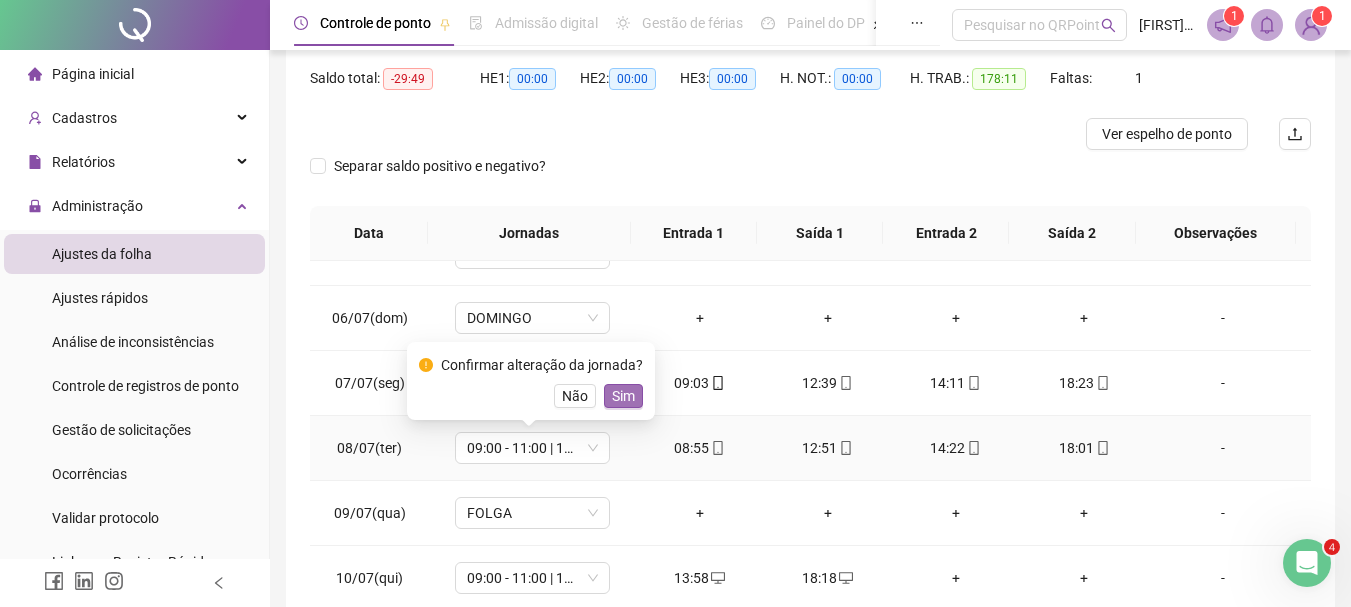 click on "Sim" at bounding box center (623, 396) 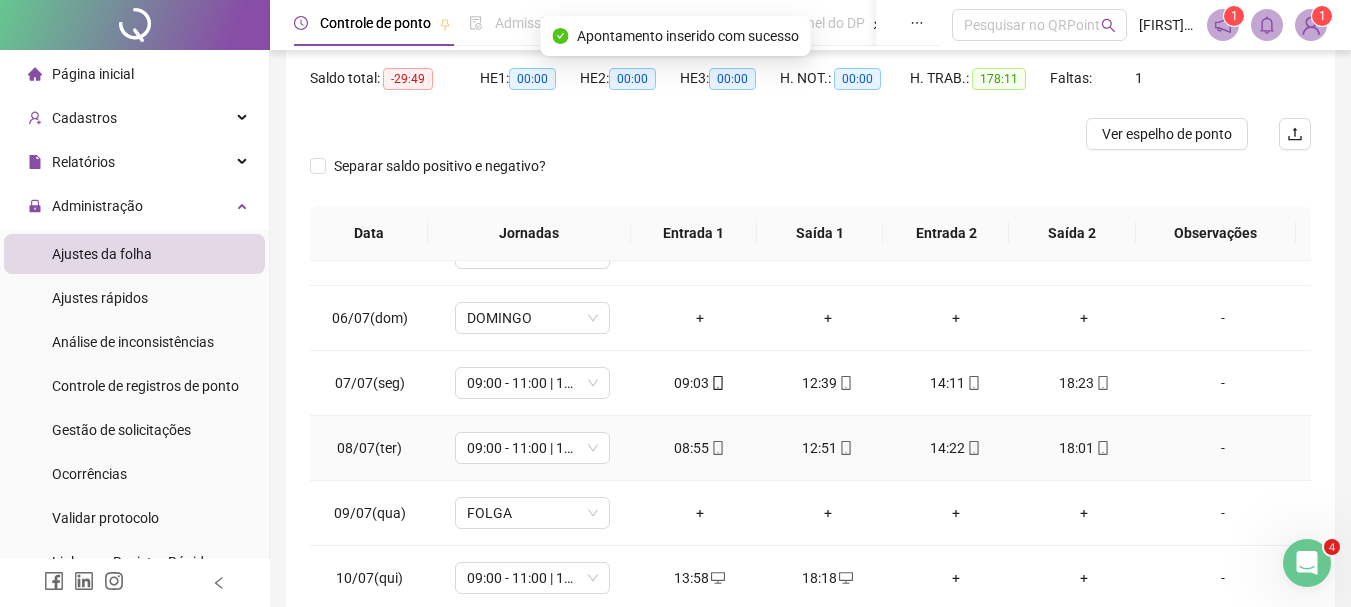 scroll, scrollTop: 400, scrollLeft: 0, axis: vertical 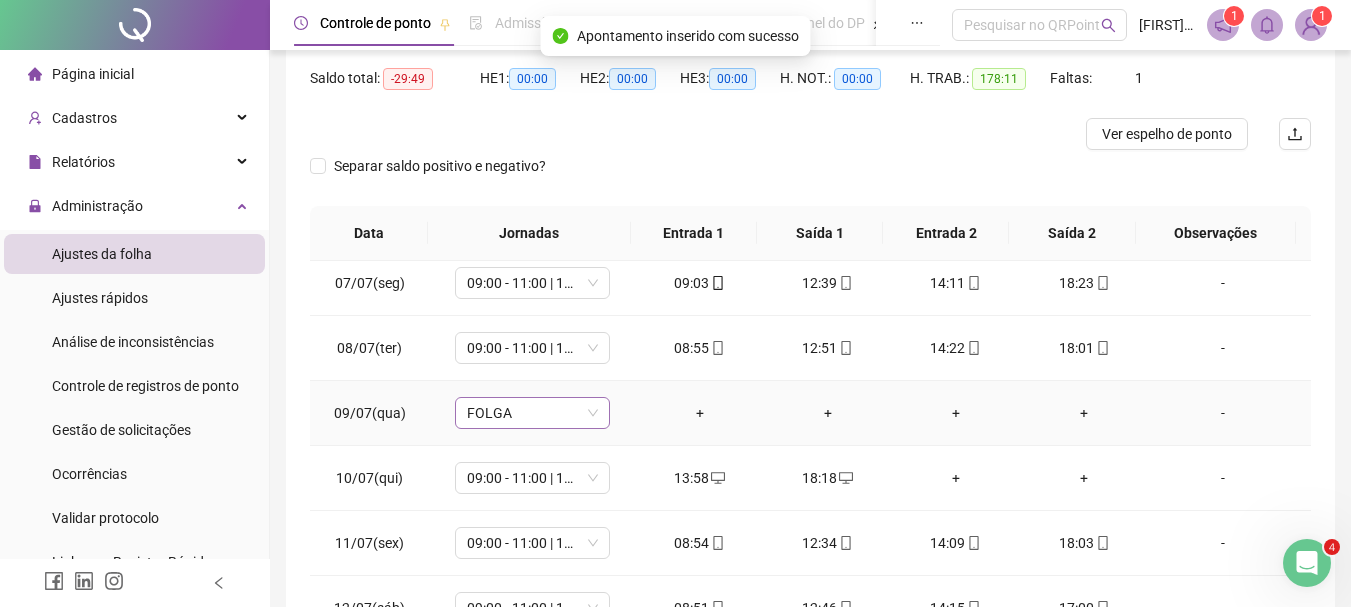 click on "FOLGA" at bounding box center (532, 413) 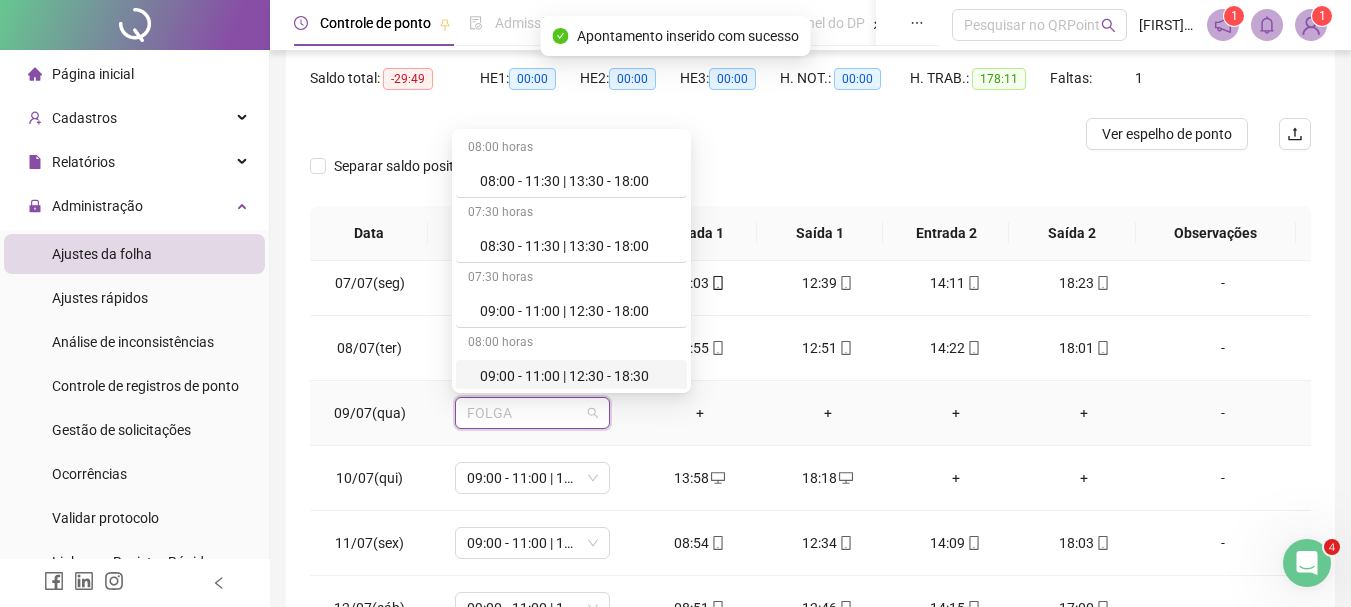click on "09:00 - 11:00 | 12:30 - 18:30" at bounding box center [577, 376] 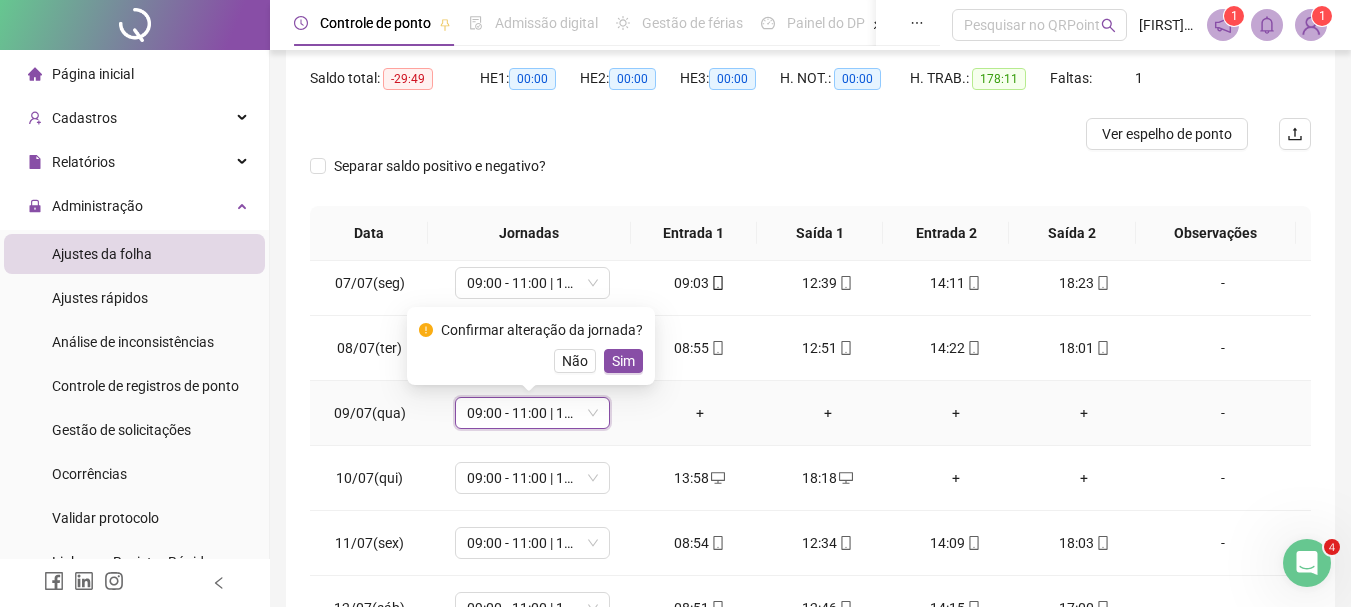 click on "Não" at bounding box center (575, 361) 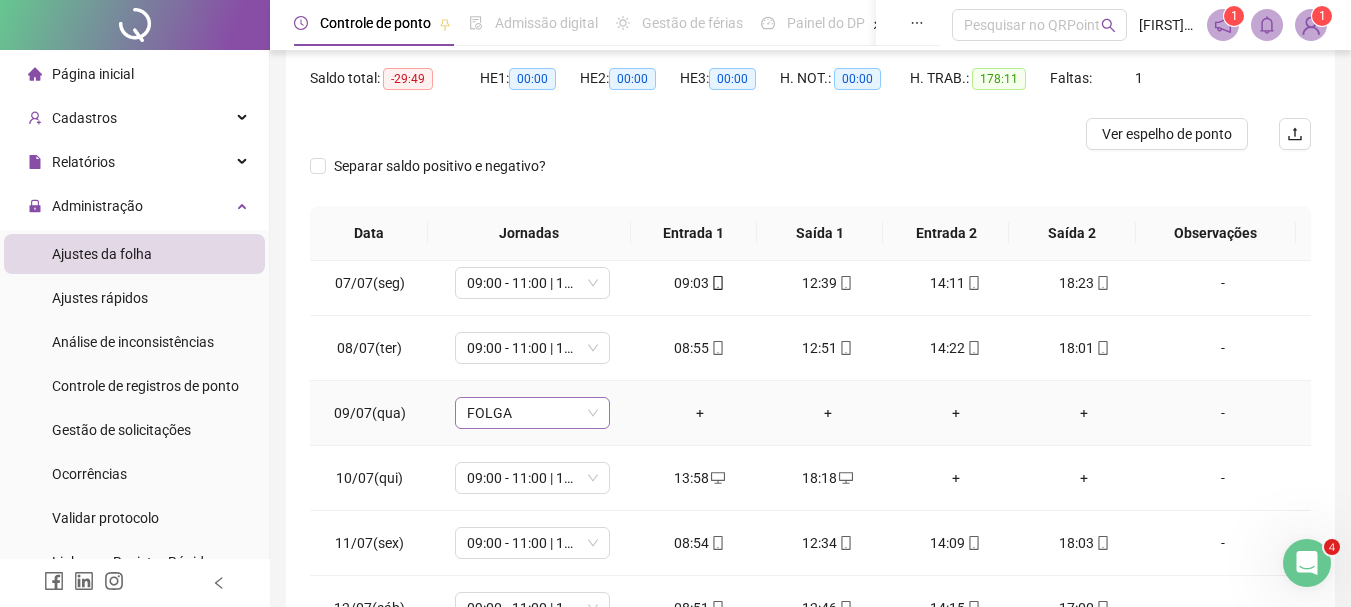 click on "FOLGA" at bounding box center (532, 413) 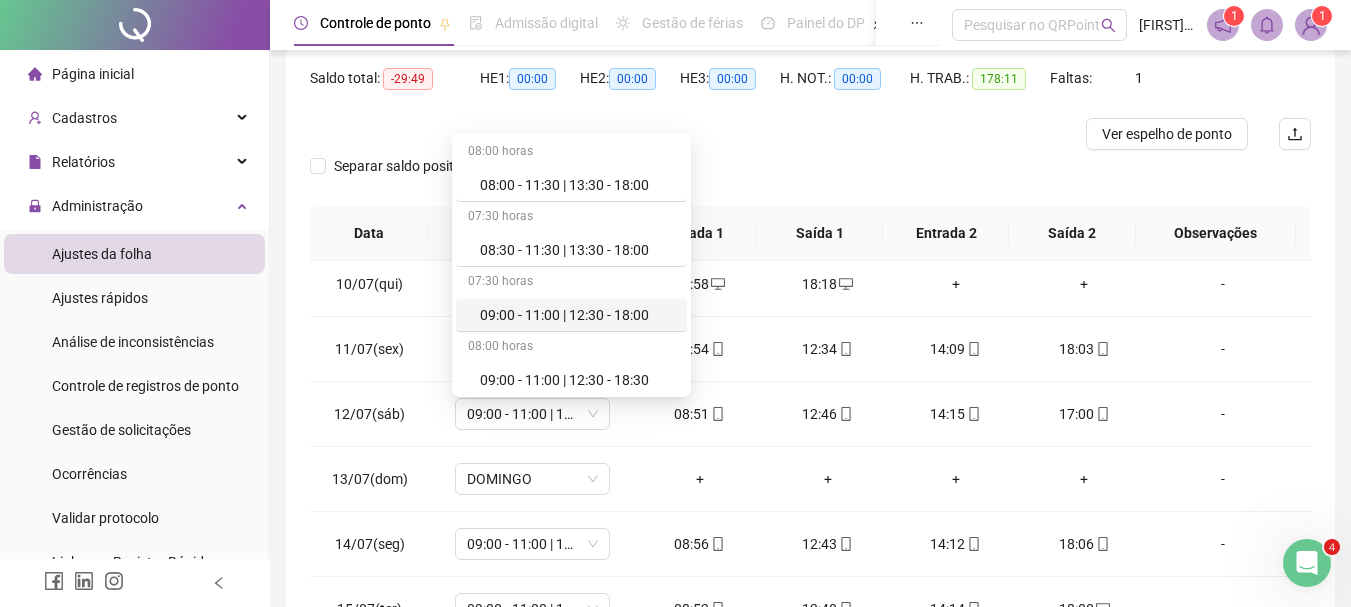scroll, scrollTop: 700, scrollLeft: 0, axis: vertical 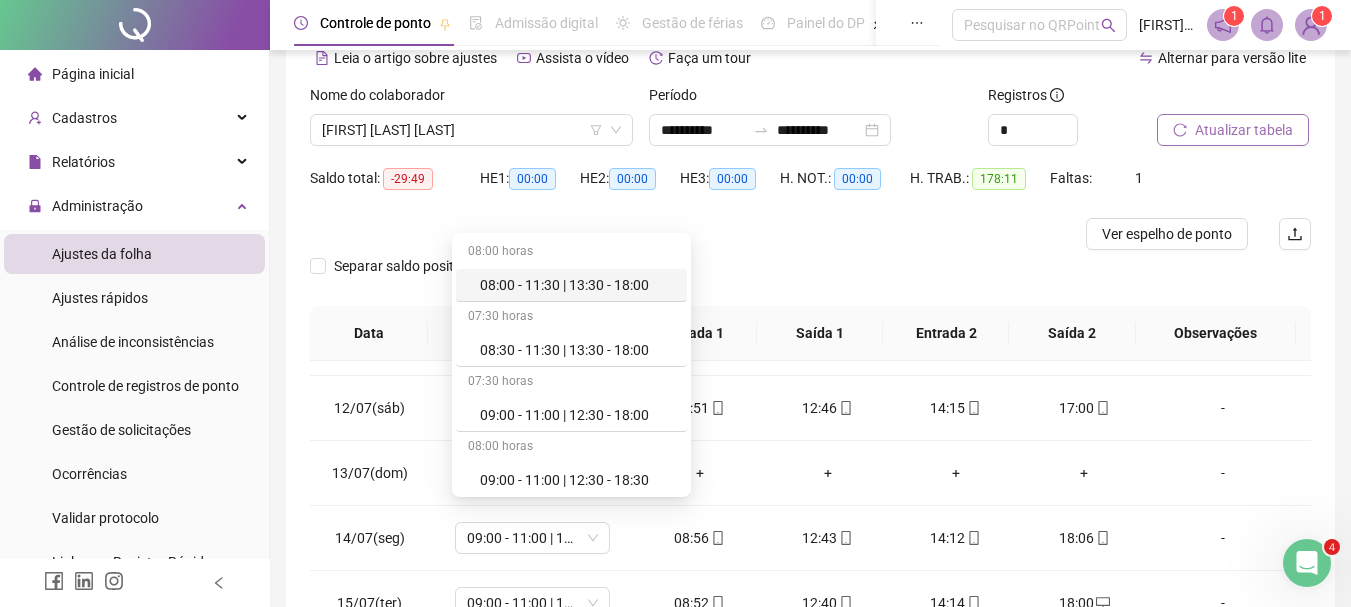 click on "Separar saldo positivo e negativo?" at bounding box center (810, 278) 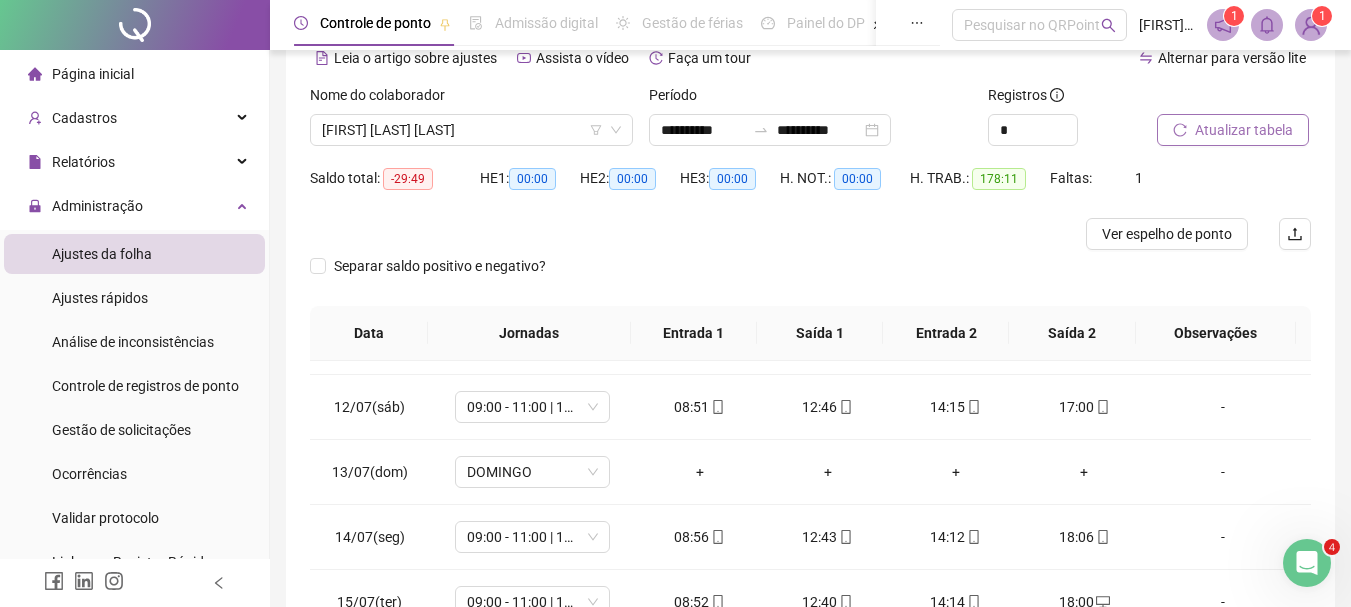 scroll, scrollTop: 700, scrollLeft: 0, axis: vertical 